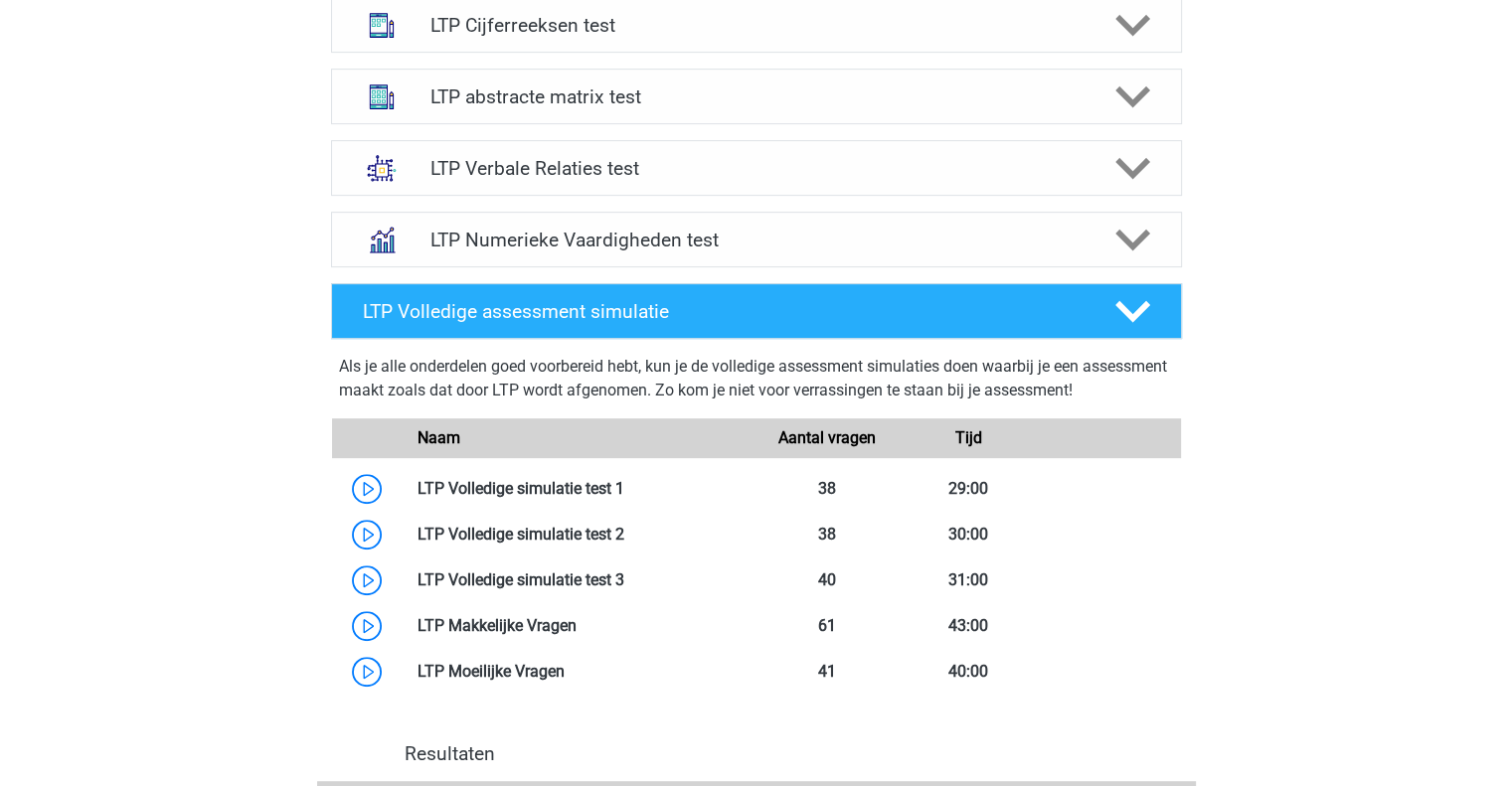 scroll, scrollTop: 851, scrollLeft: 0, axis: vertical 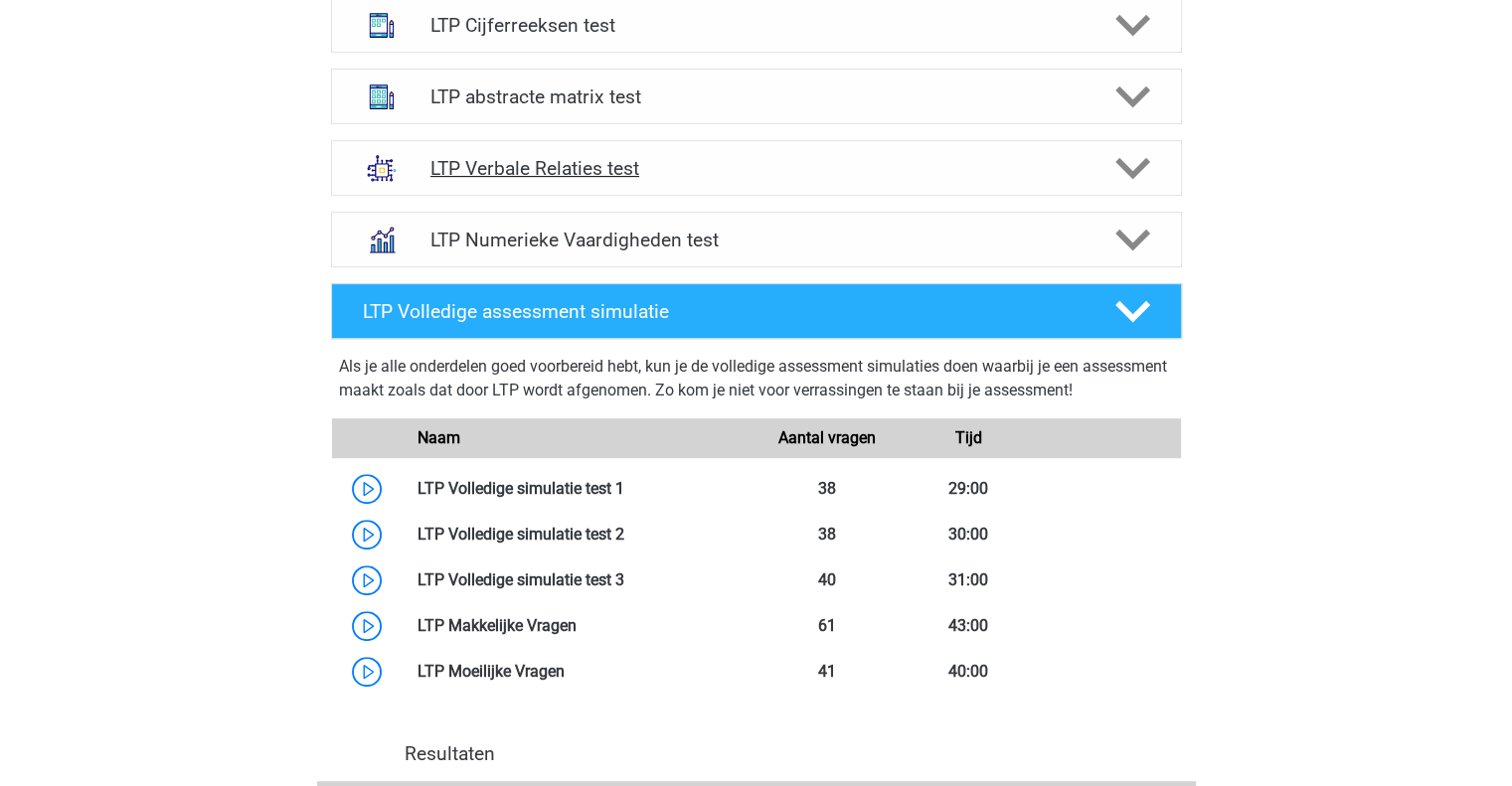 click on "LTP Verbale Relaties test" at bounding box center [756, 168] 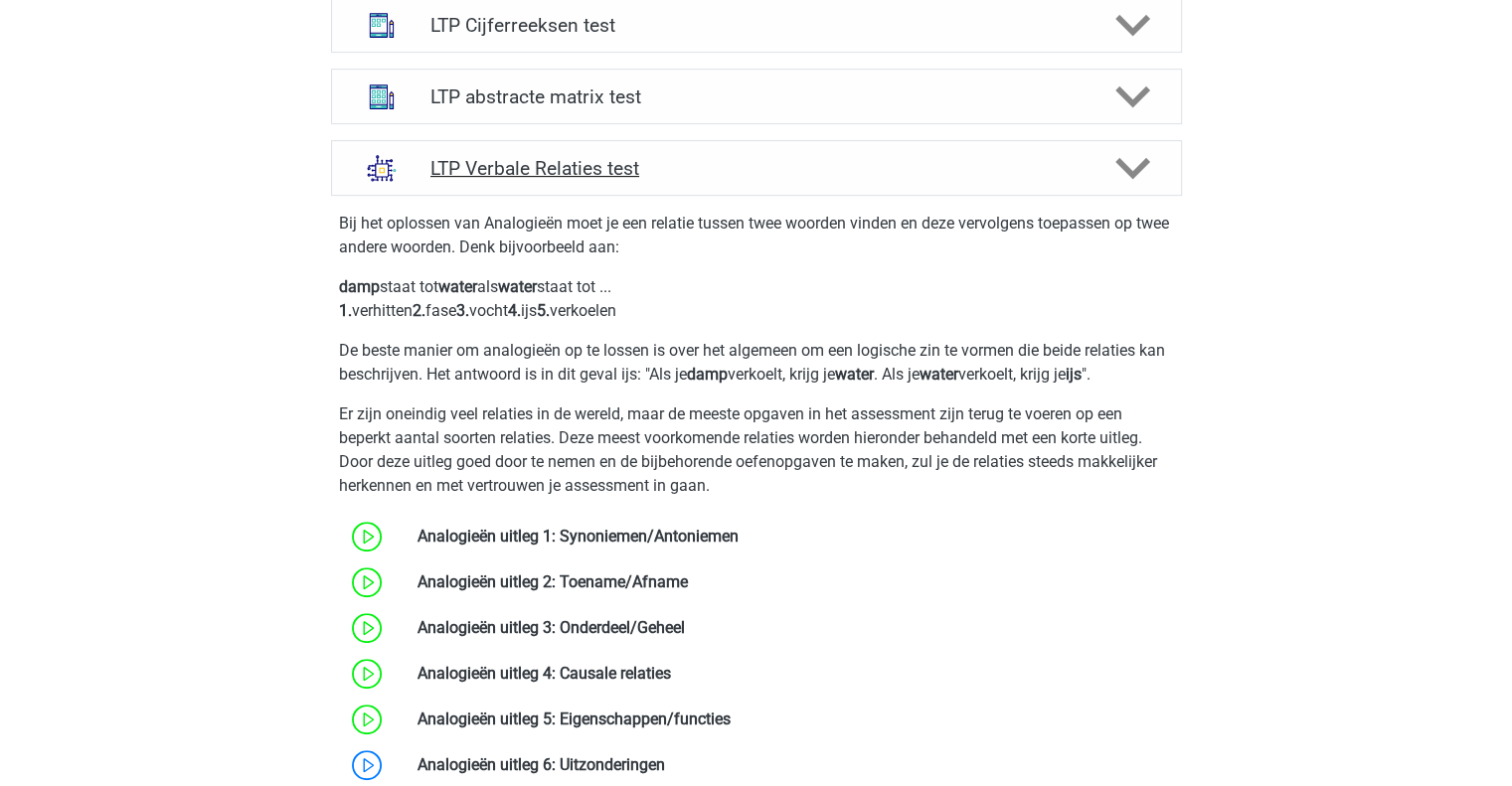 click on "LTP Verbale Relaties test" at bounding box center (756, 168) 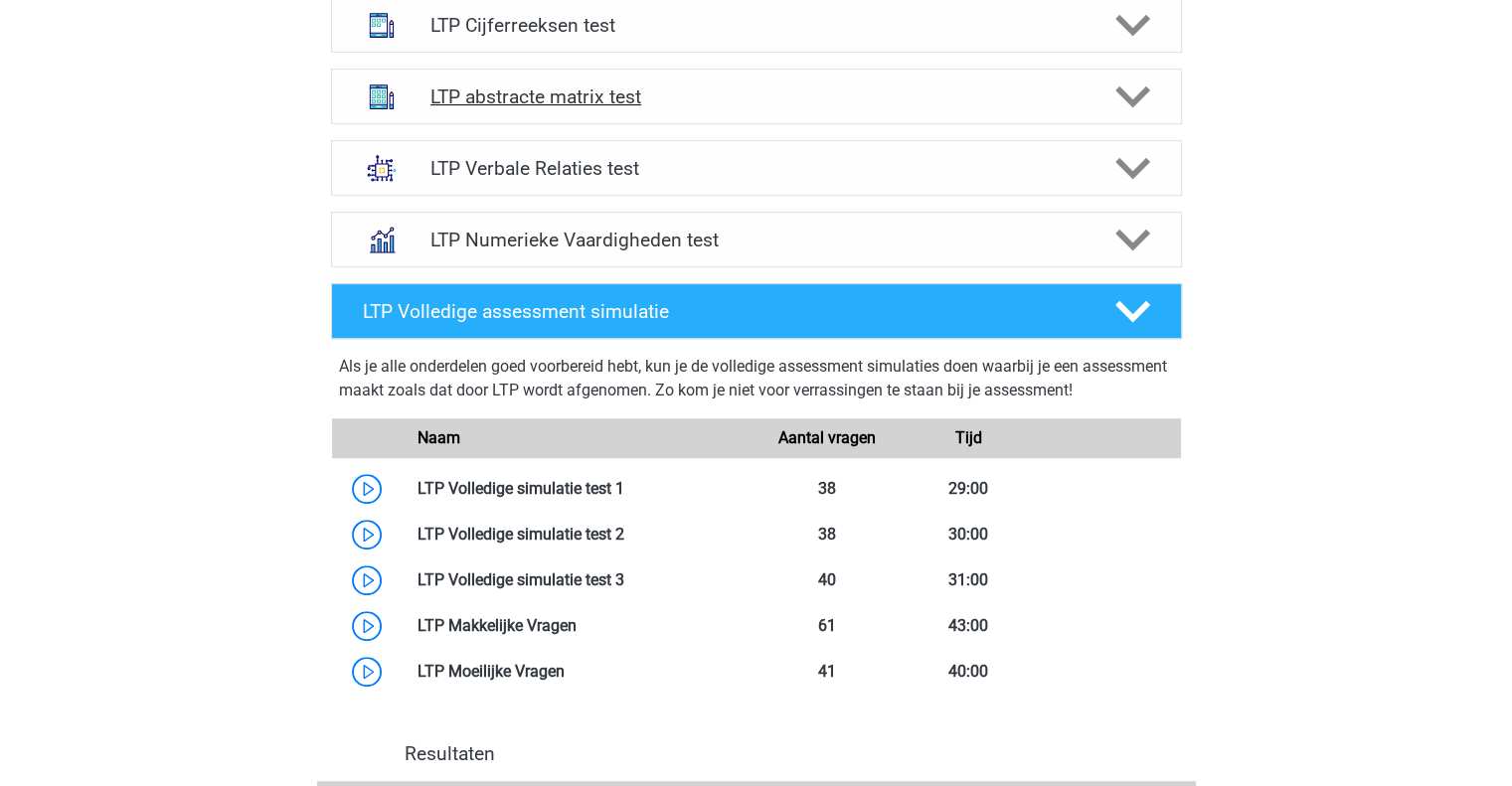 click on "LTP abstracte matrix test" at bounding box center (756, 96) 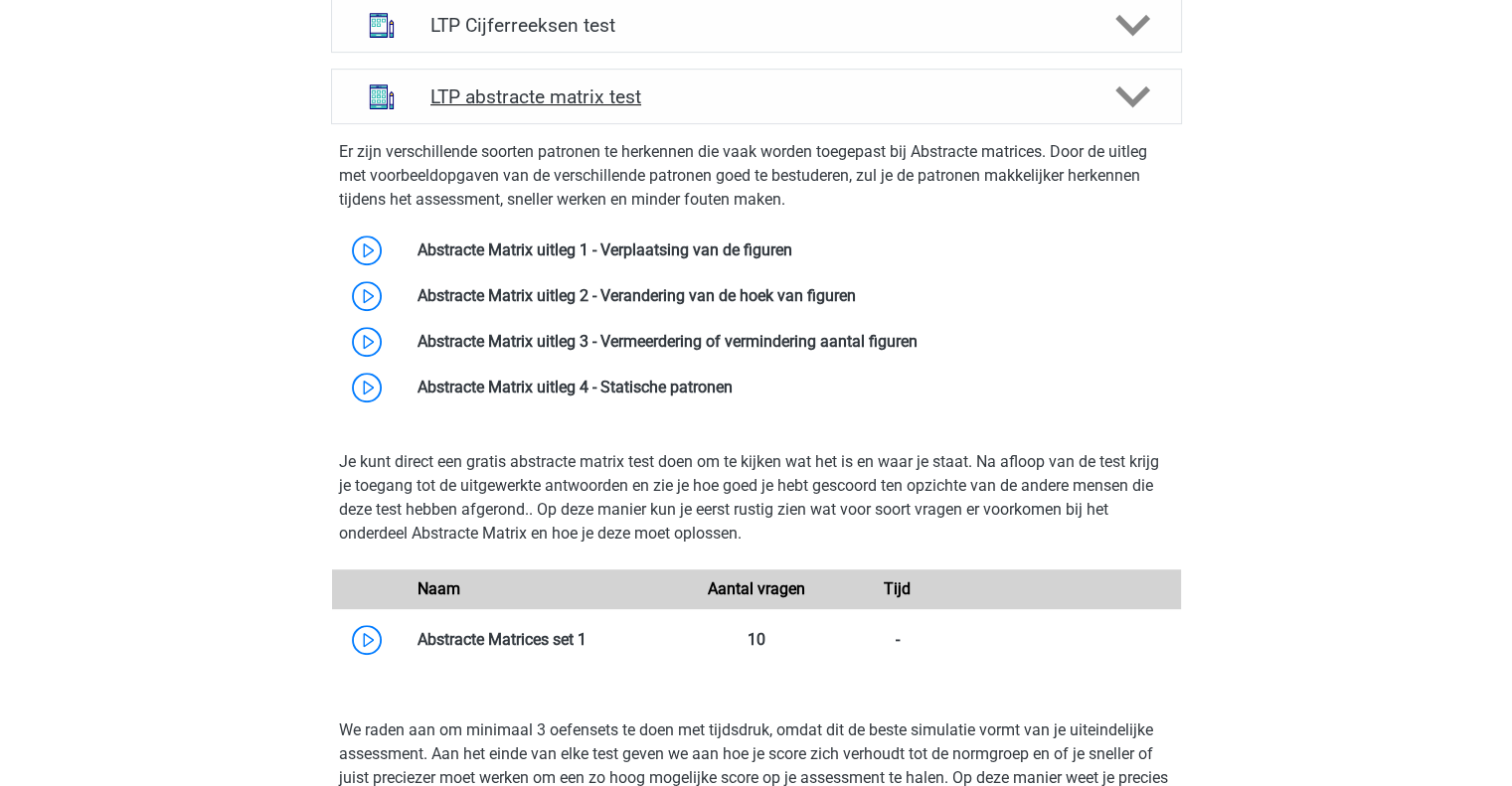click on "LTP abstracte matrix test" at bounding box center [756, 96] 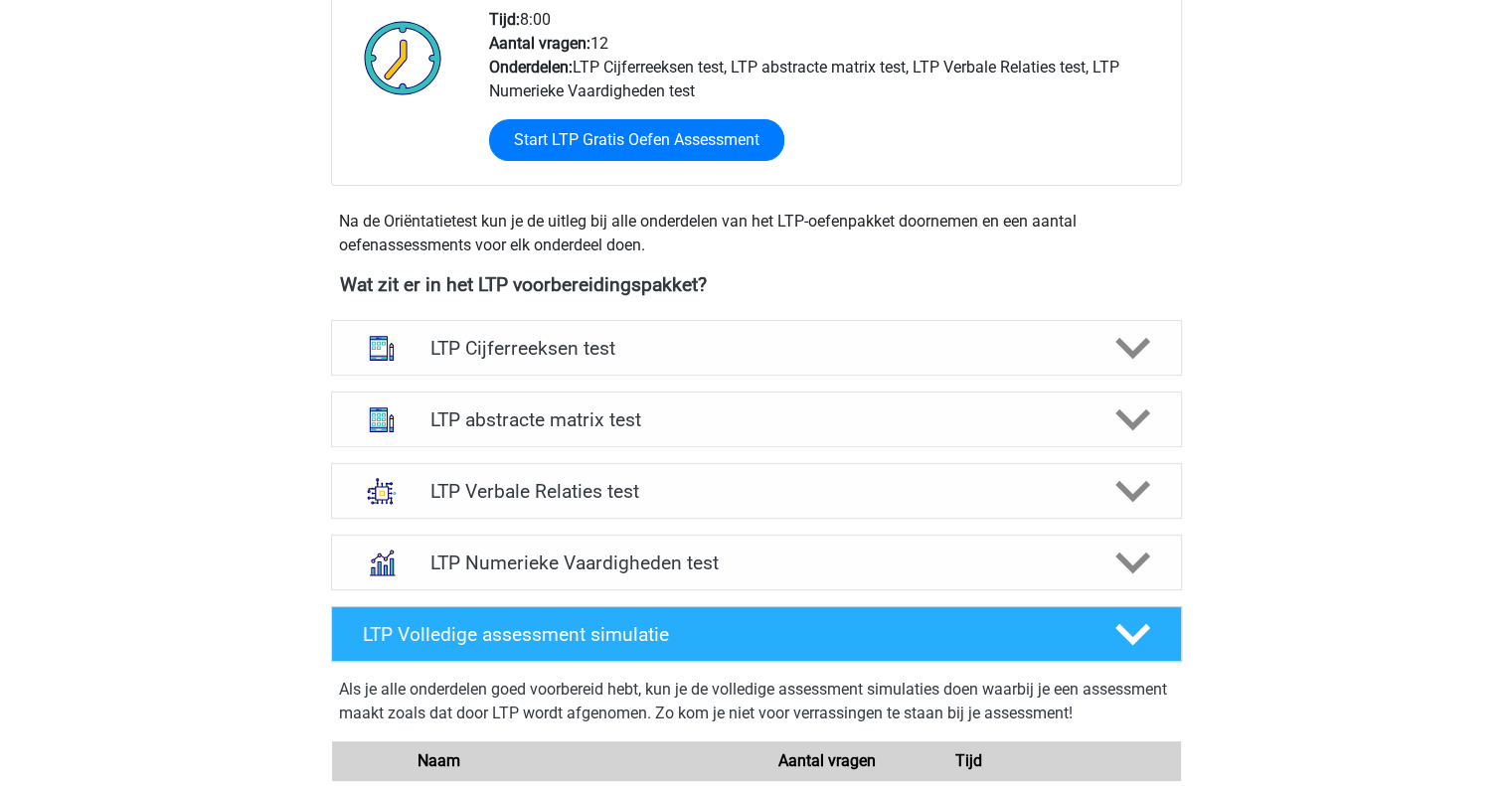 scroll, scrollTop: 529, scrollLeft: 0, axis: vertical 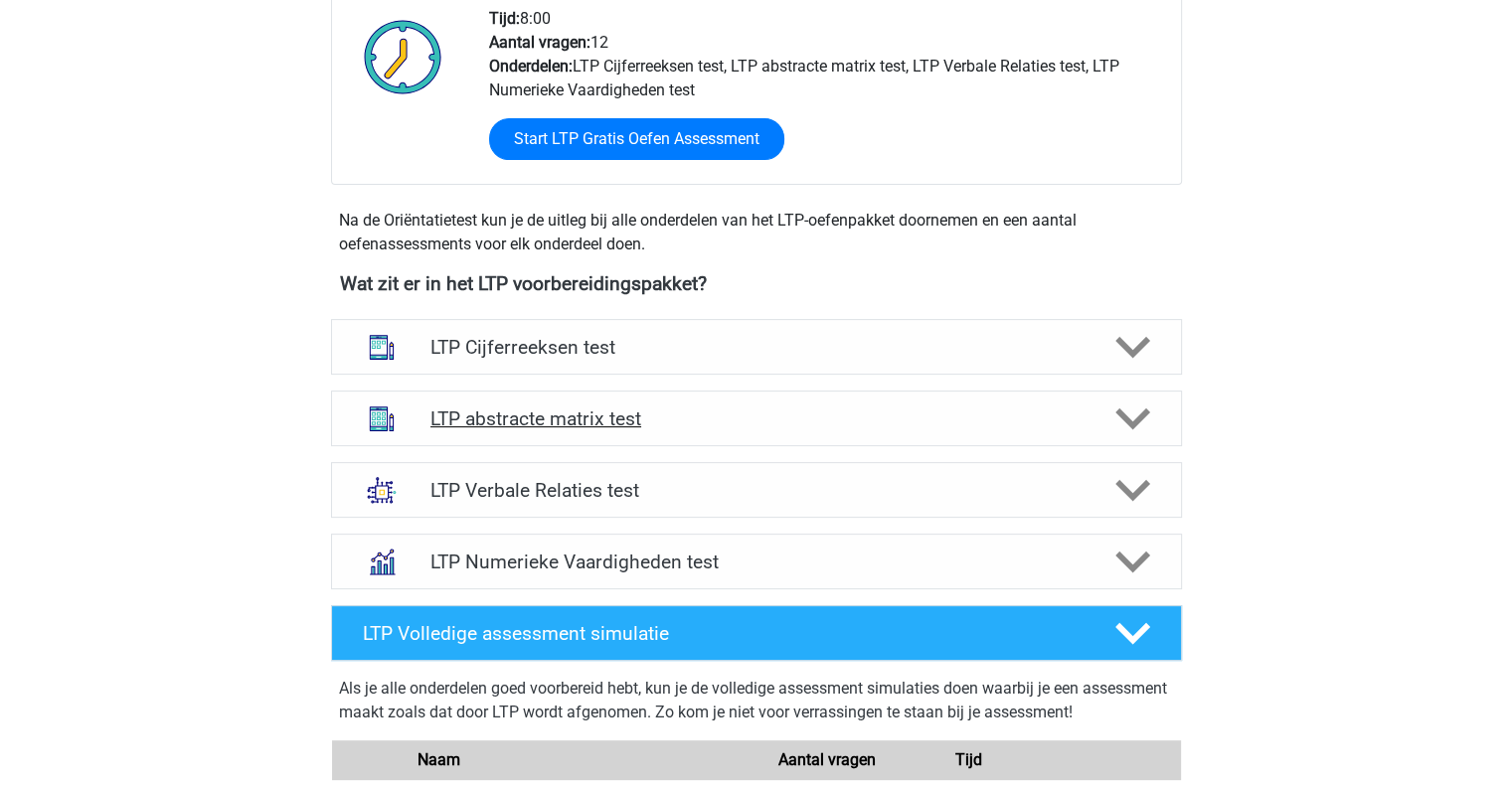 click on "LTP abstracte matrix test" at bounding box center [756, 418] 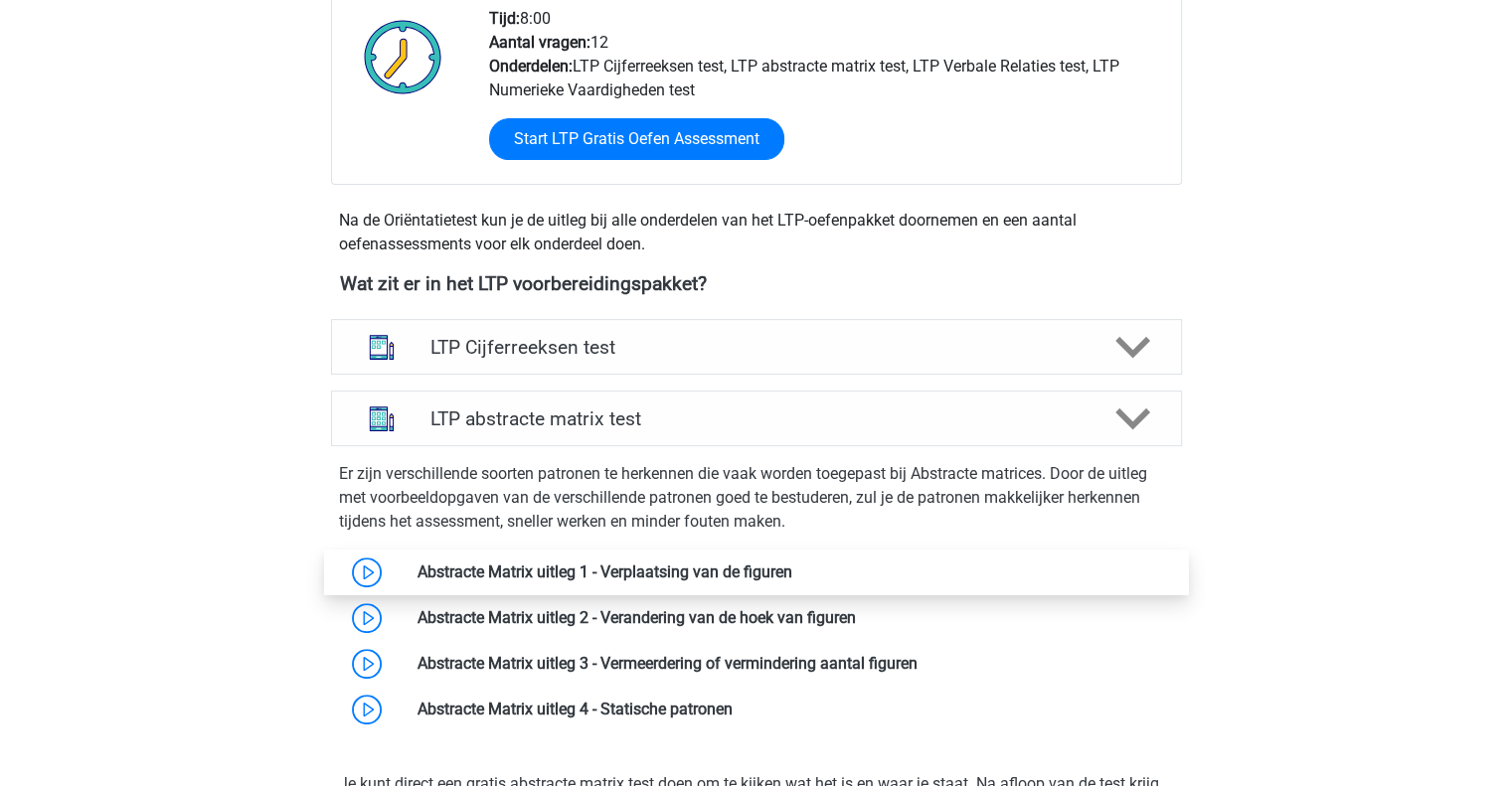 click at bounding box center [792, 571] 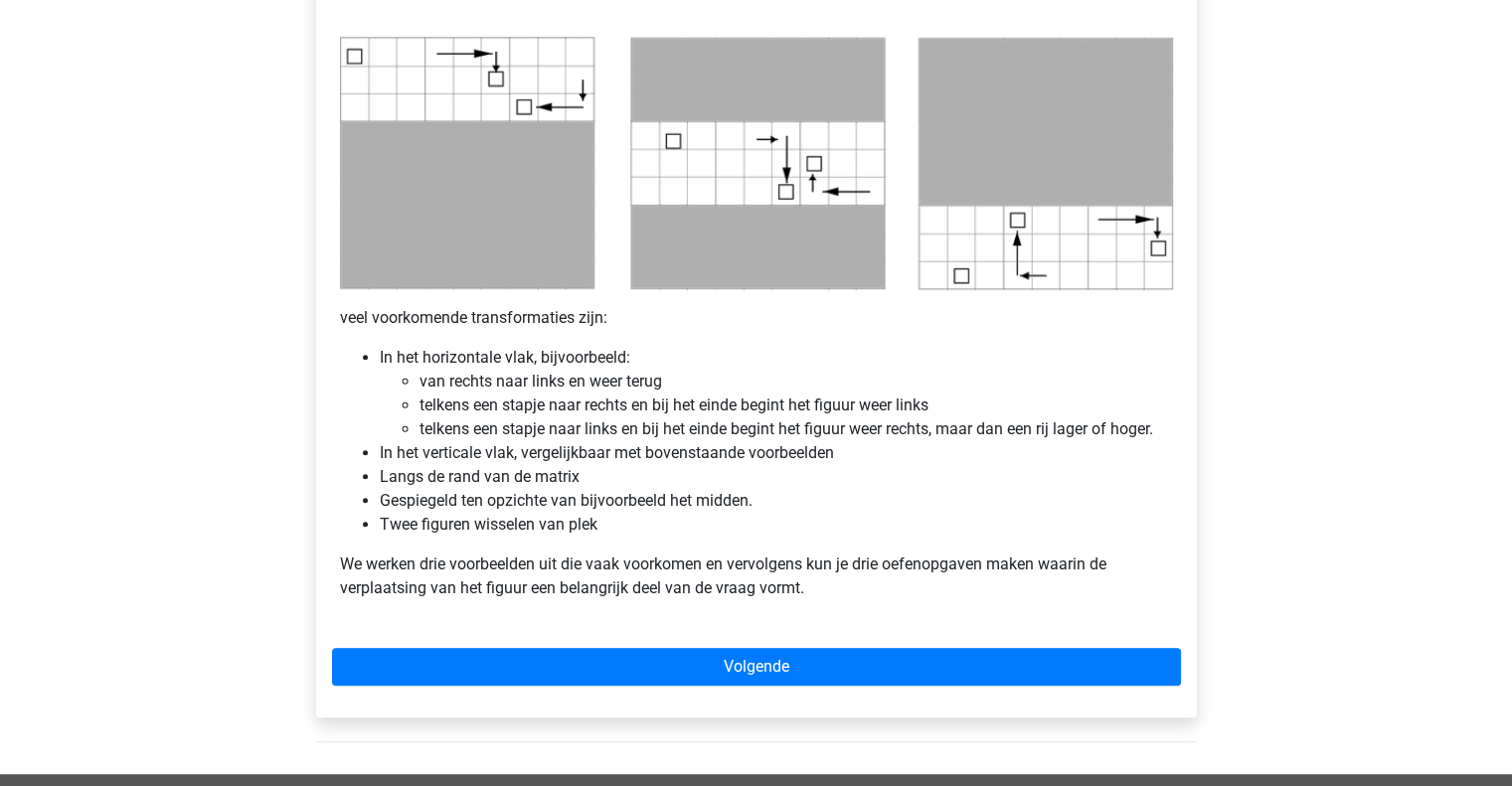 scroll, scrollTop: 1006, scrollLeft: 0, axis: vertical 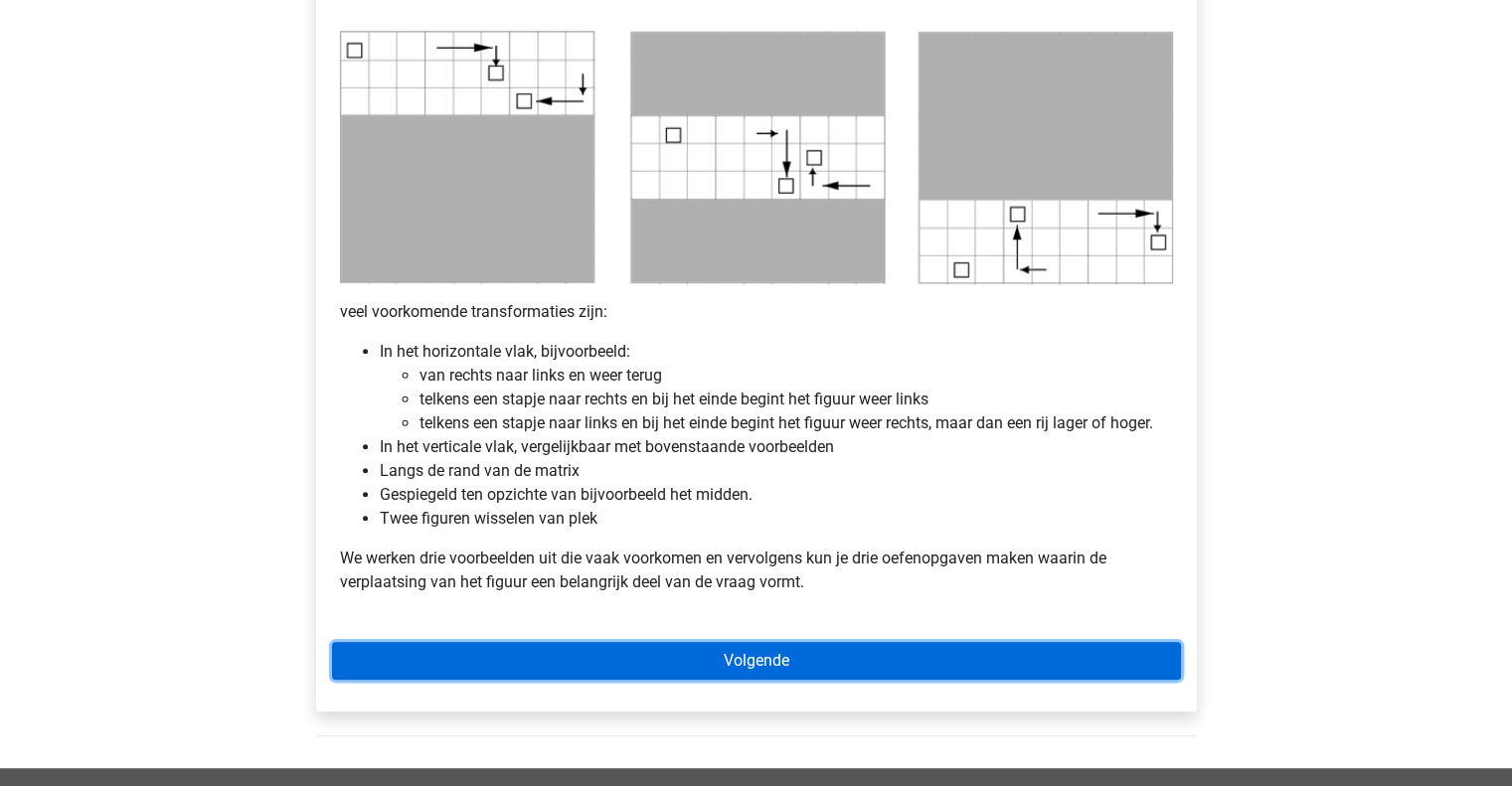 click on "Volgende" at bounding box center (756, 661) 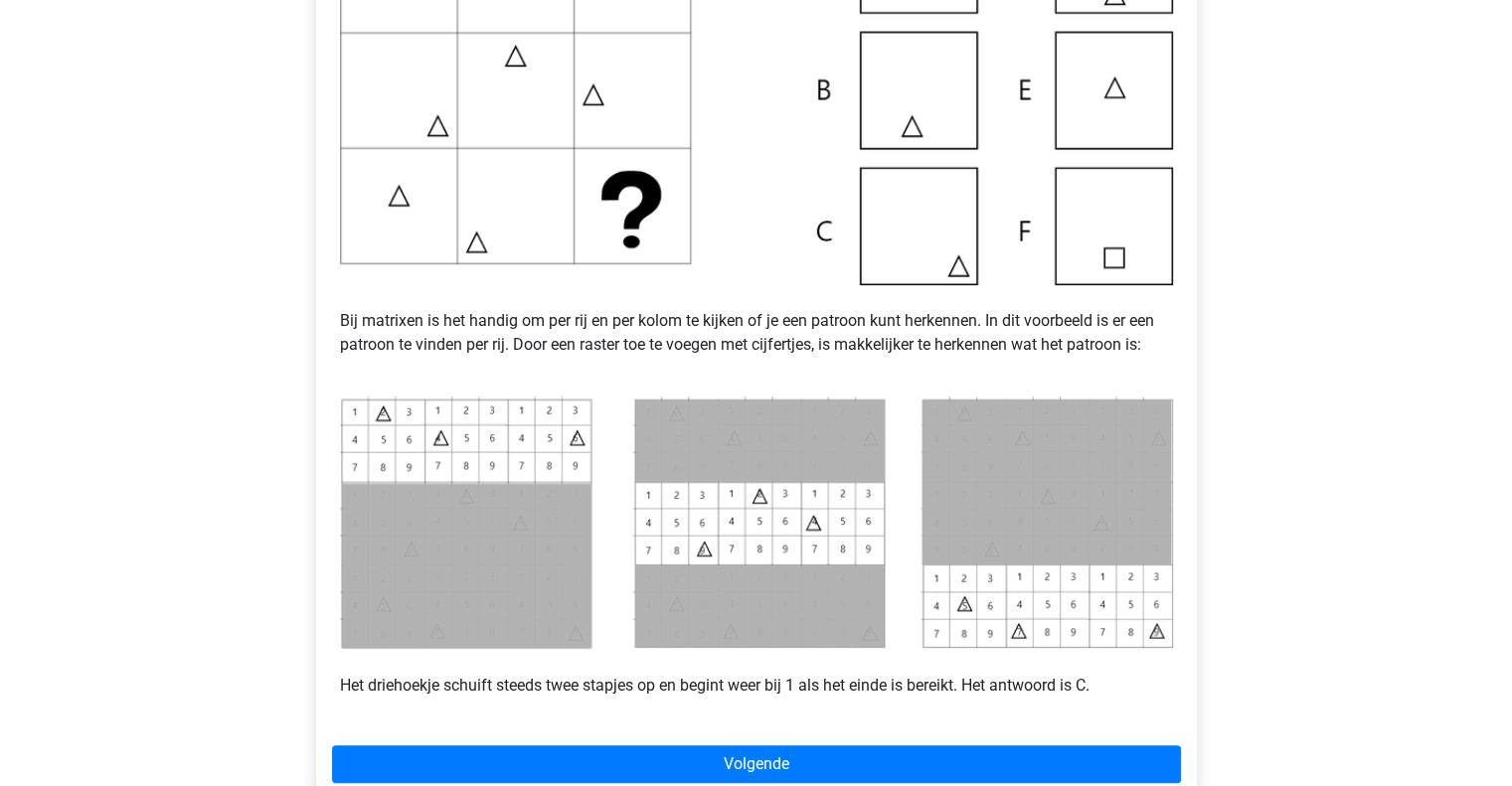 scroll, scrollTop: 683, scrollLeft: 0, axis: vertical 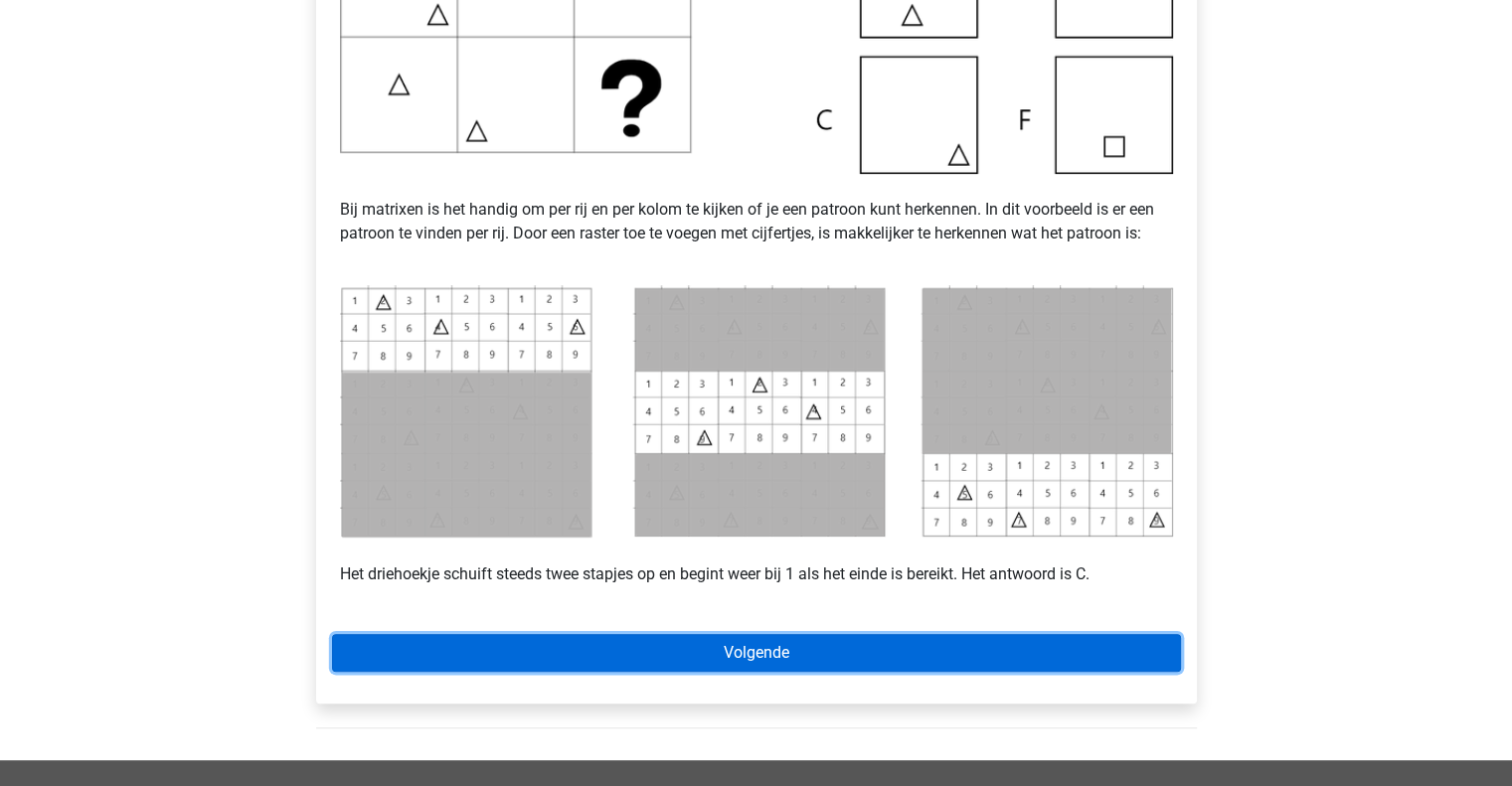 click on "Volgende" at bounding box center [756, 653] 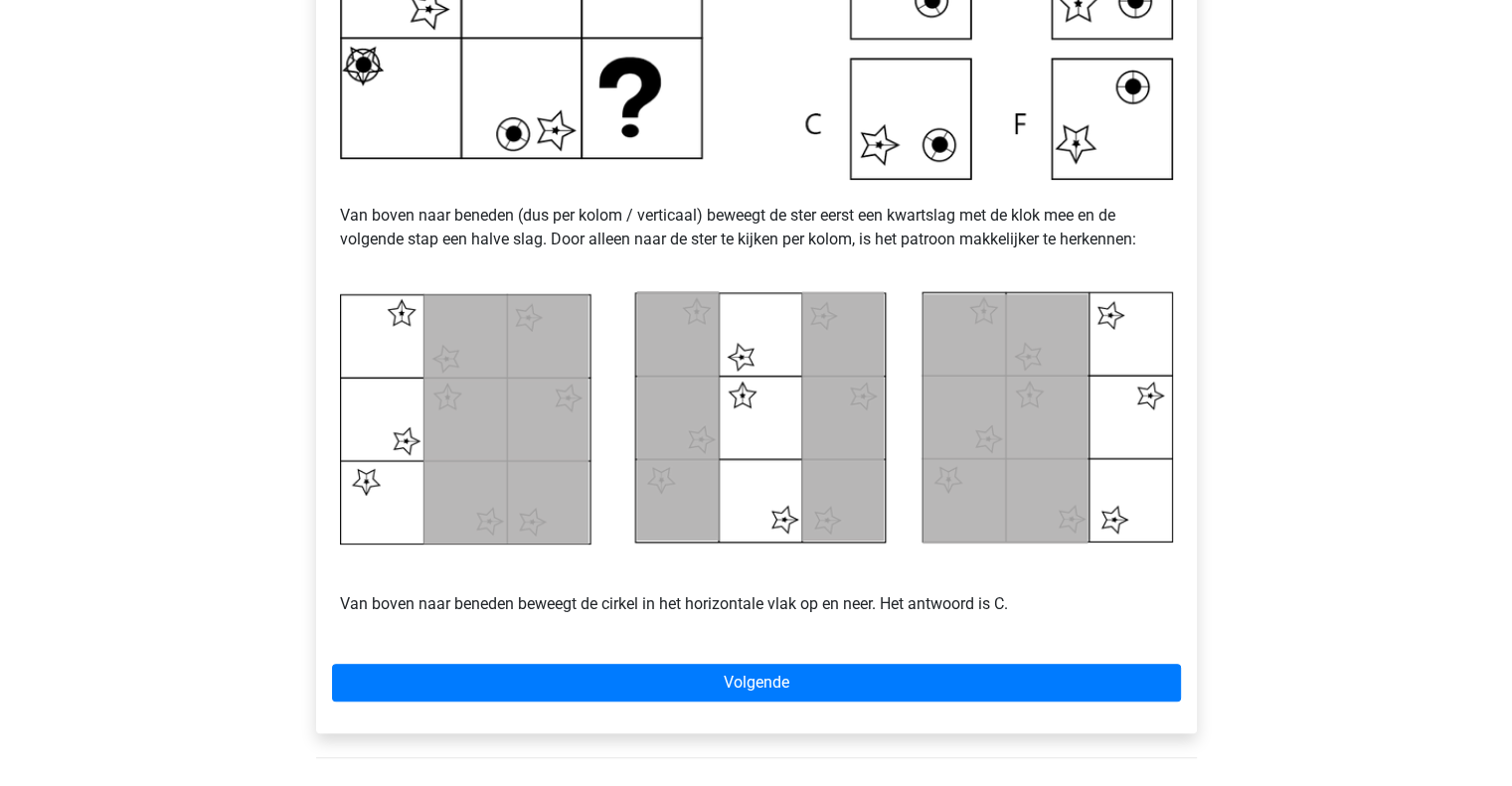 scroll, scrollTop: 692, scrollLeft: 0, axis: vertical 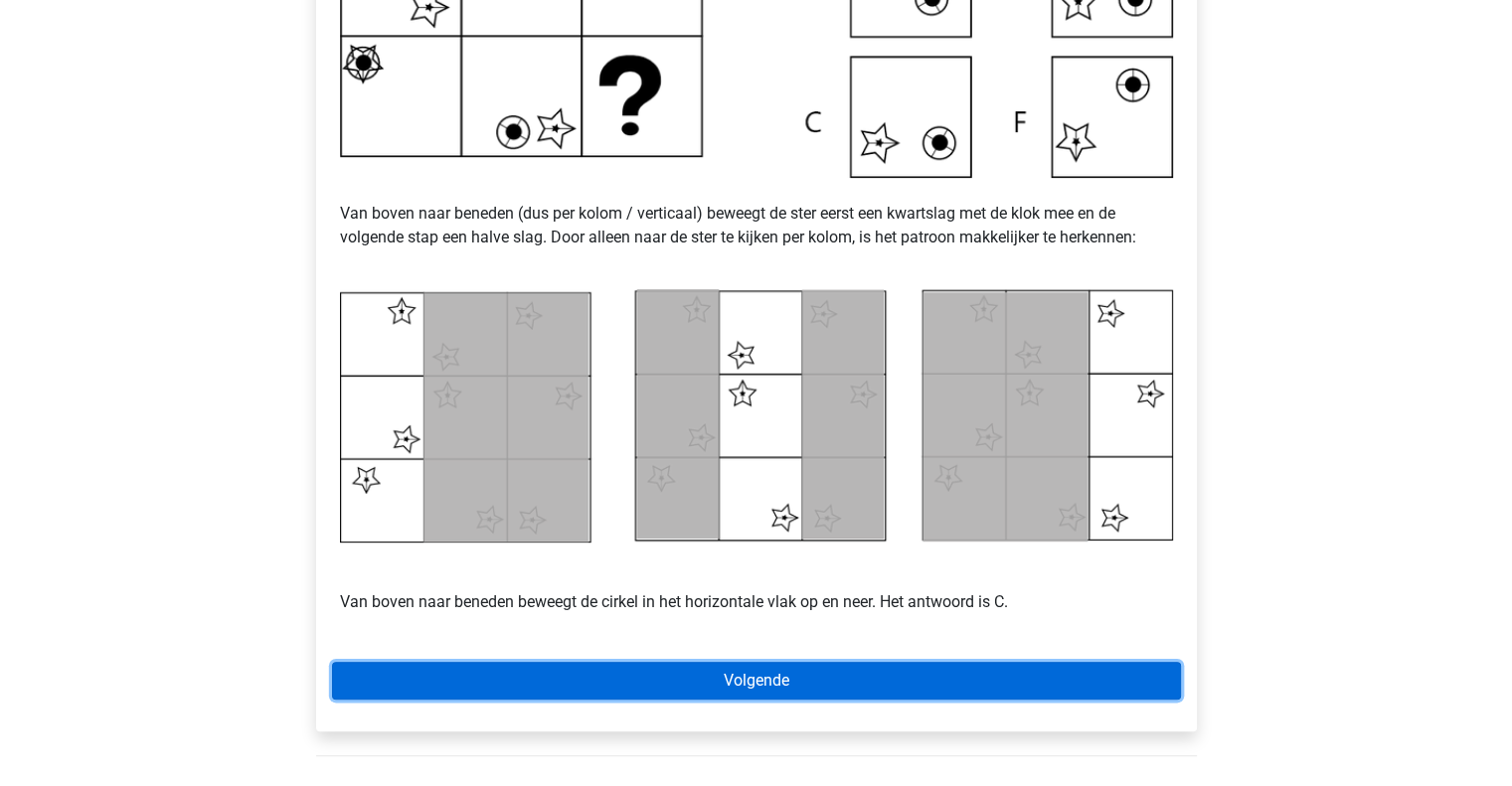 click on "Volgende" at bounding box center (756, 681) 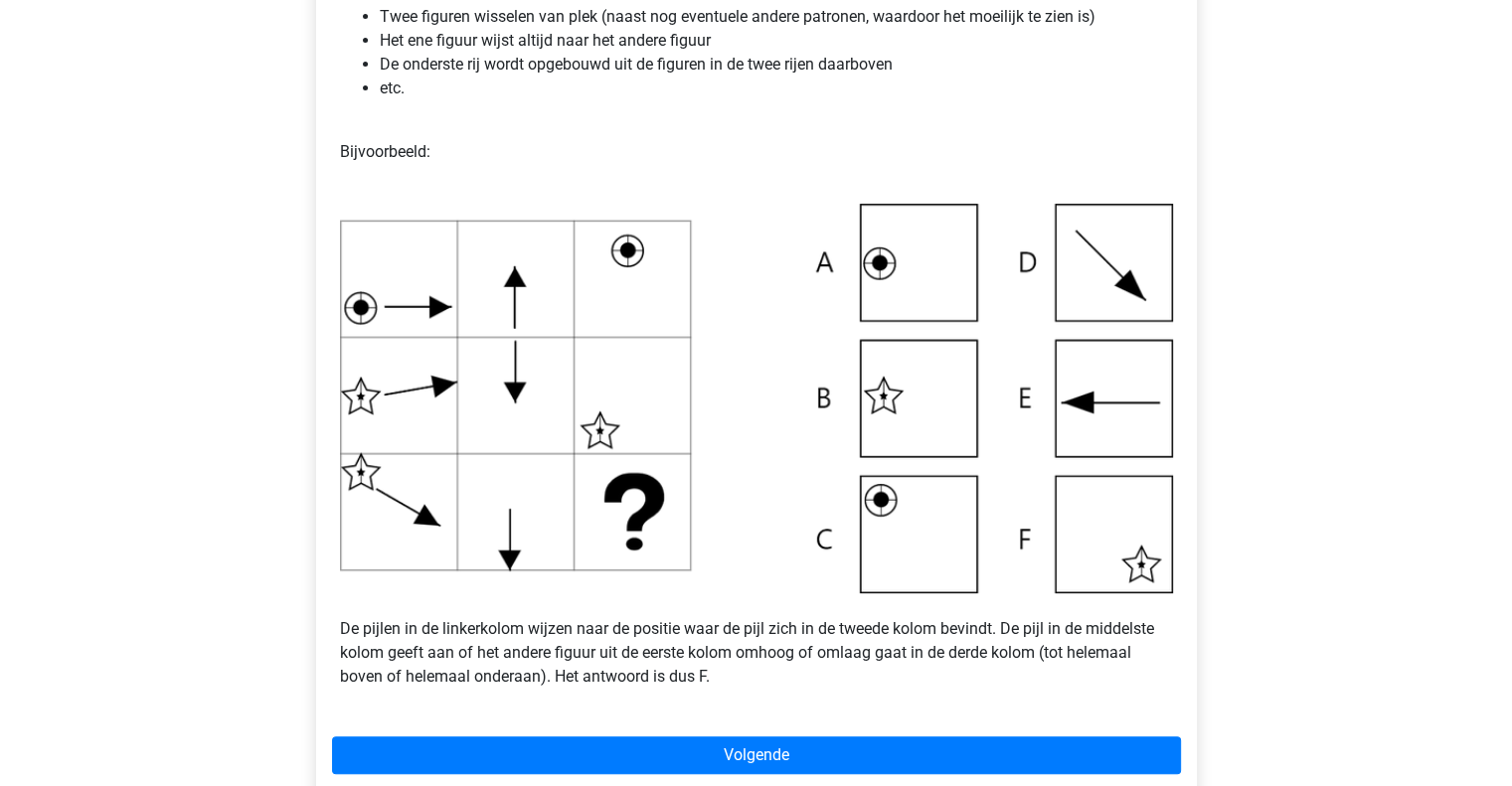 scroll, scrollTop: 548, scrollLeft: 0, axis: vertical 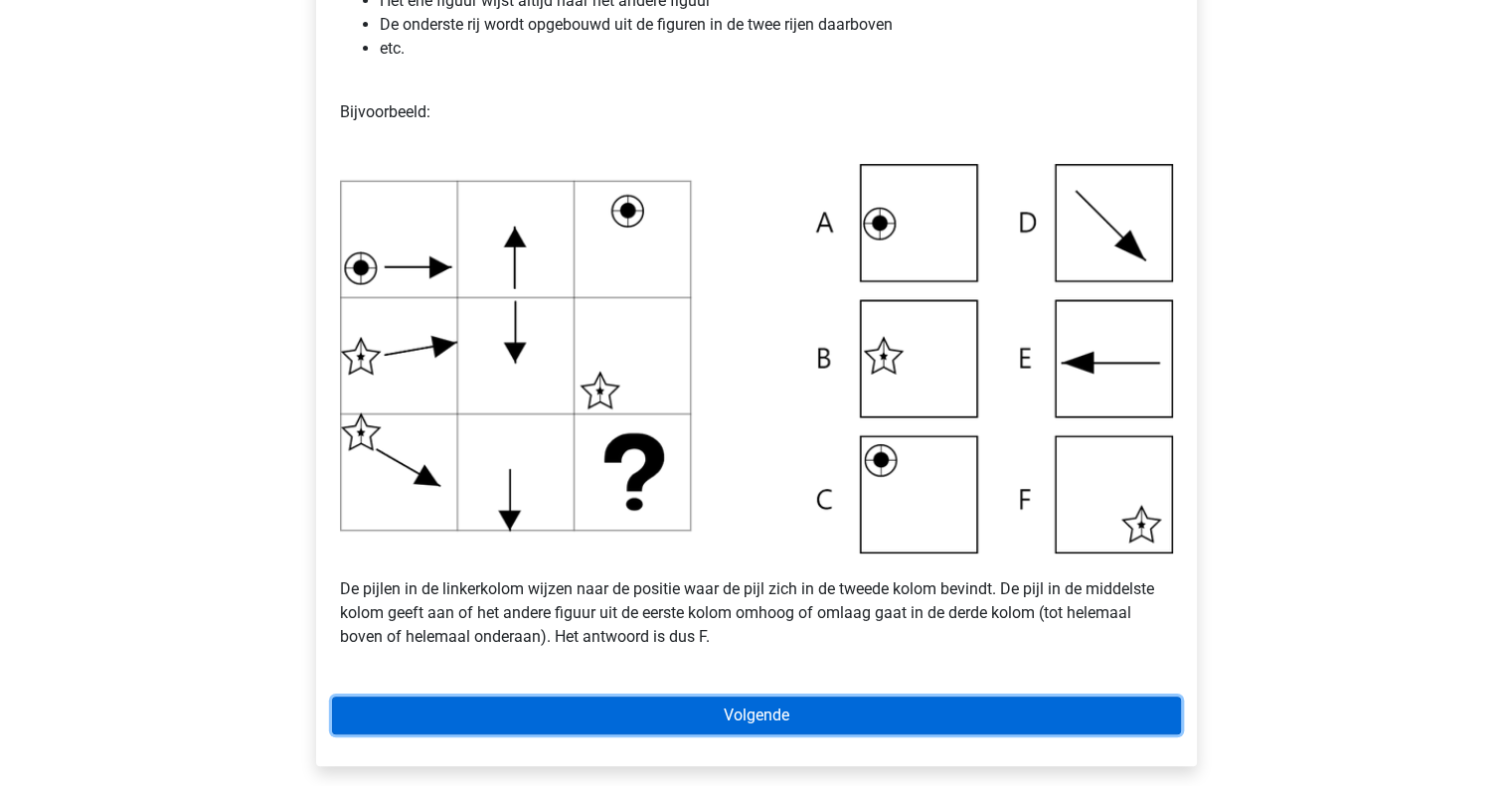 click on "Volgende" at bounding box center (756, 715) 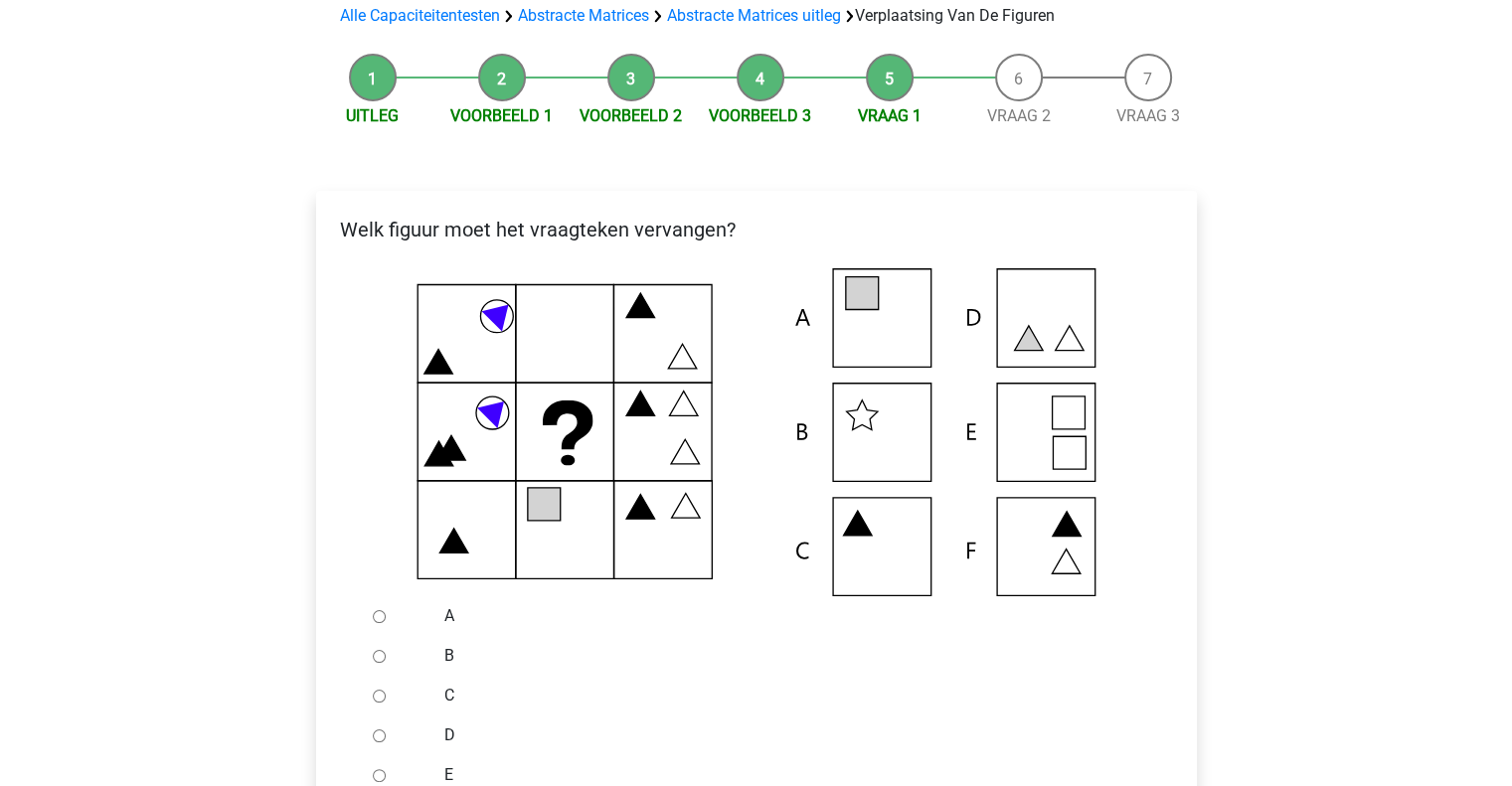 scroll, scrollTop: 199, scrollLeft: 0, axis: vertical 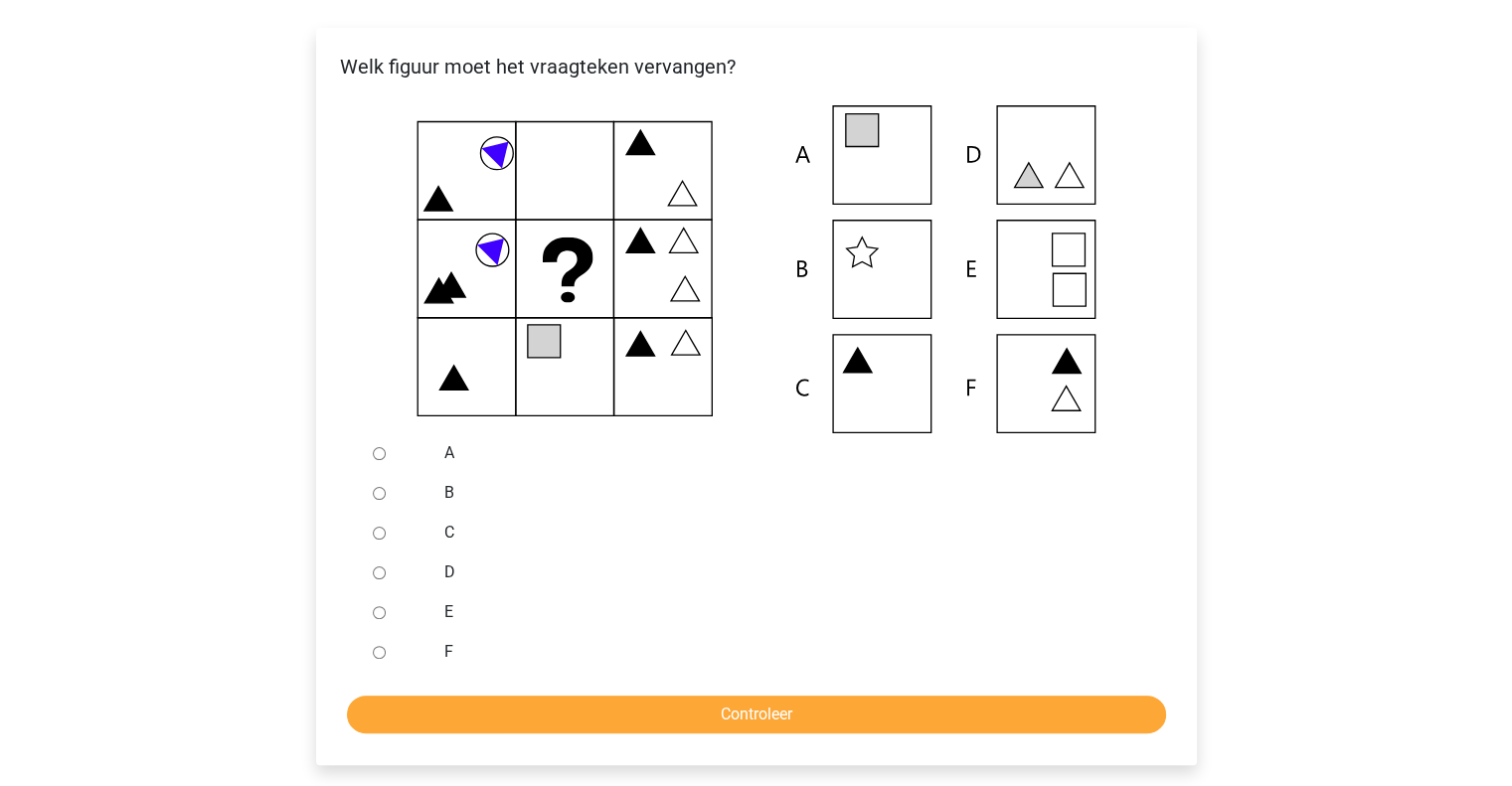 click on "E" at bounding box center (379, 612) 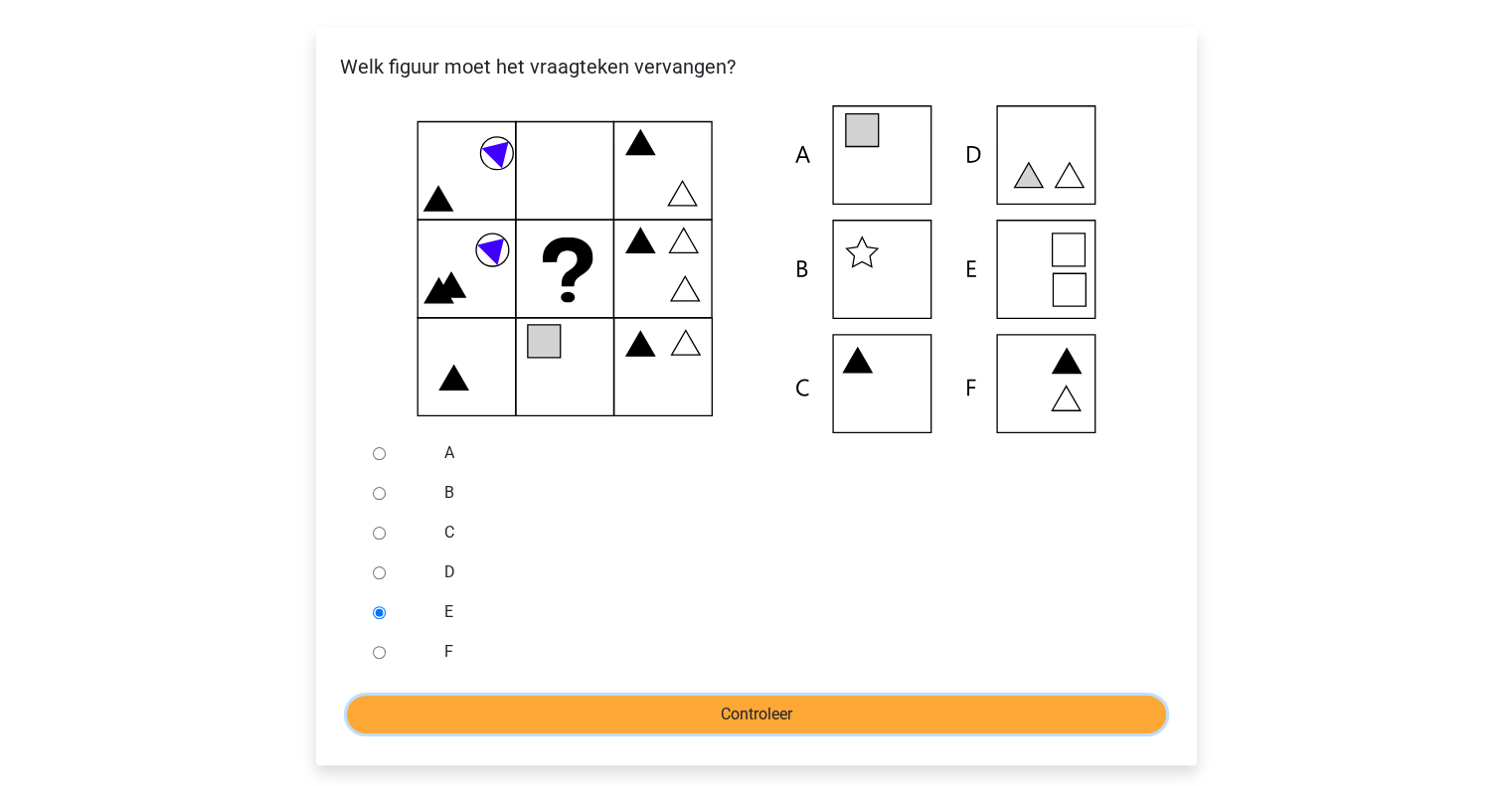 click on "Controleer" at bounding box center [756, 714] 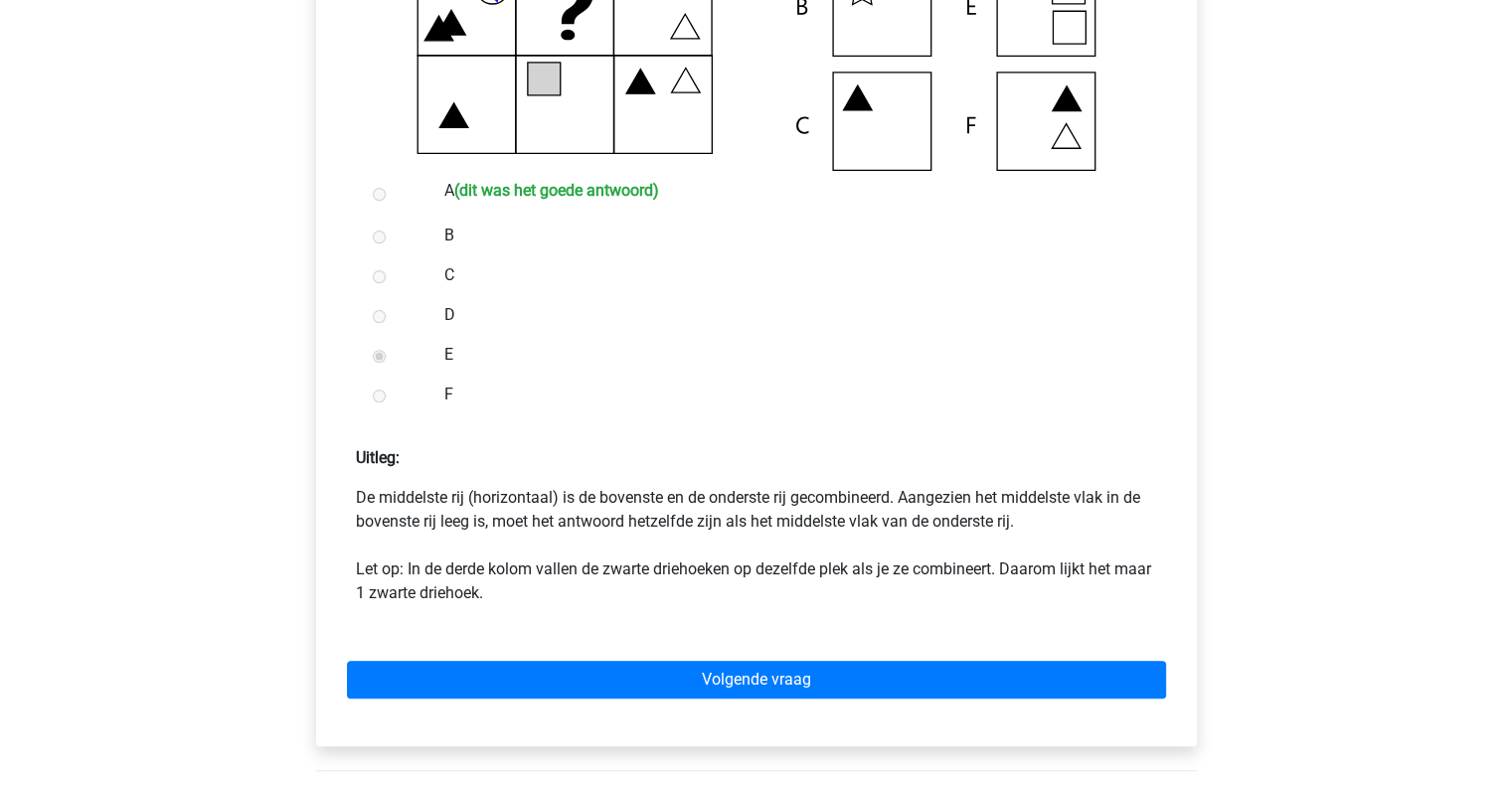 scroll, scrollTop: 628, scrollLeft: 0, axis: vertical 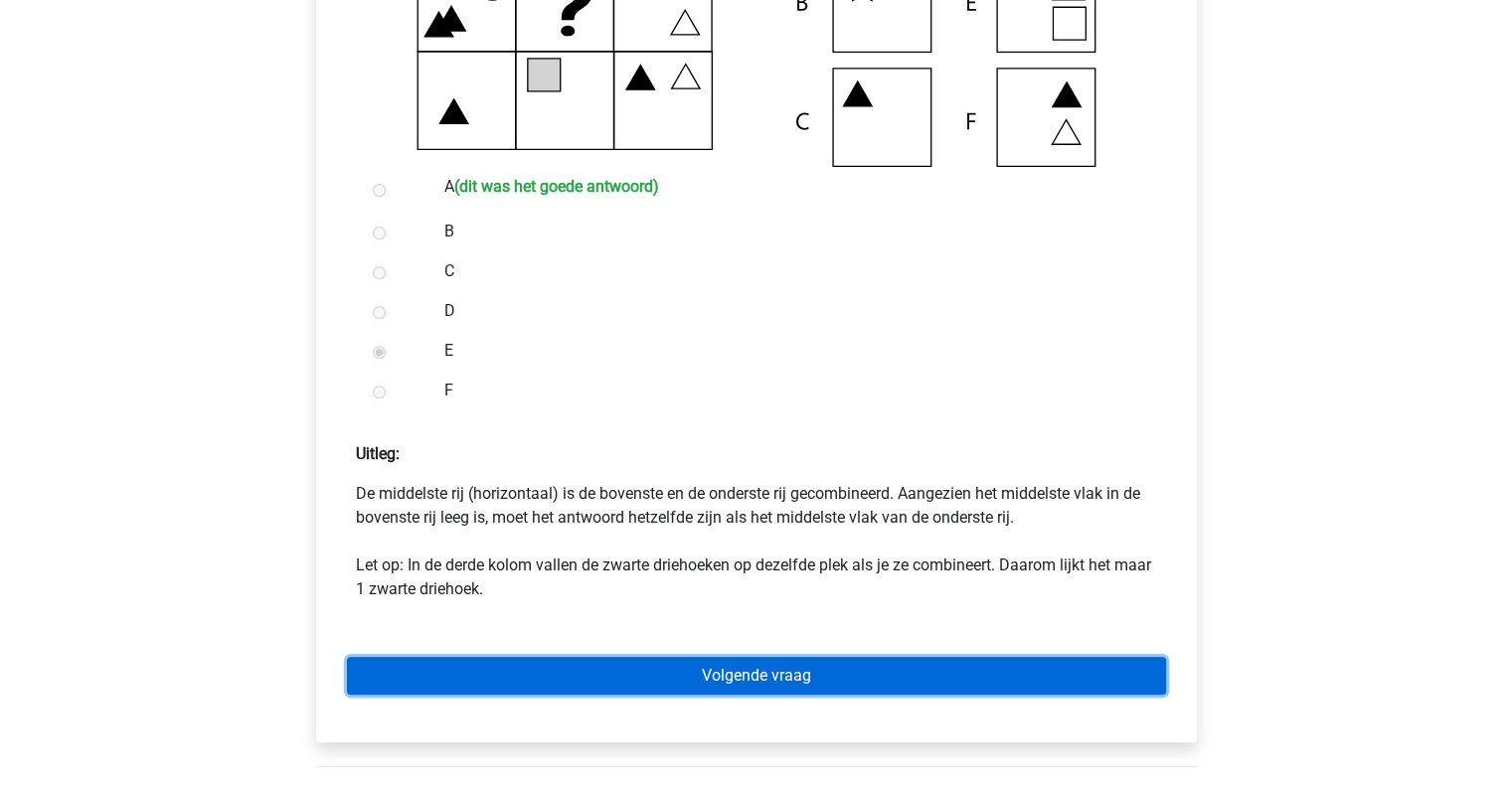 click on "Volgende vraag" at bounding box center (756, 676) 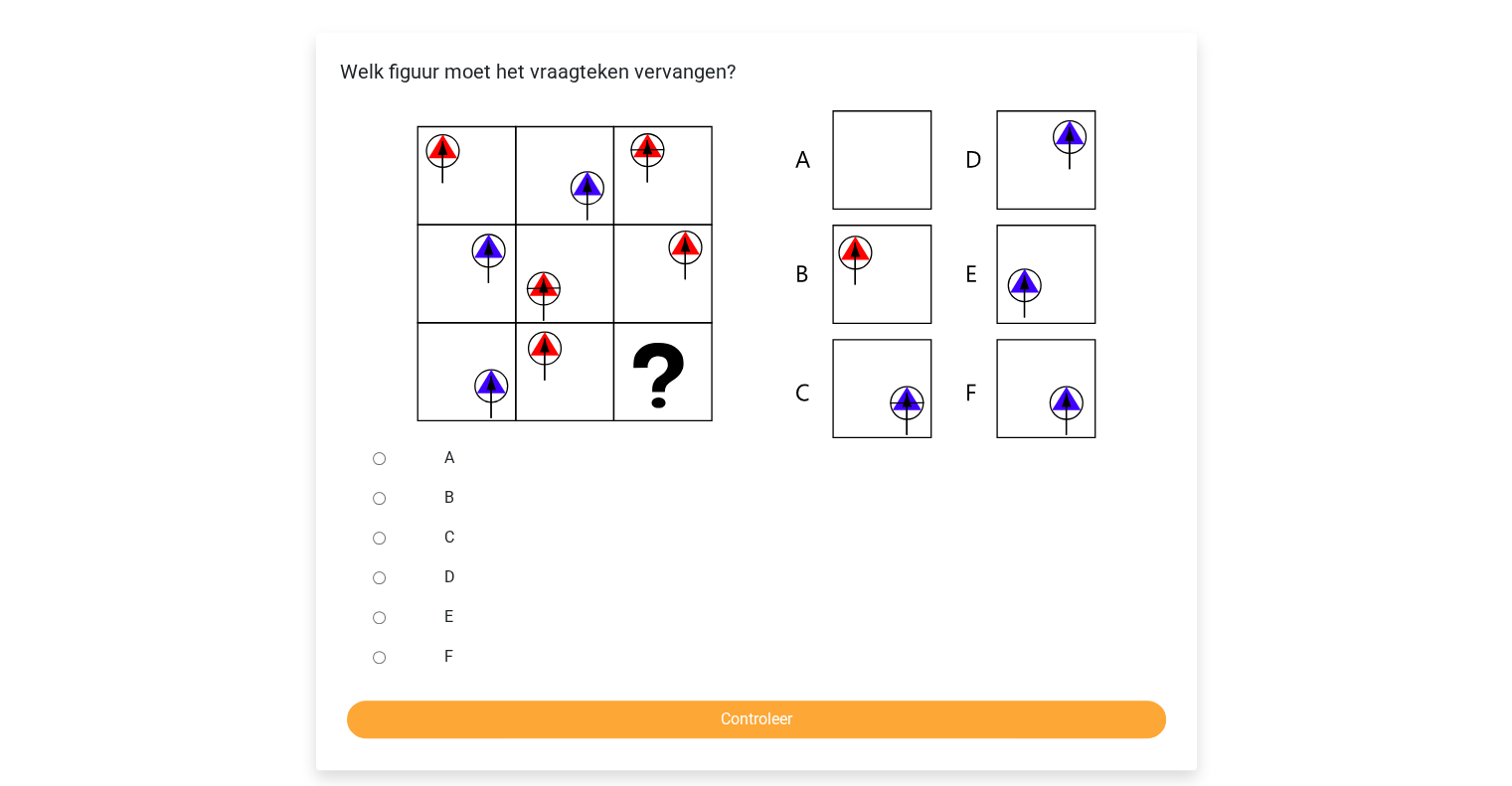 scroll, scrollTop: 358, scrollLeft: 0, axis: vertical 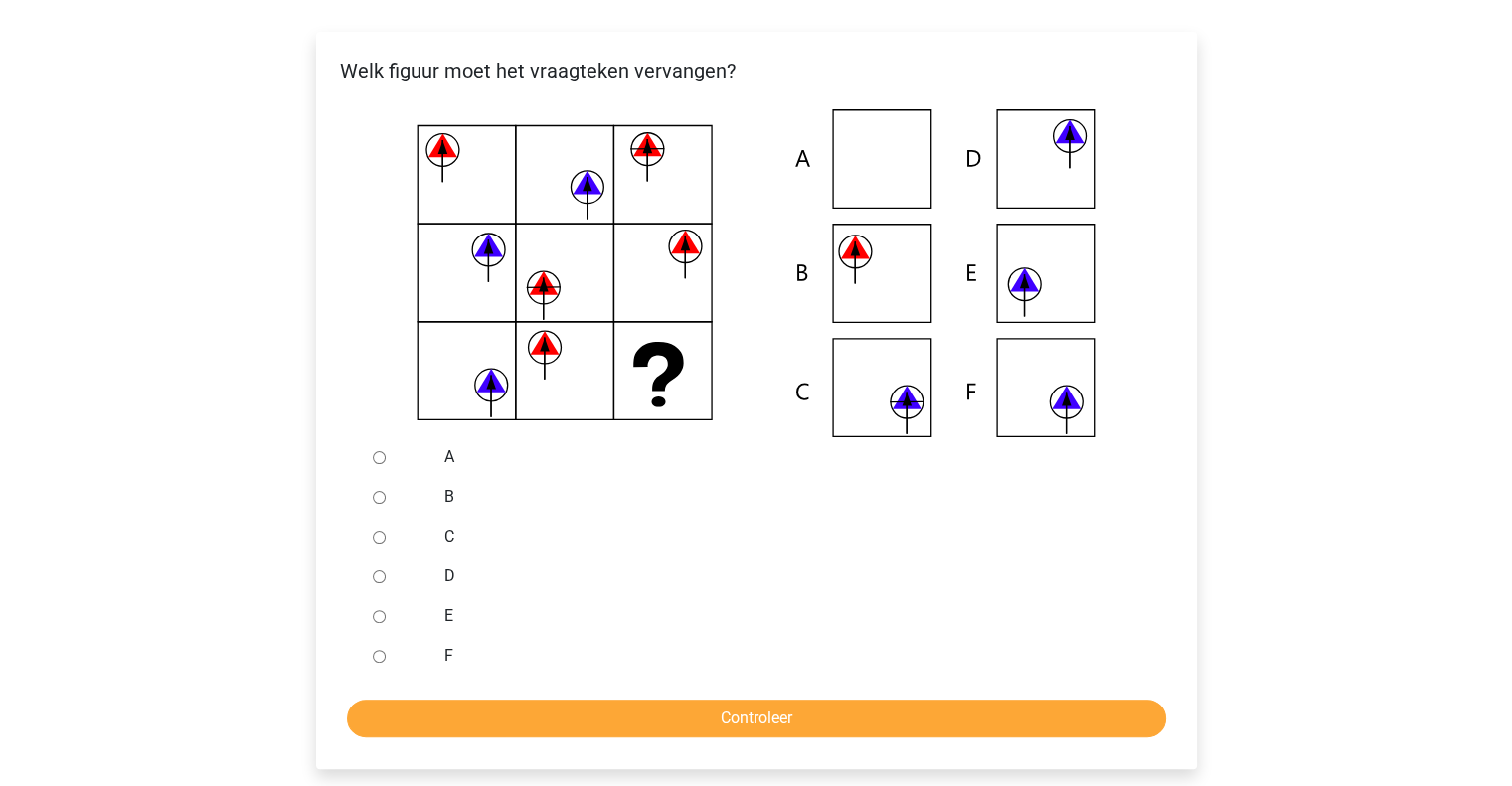 click on "C" at bounding box center [379, 537] 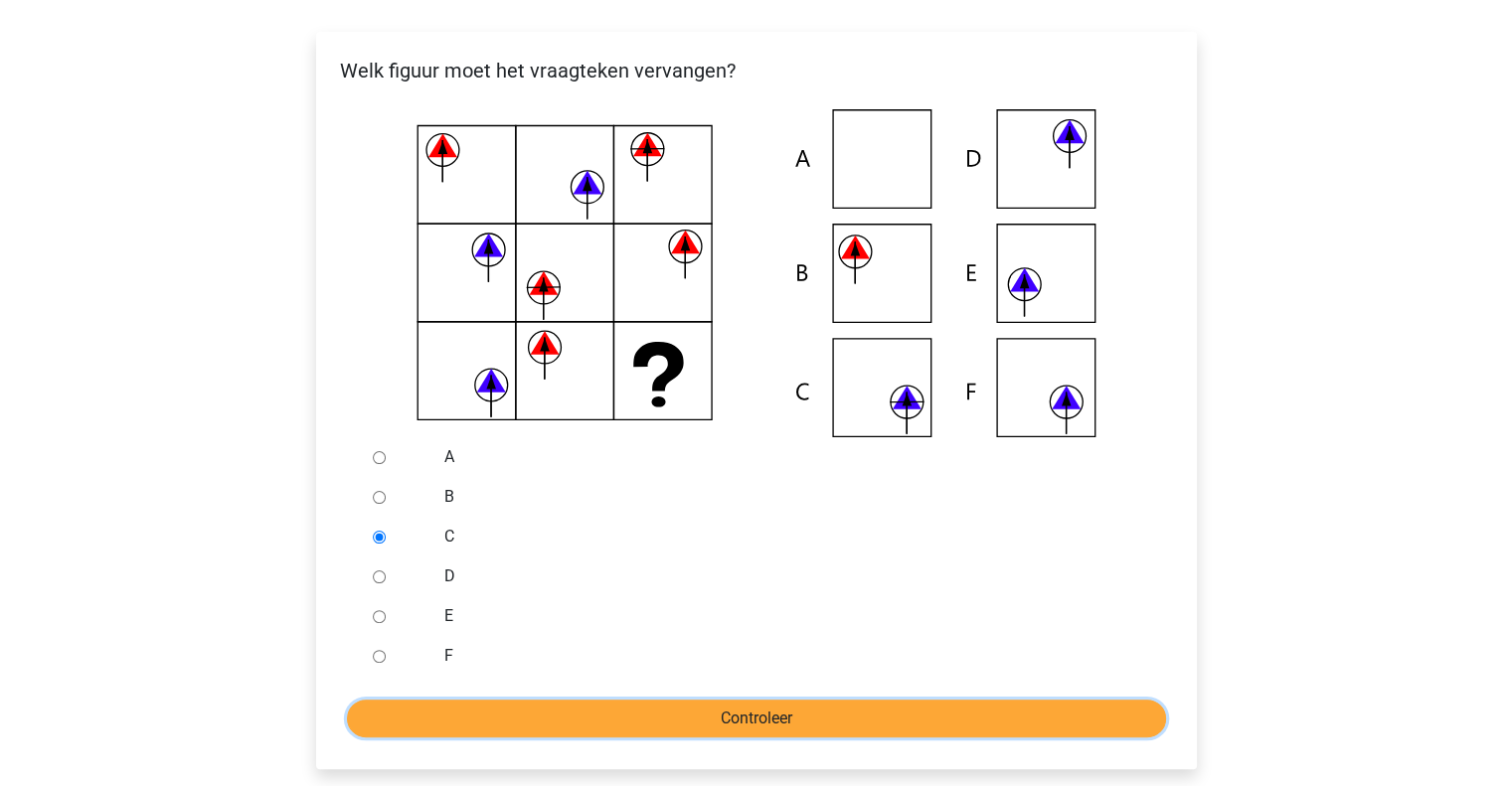 click on "Controleer" at bounding box center [756, 718] 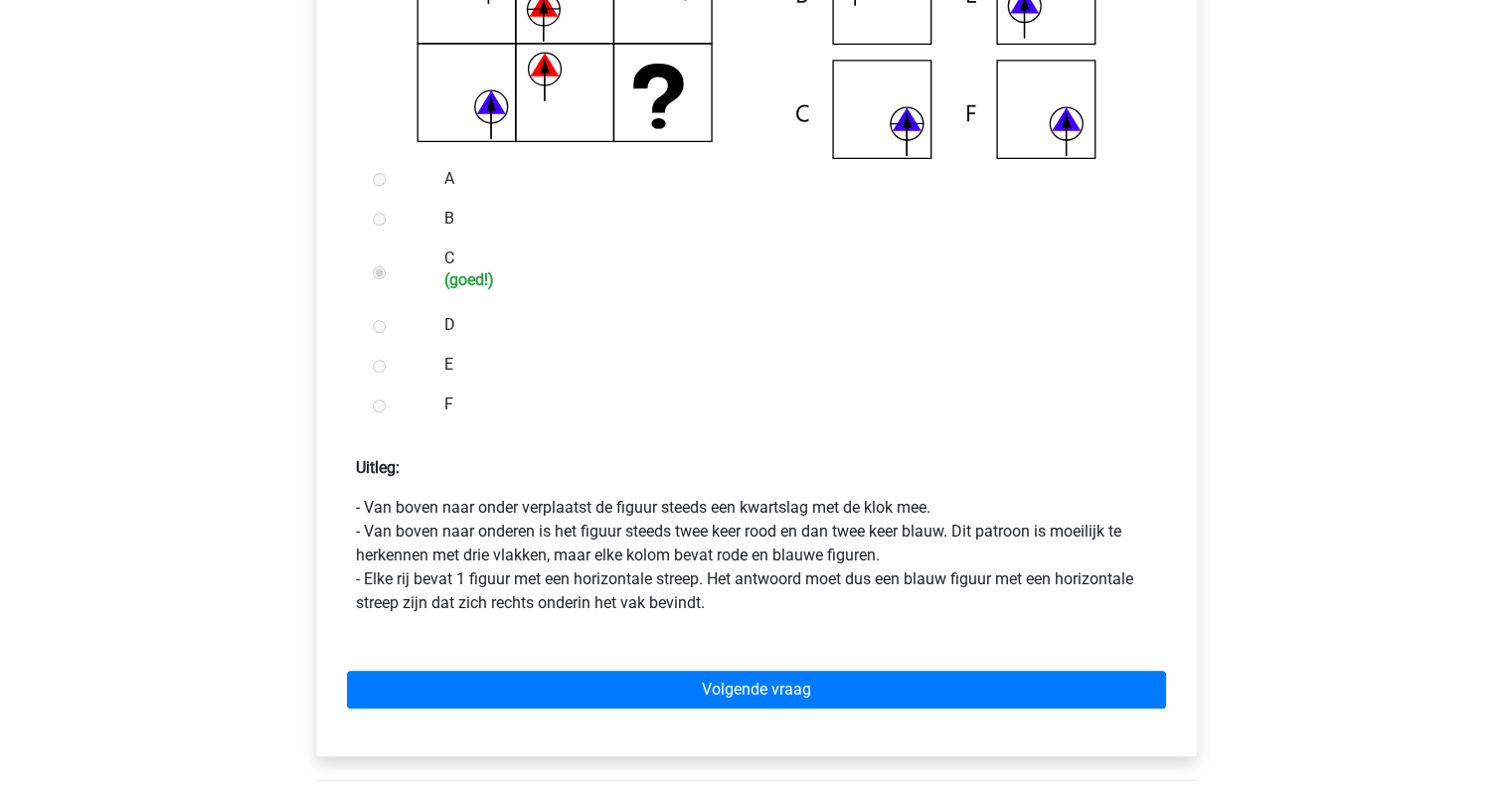 scroll, scrollTop: 638, scrollLeft: 0, axis: vertical 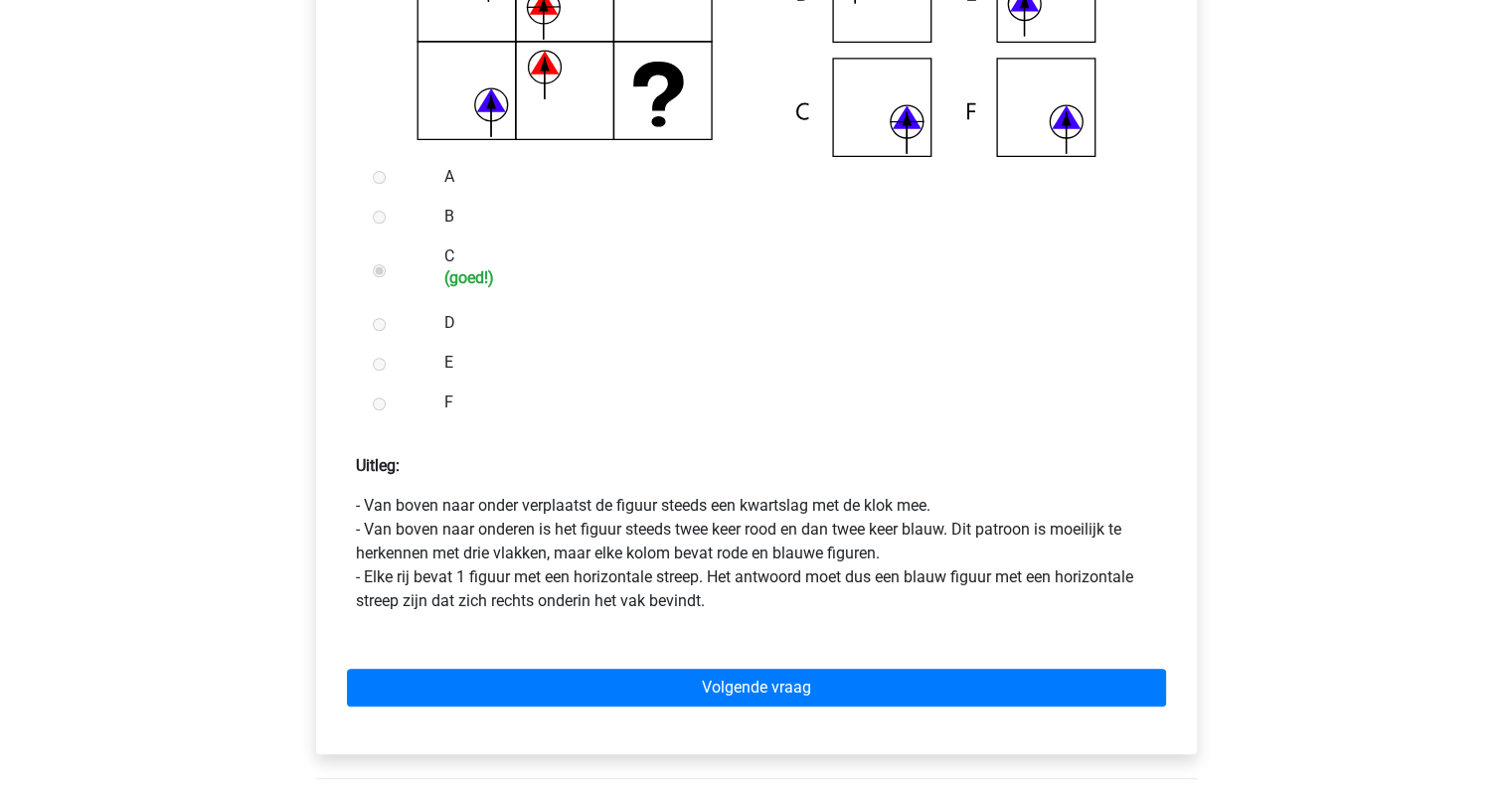 click on "Volgende vraag" at bounding box center [756, 684] 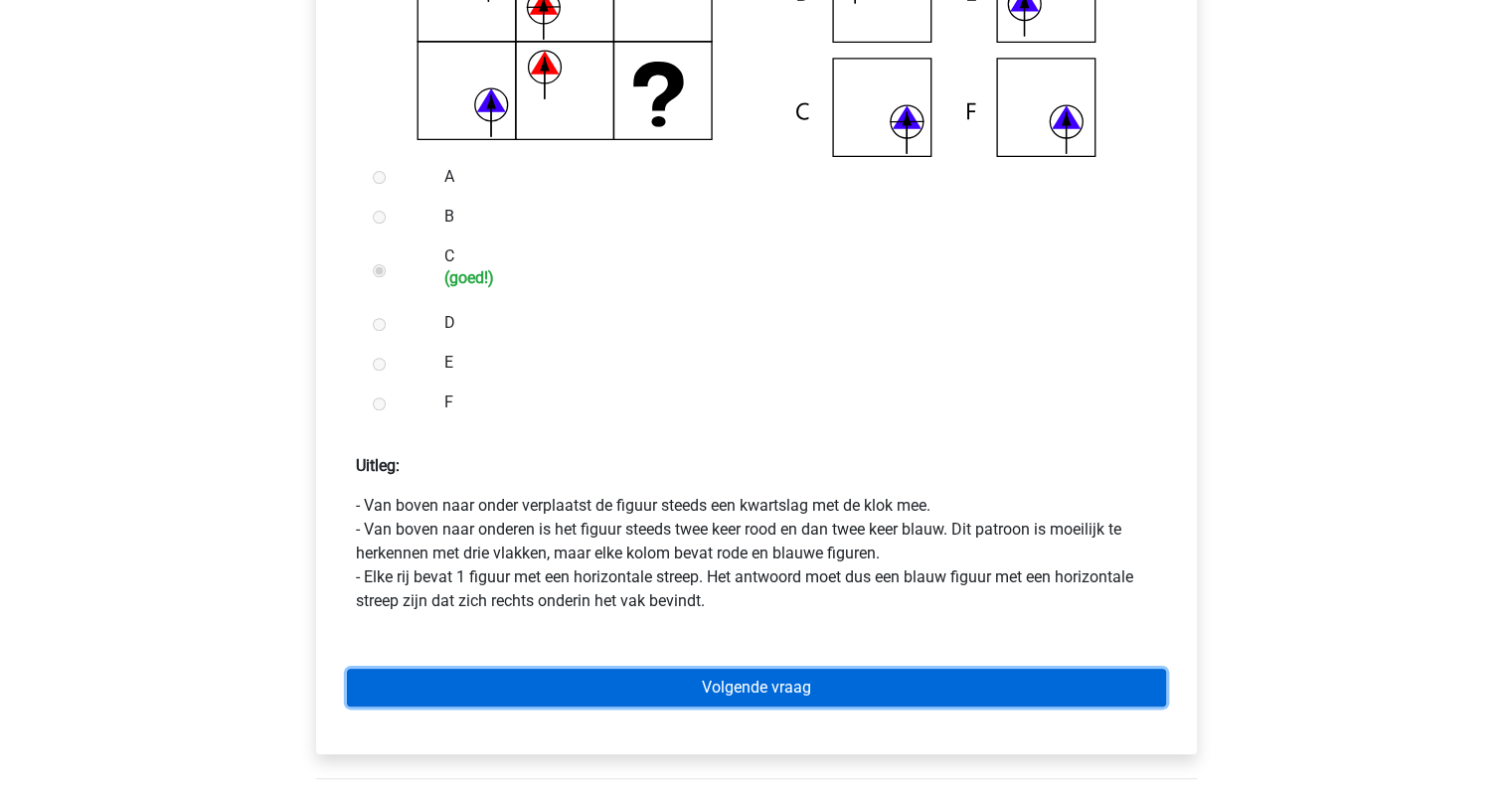 click on "Volgende vraag" at bounding box center [756, 688] 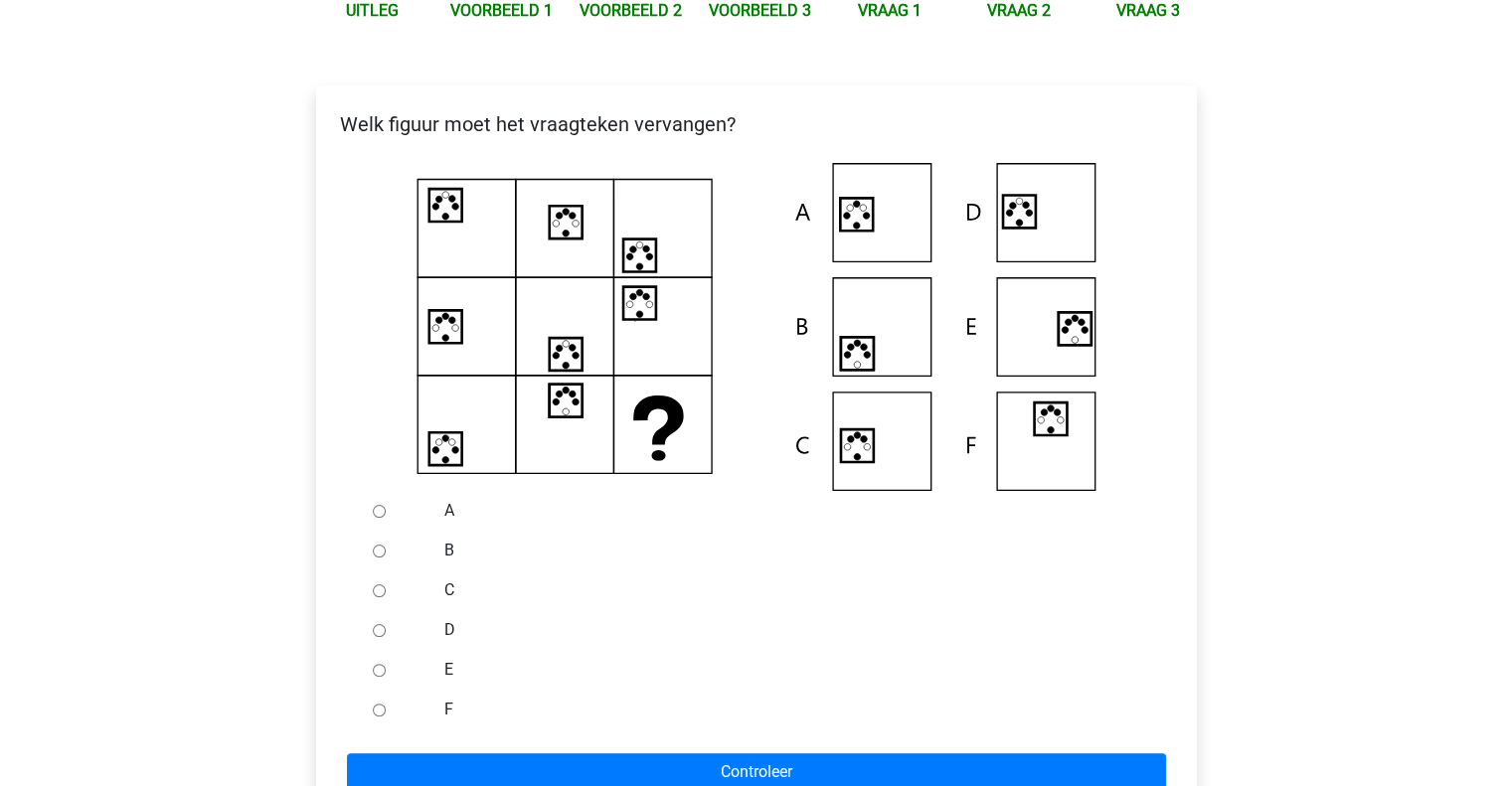 scroll, scrollTop: 302, scrollLeft: 0, axis: vertical 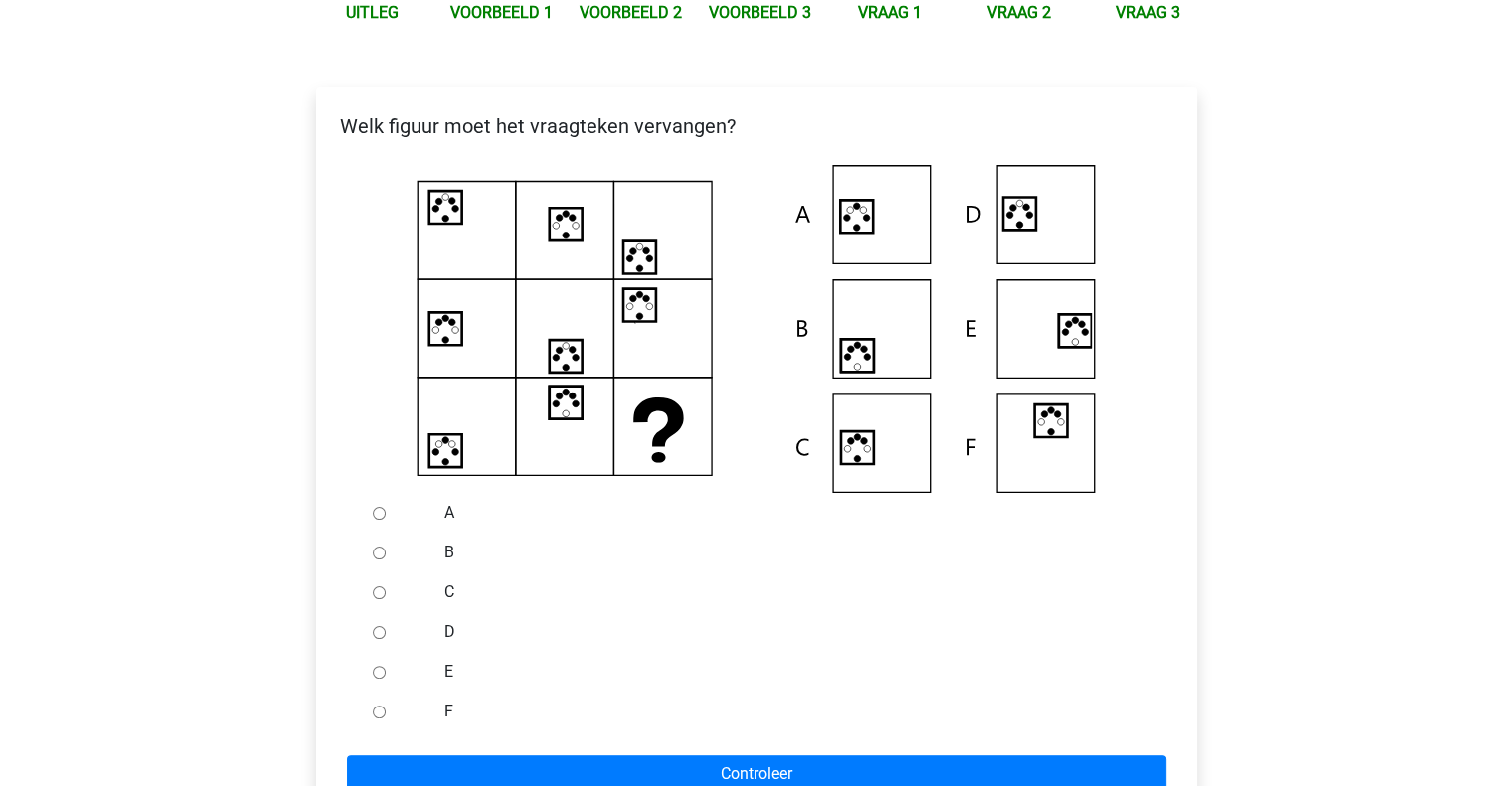 click on "D" at bounding box center [379, 632] 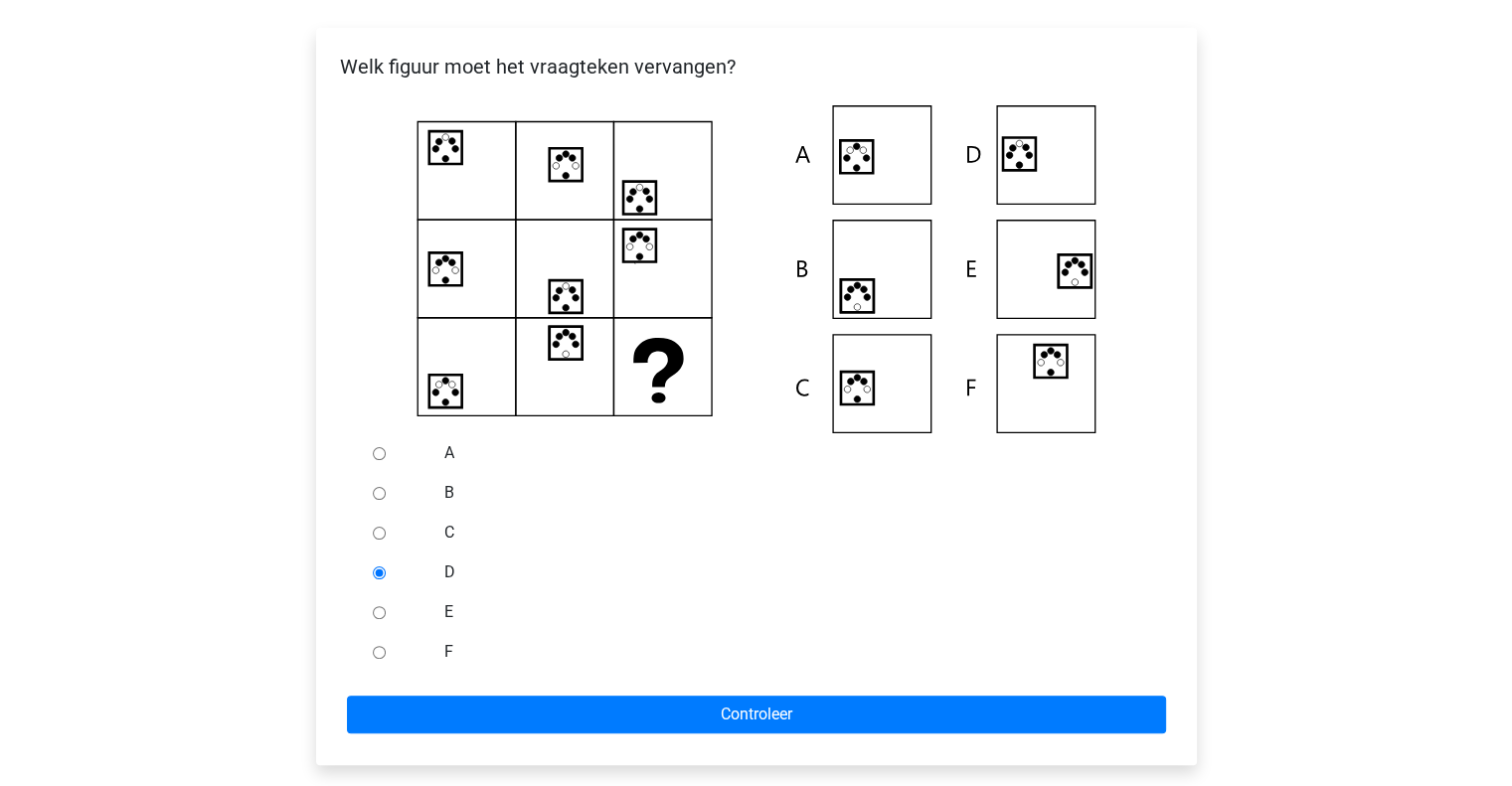 scroll, scrollTop: 362, scrollLeft: 0, axis: vertical 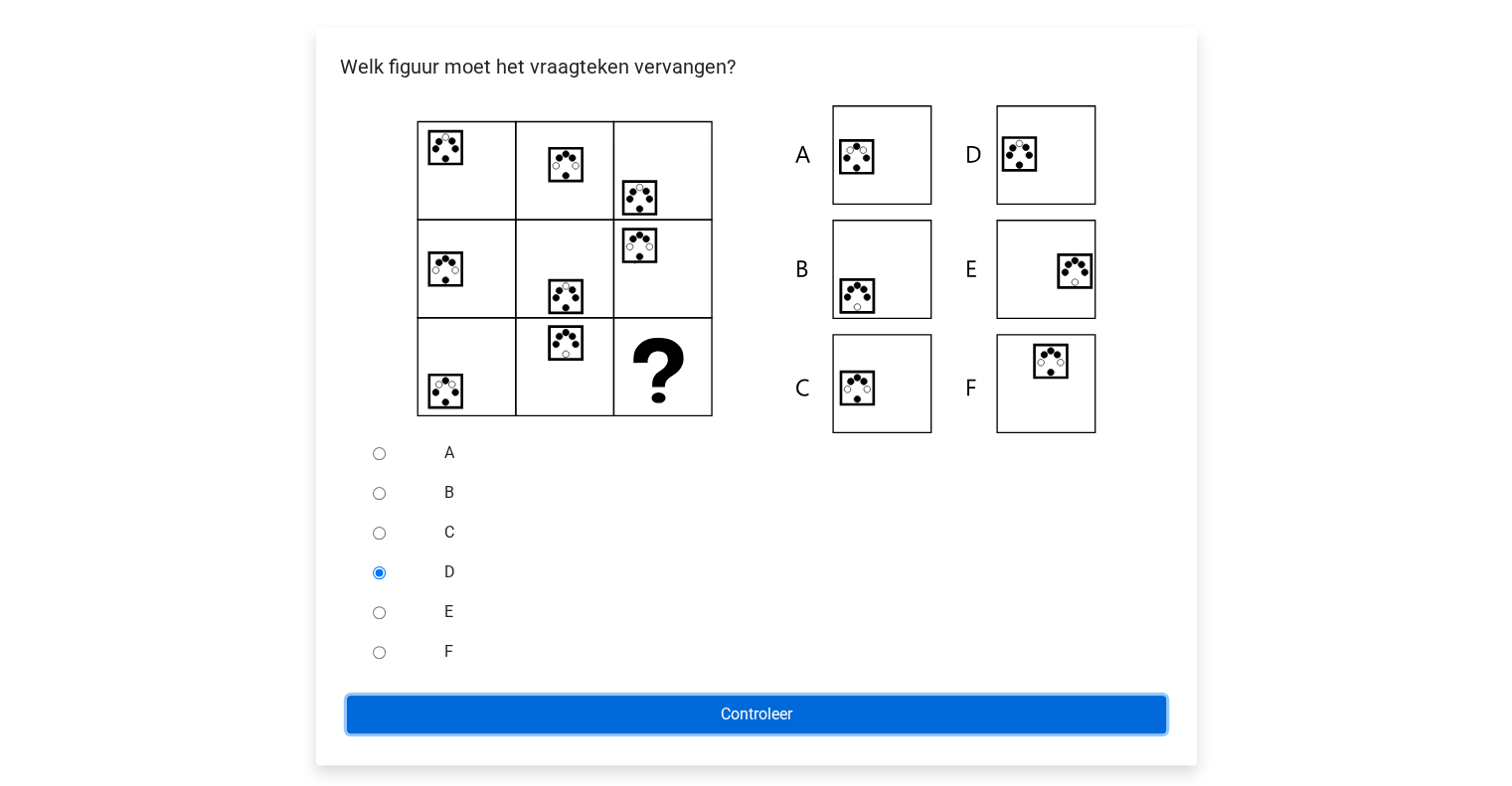 click on "Controleer" at bounding box center [756, 714] 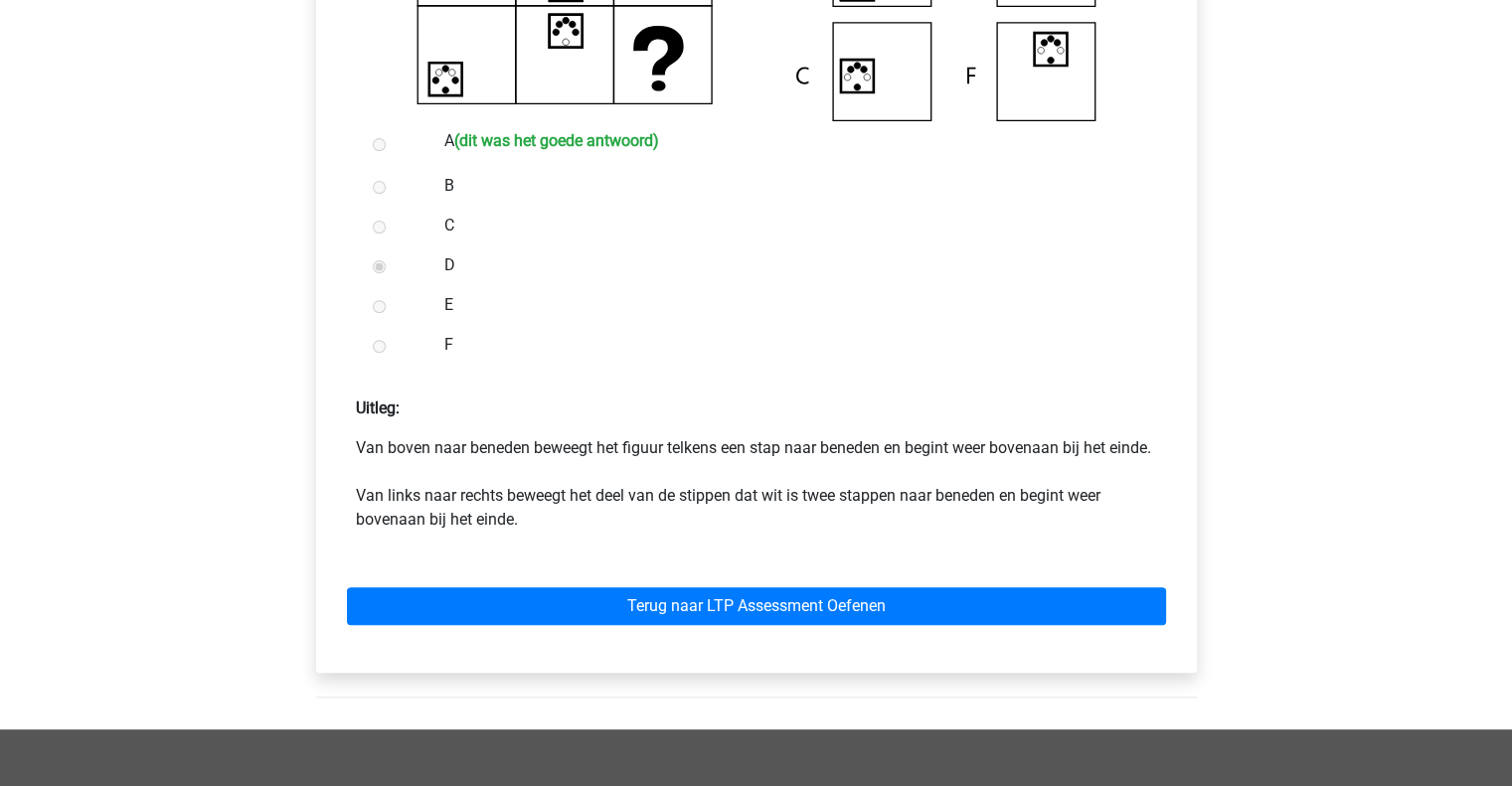 scroll, scrollTop: 683, scrollLeft: 0, axis: vertical 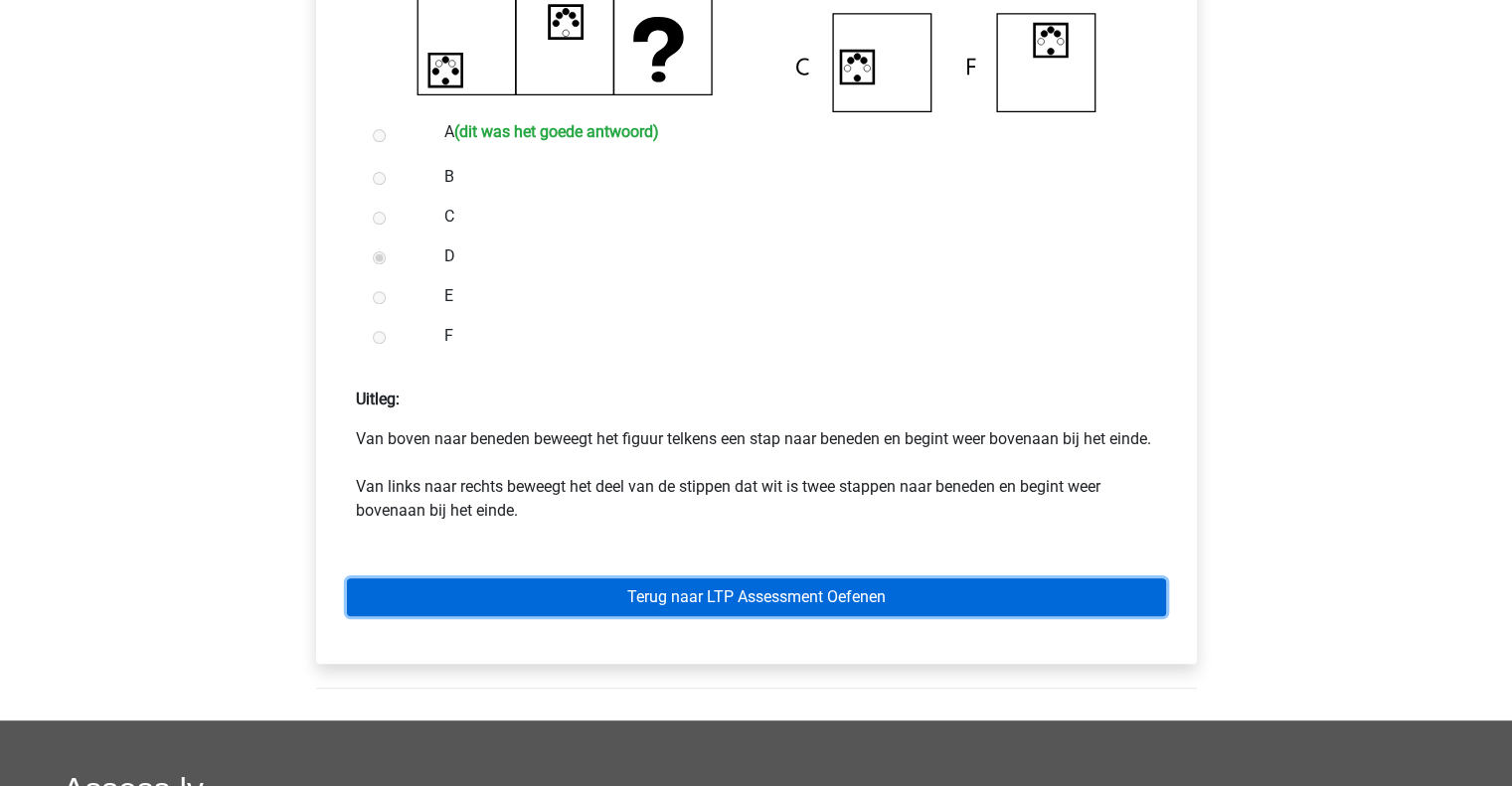 click on "Terug naar LTP Assessment Oefenen" at bounding box center (756, 597) 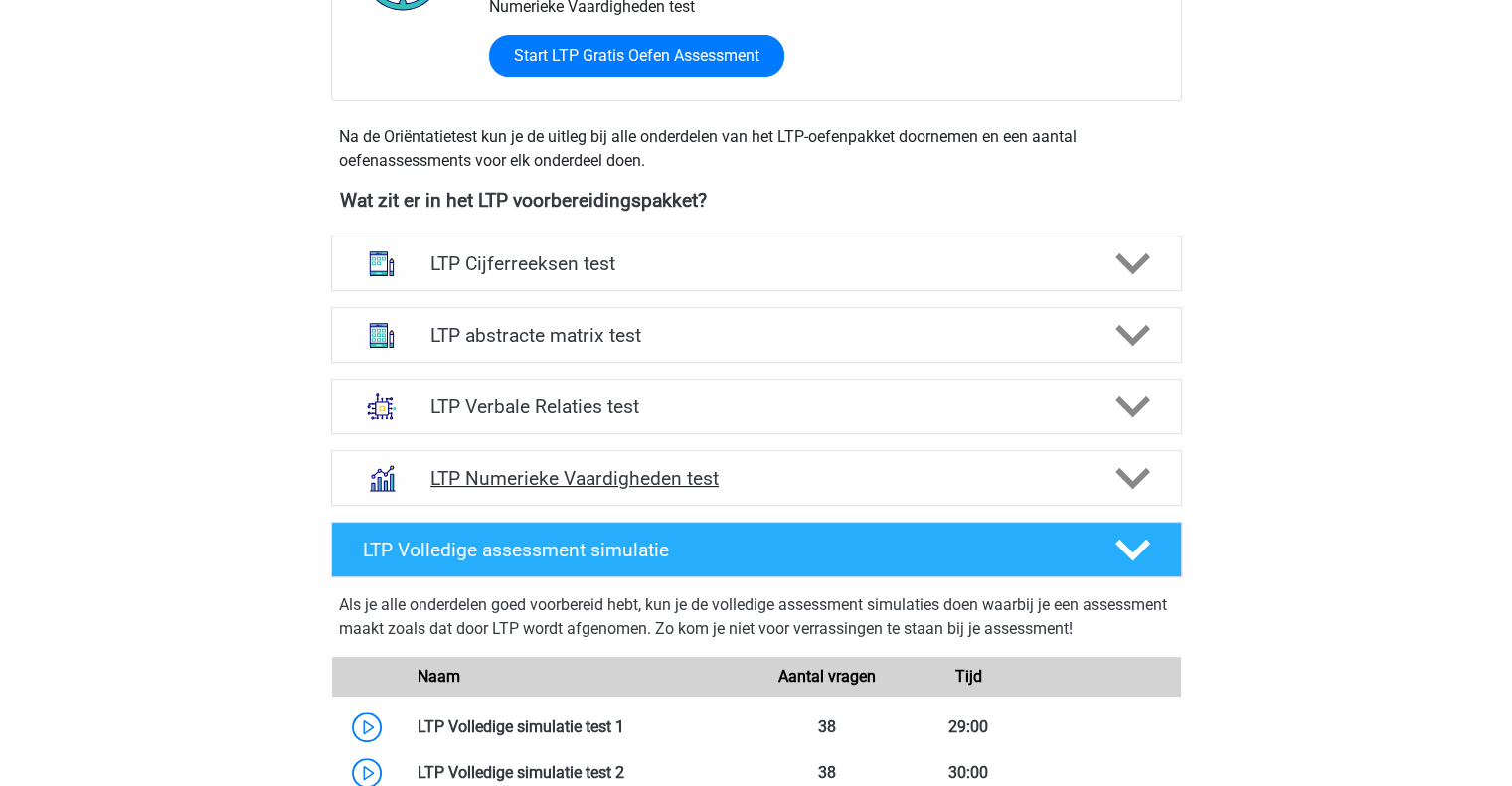 scroll, scrollTop: 651, scrollLeft: 0, axis: vertical 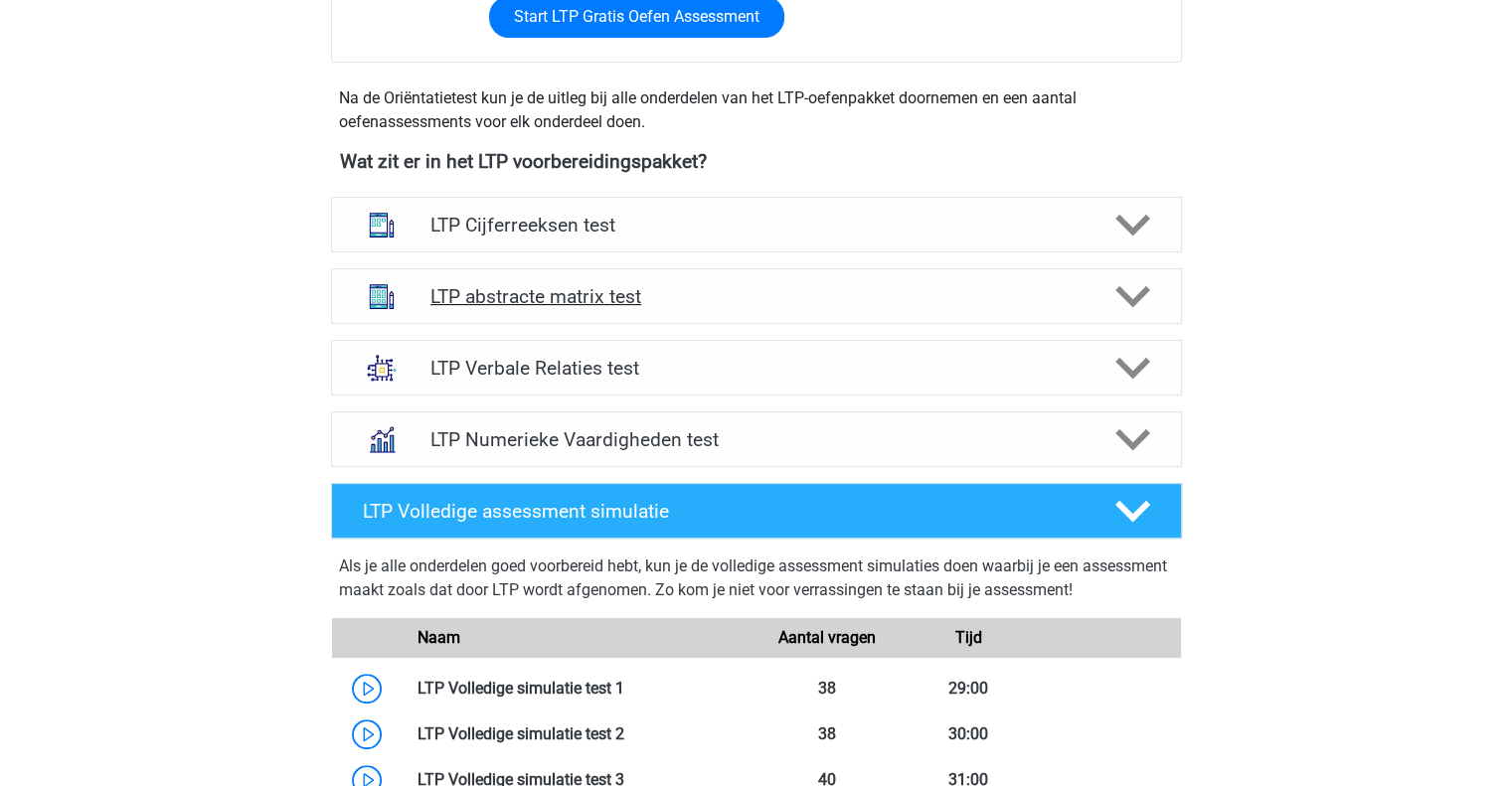 click on "LTP abstracte matrix test" at bounding box center [756, 296] 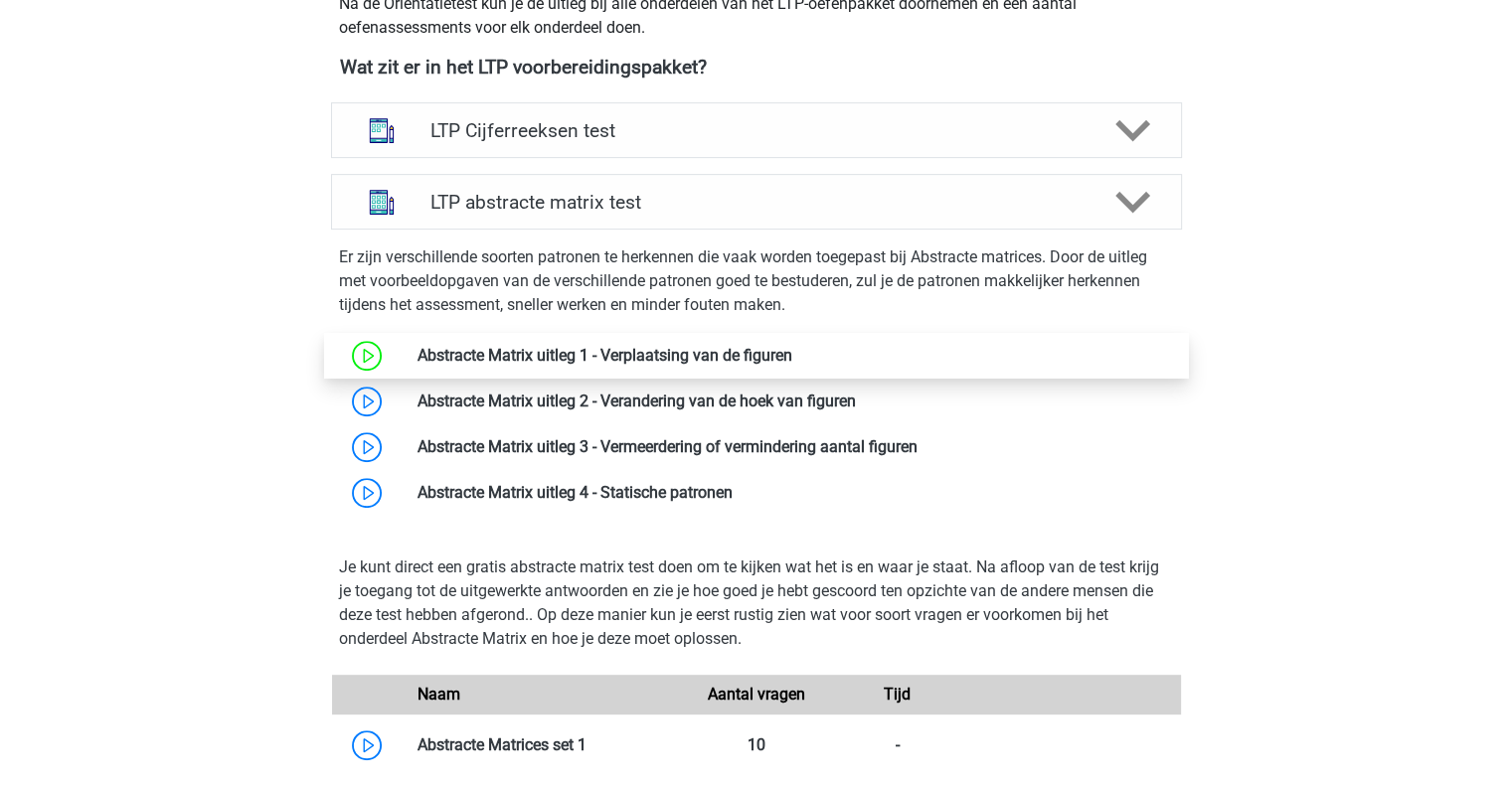 scroll, scrollTop: 749, scrollLeft: 0, axis: vertical 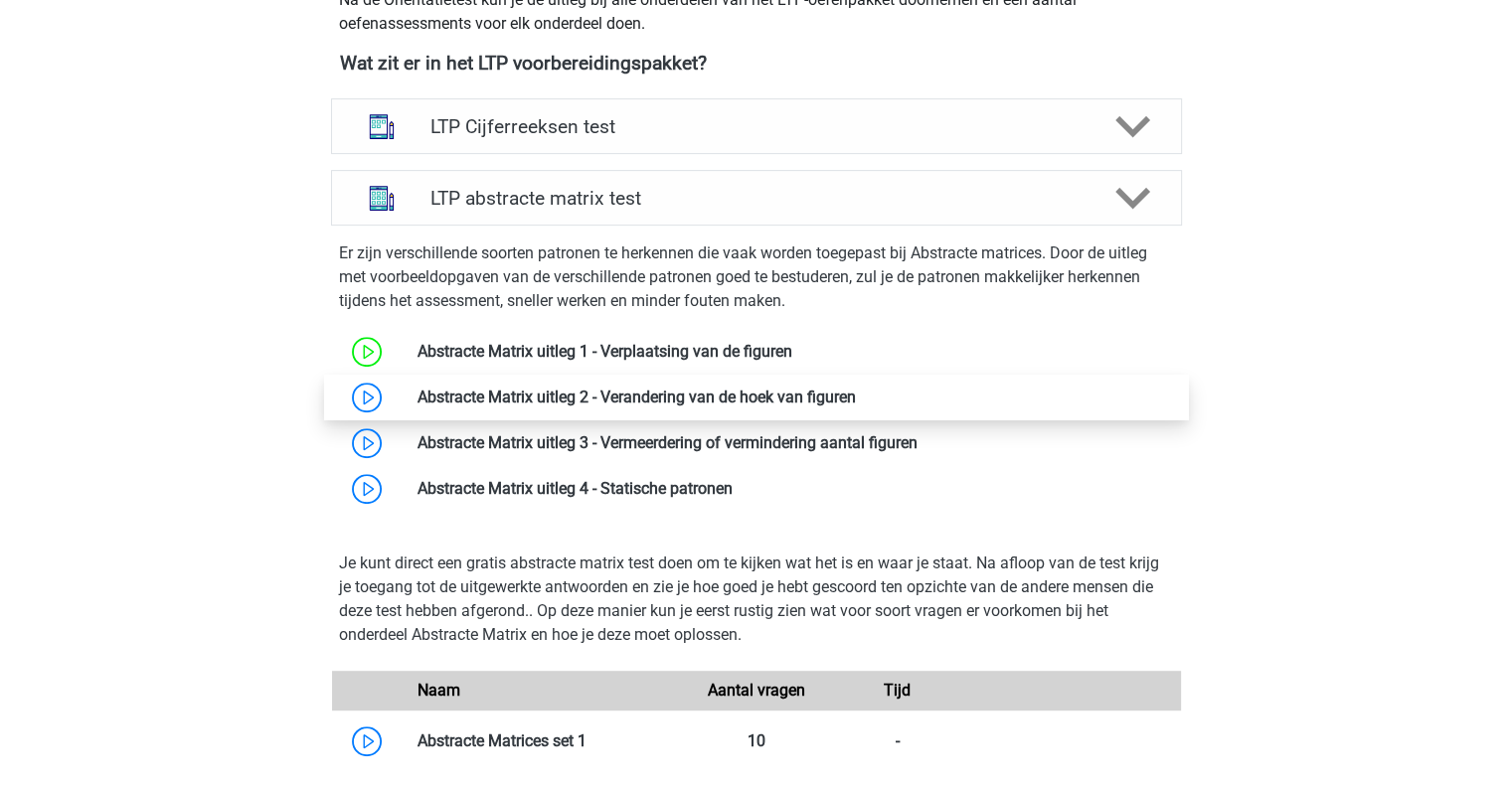 click at bounding box center (856, 396) 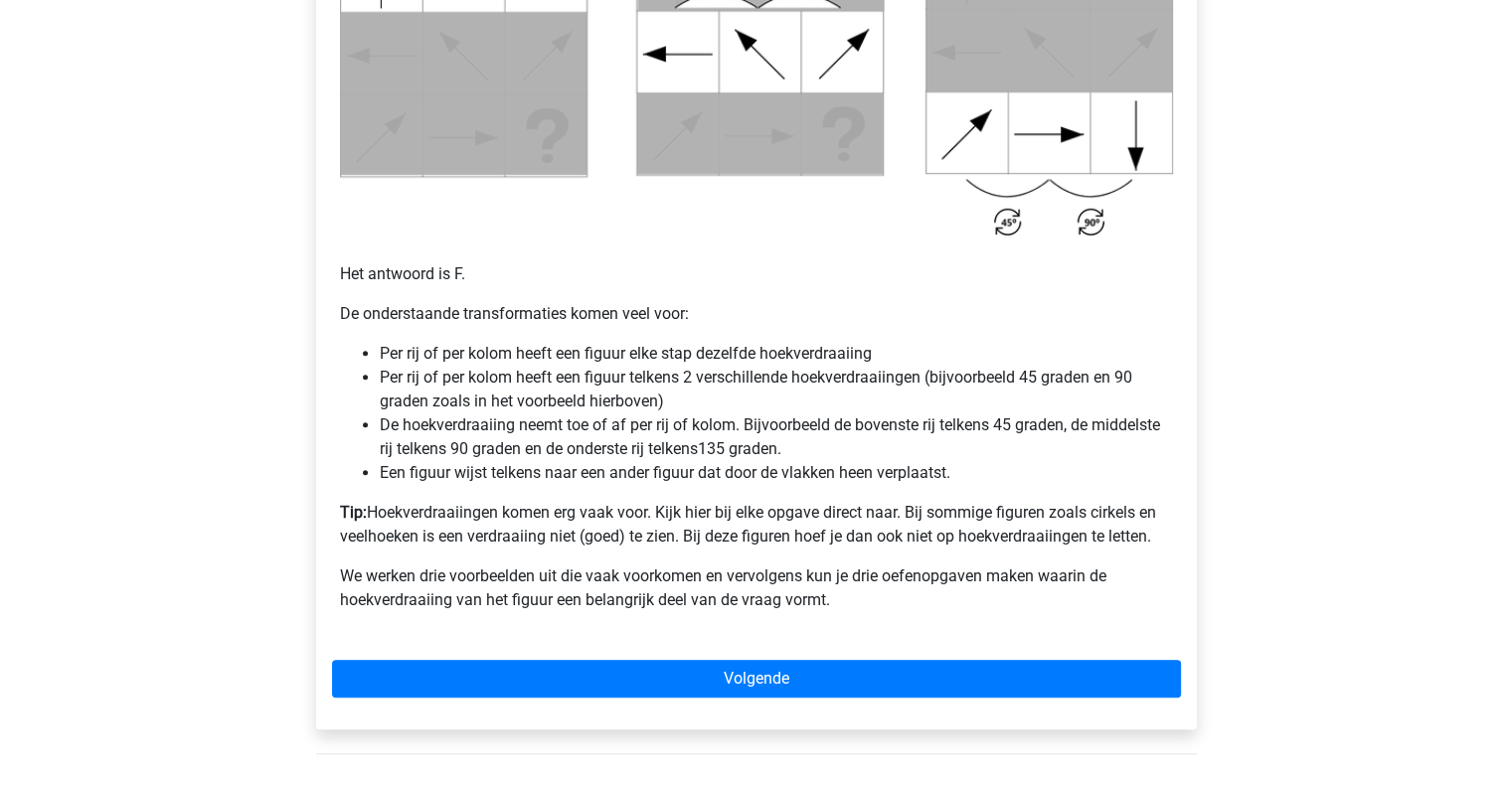 scroll, scrollTop: 1149, scrollLeft: 0, axis: vertical 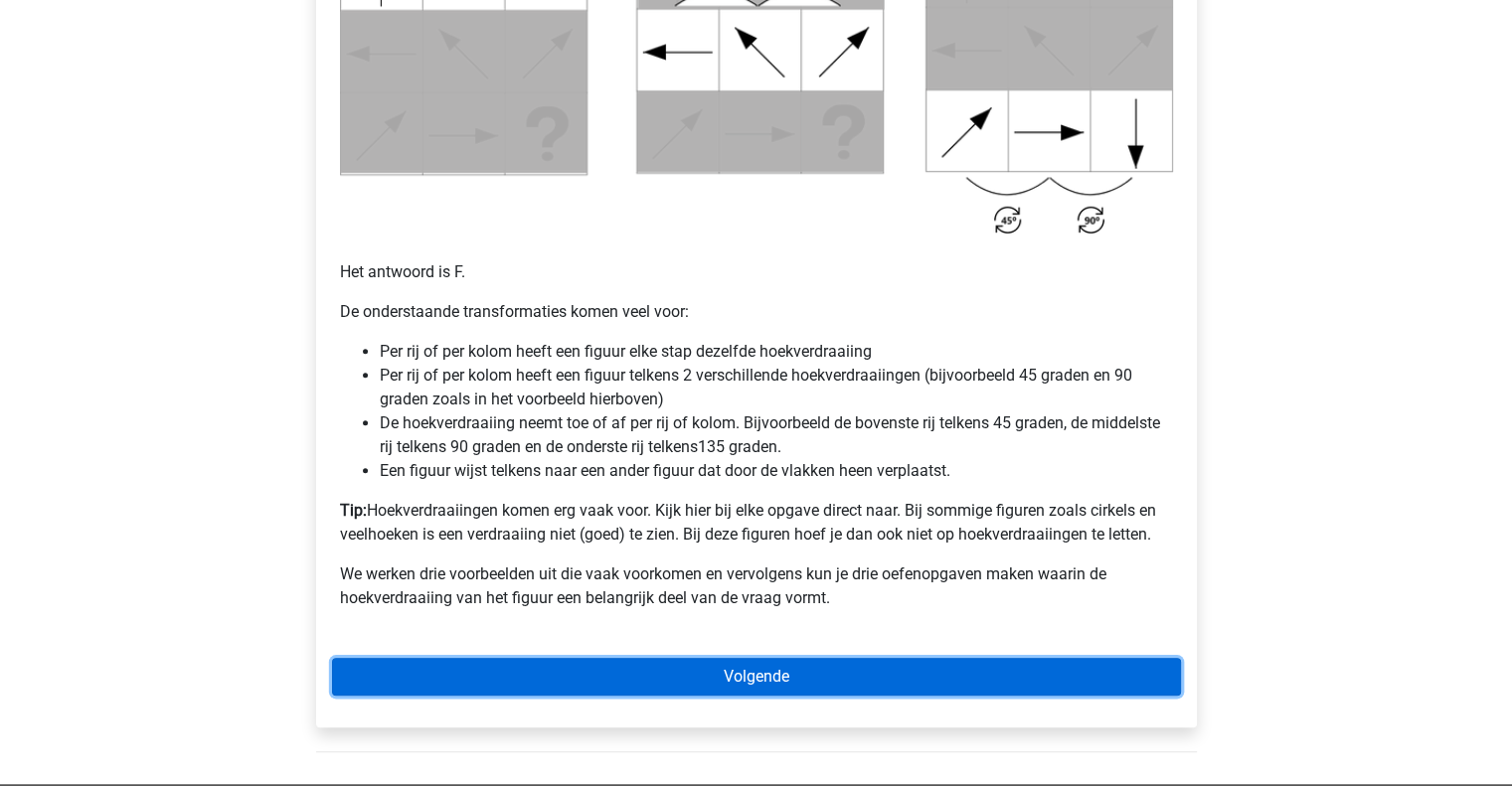 click on "Volgende" at bounding box center [756, 677] 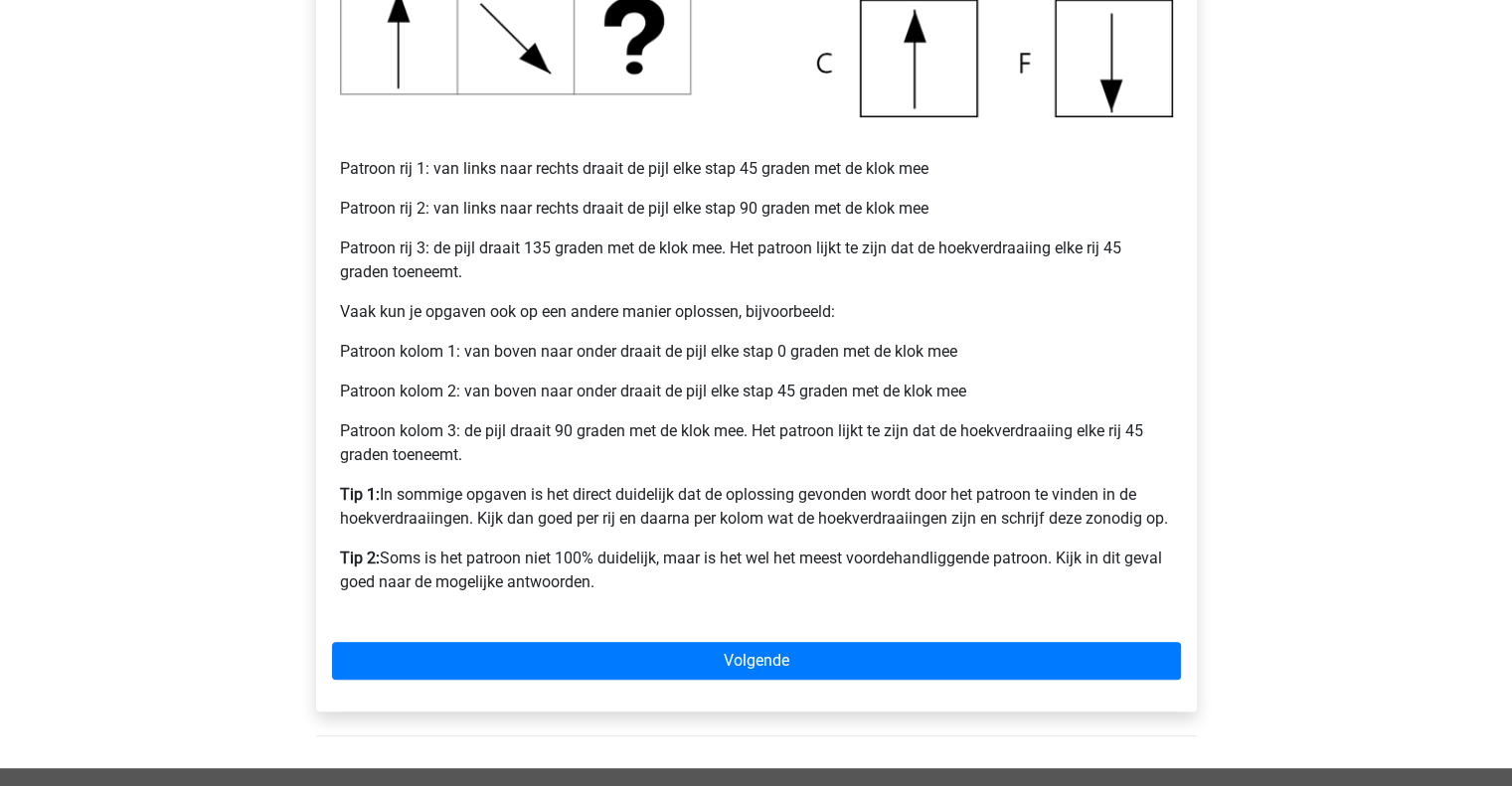 scroll, scrollTop: 750, scrollLeft: 0, axis: vertical 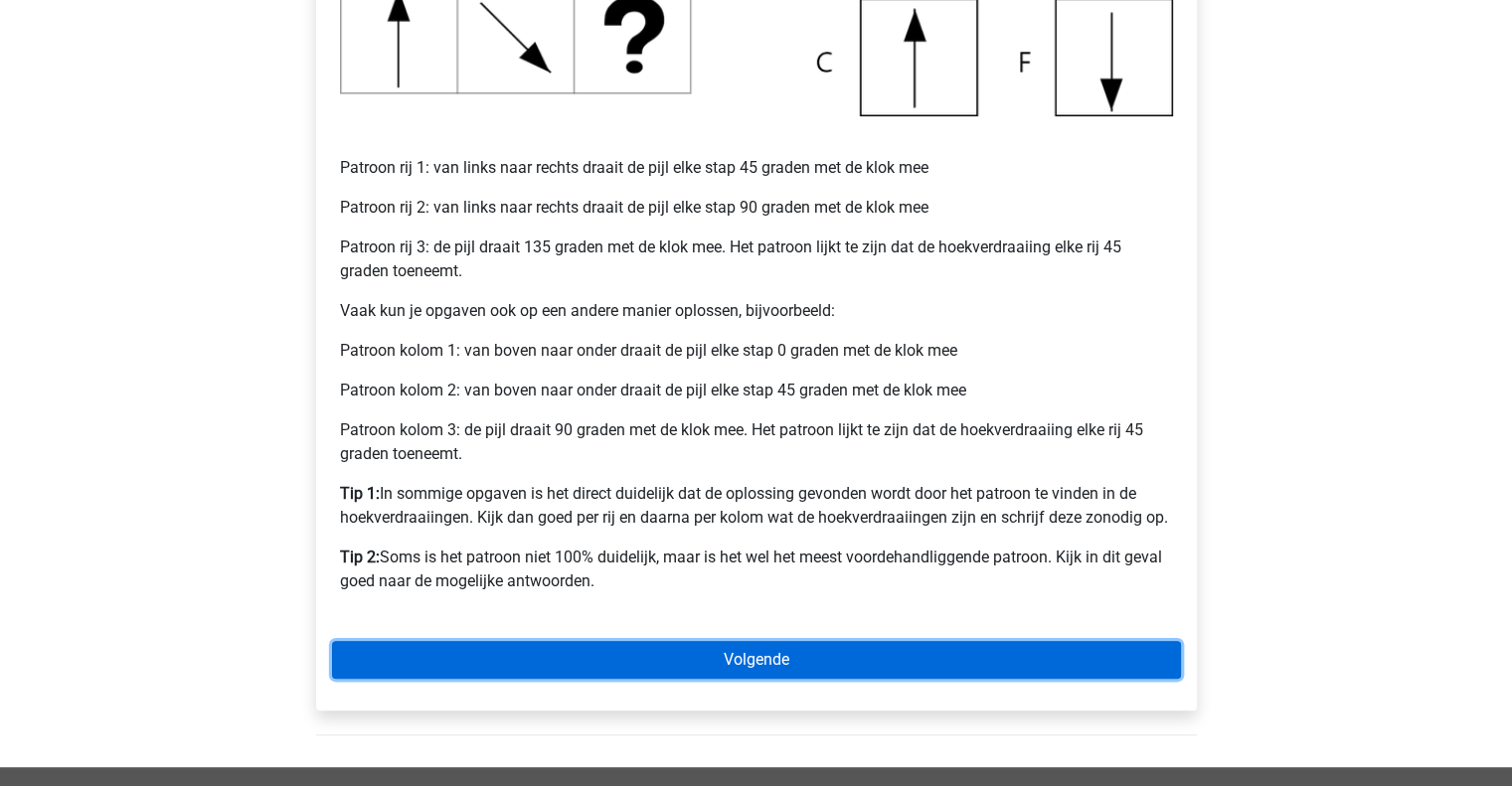 click on "Volgende" at bounding box center (756, 660) 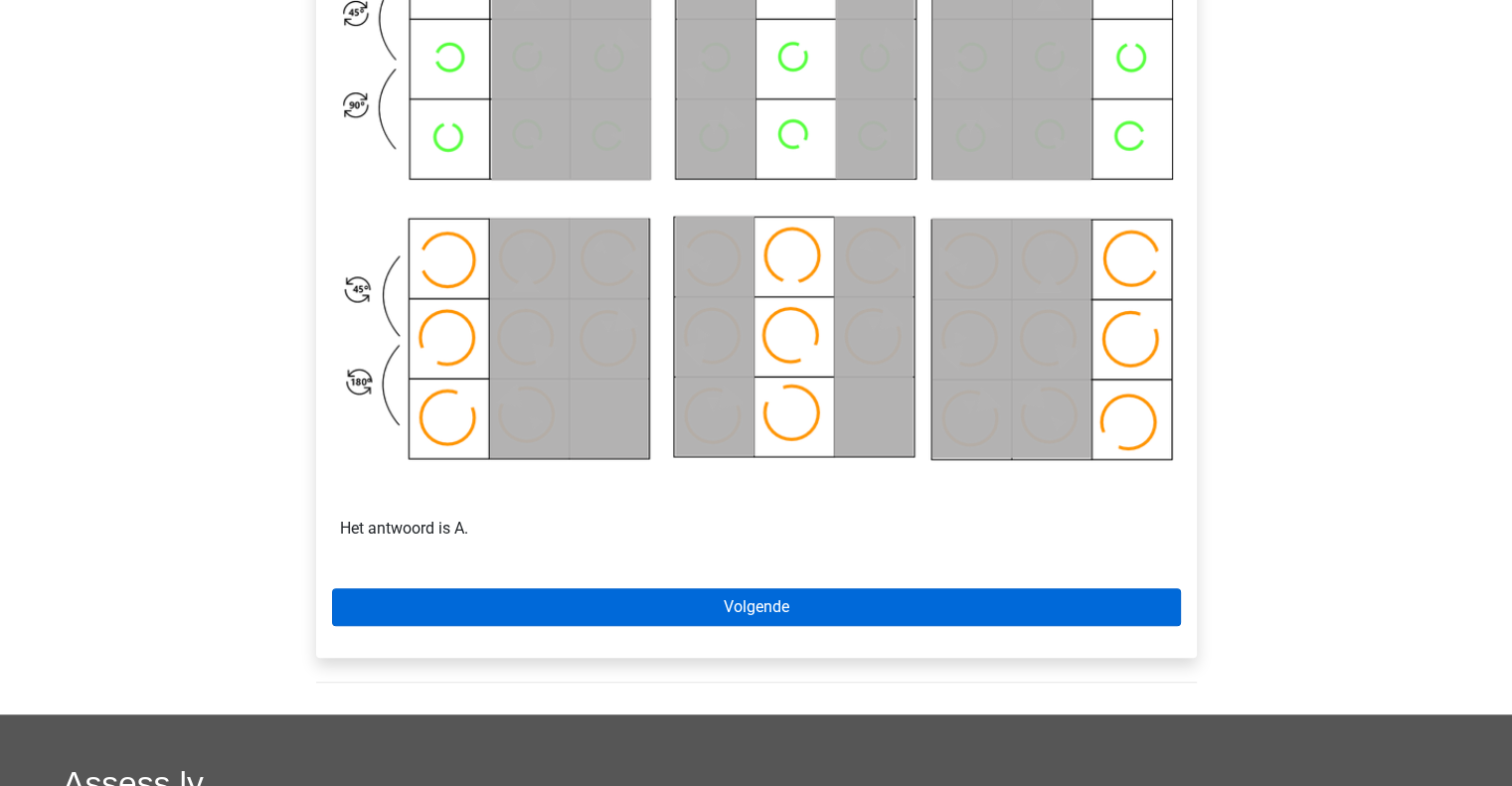 scroll, scrollTop: 1048, scrollLeft: 0, axis: vertical 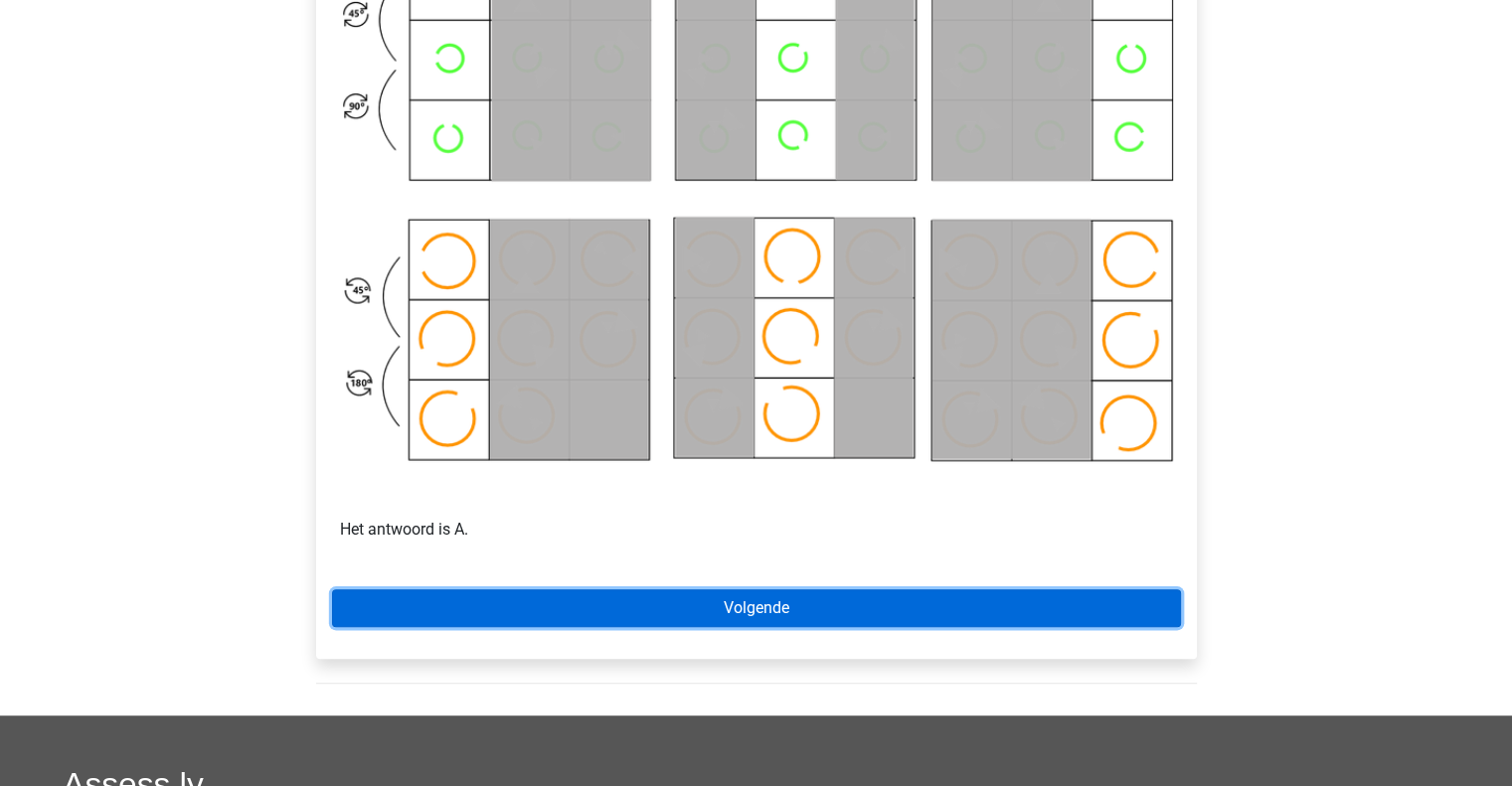 click on "Volgende" 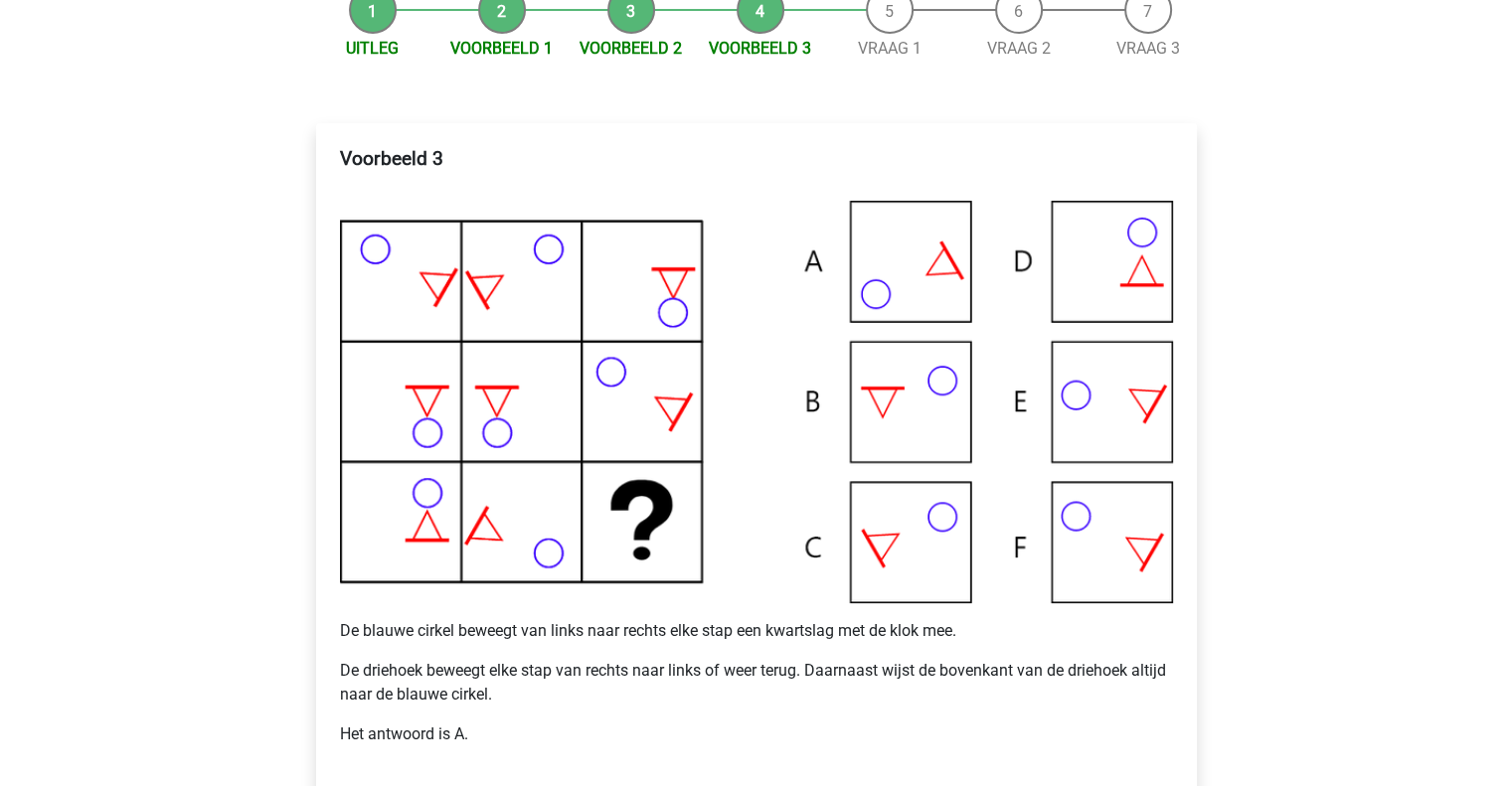 scroll, scrollTop: 266, scrollLeft: 0, axis: vertical 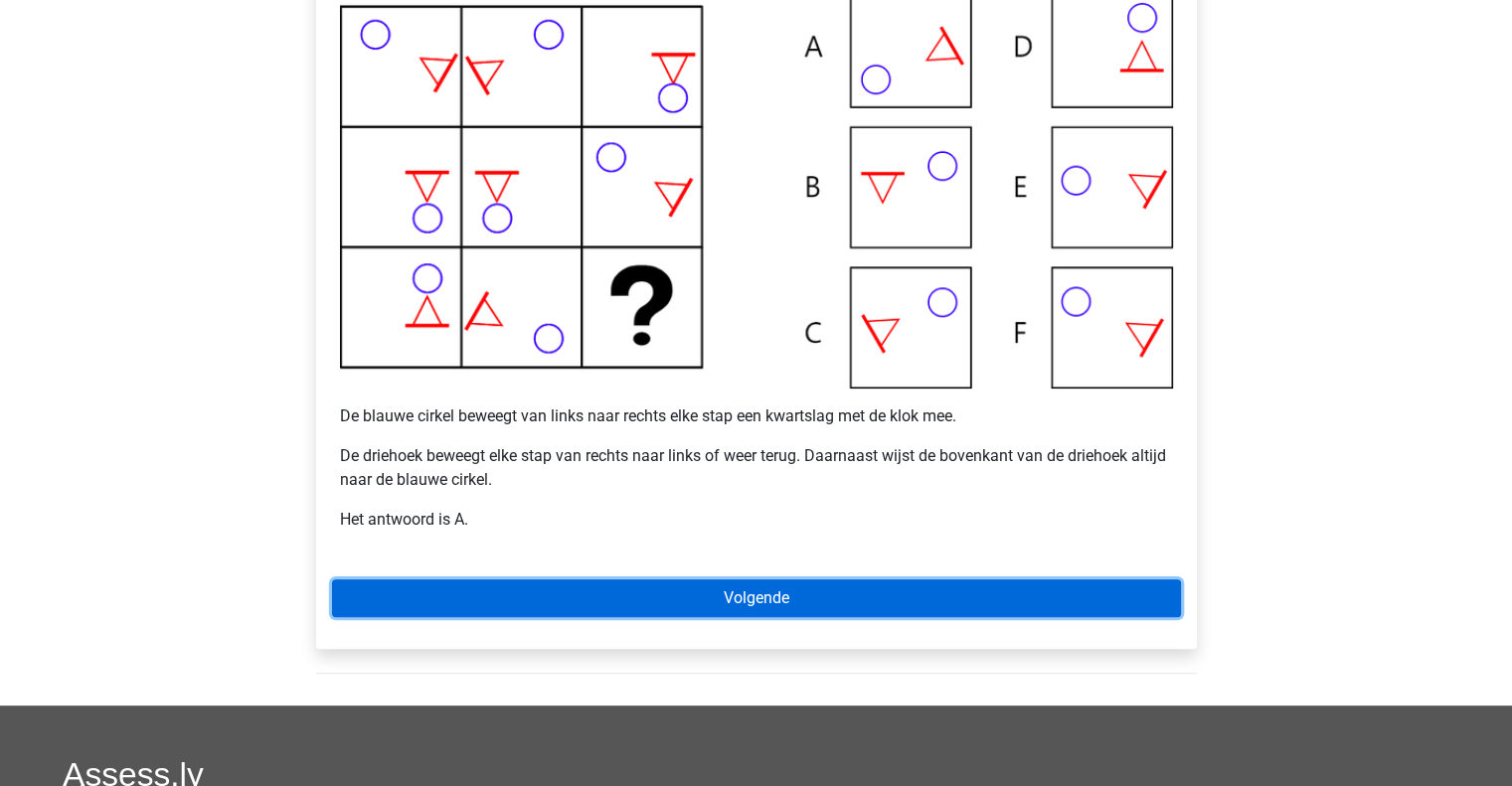 click on "Volgende" at bounding box center (756, 598) 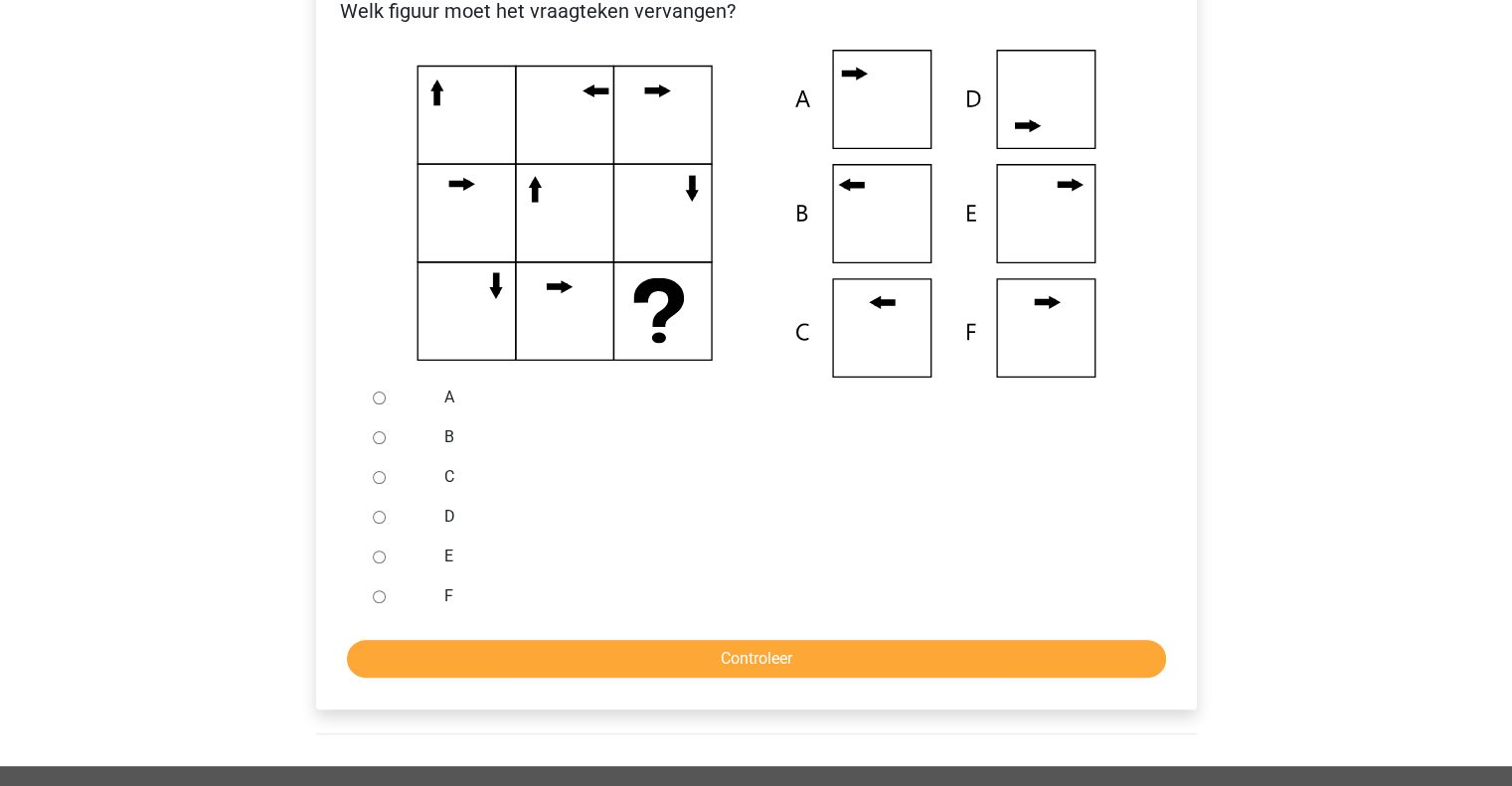 scroll, scrollTop: 436, scrollLeft: 0, axis: vertical 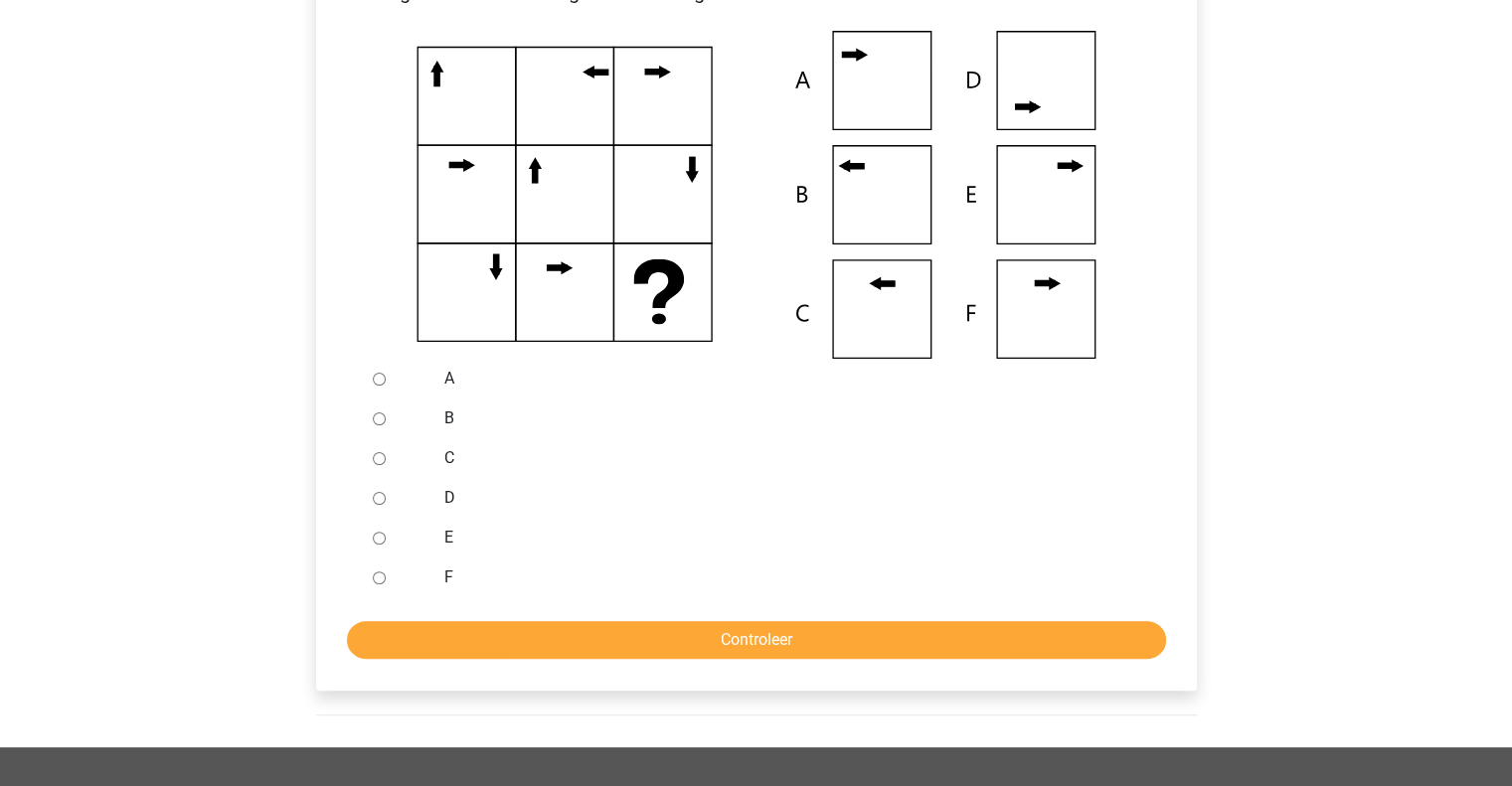 click on "C" at bounding box center (379, 458) 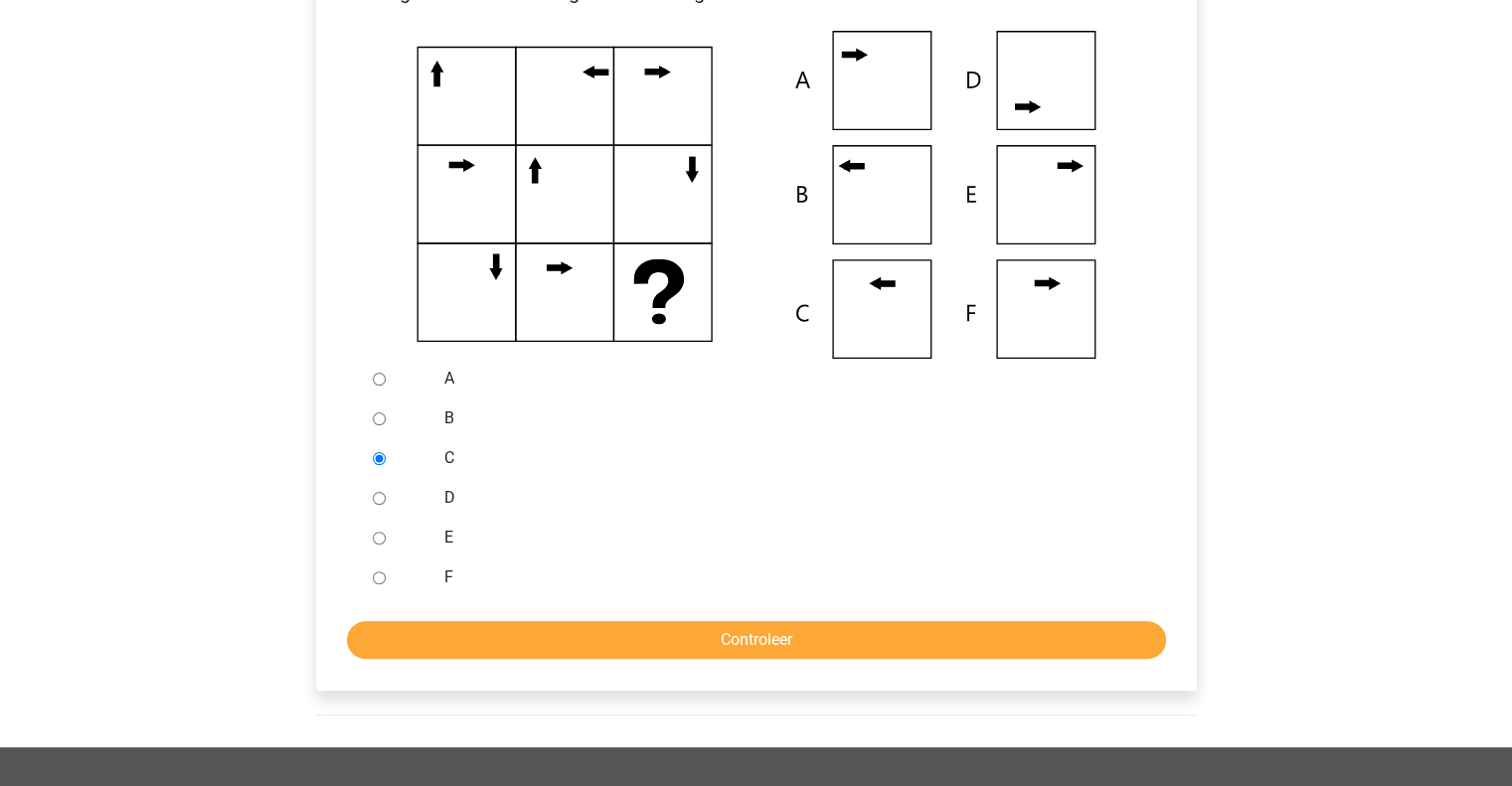 click on "Welk figuur moet het vraagteken vervangen?" at bounding box center (756, 322) 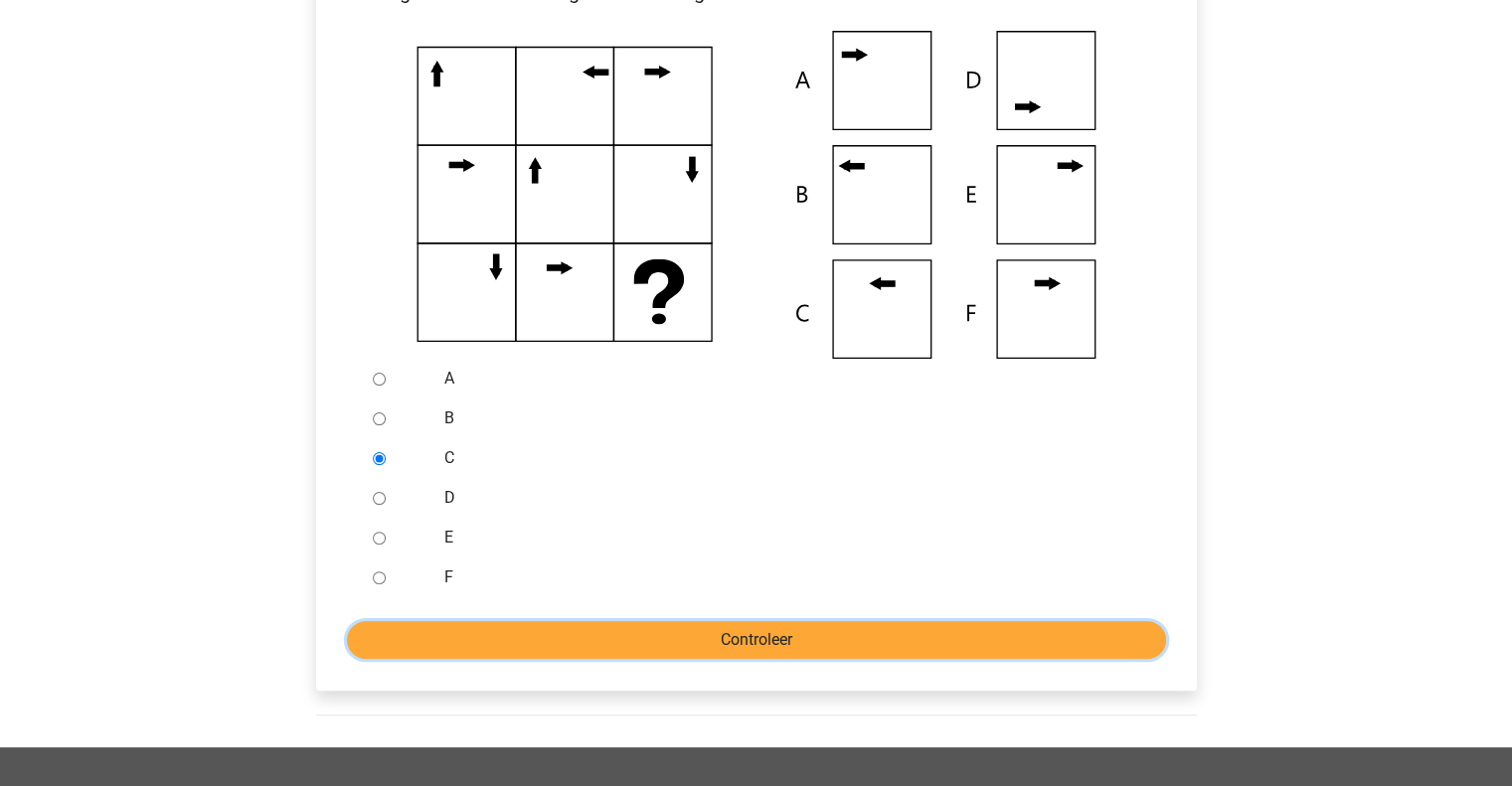 click on "Controleer" at bounding box center (756, 640) 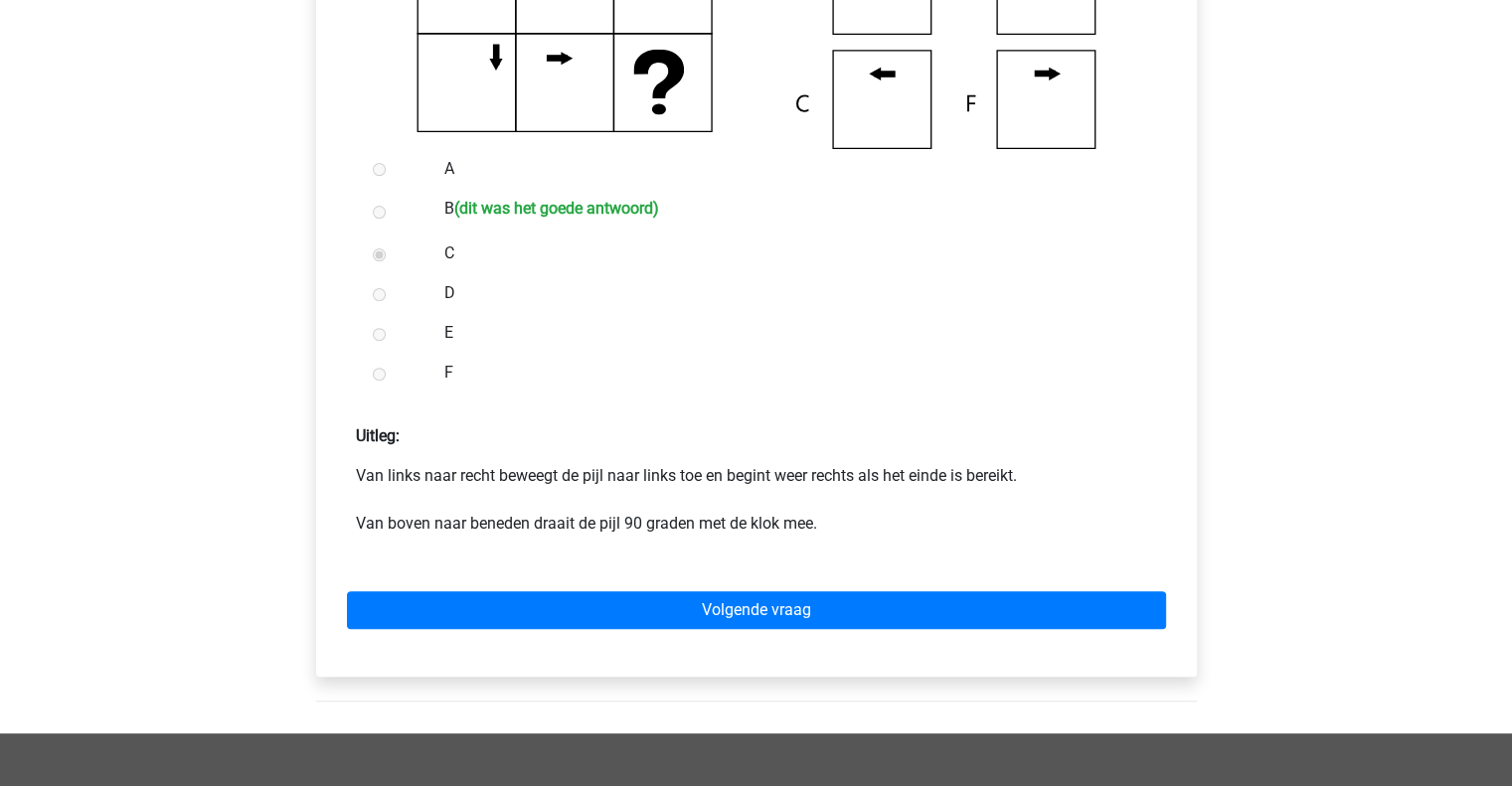 scroll, scrollTop: 644, scrollLeft: 0, axis: vertical 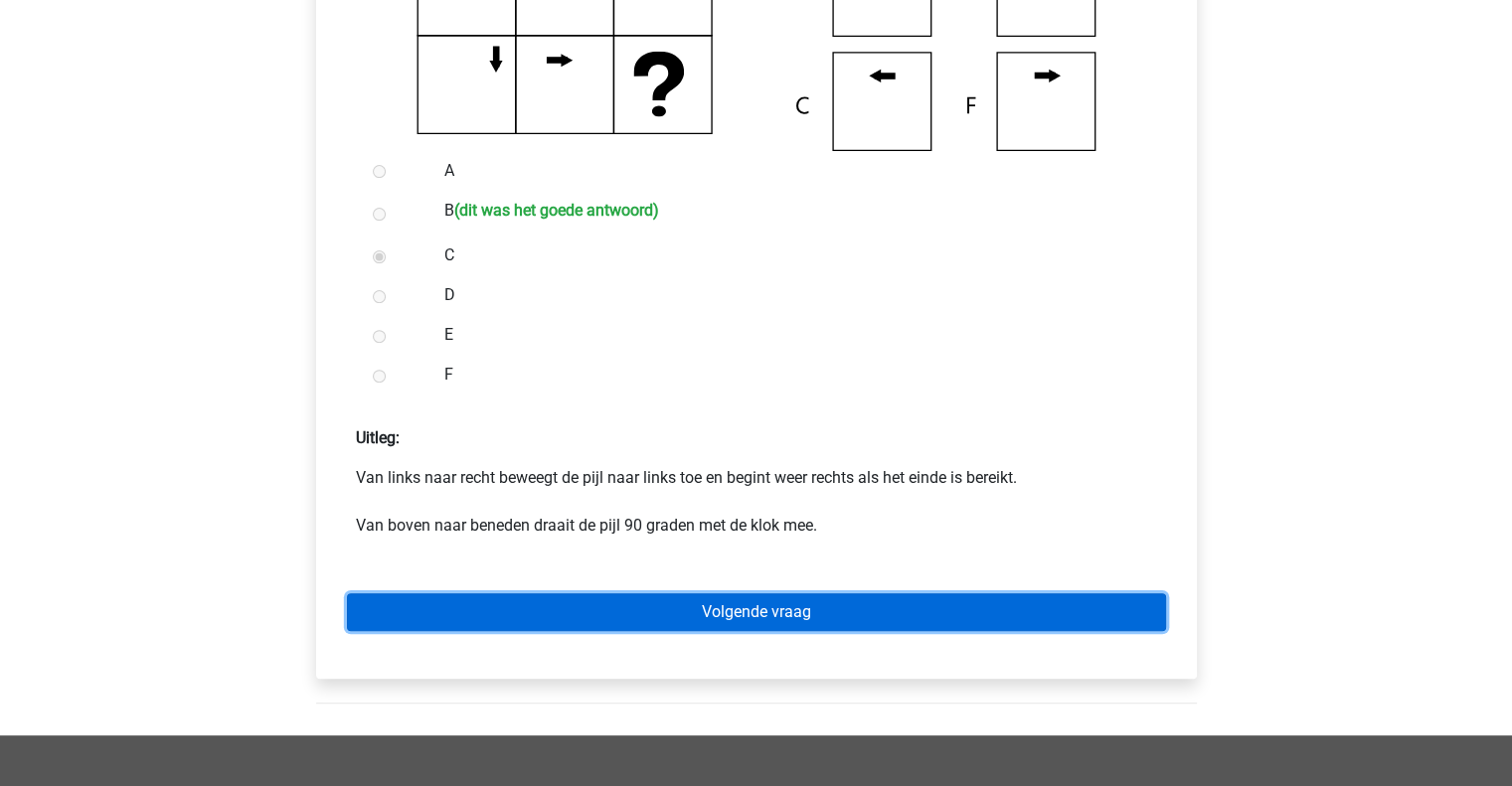 click on "Volgende vraag" at bounding box center (756, 612) 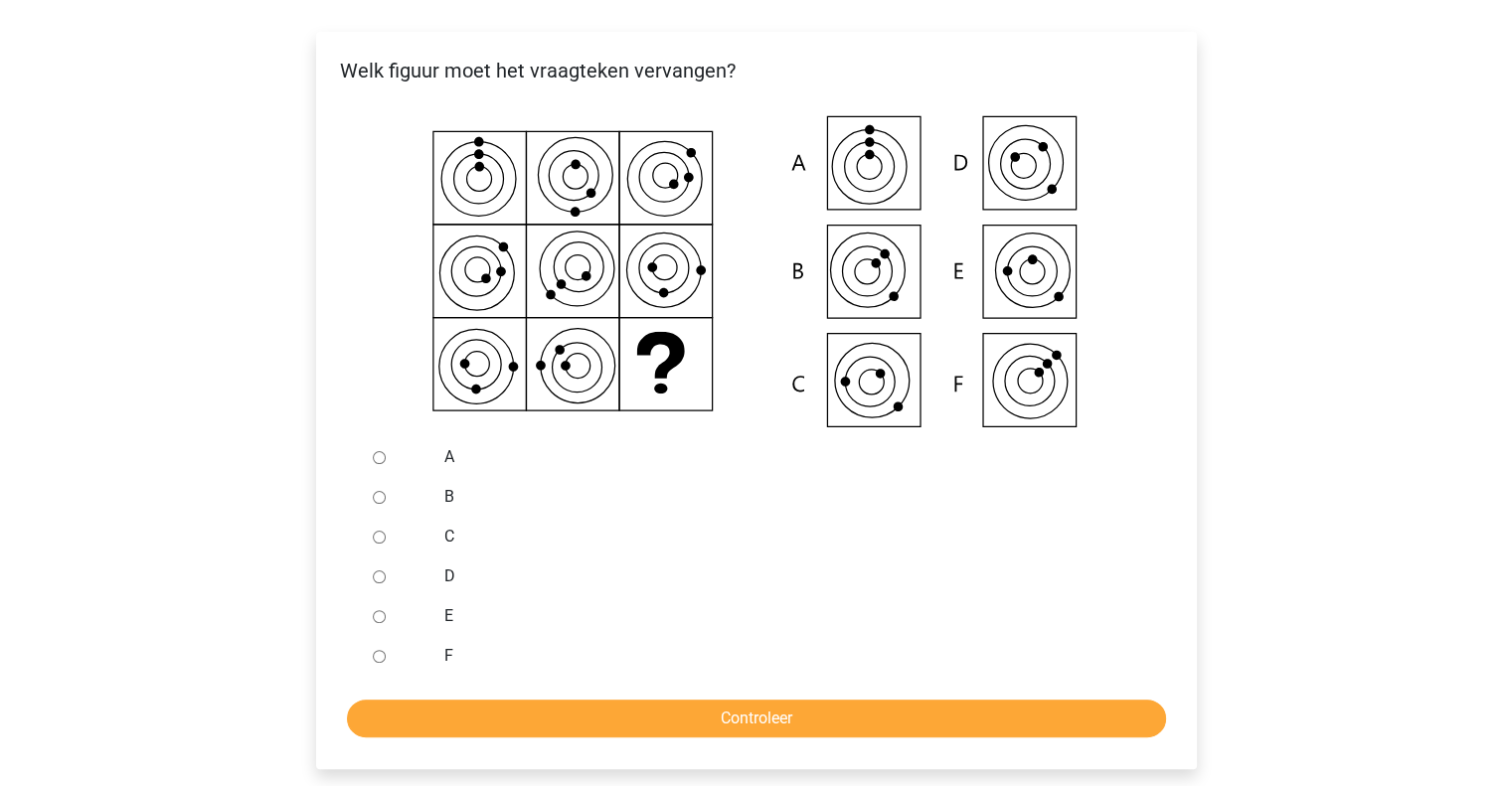 scroll, scrollTop: 361, scrollLeft: 0, axis: vertical 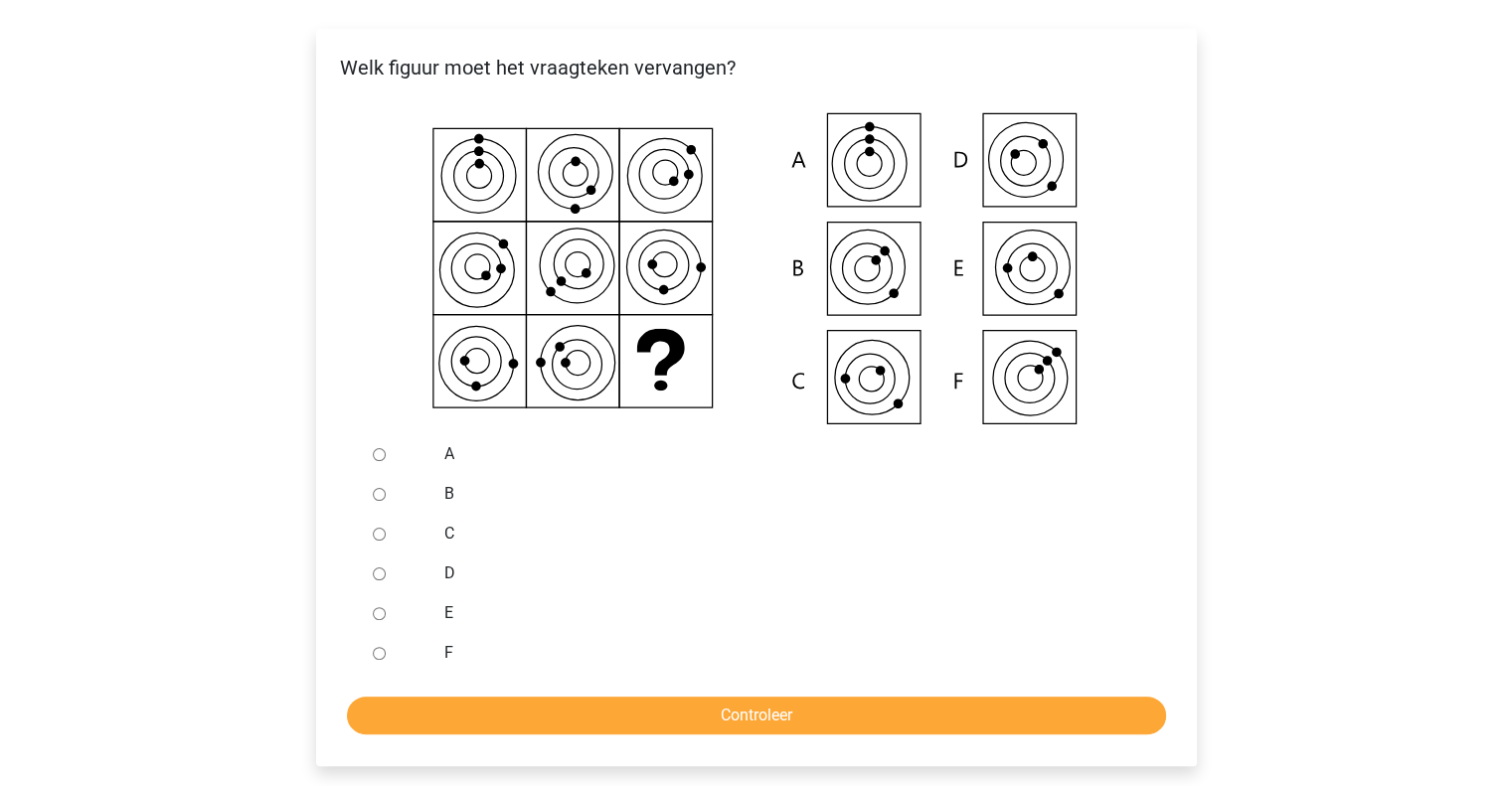 click on "E" at bounding box center [788, 613] 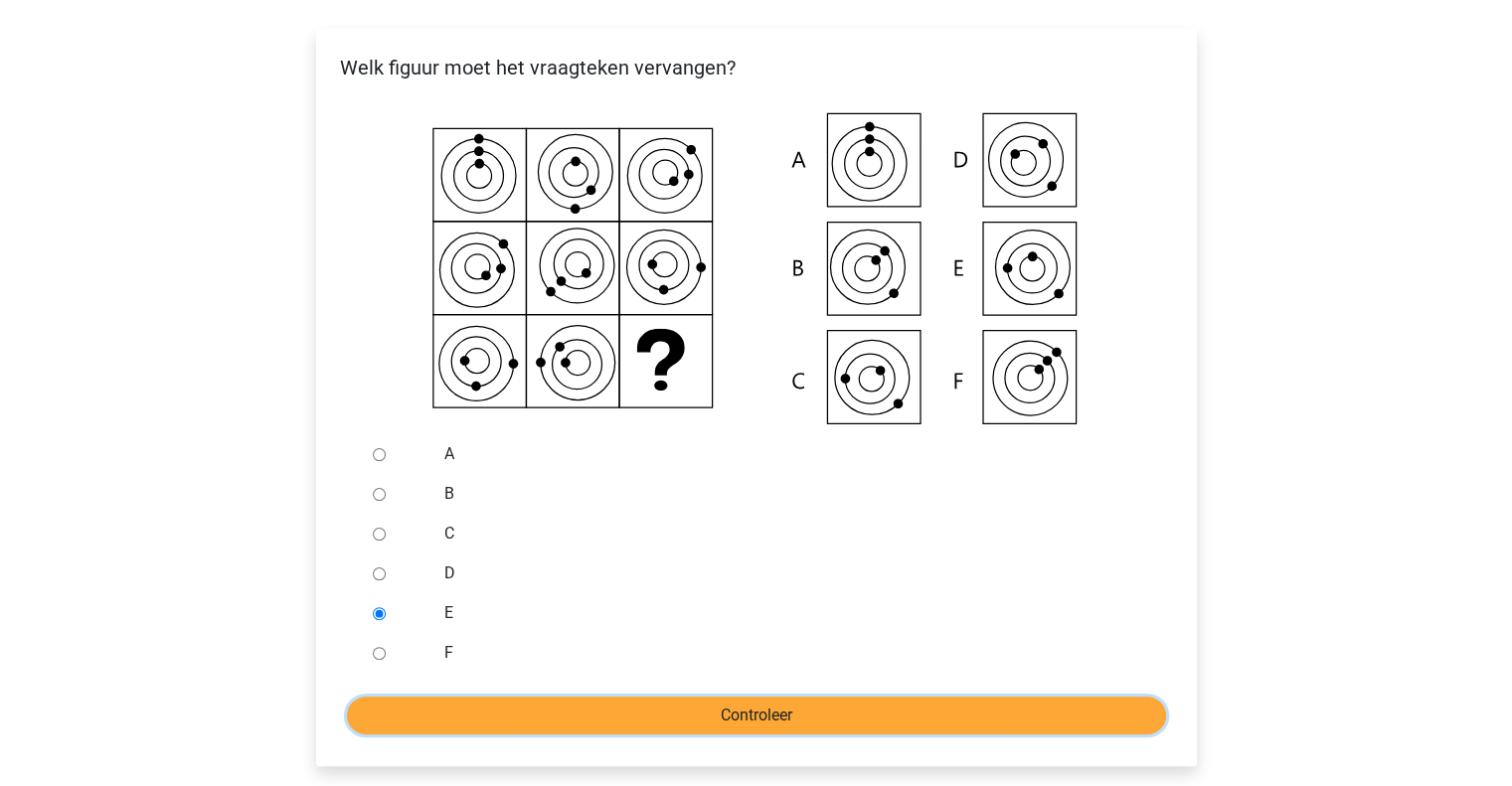 click on "Controleer" at bounding box center (756, 715) 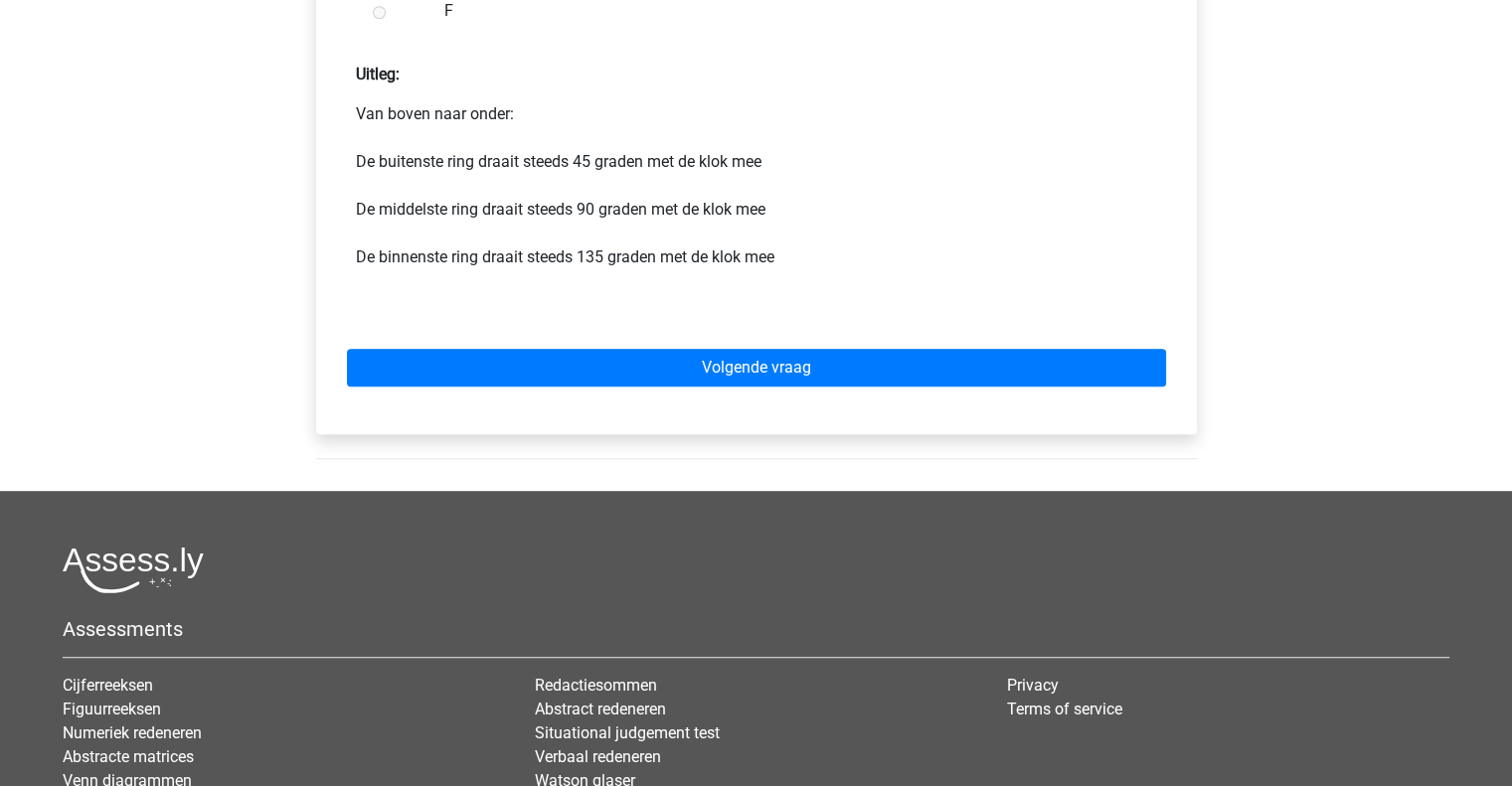 scroll, scrollTop: 1023, scrollLeft: 0, axis: vertical 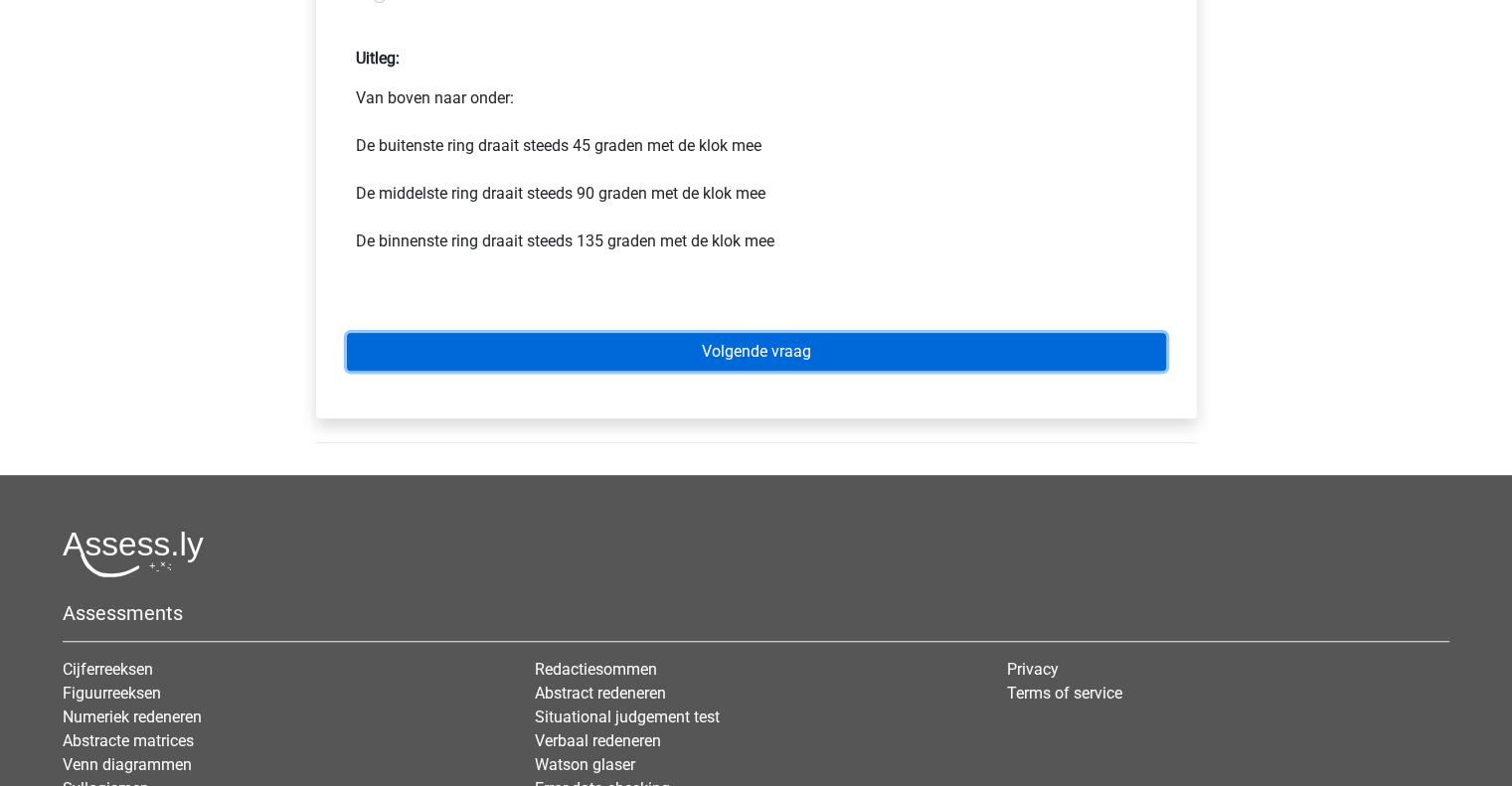 click on "Volgende vraag" at bounding box center [756, 352] 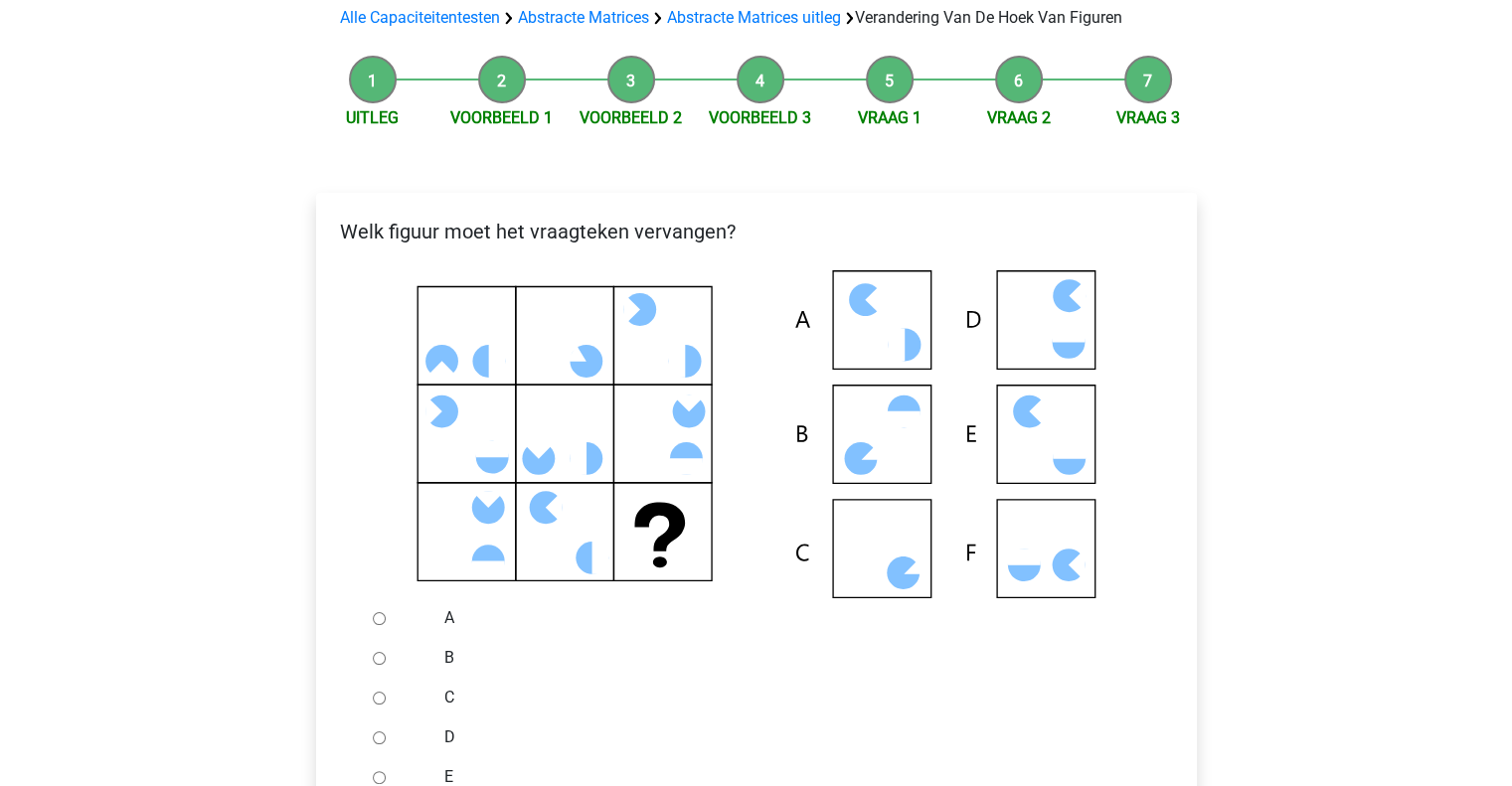 scroll, scrollTop: 201, scrollLeft: 0, axis: vertical 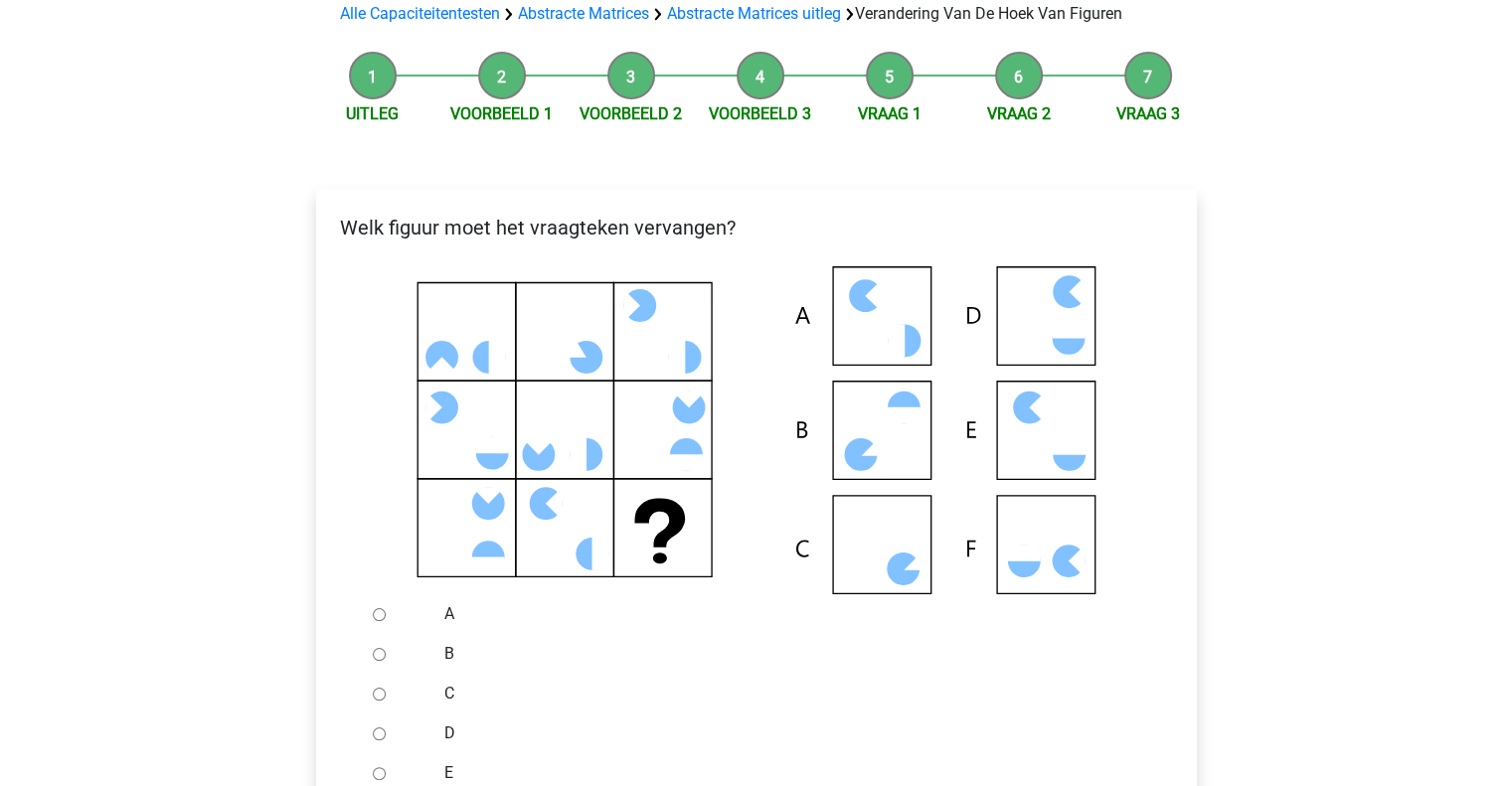click 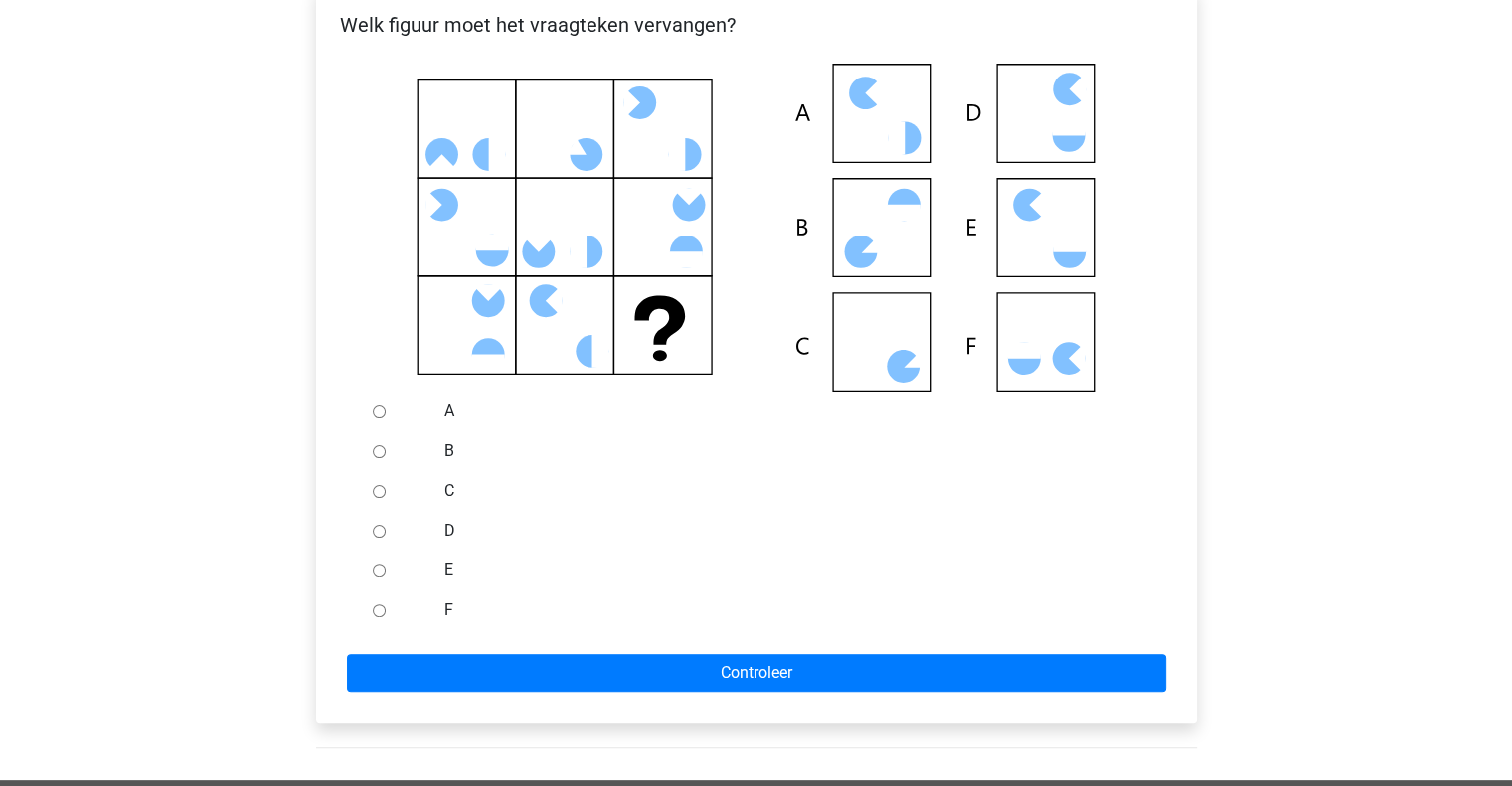 scroll, scrollTop: 433, scrollLeft: 0, axis: vertical 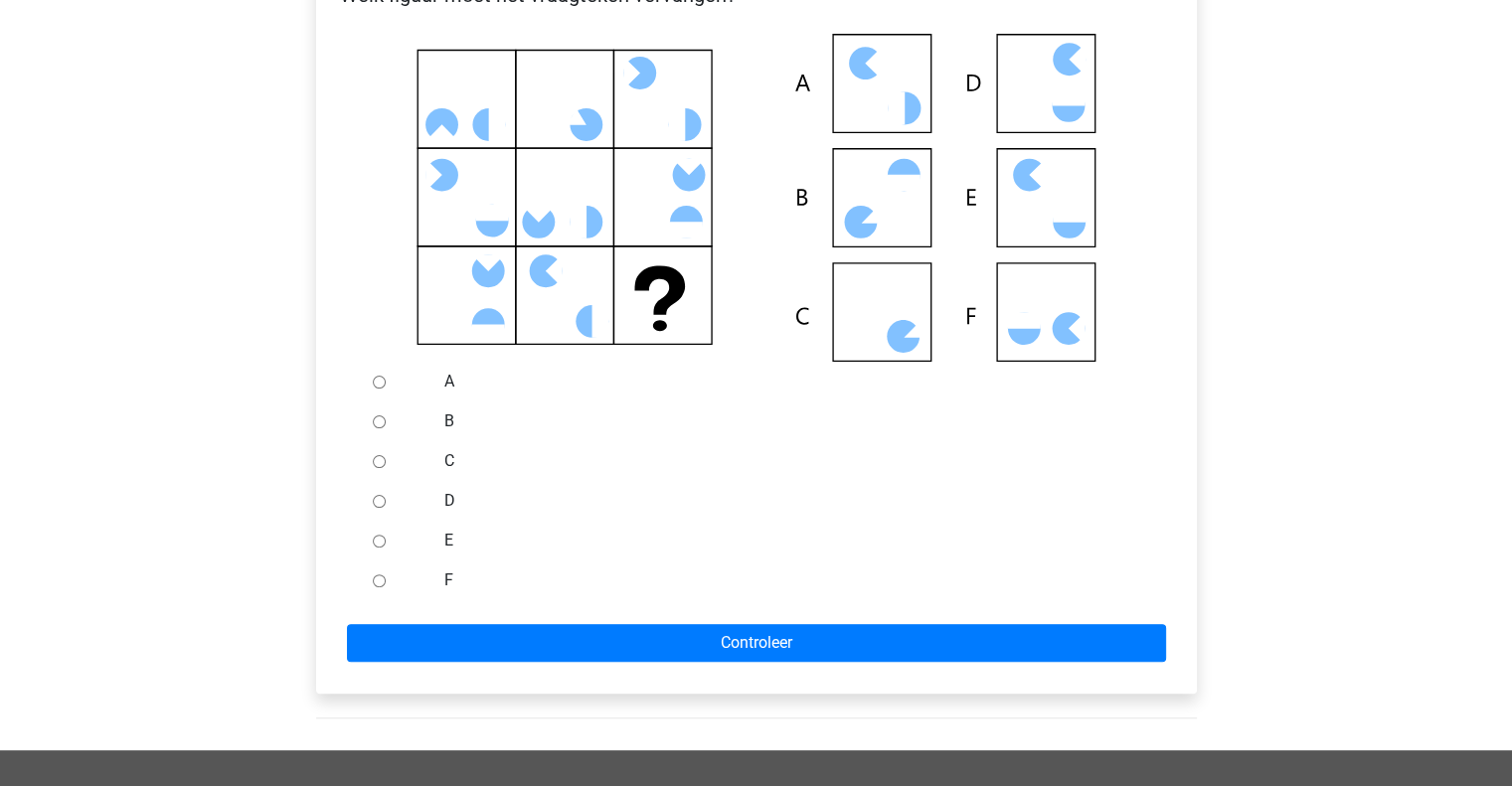 click on "F" at bounding box center (379, 580) 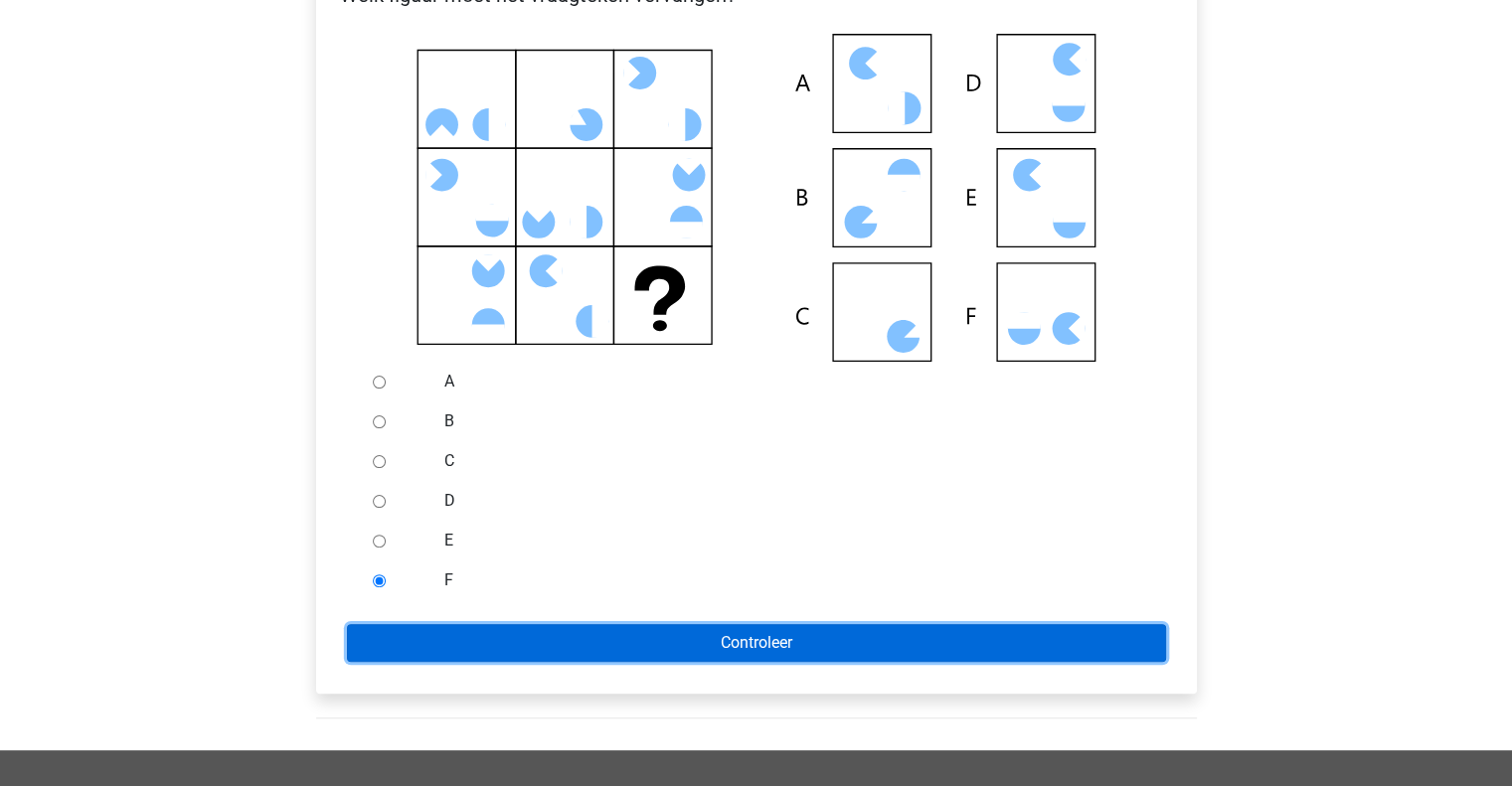 click on "Controleer" at bounding box center (756, 643) 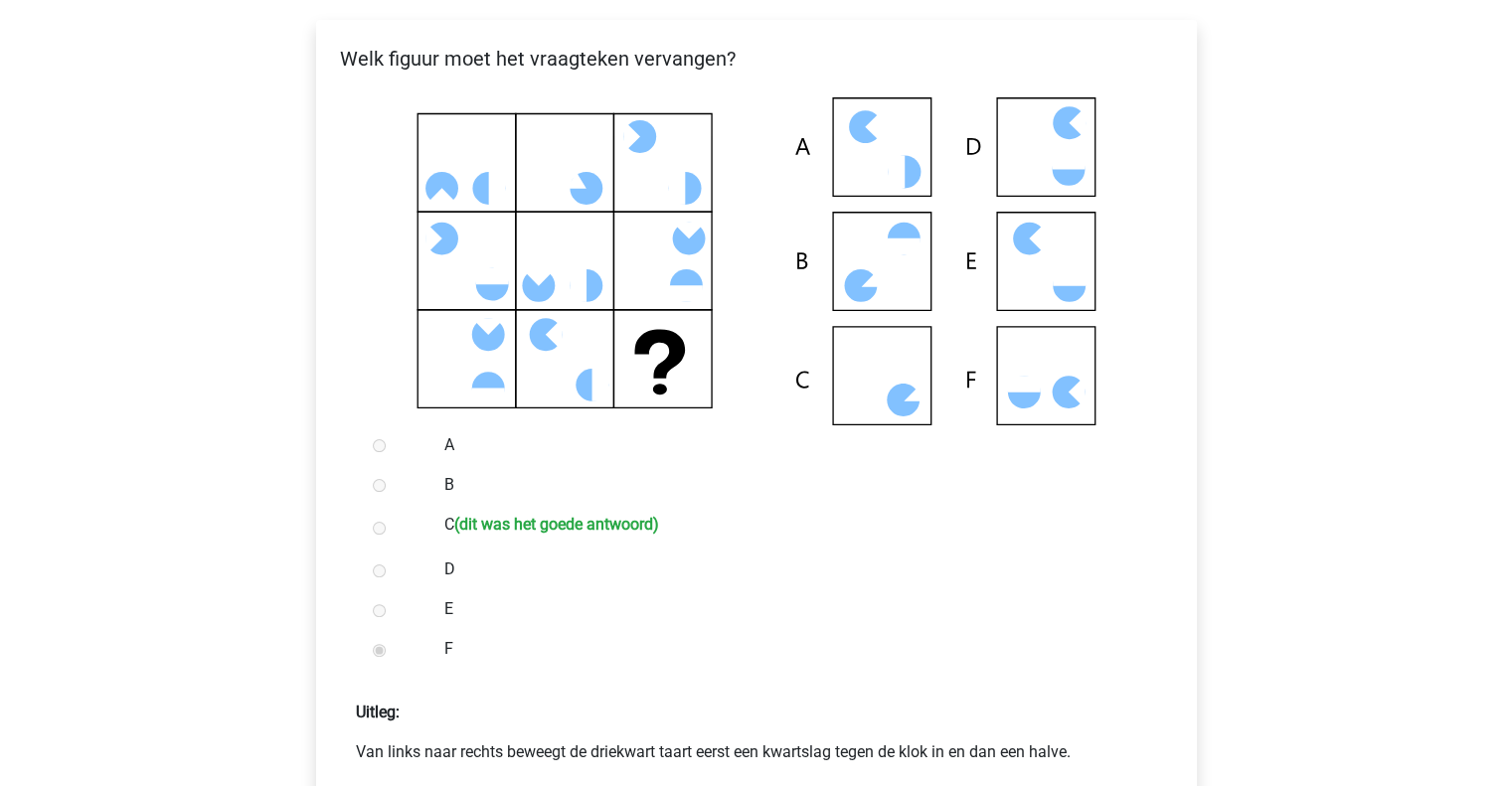 scroll, scrollTop: 365, scrollLeft: 0, axis: vertical 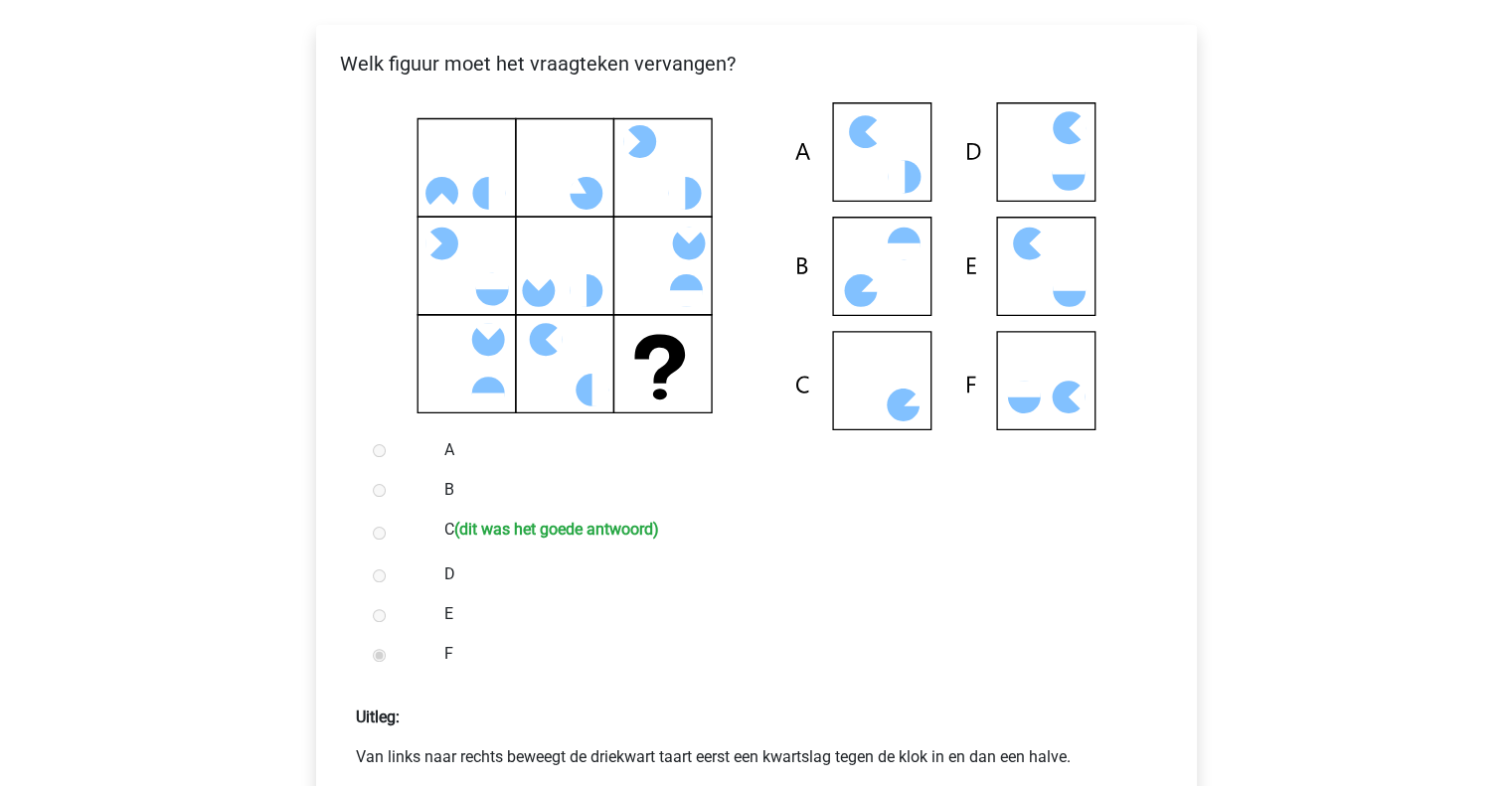 click 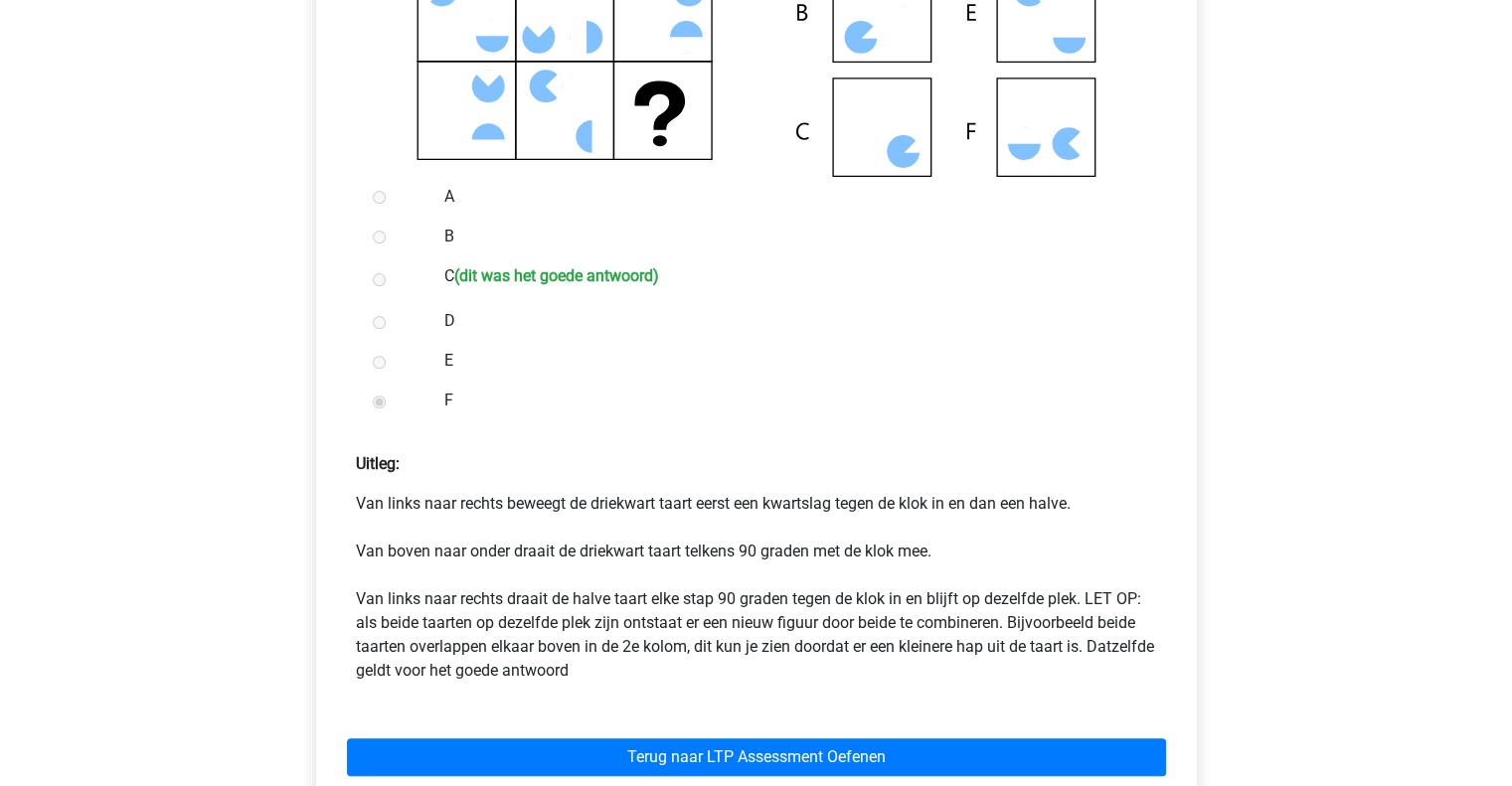 scroll, scrollTop: 619, scrollLeft: 0, axis: vertical 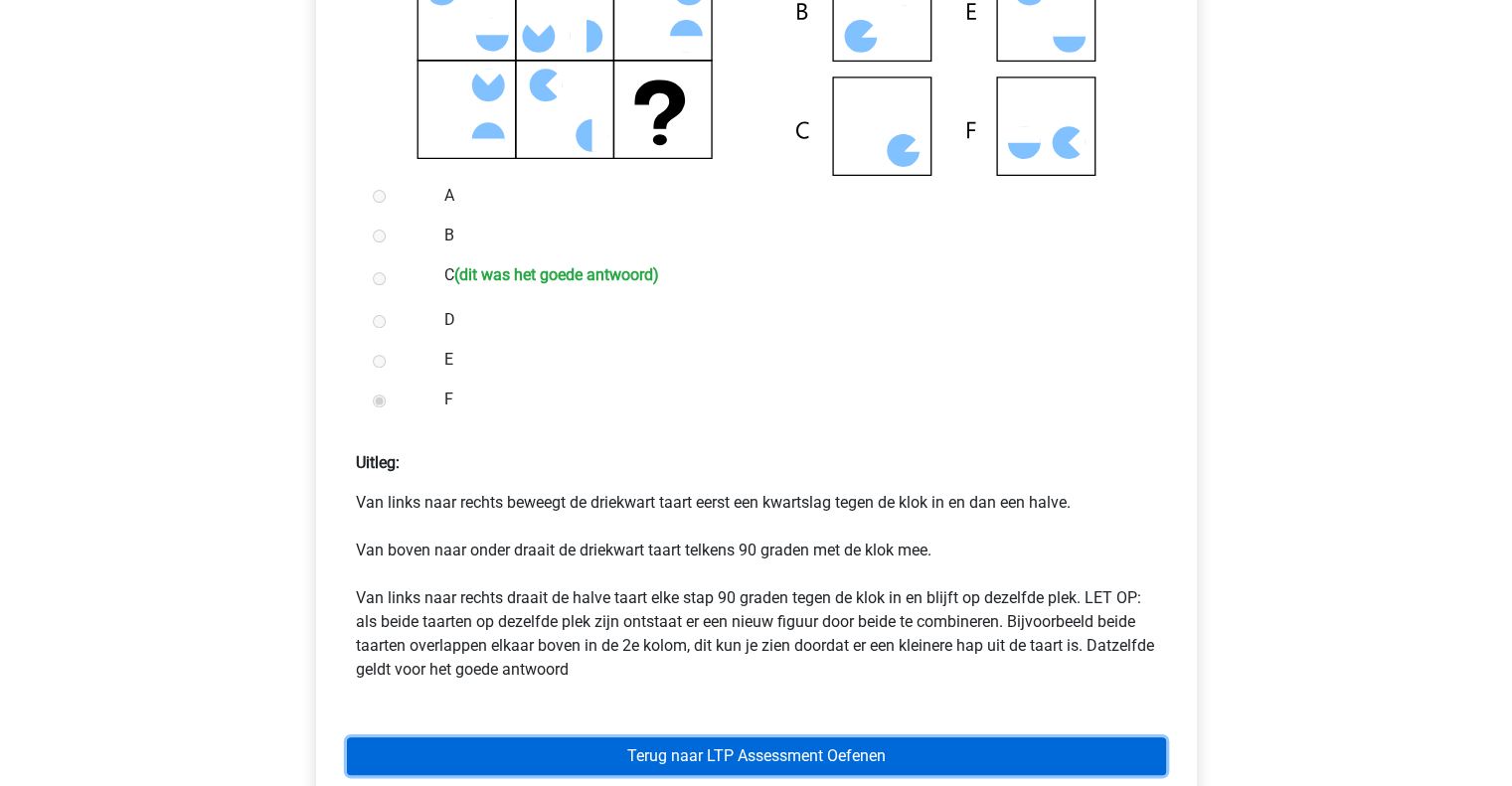 click on "Terug naar LTP Assessment Oefenen" at bounding box center [756, 756] 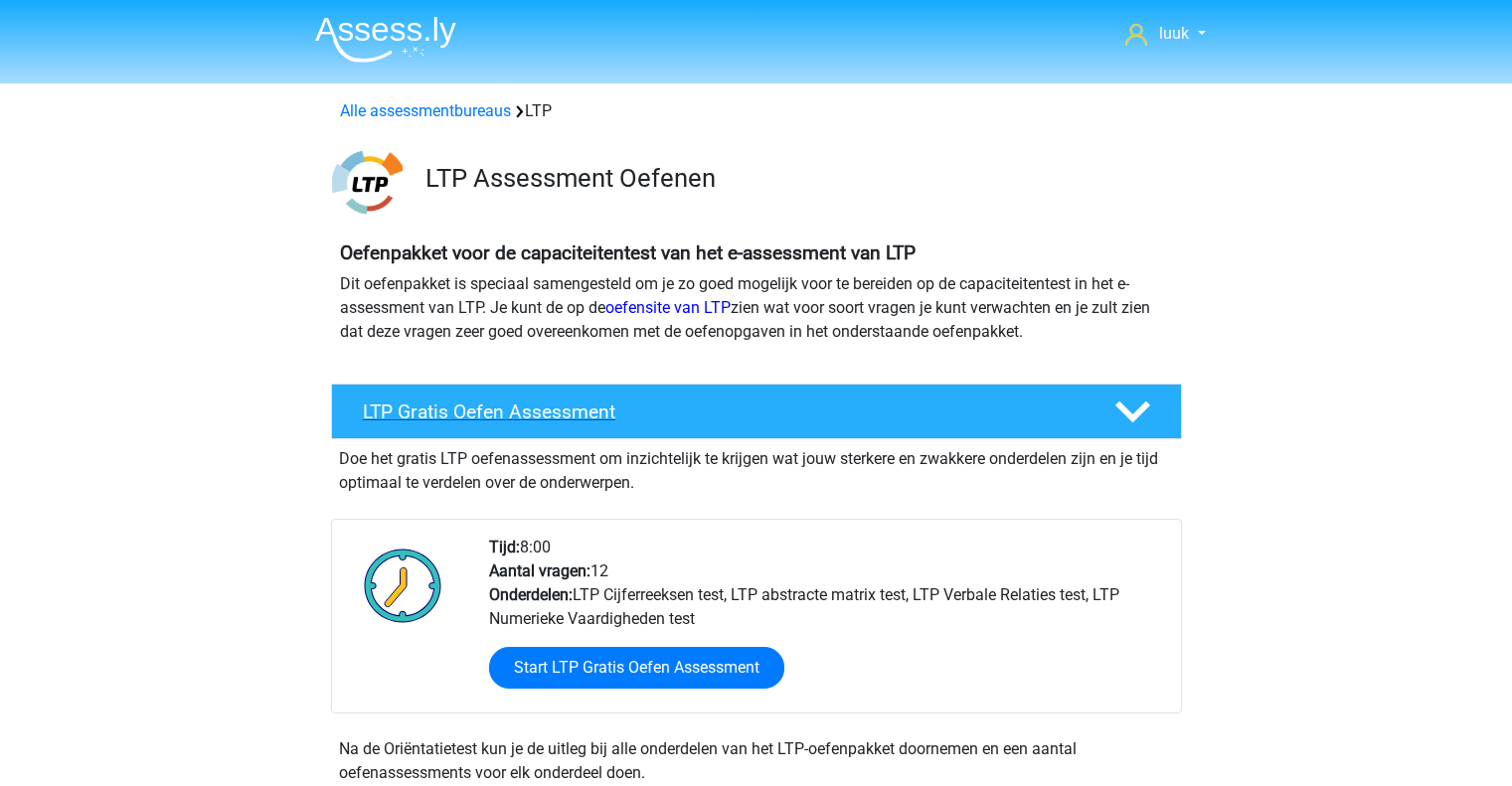 scroll, scrollTop: 0, scrollLeft: 0, axis: both 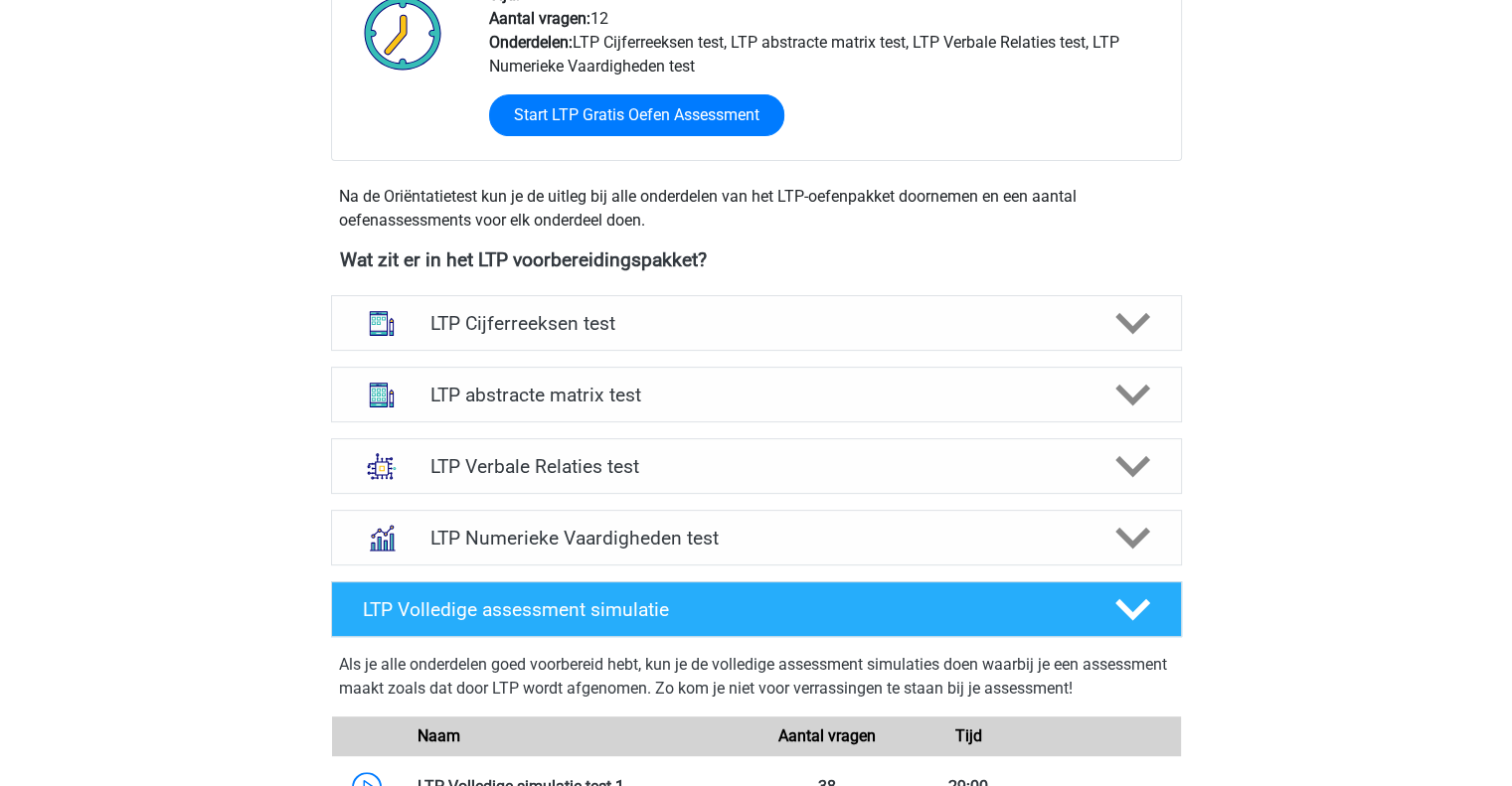 click on "LTP abstracte matrix test" at bounding box center [756, 394] 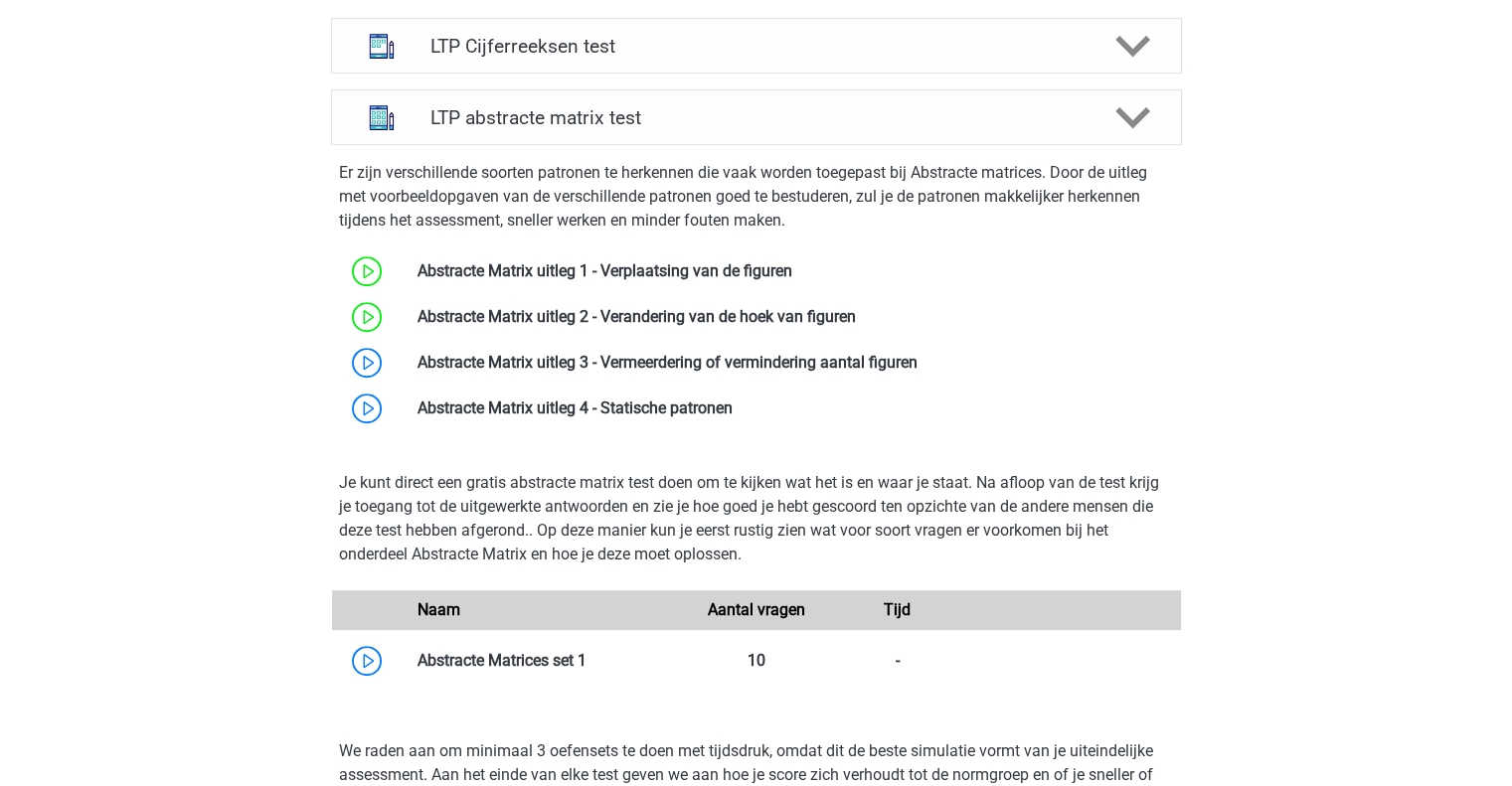 scroll, scrollTop: 831, scrollLeft: 0, axis: vertical 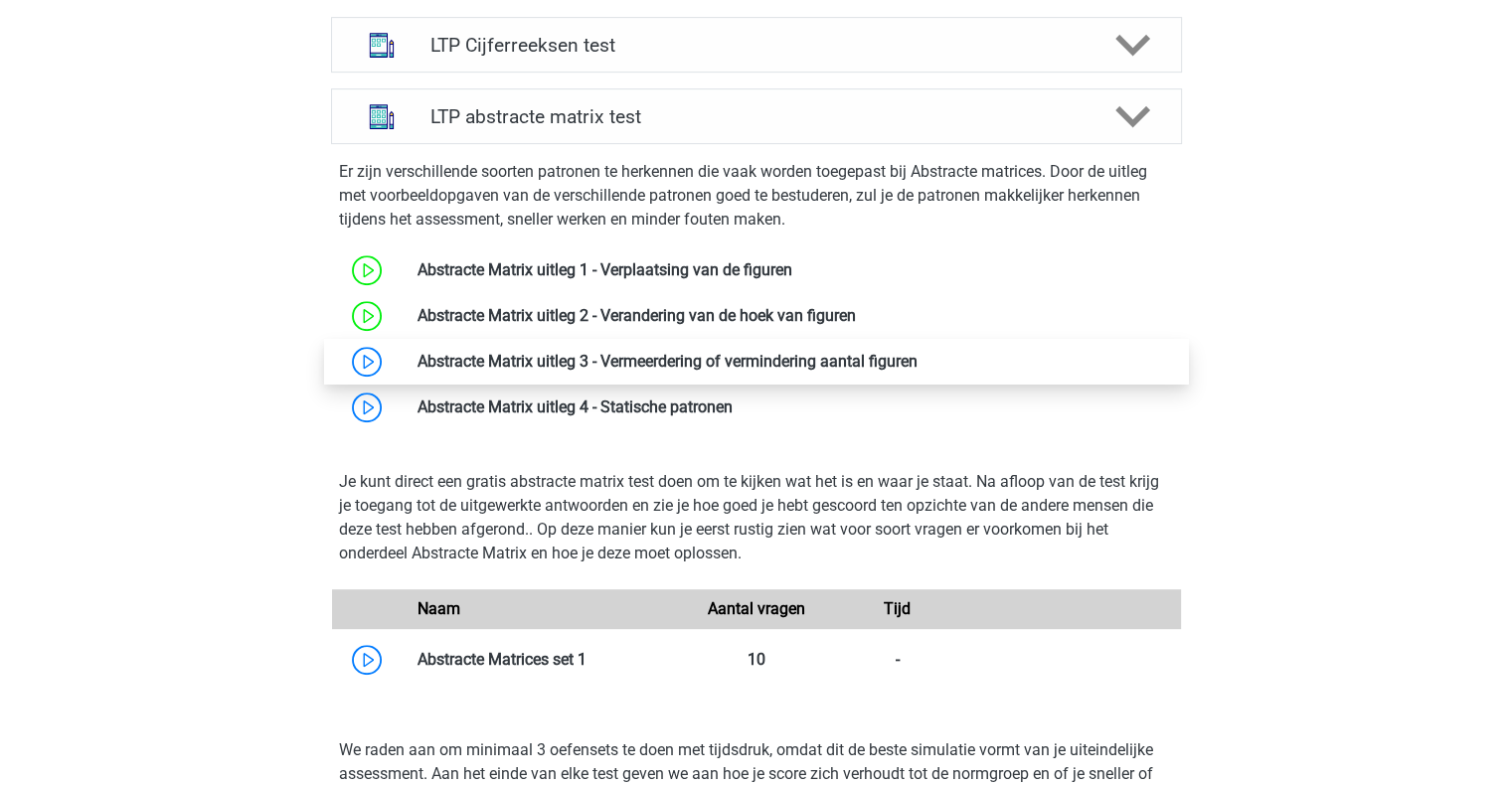 click at bounding box center (918, 361) 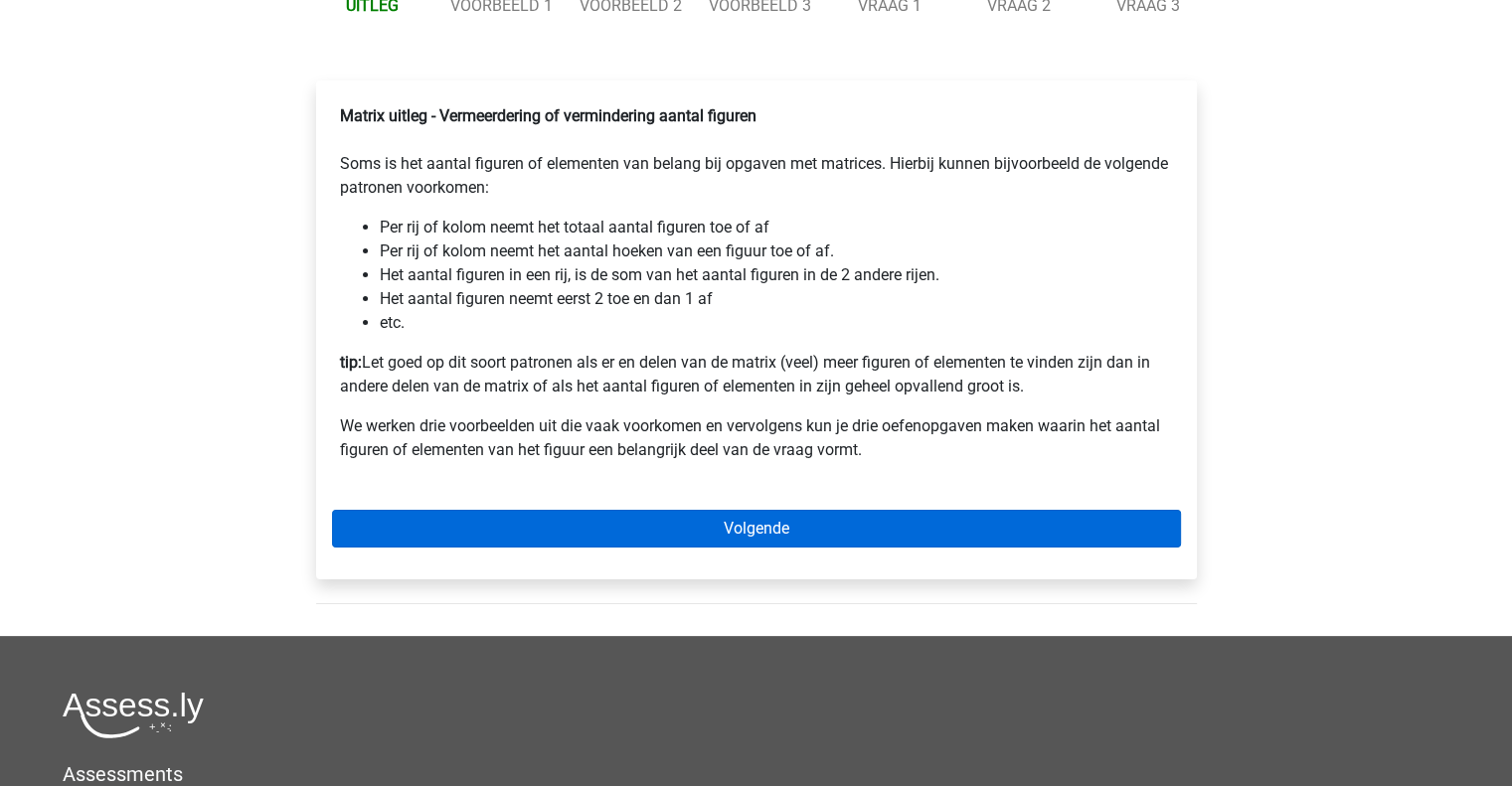 scroll, scrollTop: 235, scrollLeft: 0, axis: vertical 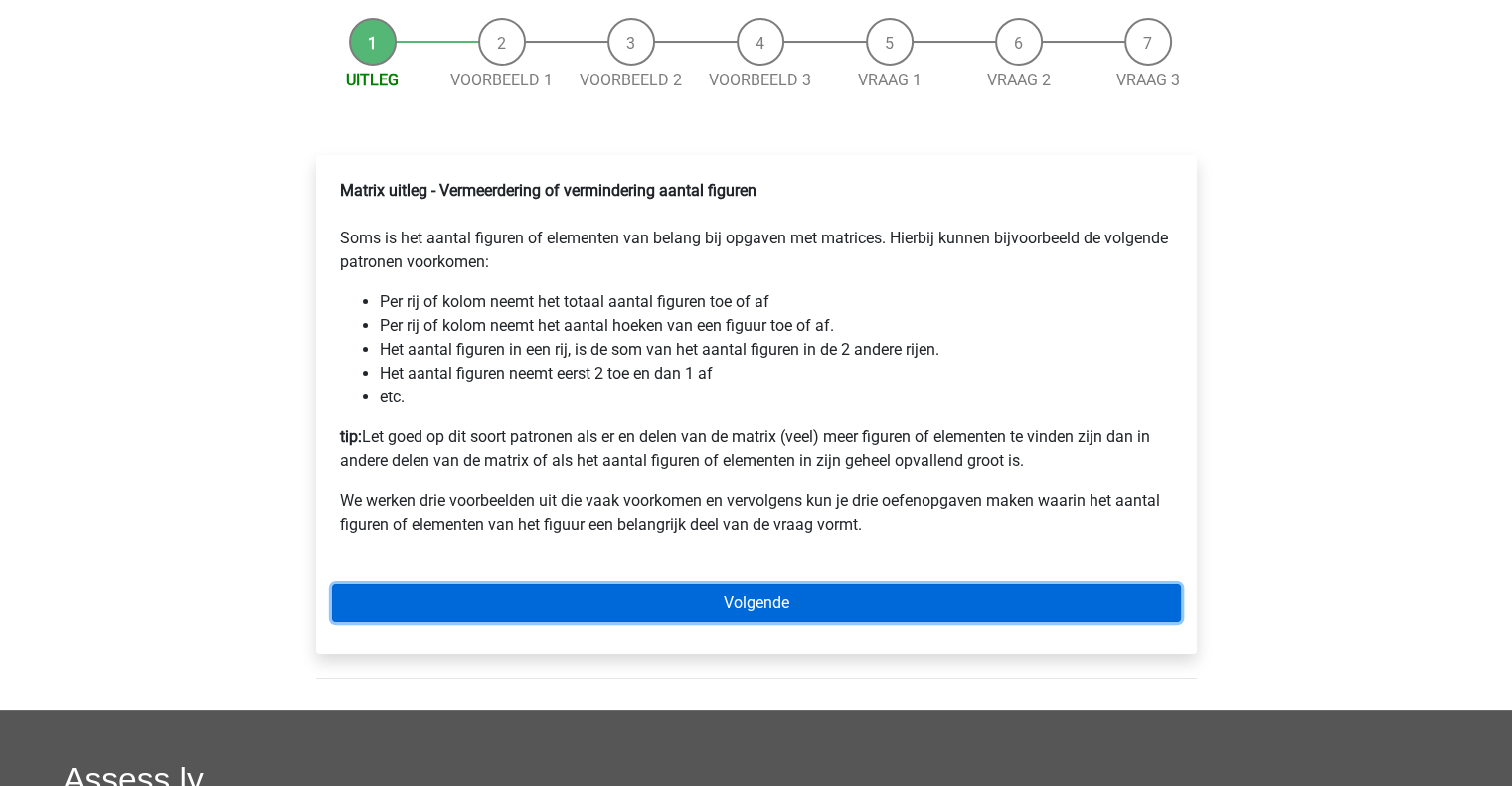 click on "Volgende" at bounding box center [756, 603] 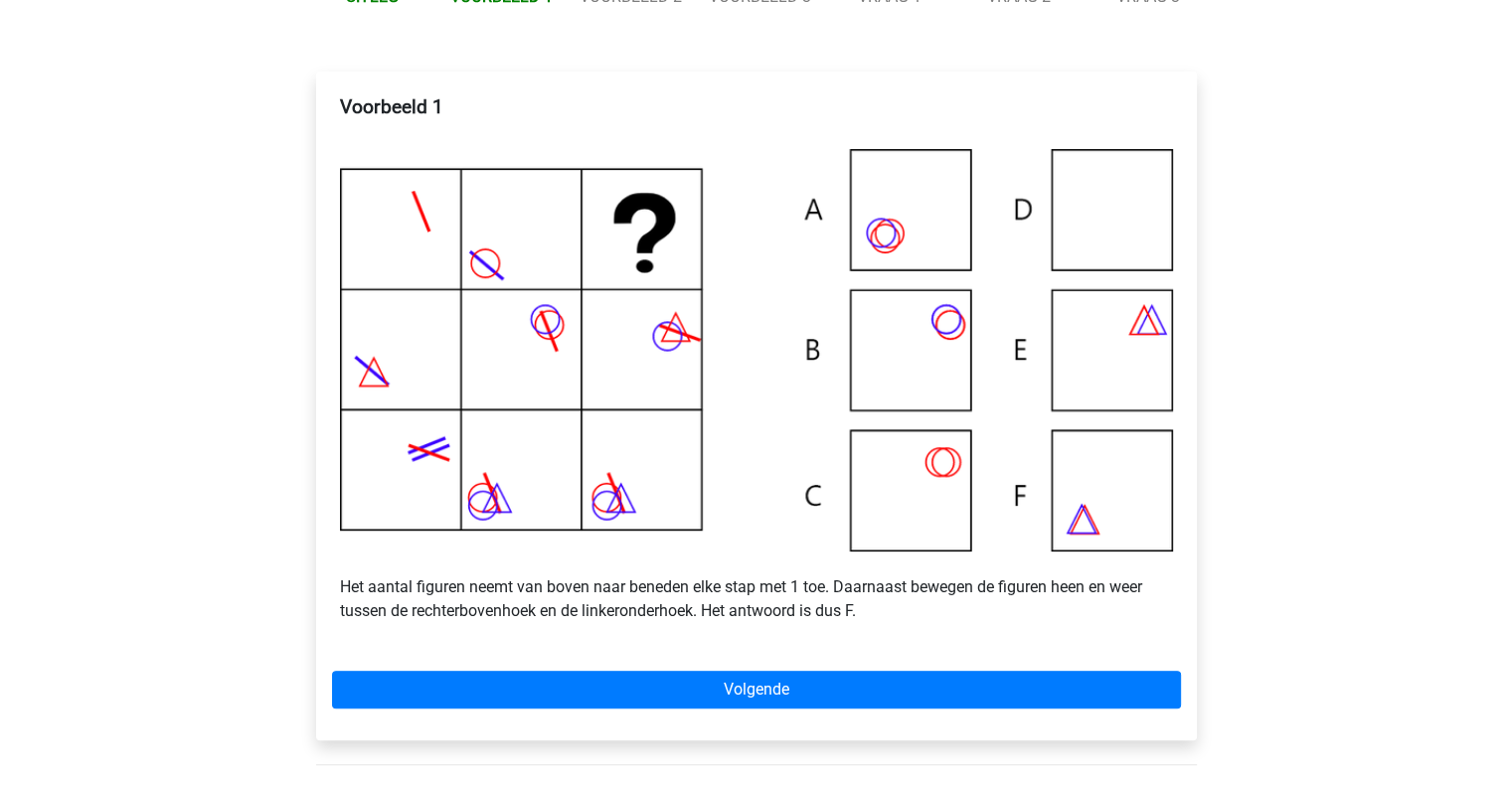 scroll, scrollTop: 318, scrollLeft: 0, axis: vertical 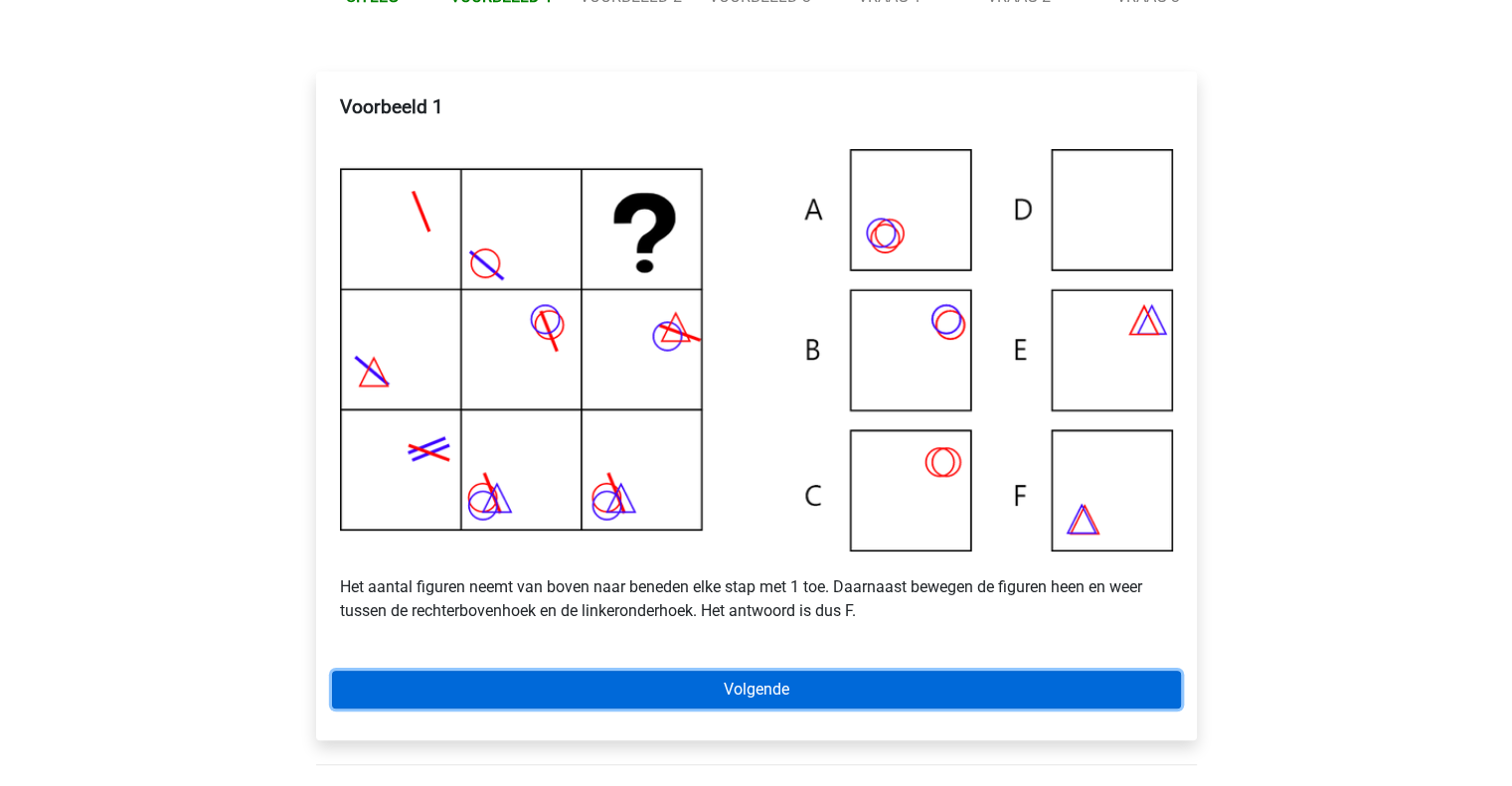 click on "Volgende" at bounding box center [756, 690] 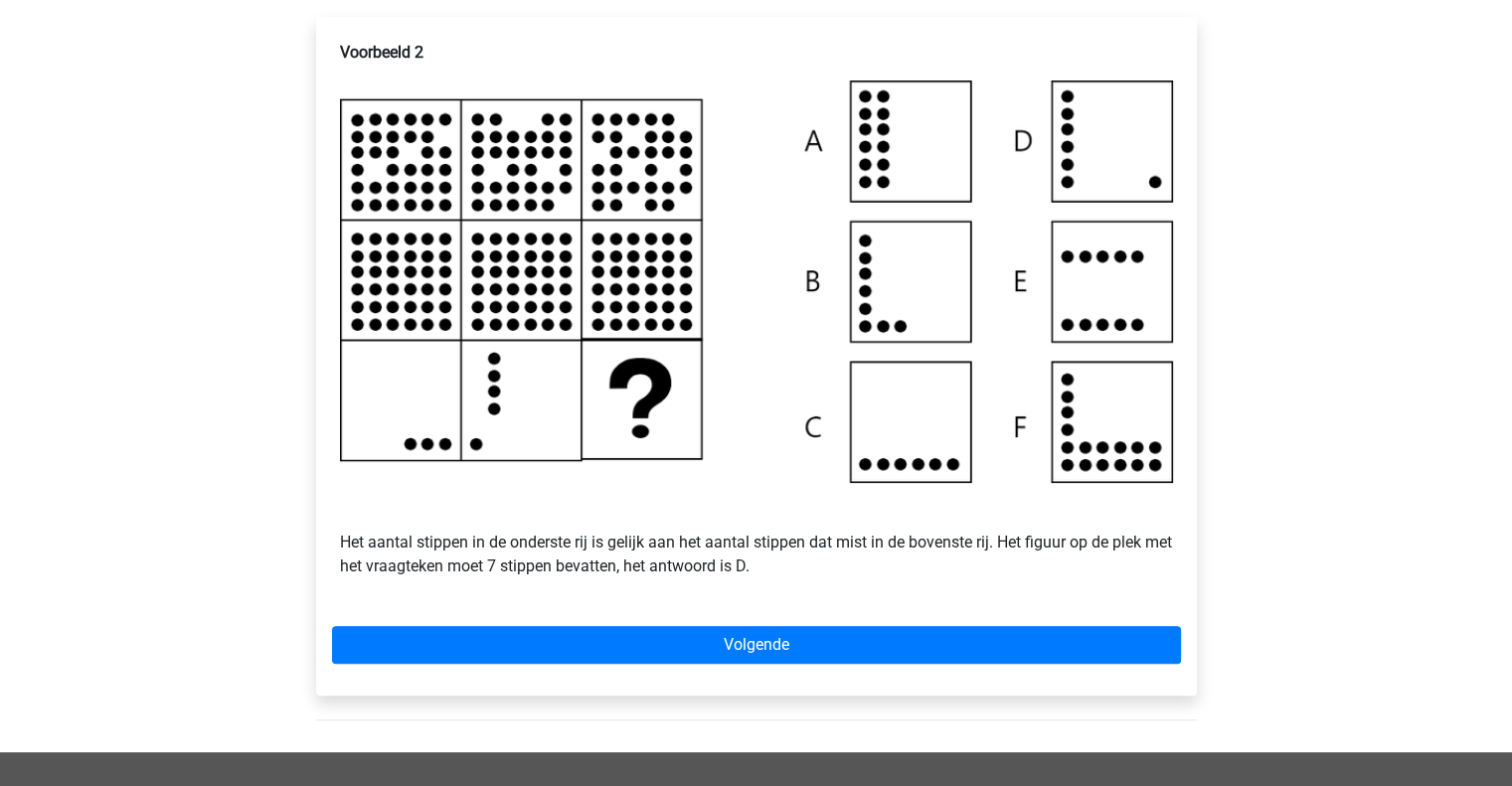scroll, scrollTop: 393, scrollLeft: 0, axis: vertical 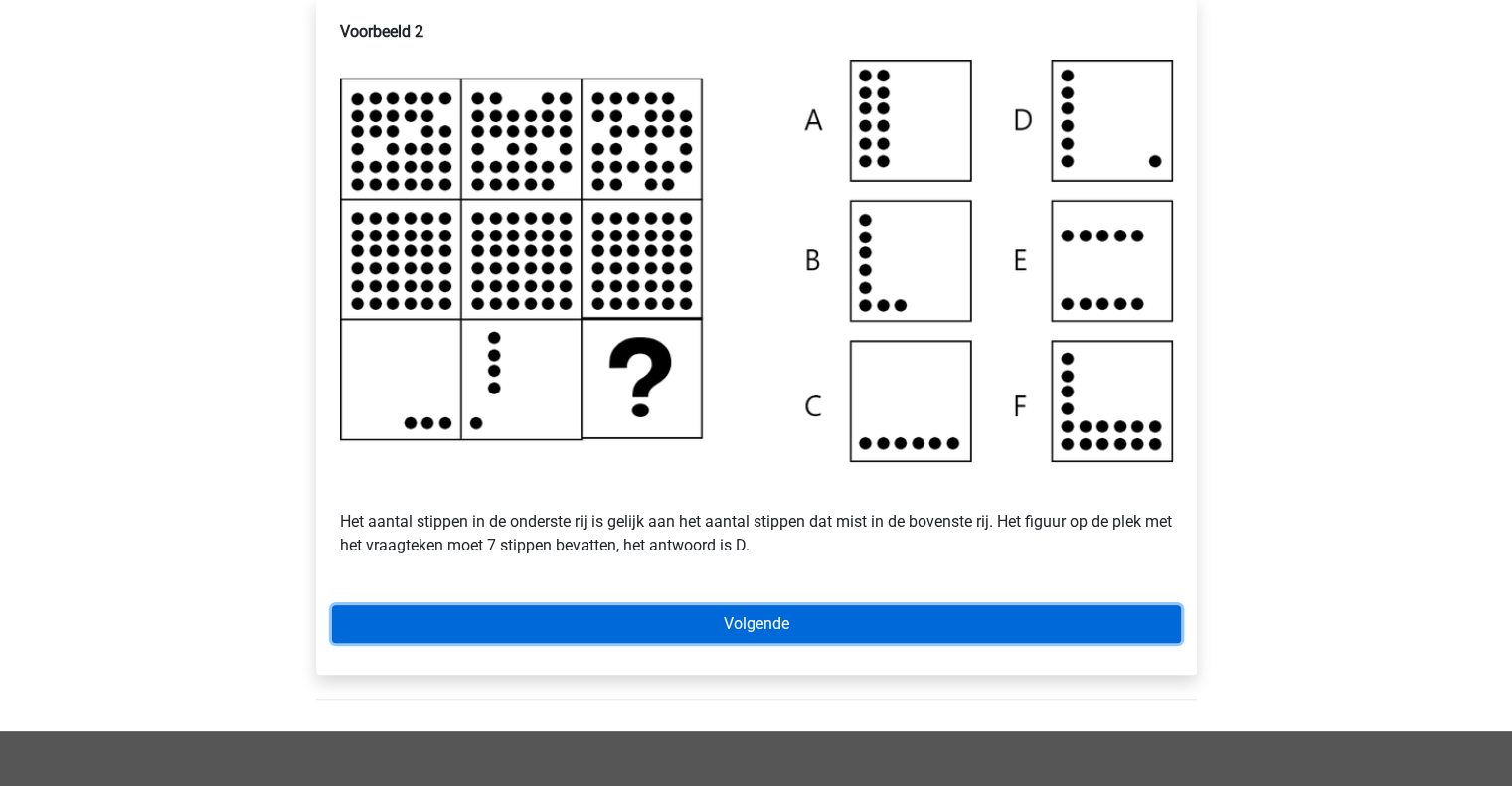 click on "Volgende" at bounding box center (756, 624) 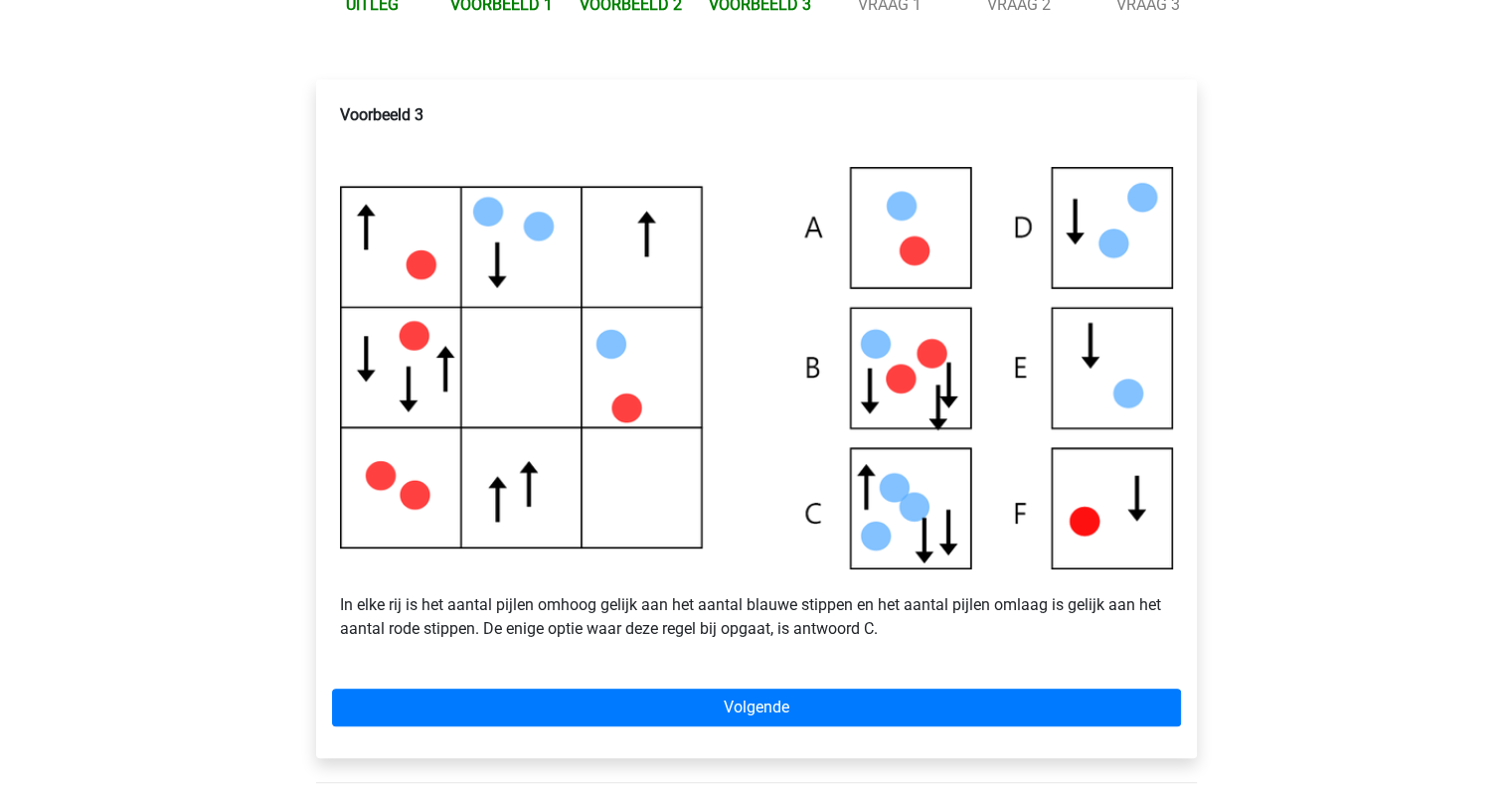 scroll, scrollTop: 313, scrollLeft: 0, axis: vertical 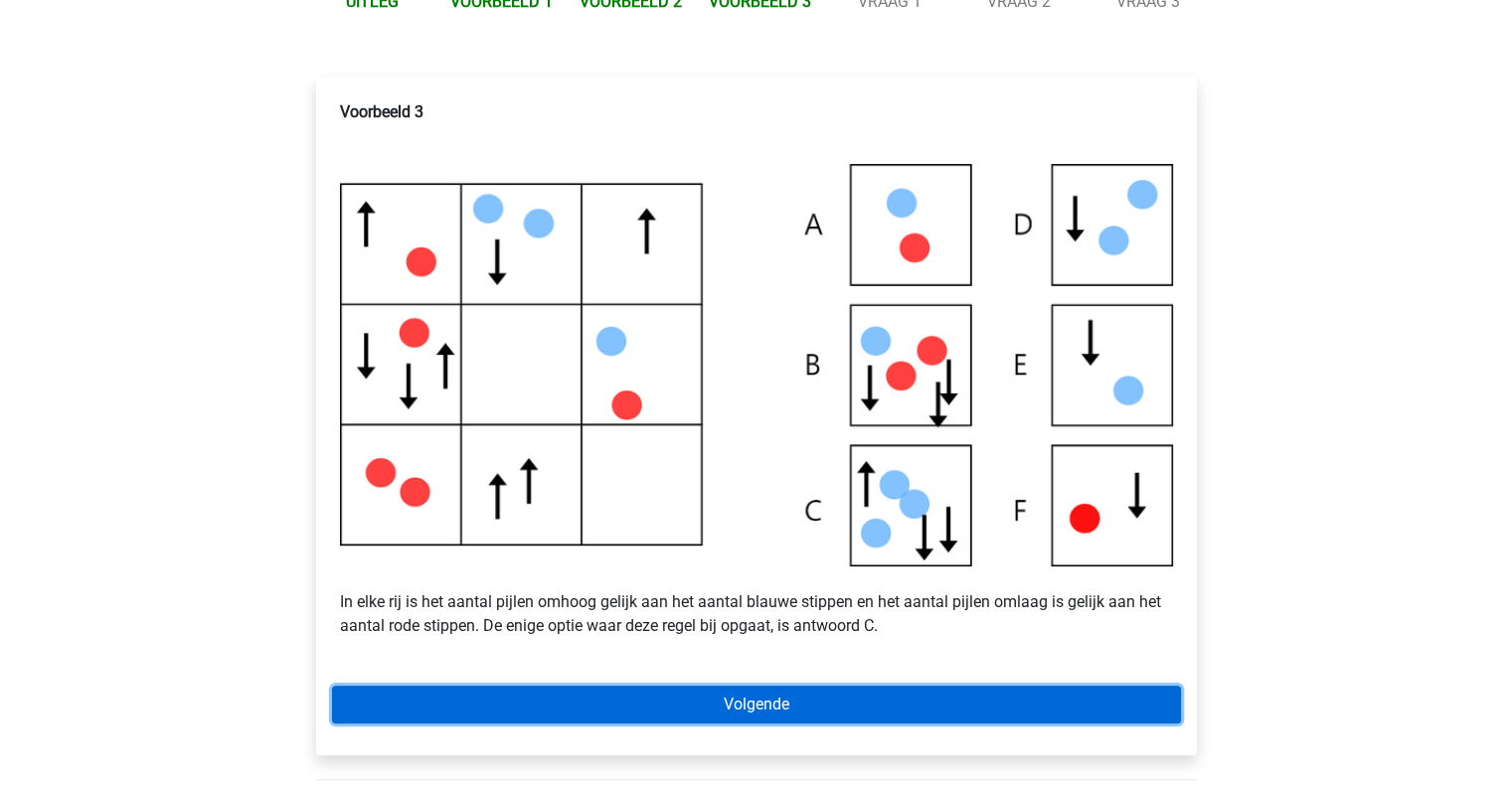 click on "Volgende" at bounding box center (756, 705) 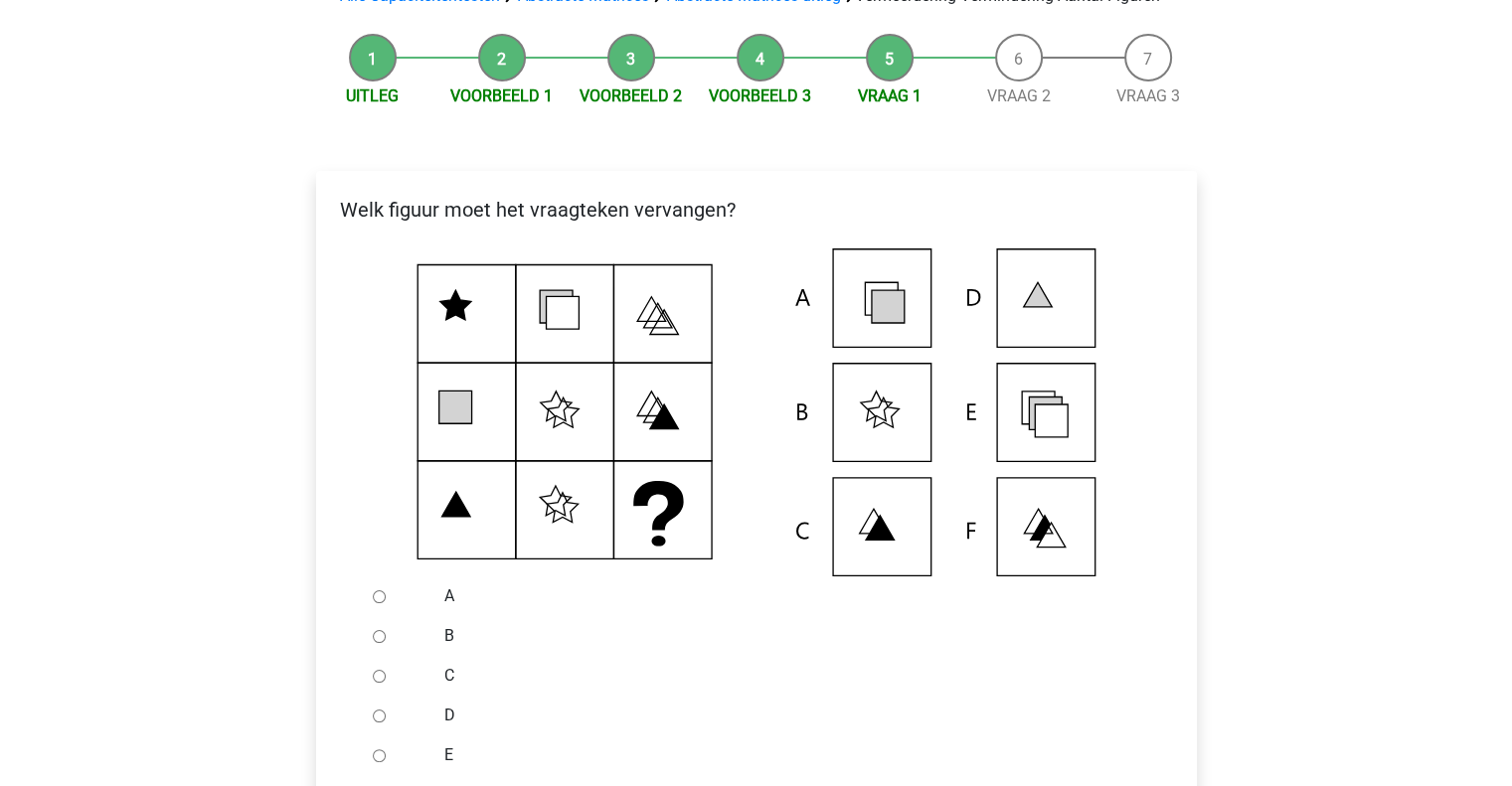 scroll, scrollTop: 461, scrollLeft: 0, axis: vertical 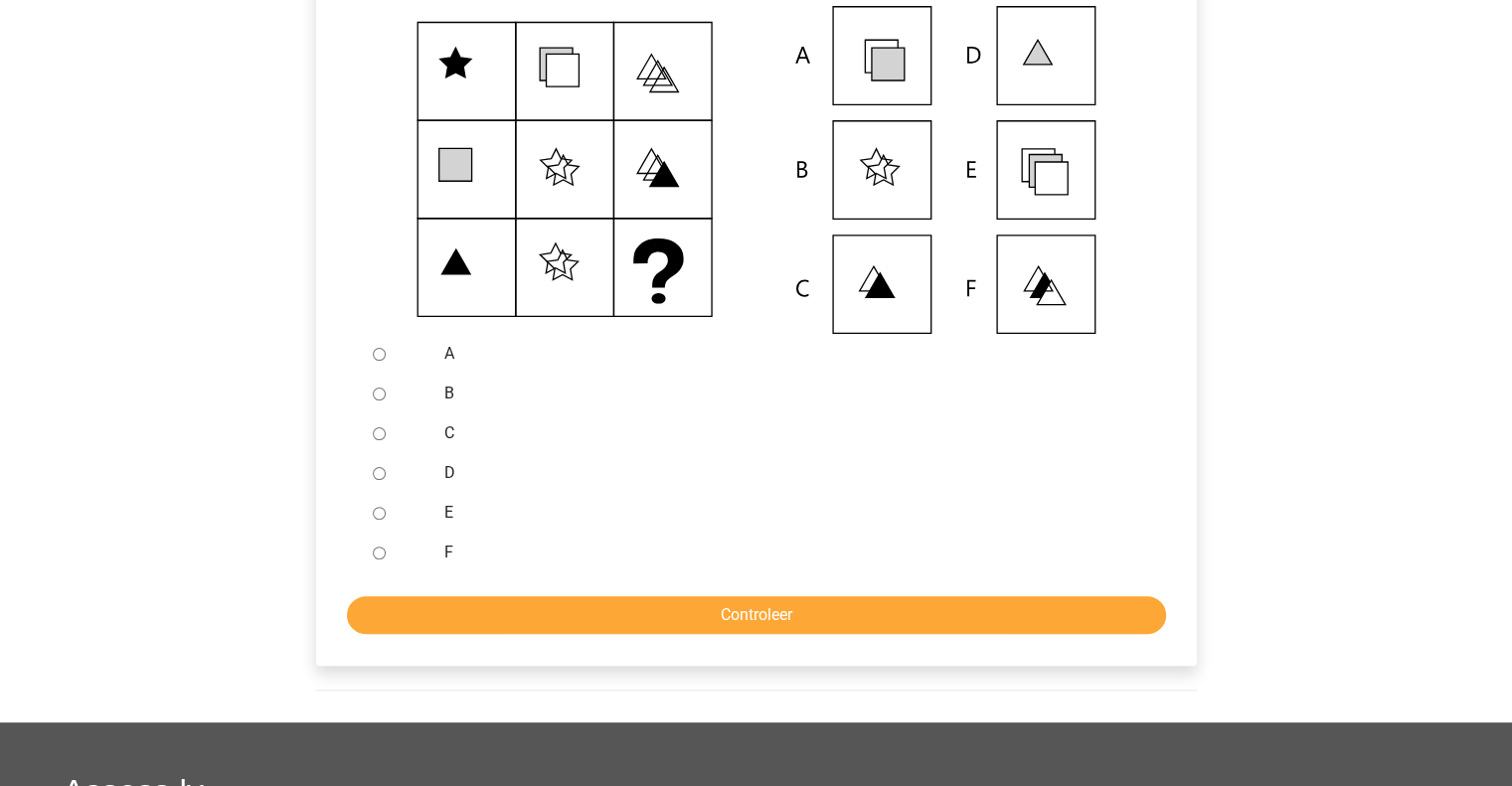 click on "E" at bounding box center (379, 513) 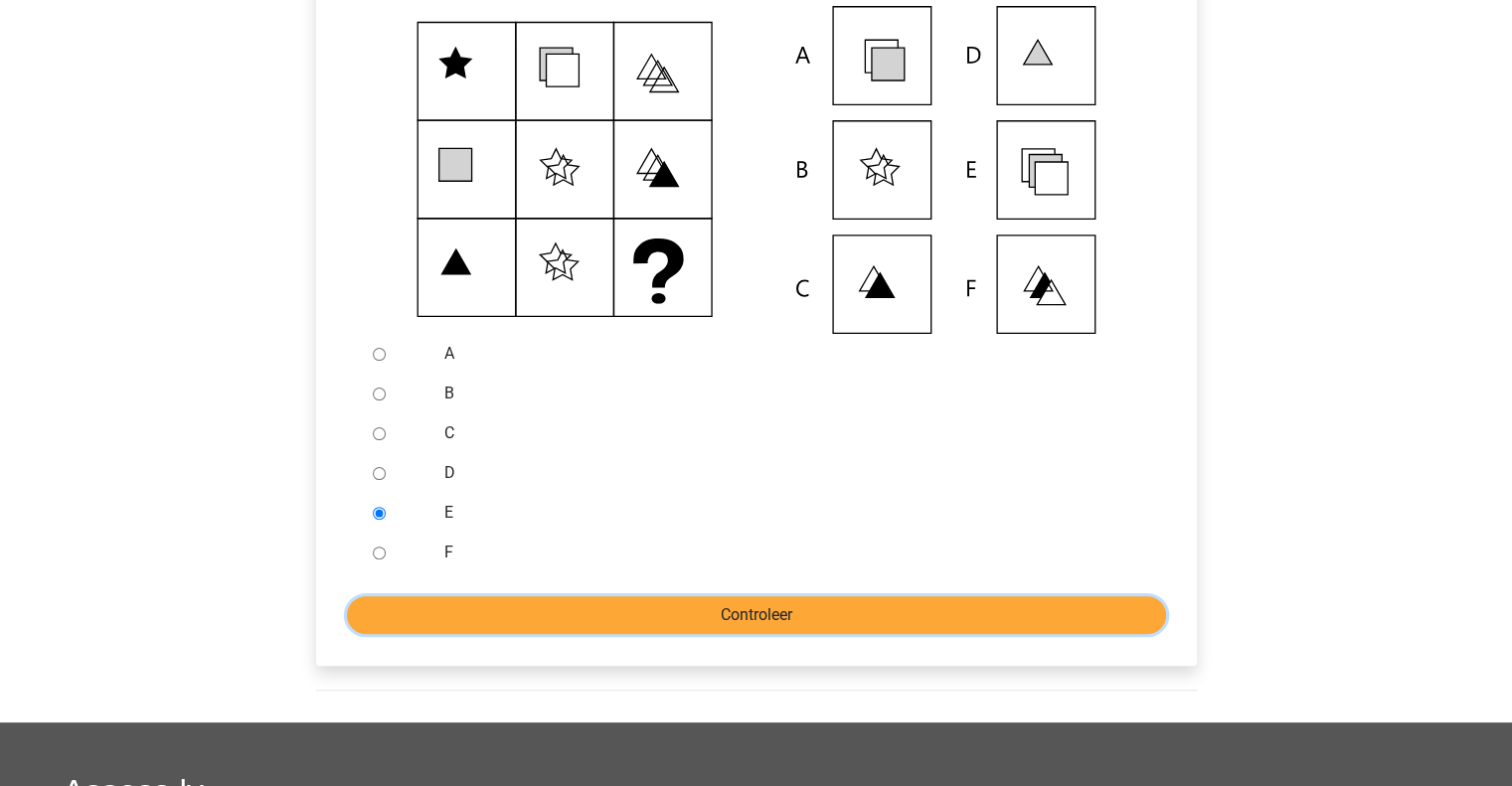 click on "Controleer" at bounding box center (756, 615) 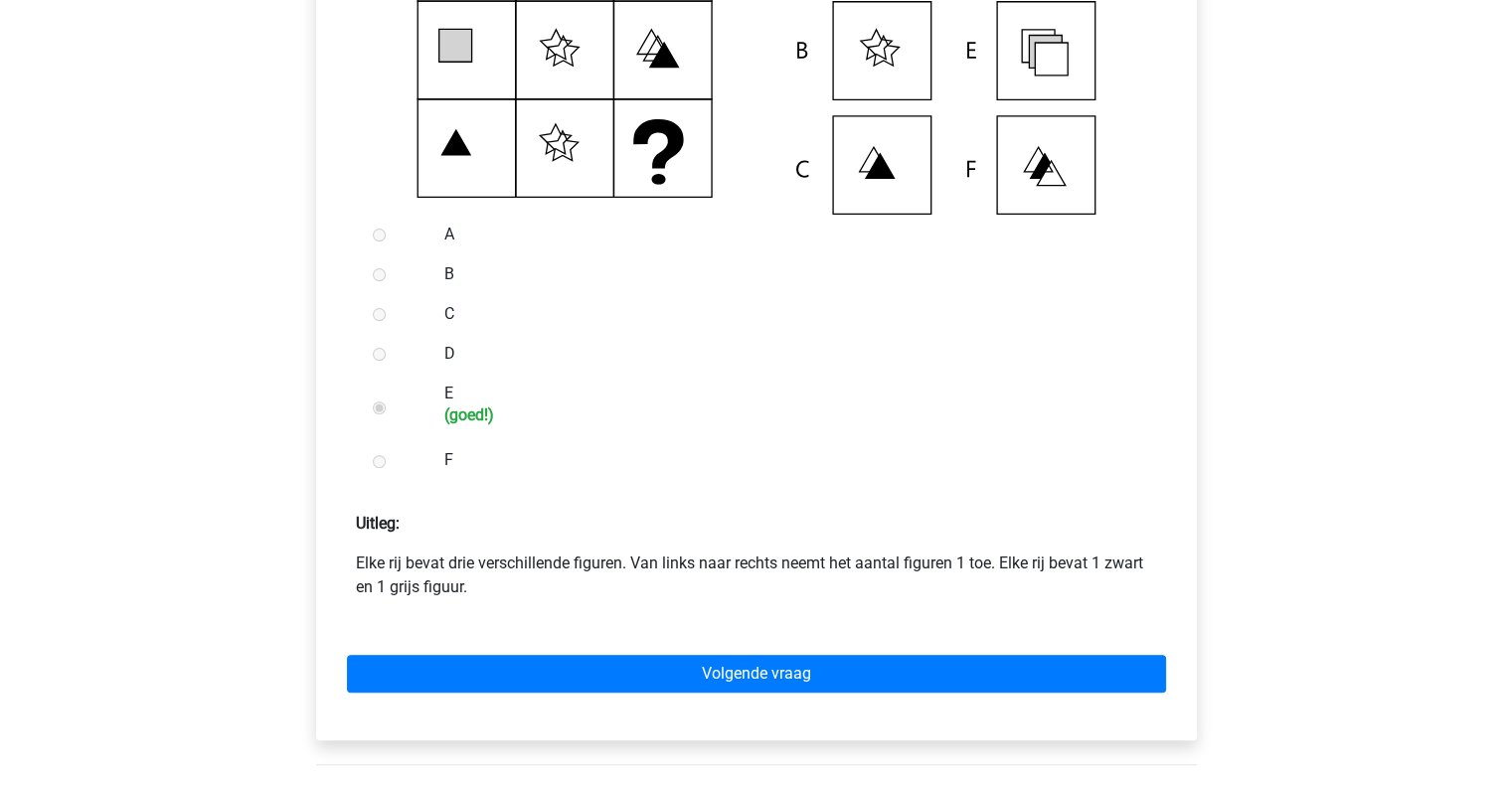 scroll, scrollTop: 584, scrollLeft: 0, axis: vertical 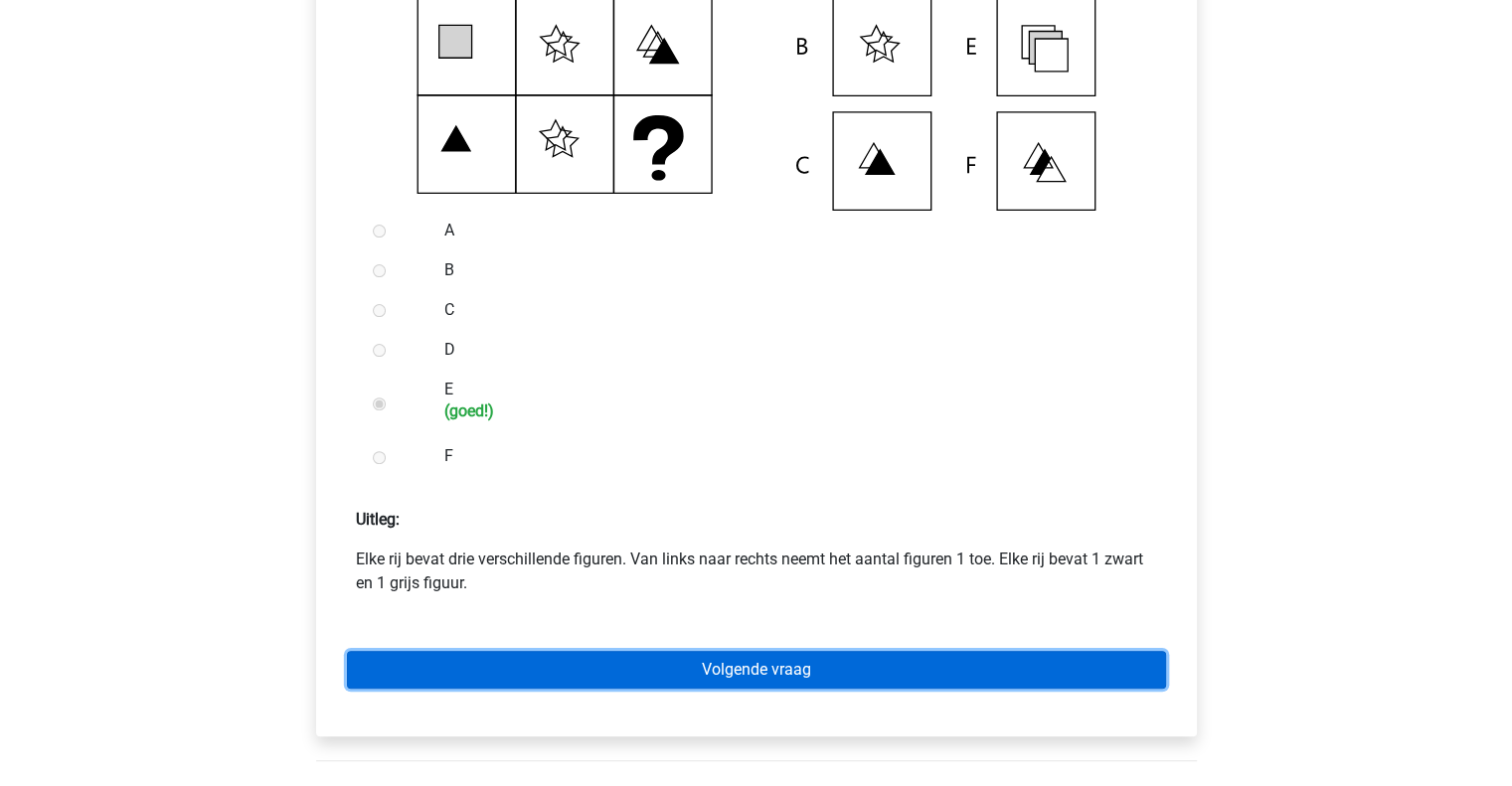 click on "Volgende vraag" at bounding box center (756, 670) 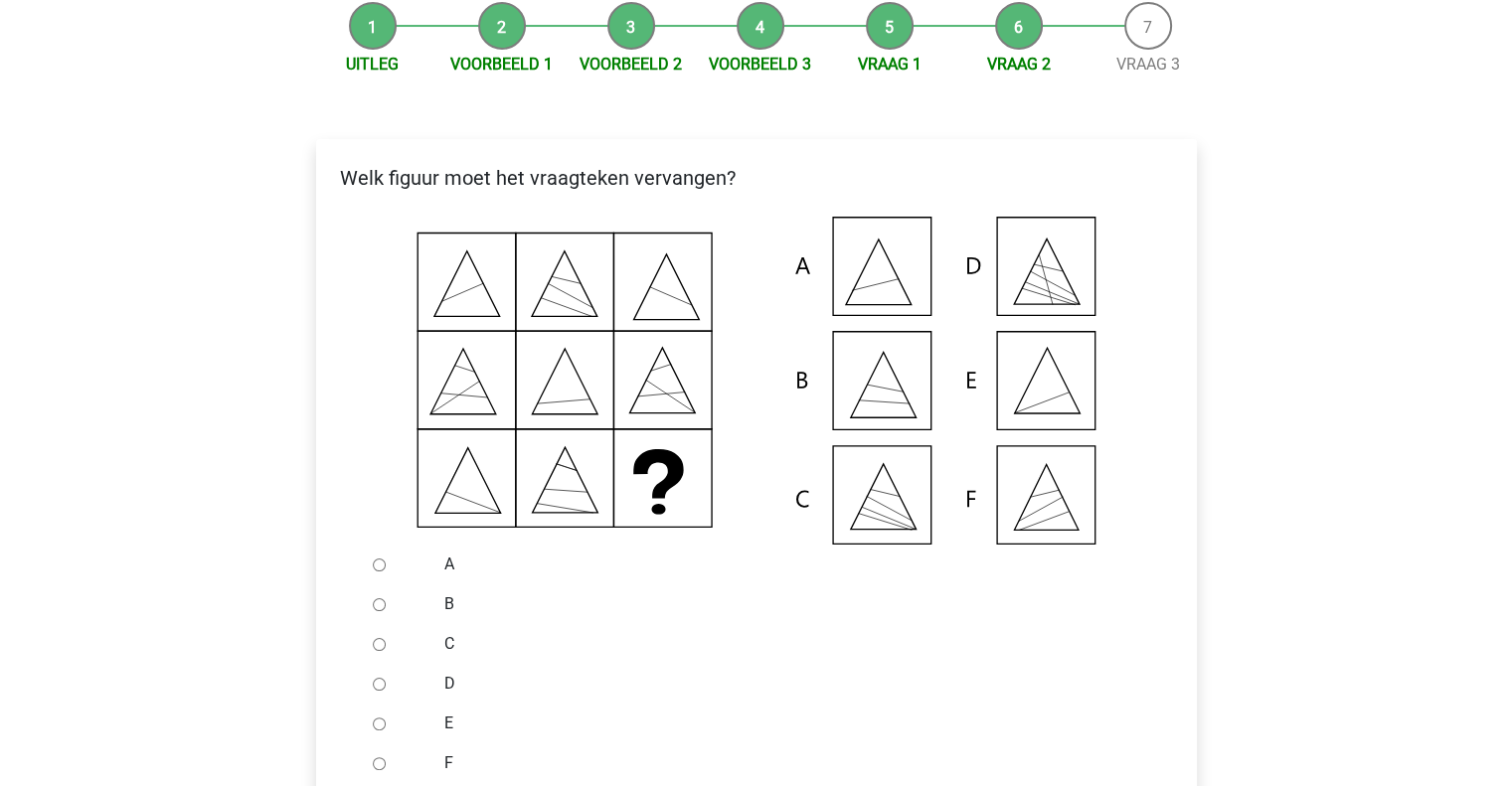 scroll, scrollTop: 249, scrollLeft: 0, axis: vertical 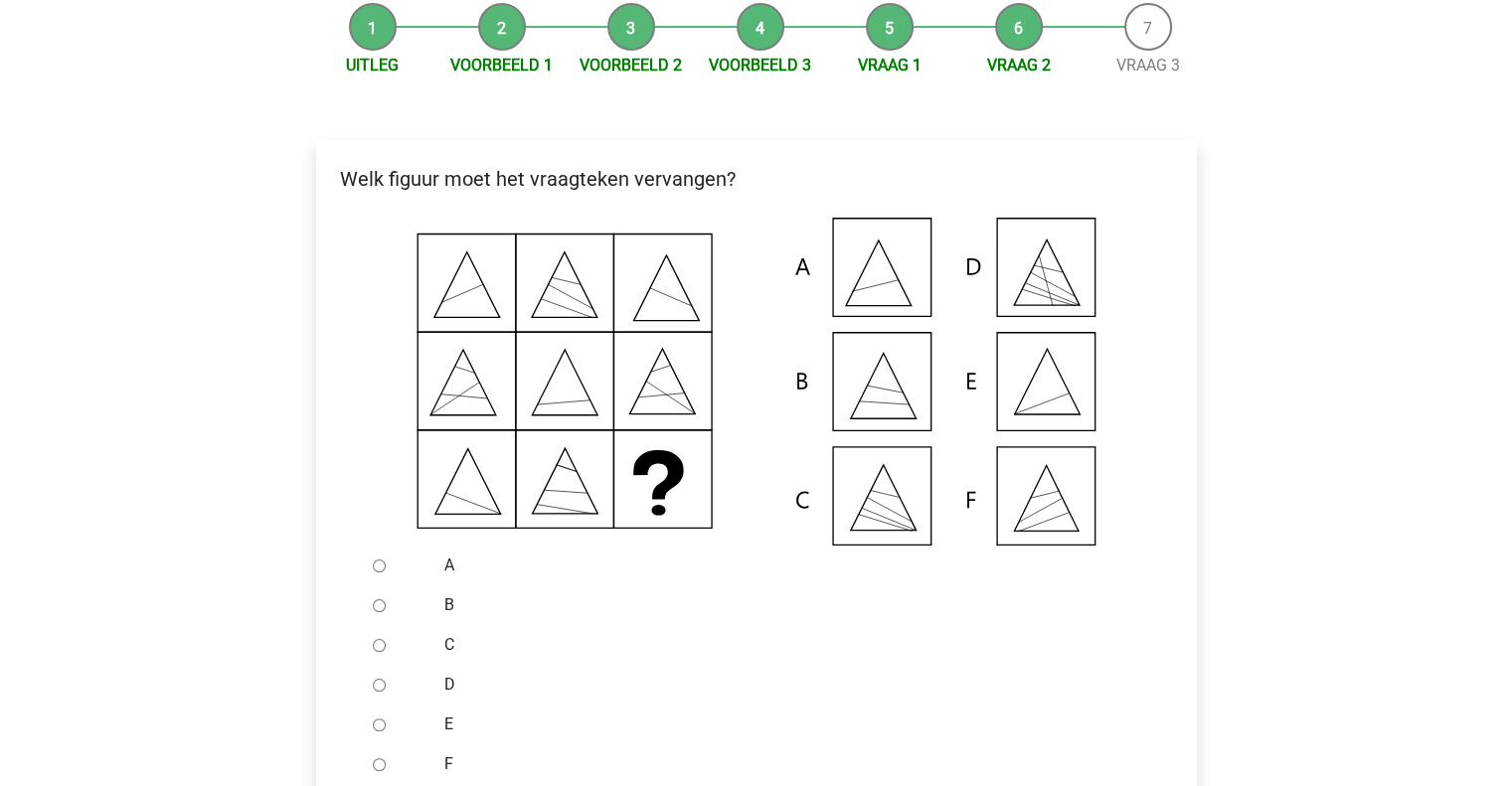 click on "E" at bounding box center [379, 724] 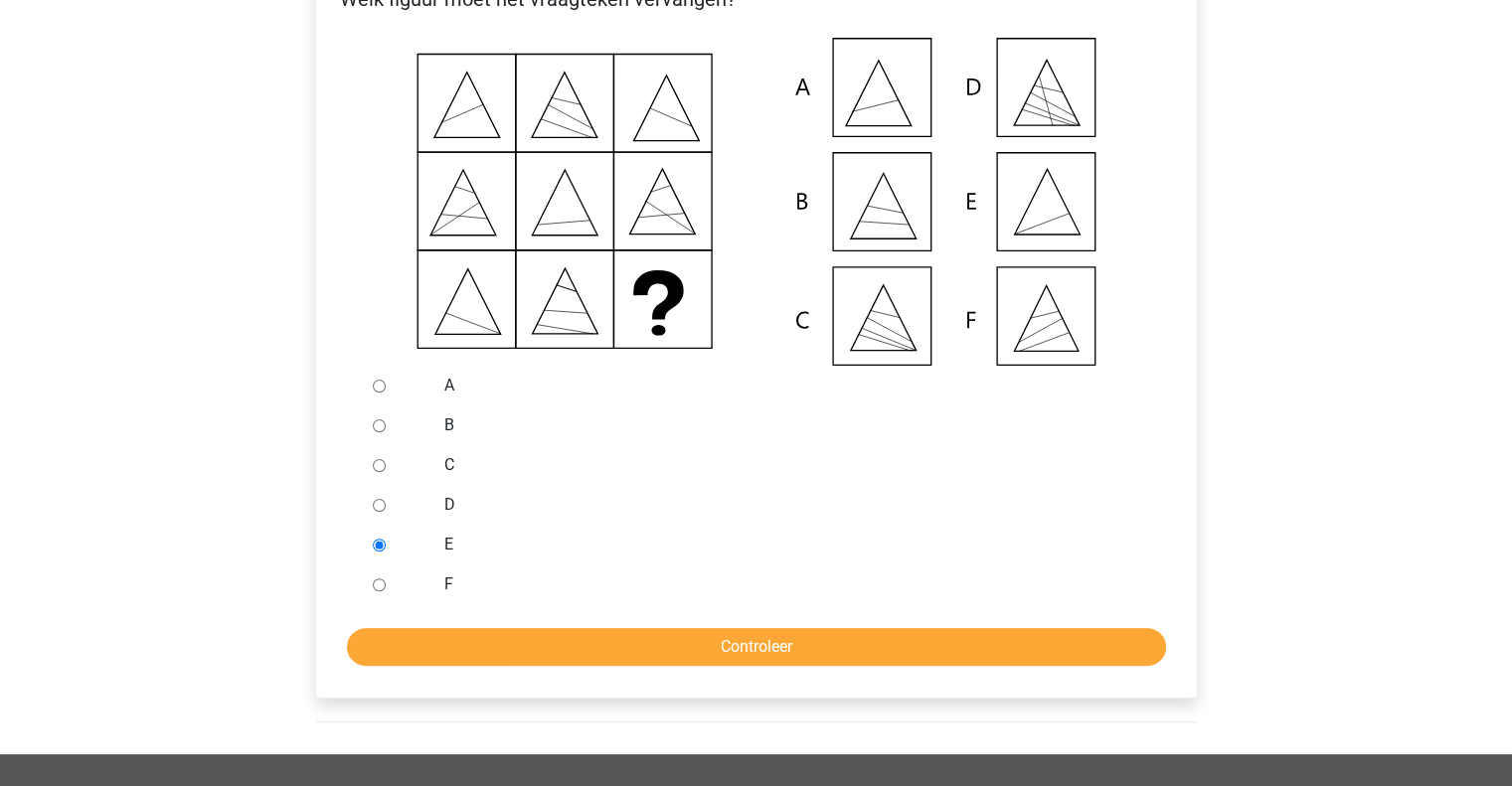 scroll, scrollTop: 433, scrollLeft: 0, axis: vertical 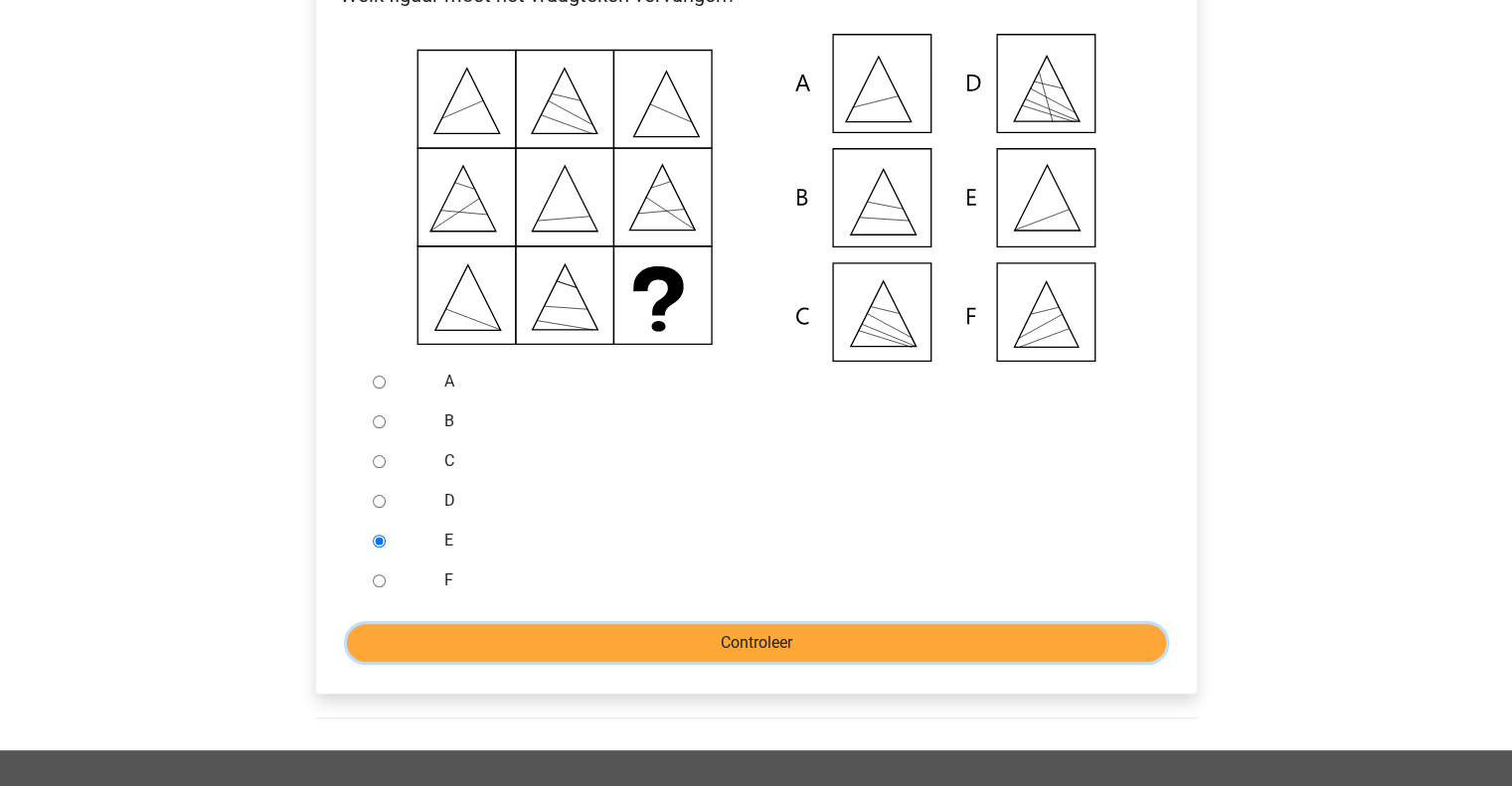 click on "Controleer" at bounding box center (756, 643) 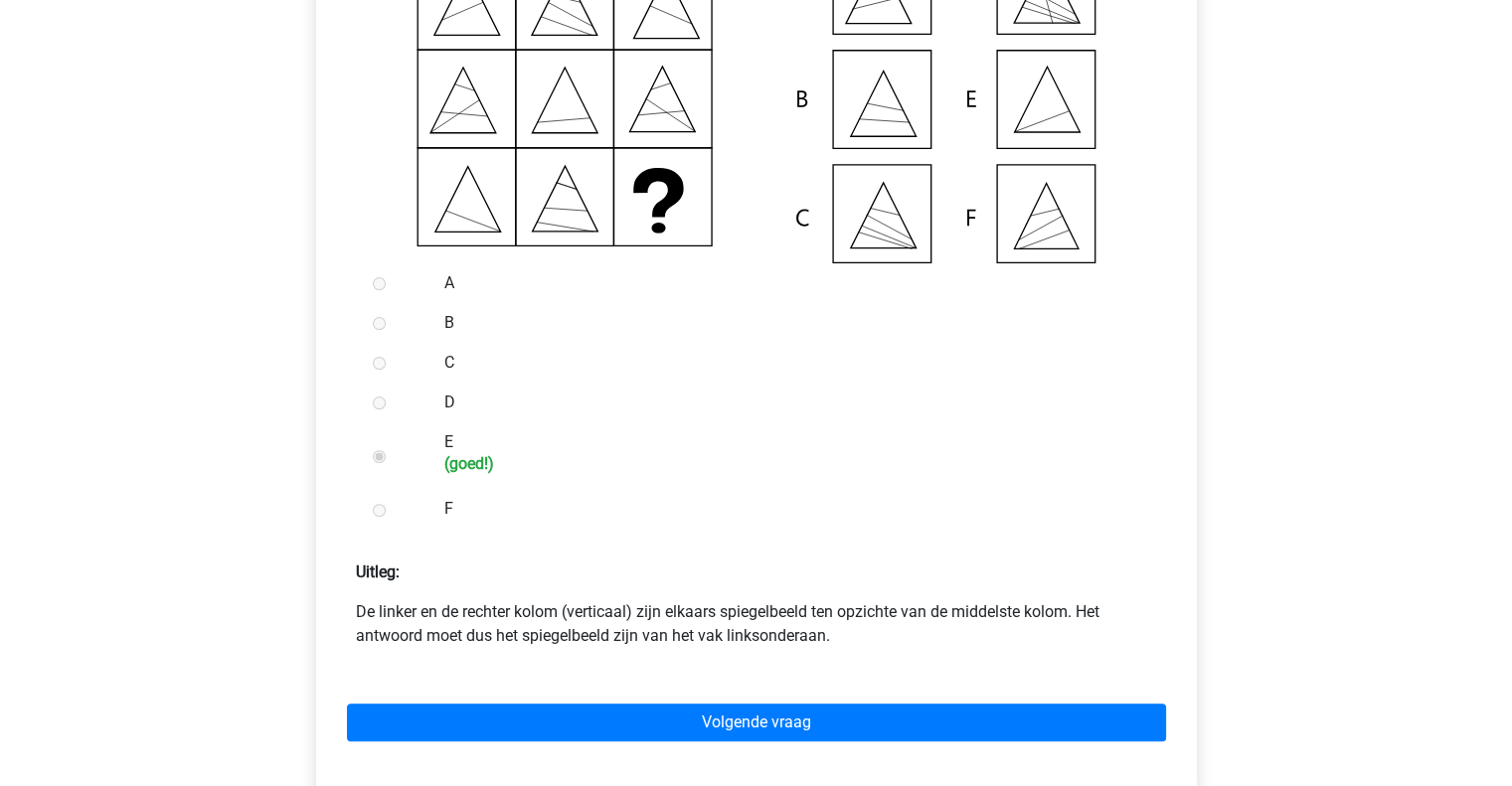 scroll, scrollTop: 529, scrollLeft: 0, axis: vertical 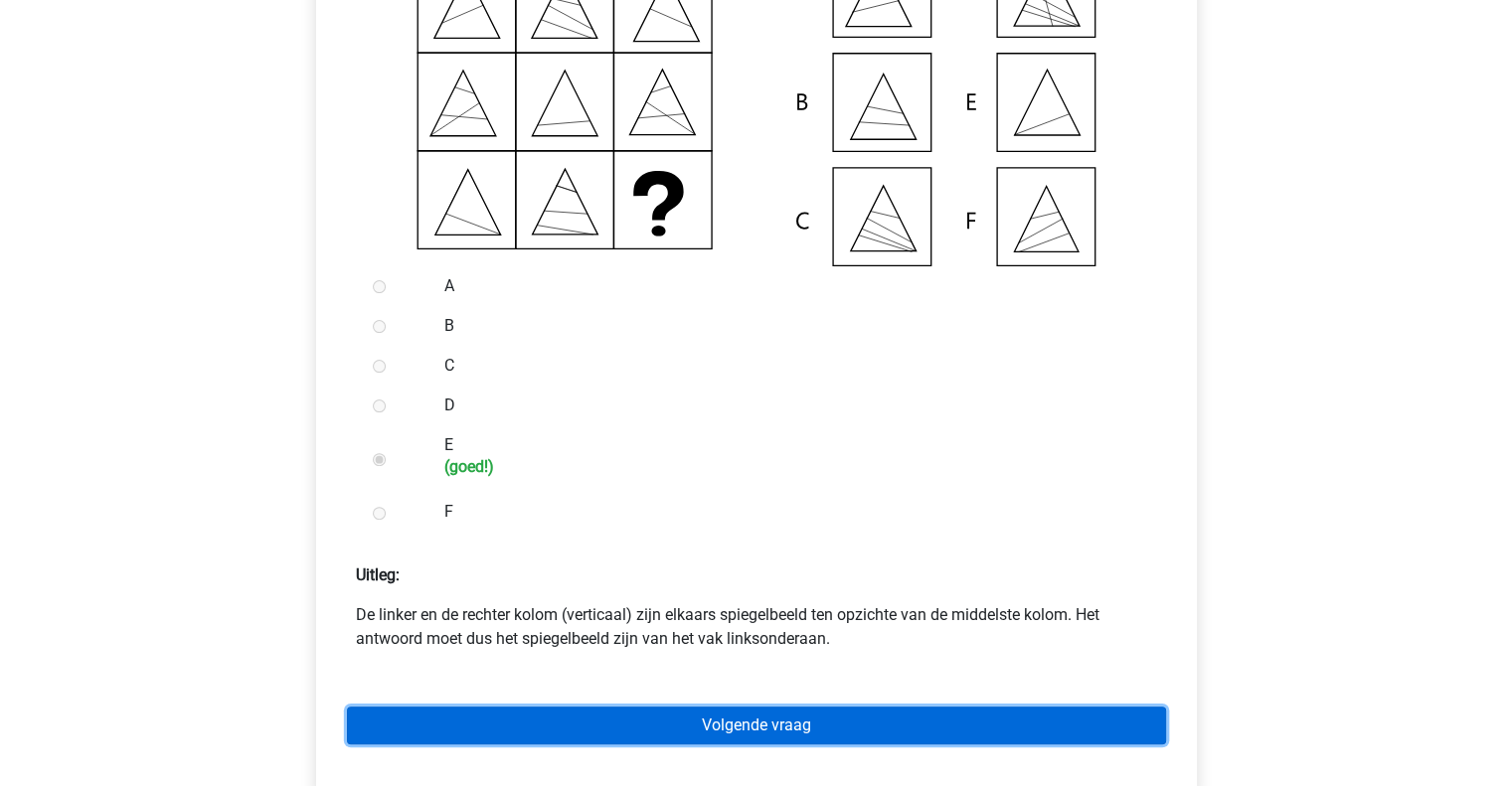 click on "Volgende vraag" at bounding box center [756, 725] 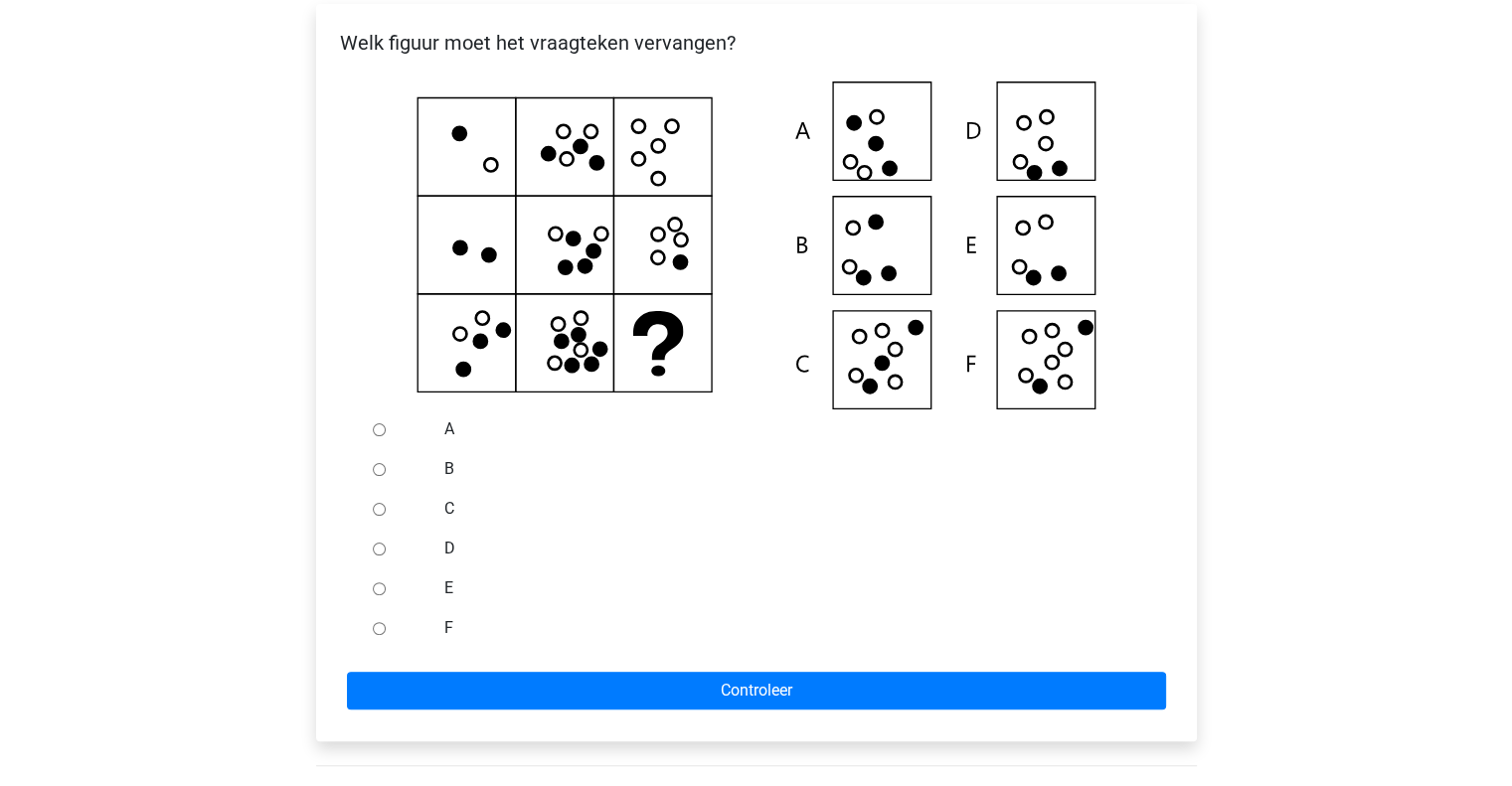 scroll, scrollTop: 388, scrollLeft: 0, axis: vertical 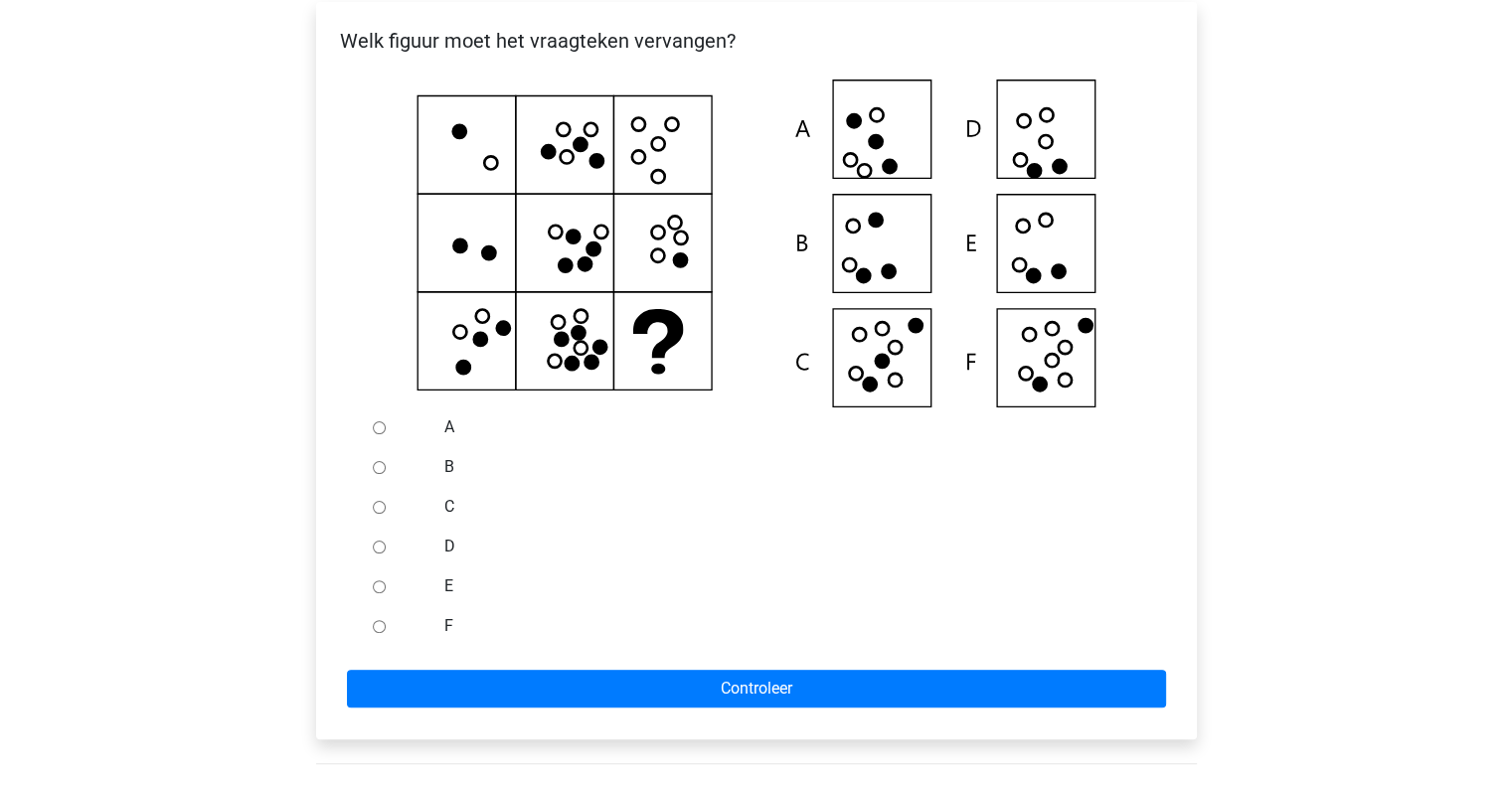 click on "F" at bounding box center [379, 626] 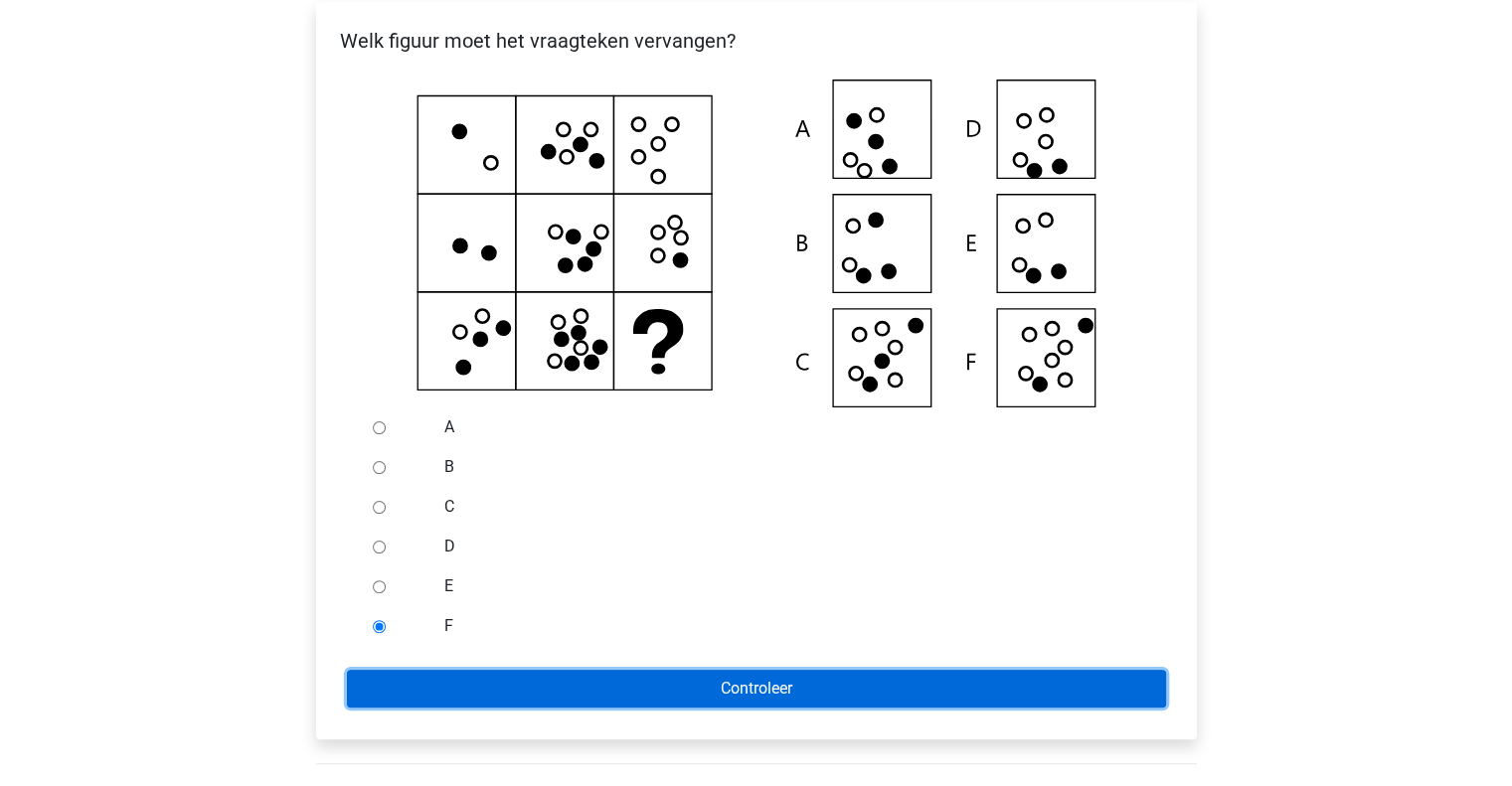 click on "Controleer" at bounding box center [756, 689] 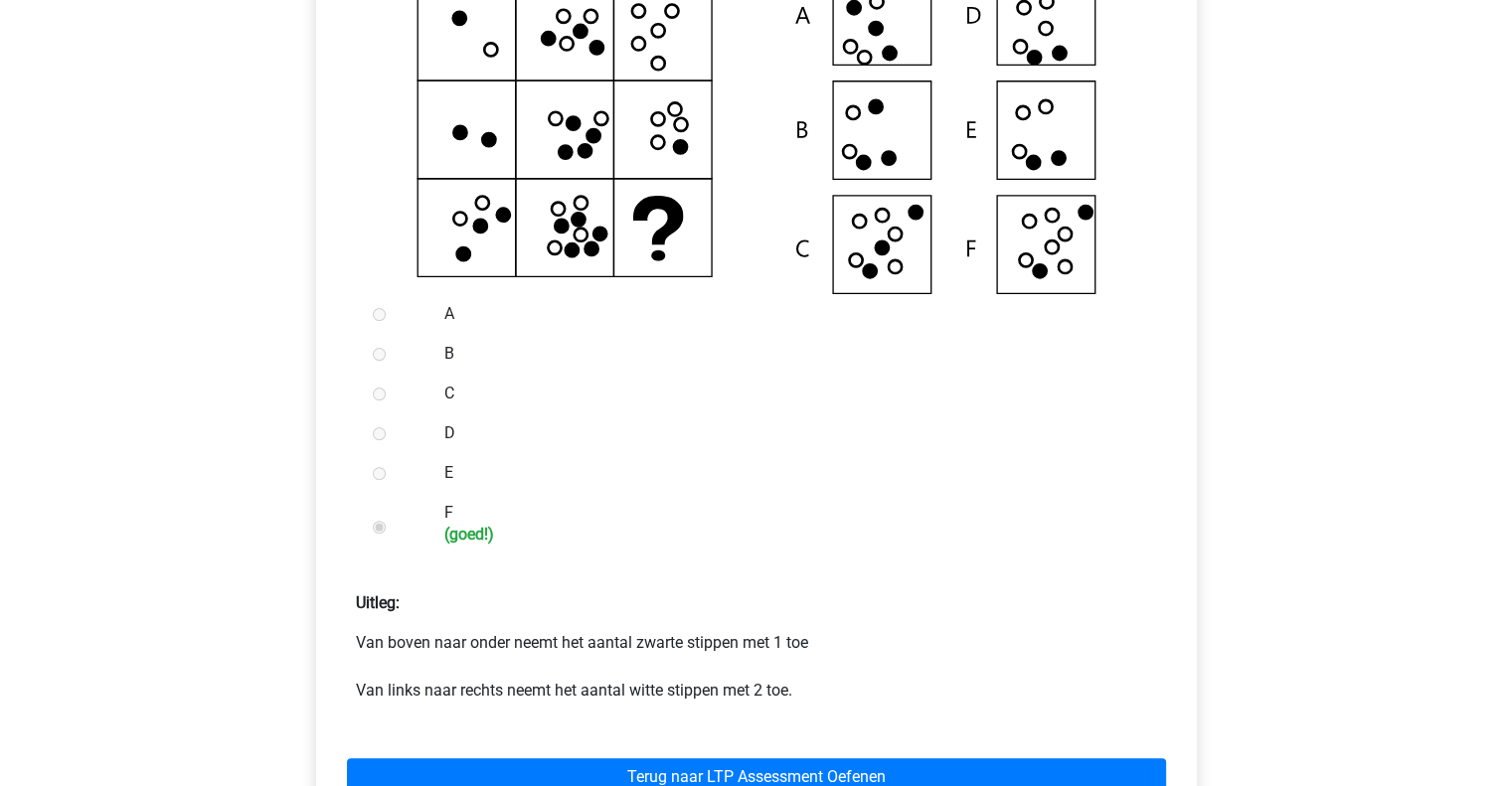 scroll, scrollTop: 537, scrollLeft: 0, axis: vertical 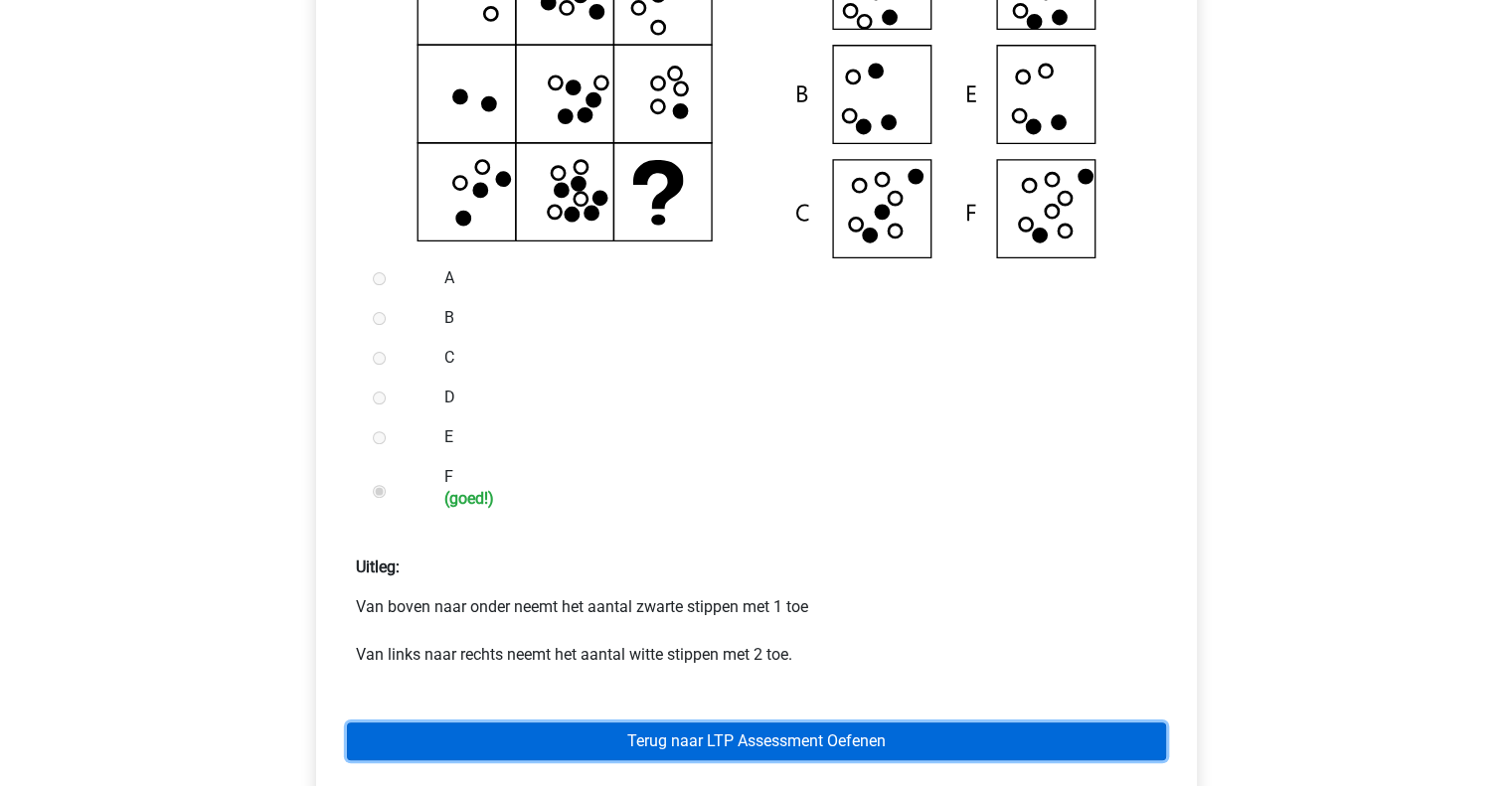 click on "Terug naar LTP Assessment Oefenen" at bounding box center (756, 741) 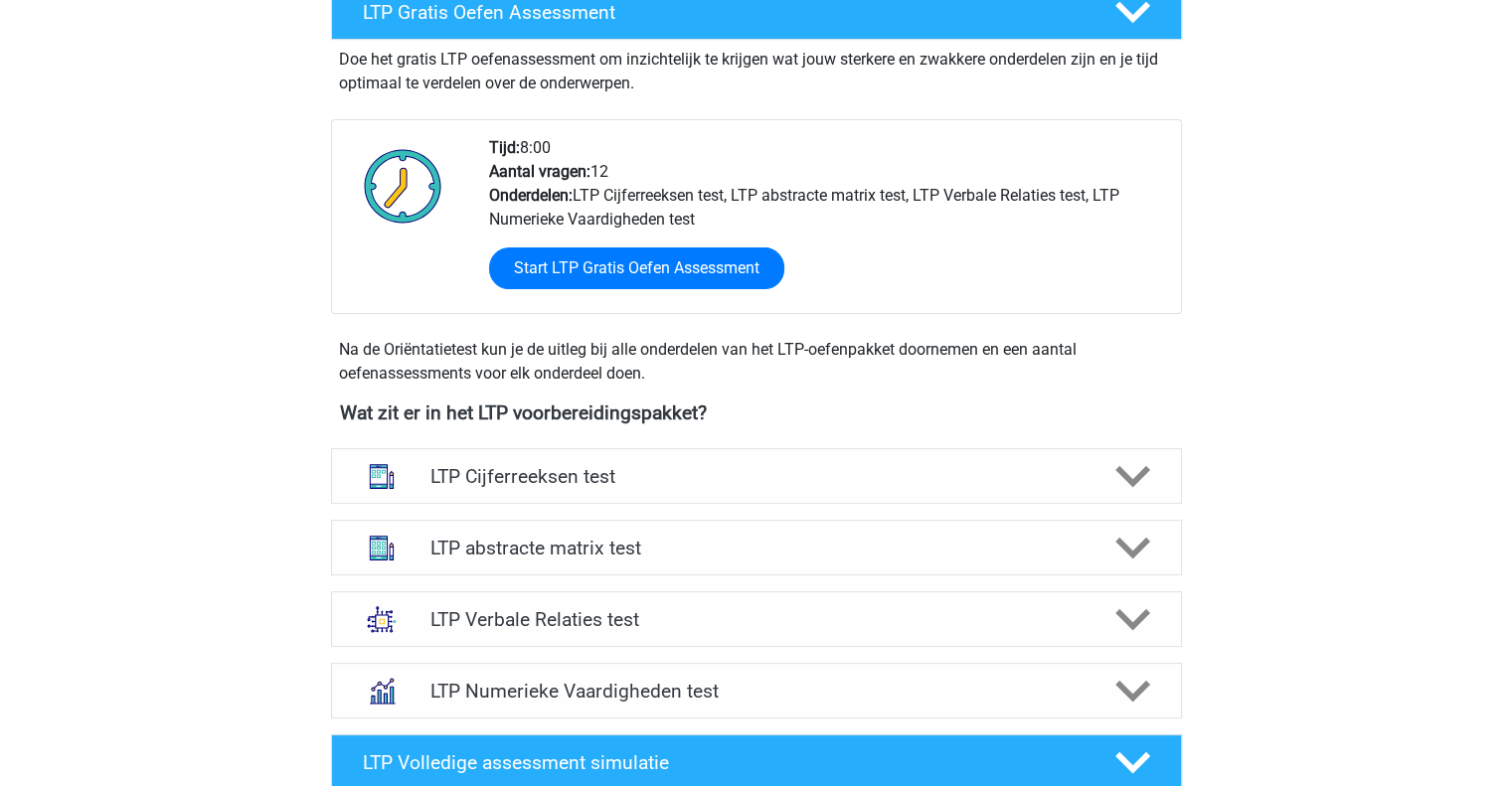 scroll, scrollTop: 509, scrollLeft: 0, axis: vertical 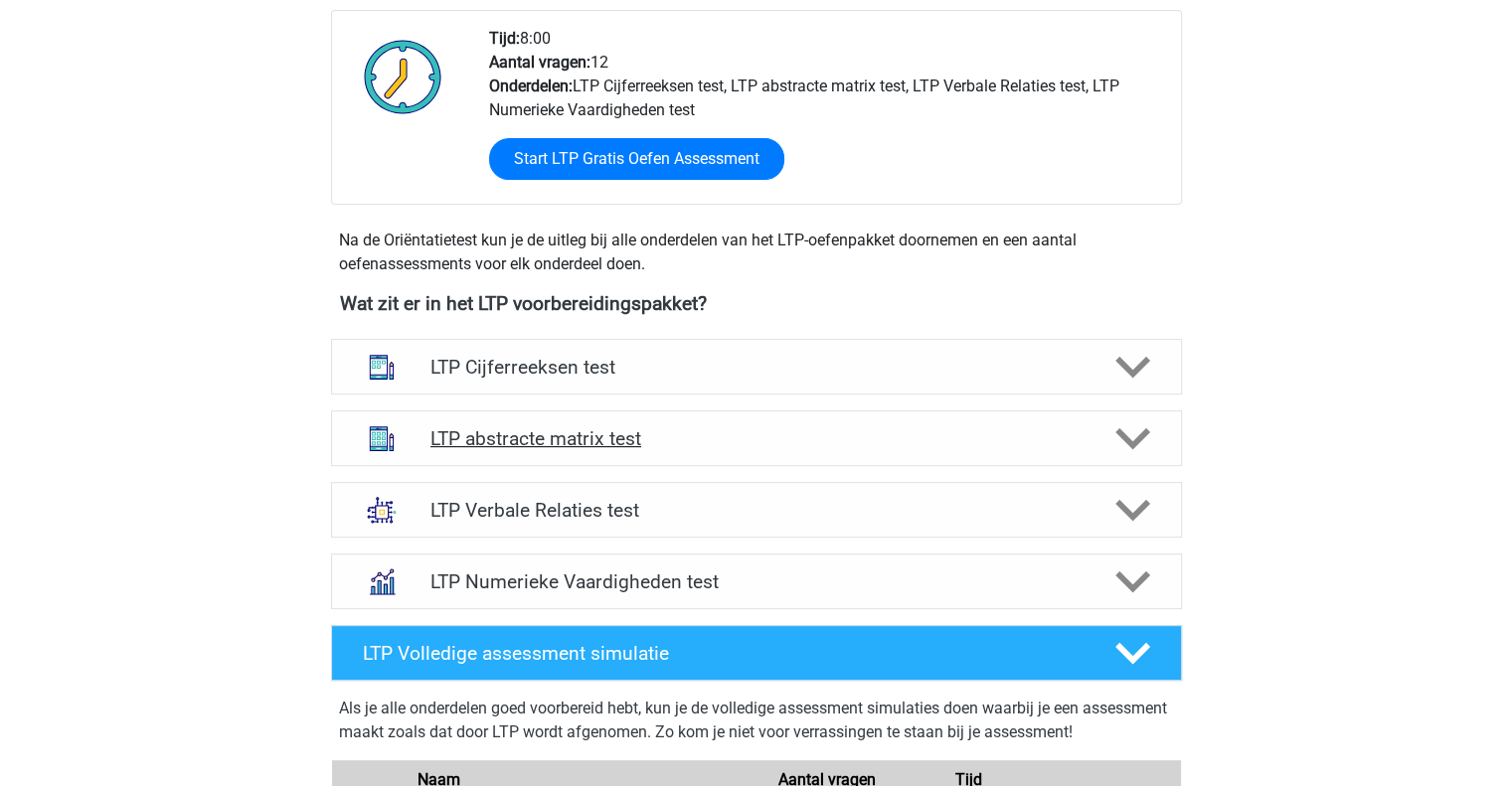 click on "LTP abstracte matrix test" at bounding box center (756, 438) 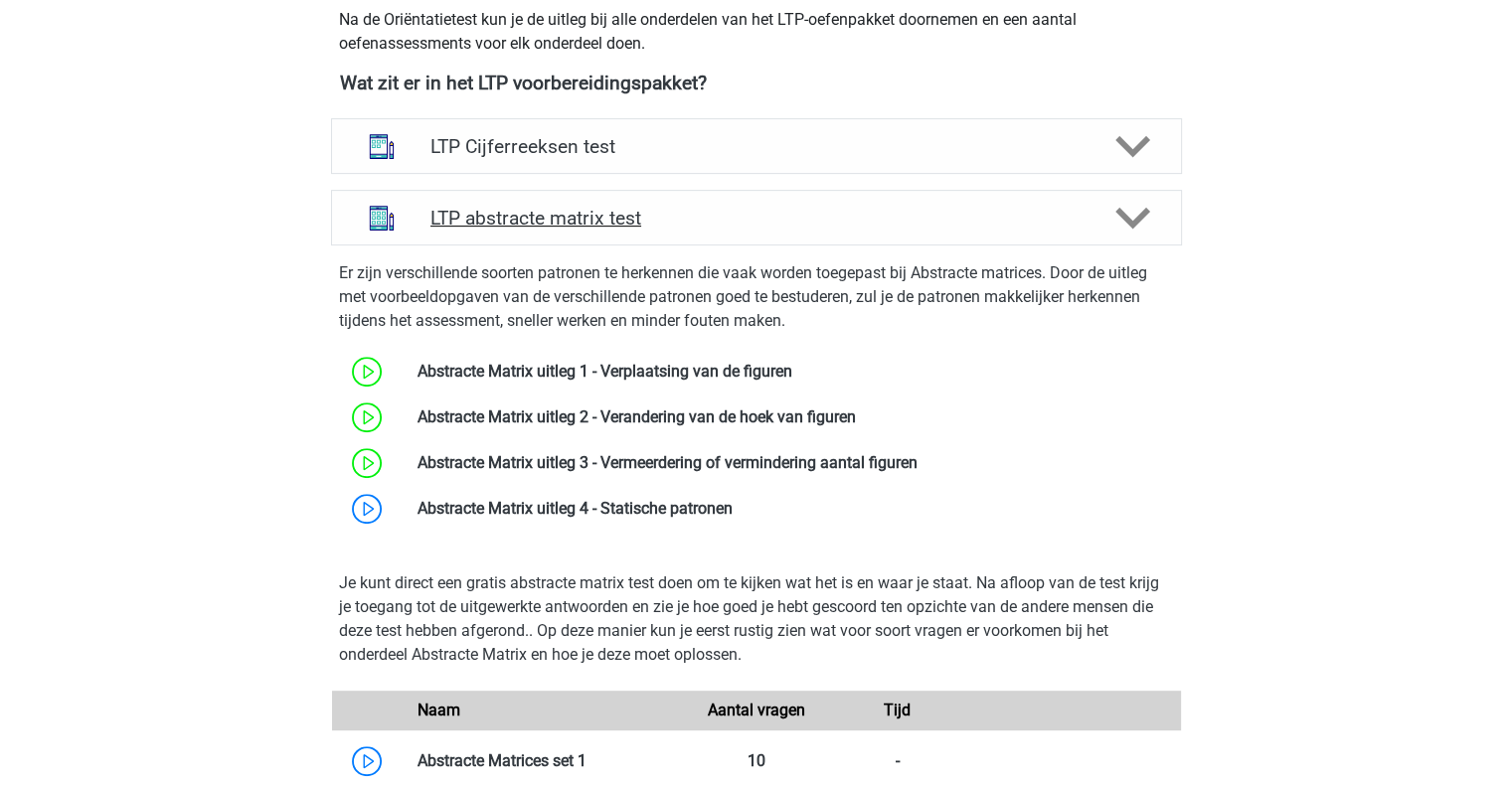 scroll, scrollTop: 730, scrollLeft: 0, axis: vertical 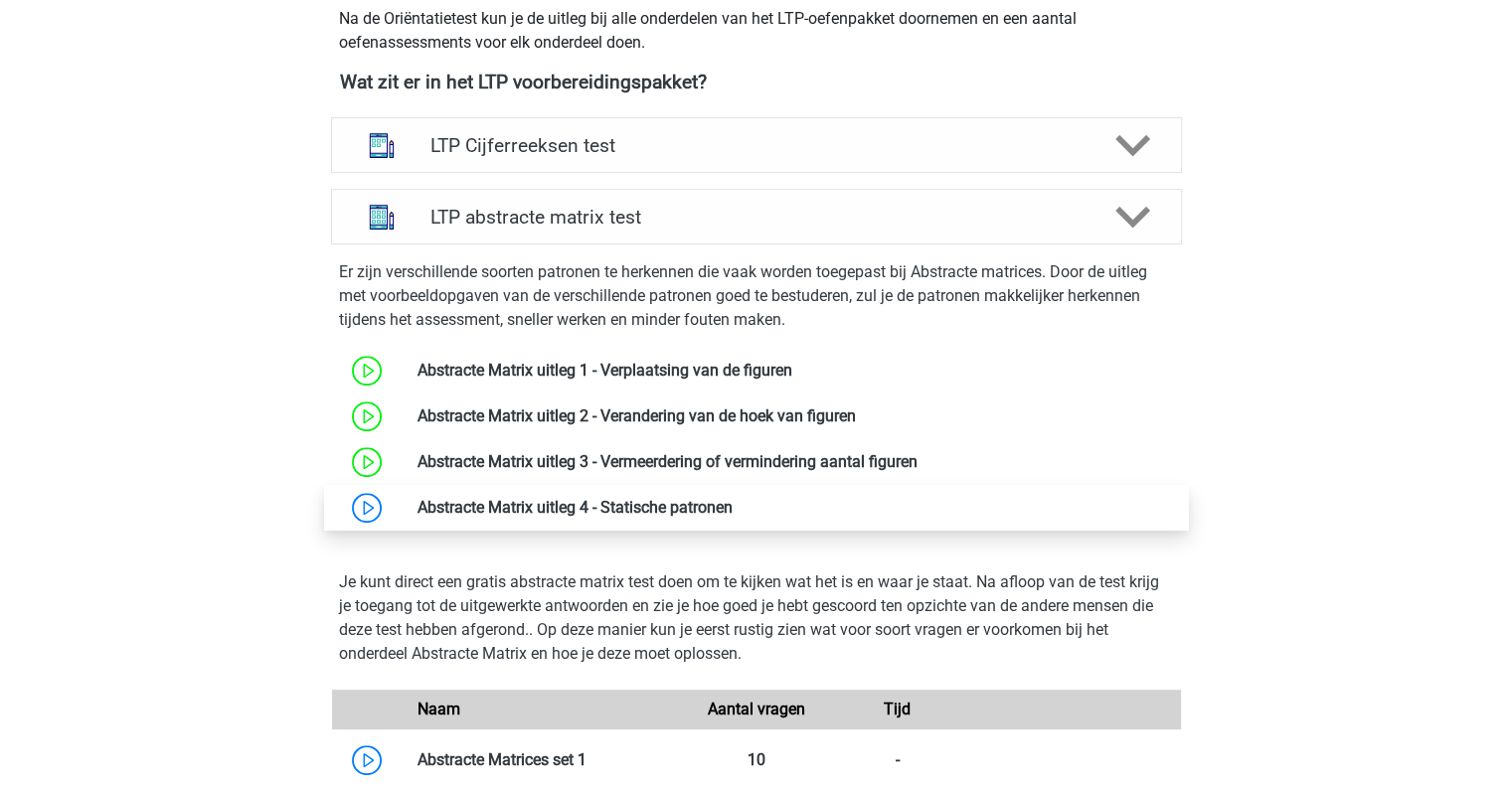 click at bounding box center [733, 507] 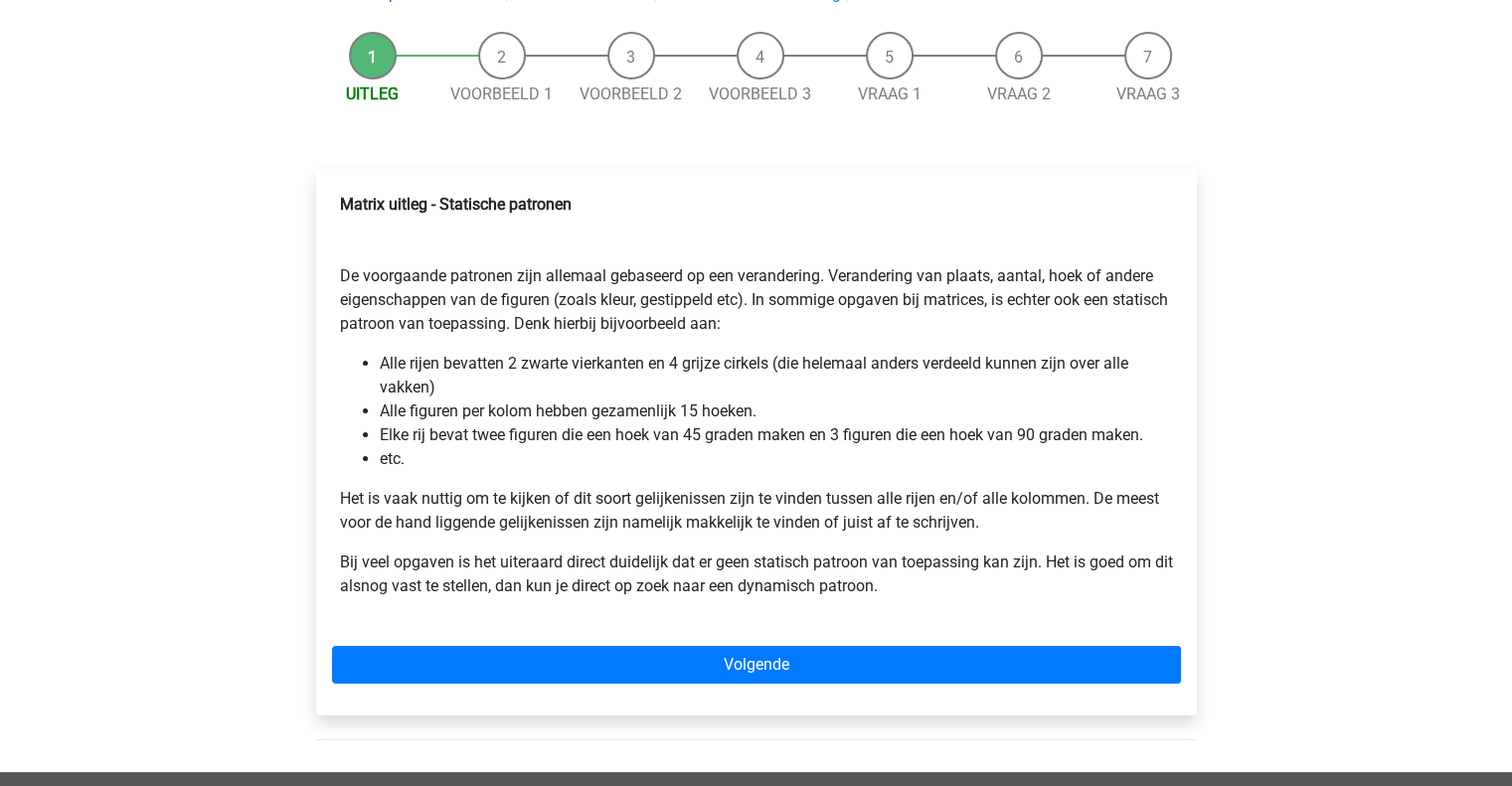 scroll, scrollTop: 181, scrollLeft: 0, axis: vertical 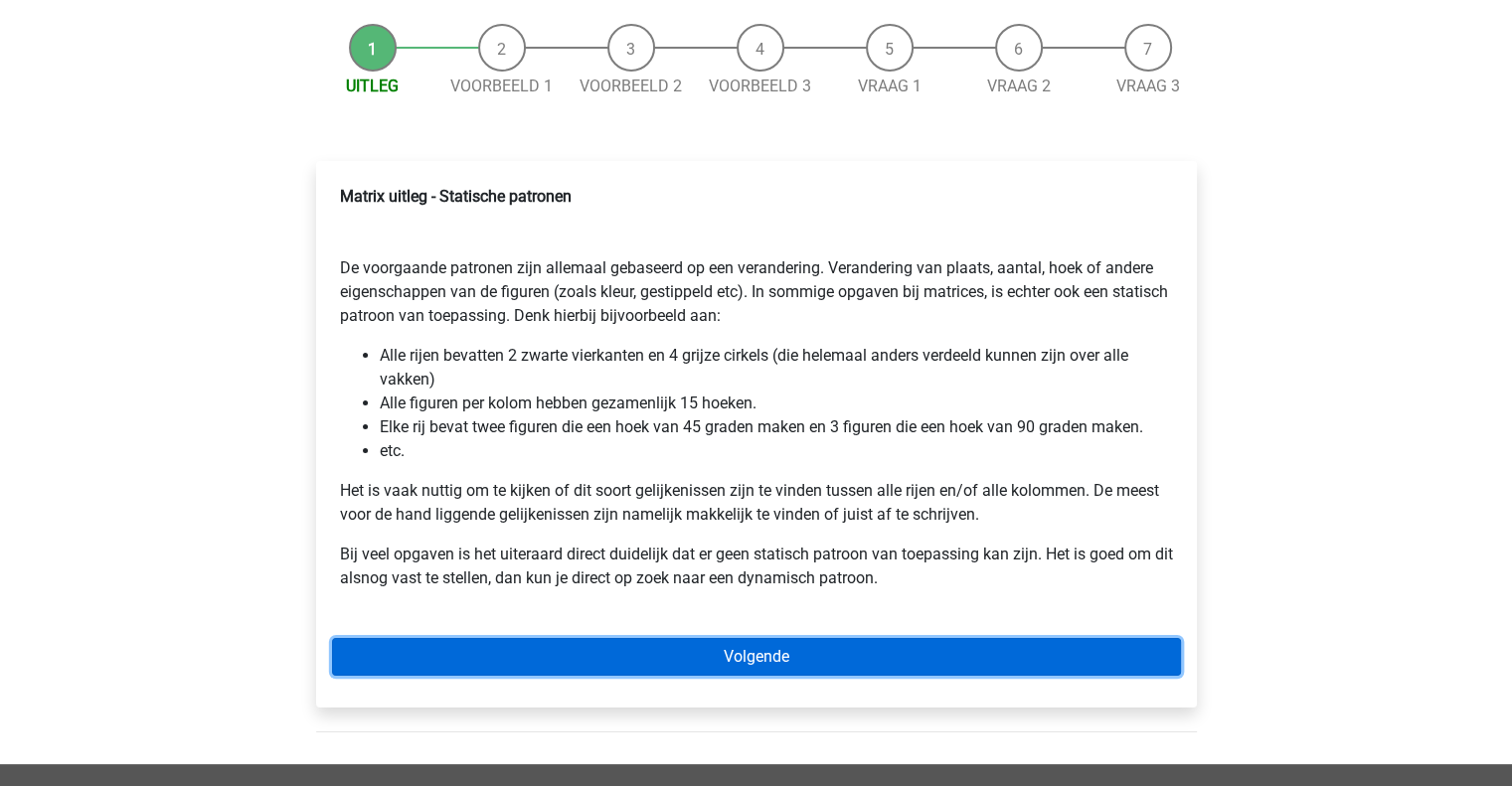 click on "Volgende" at bounding box center [756, 657] 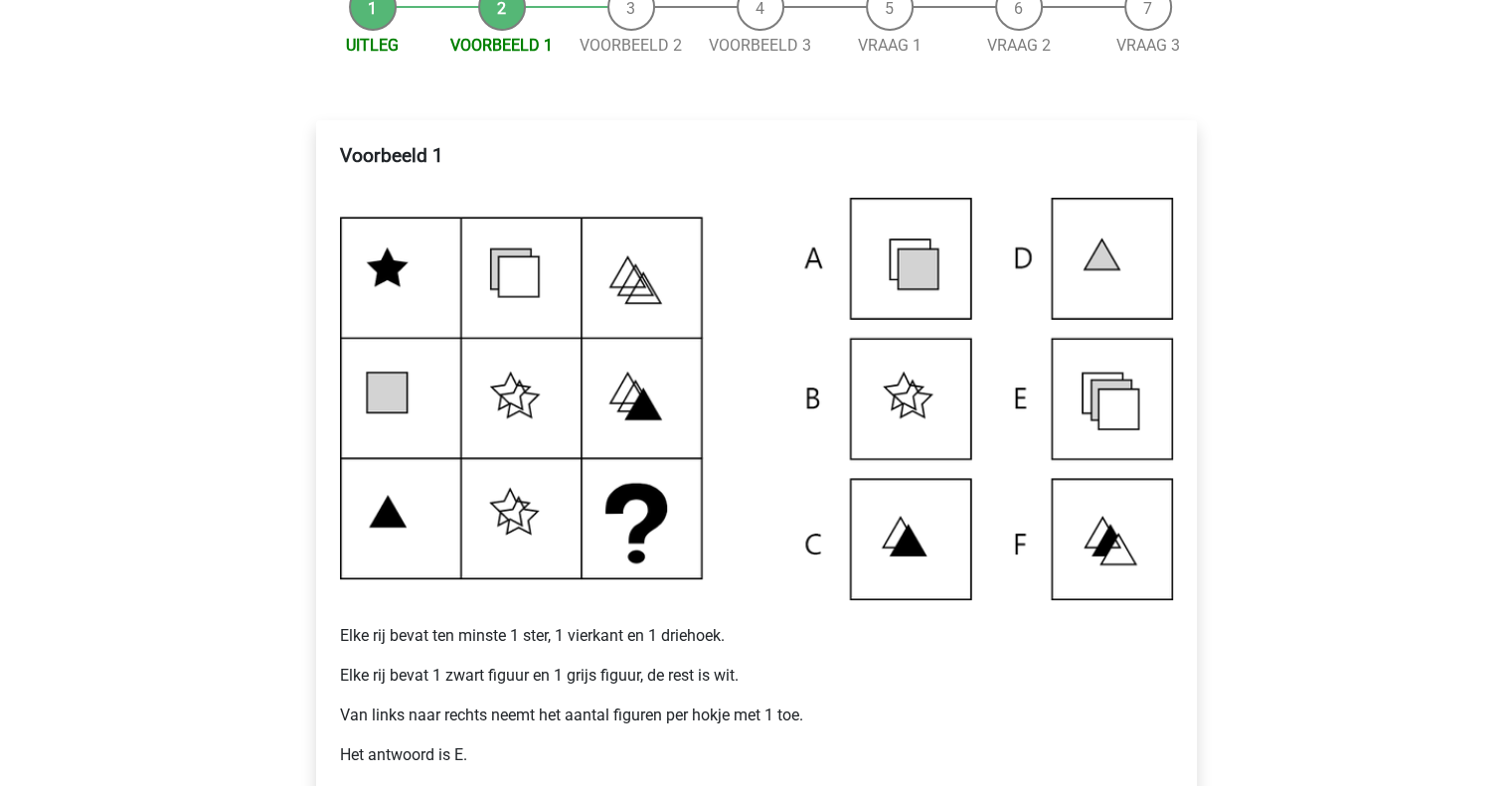 scroll, scrollTop: 225, scrollLeft: 0, axis: vertical 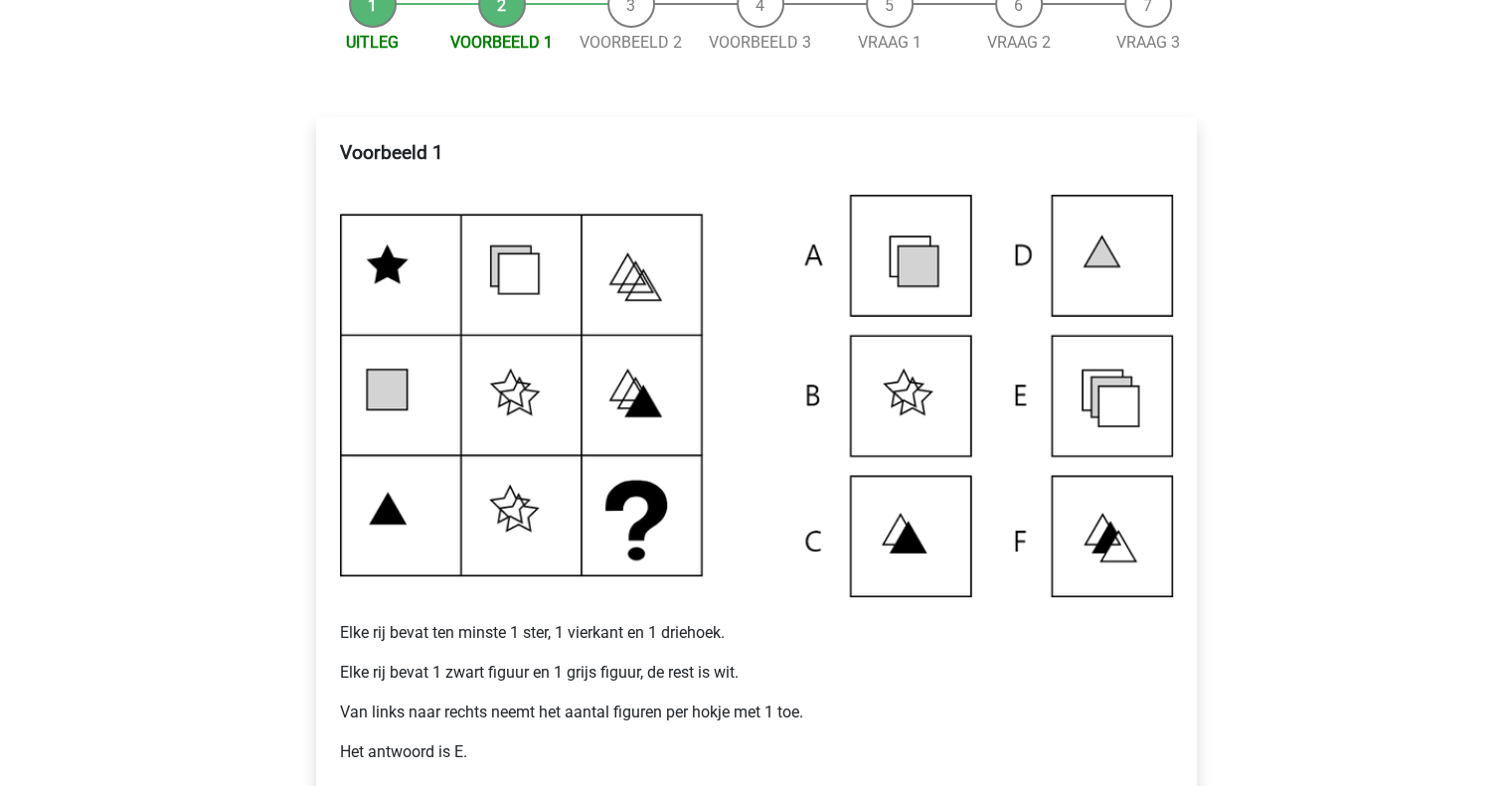 click at bounding box center [756, 395] 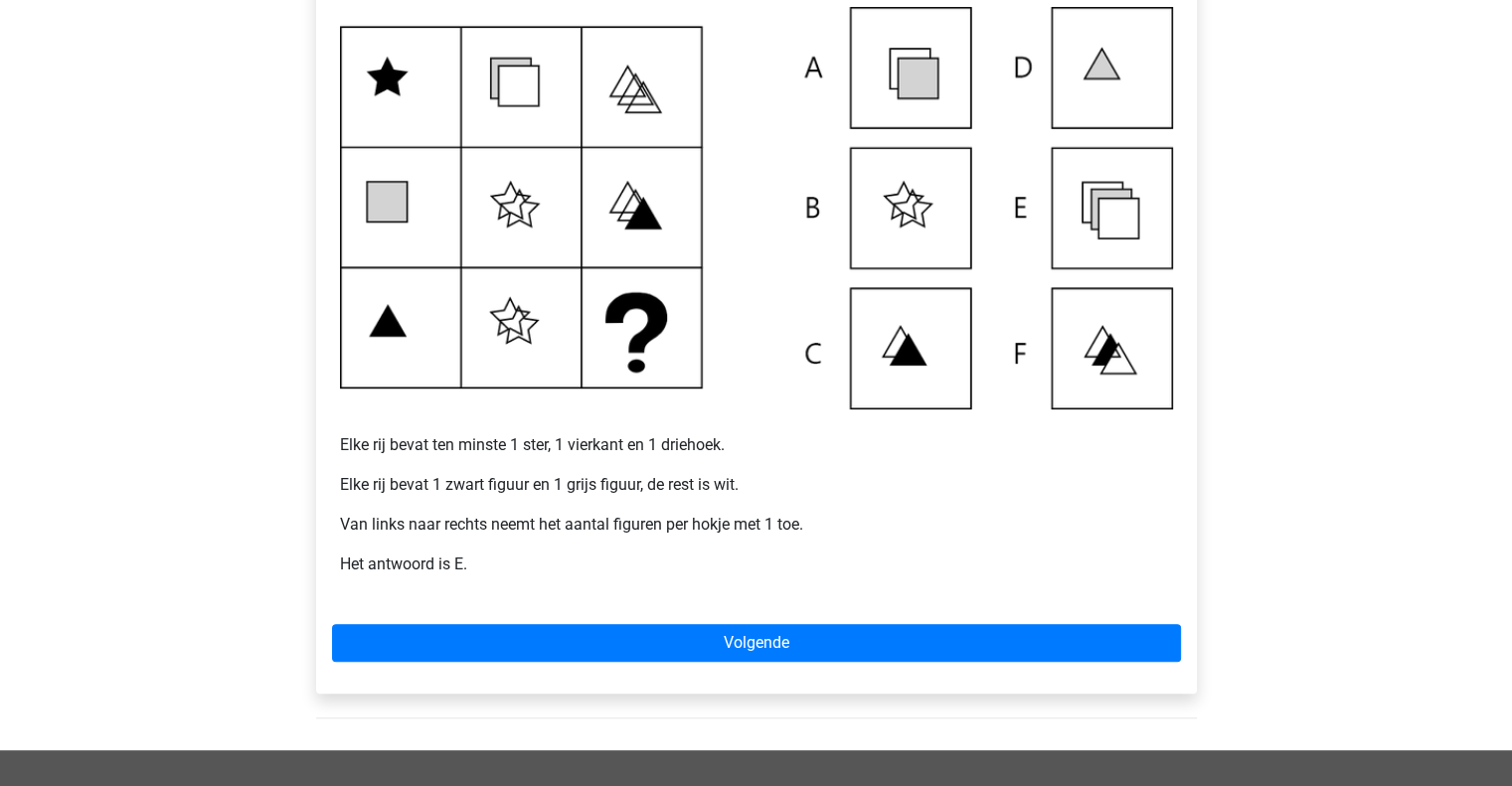 scroll, scrollTop: 413, scrollLeft: 0, axis: vertical 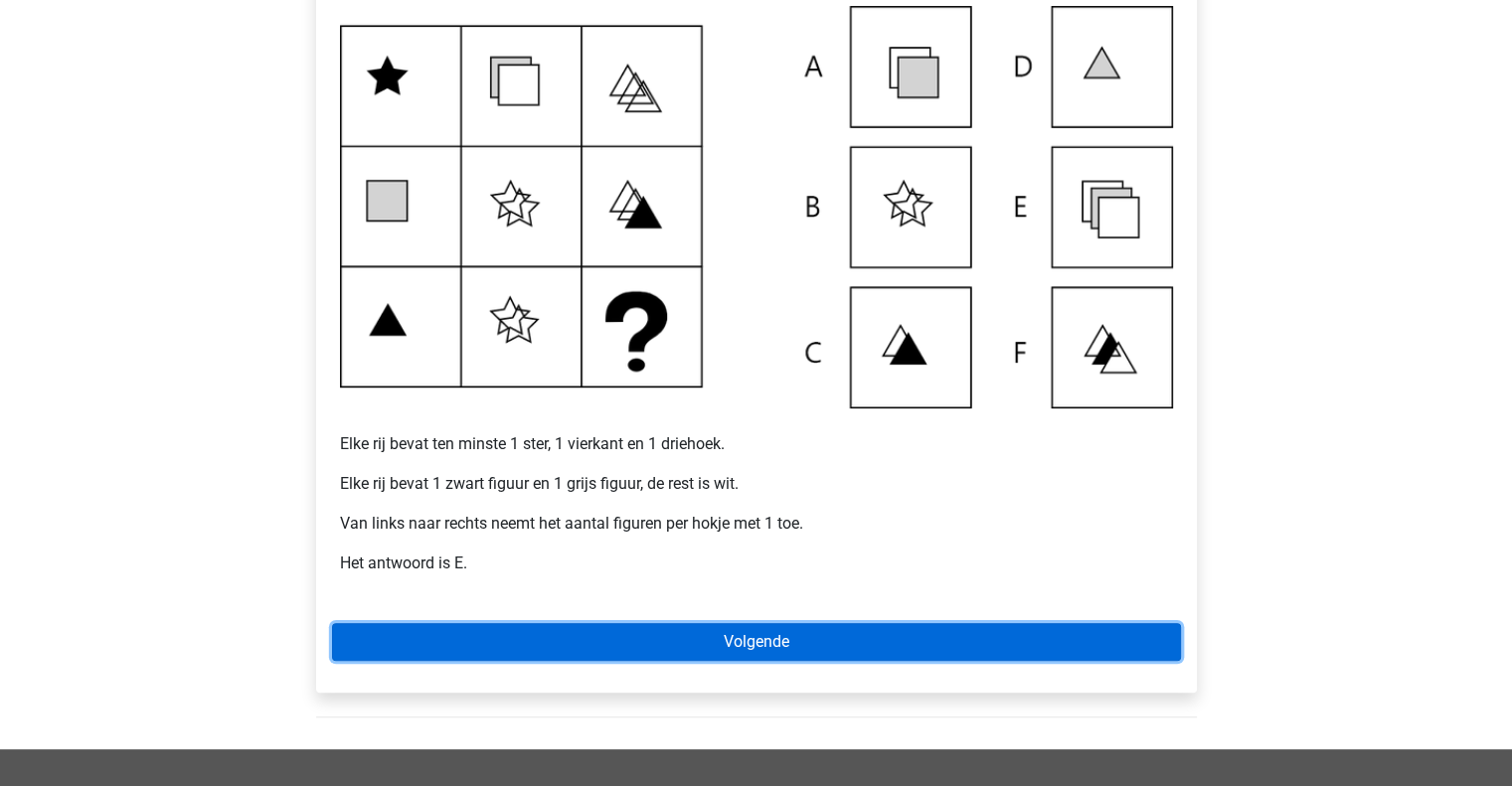 click on "Volgende" at bounding box center [756, 642] 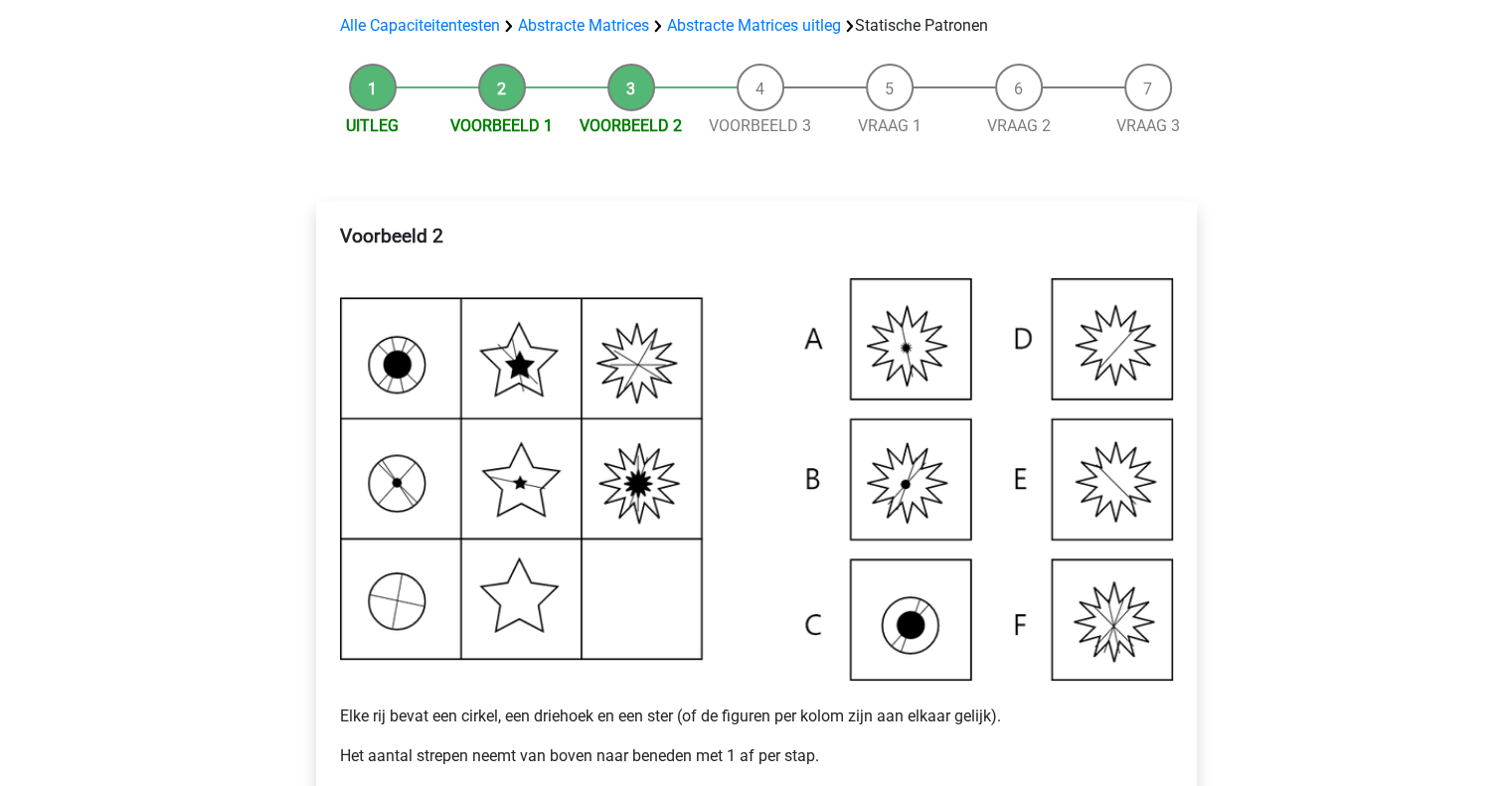 scroll, scrollTop: 139, scrollLeft: 0, axis: vertical 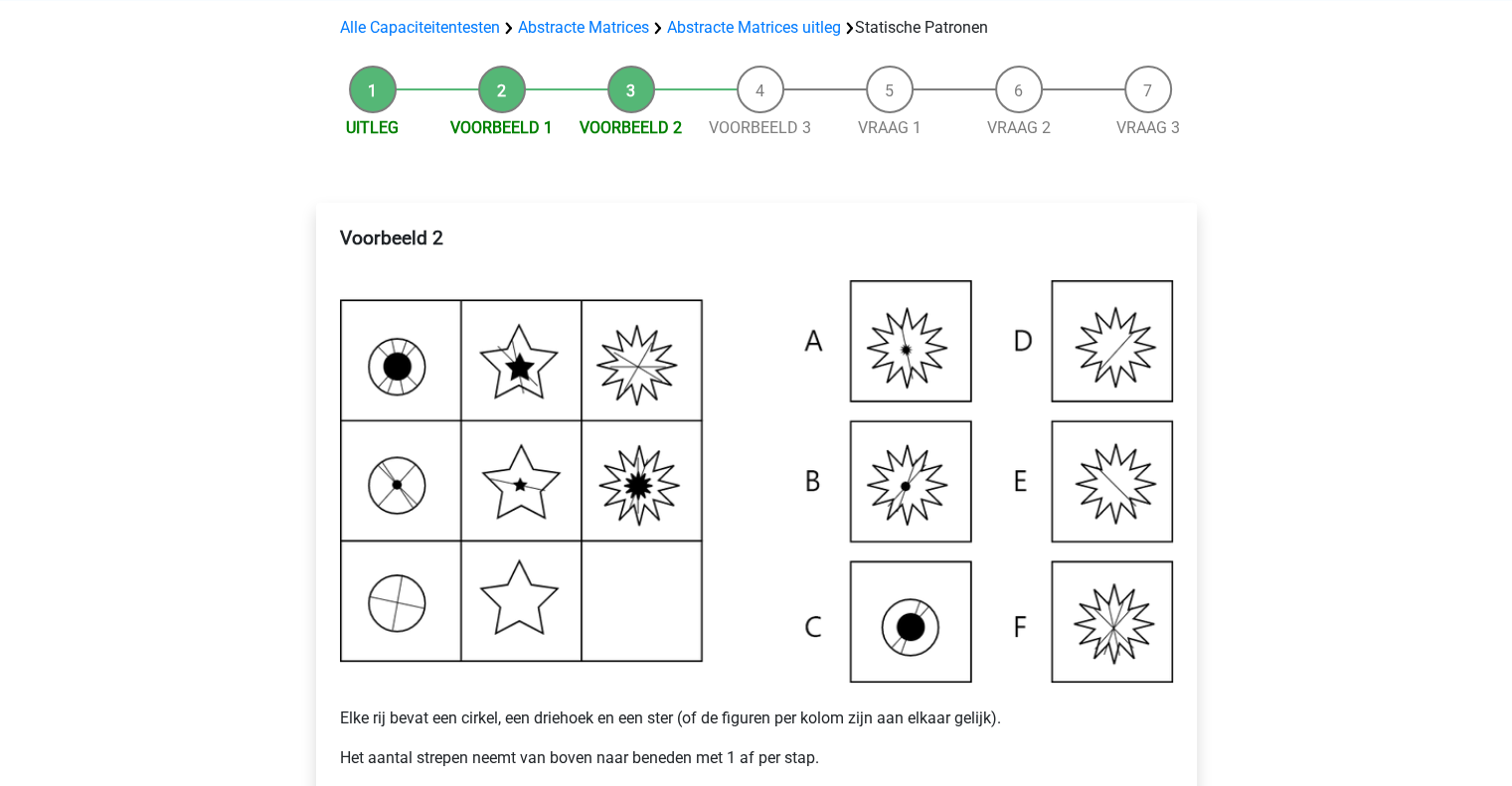 click at bounding box center [756, 481] 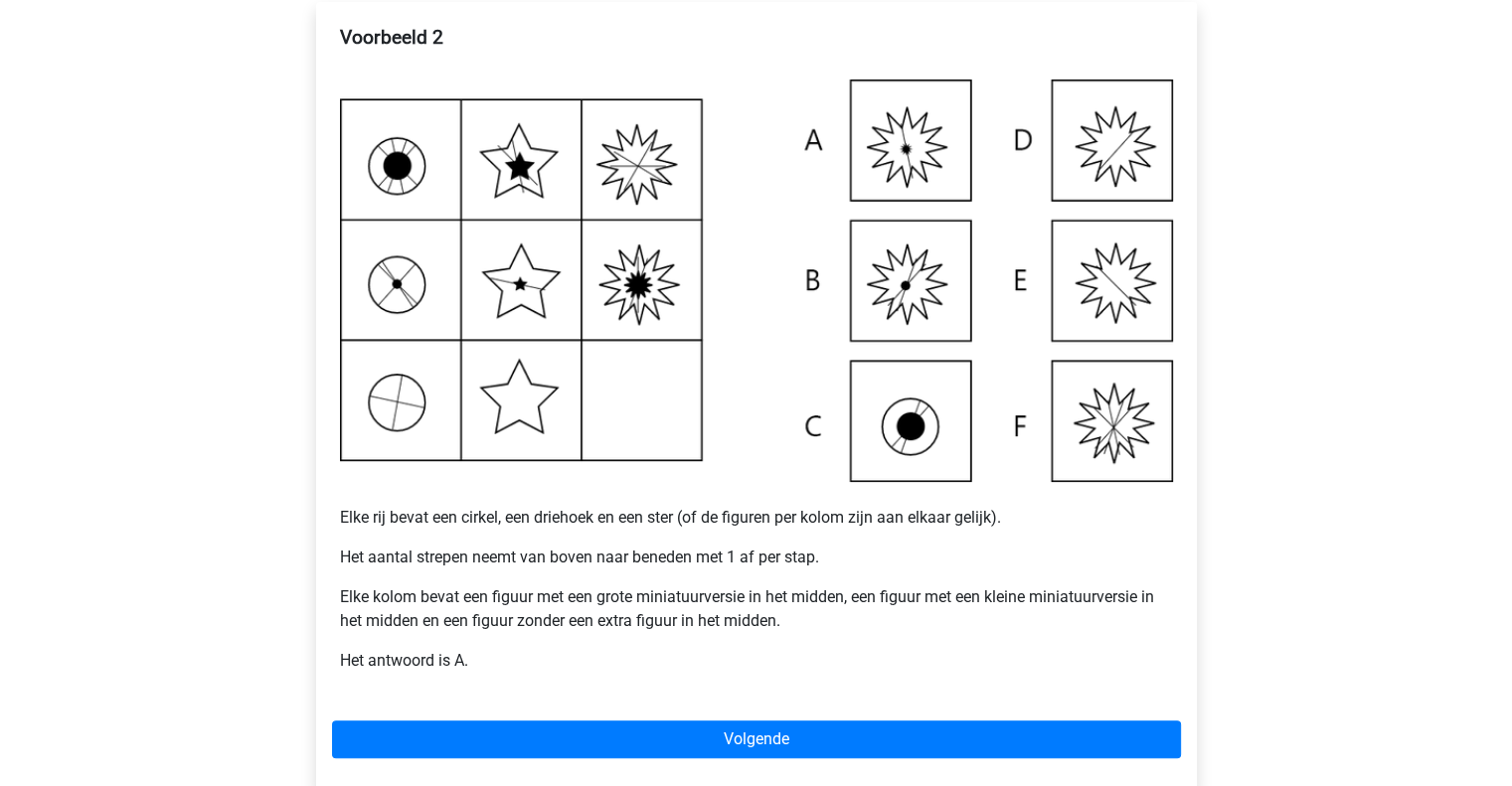 scroll, scrollTop: 338, scrollLeft: 0, axis: vertical 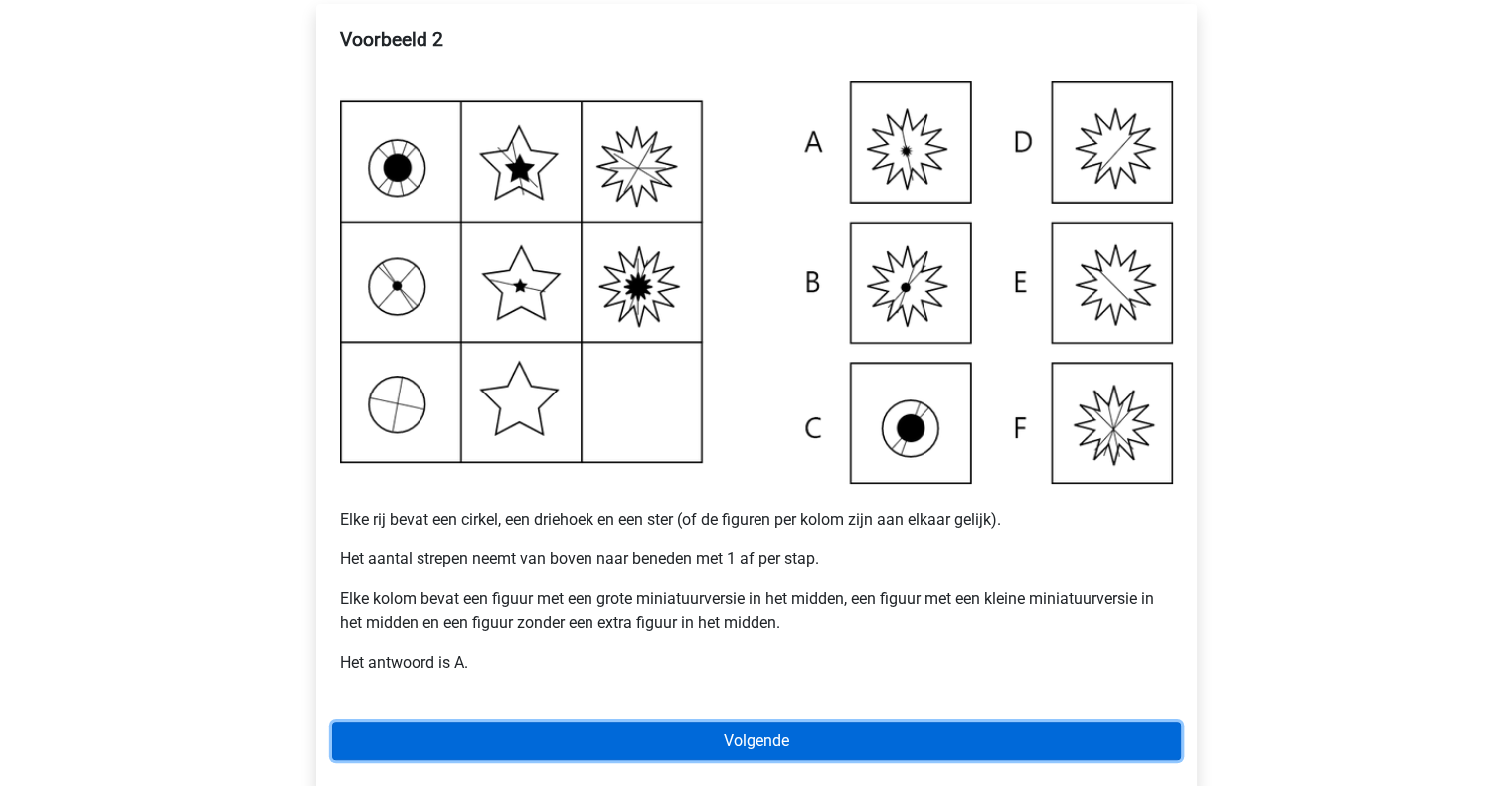 click on "Volgende" at bounding box center [756, 741] 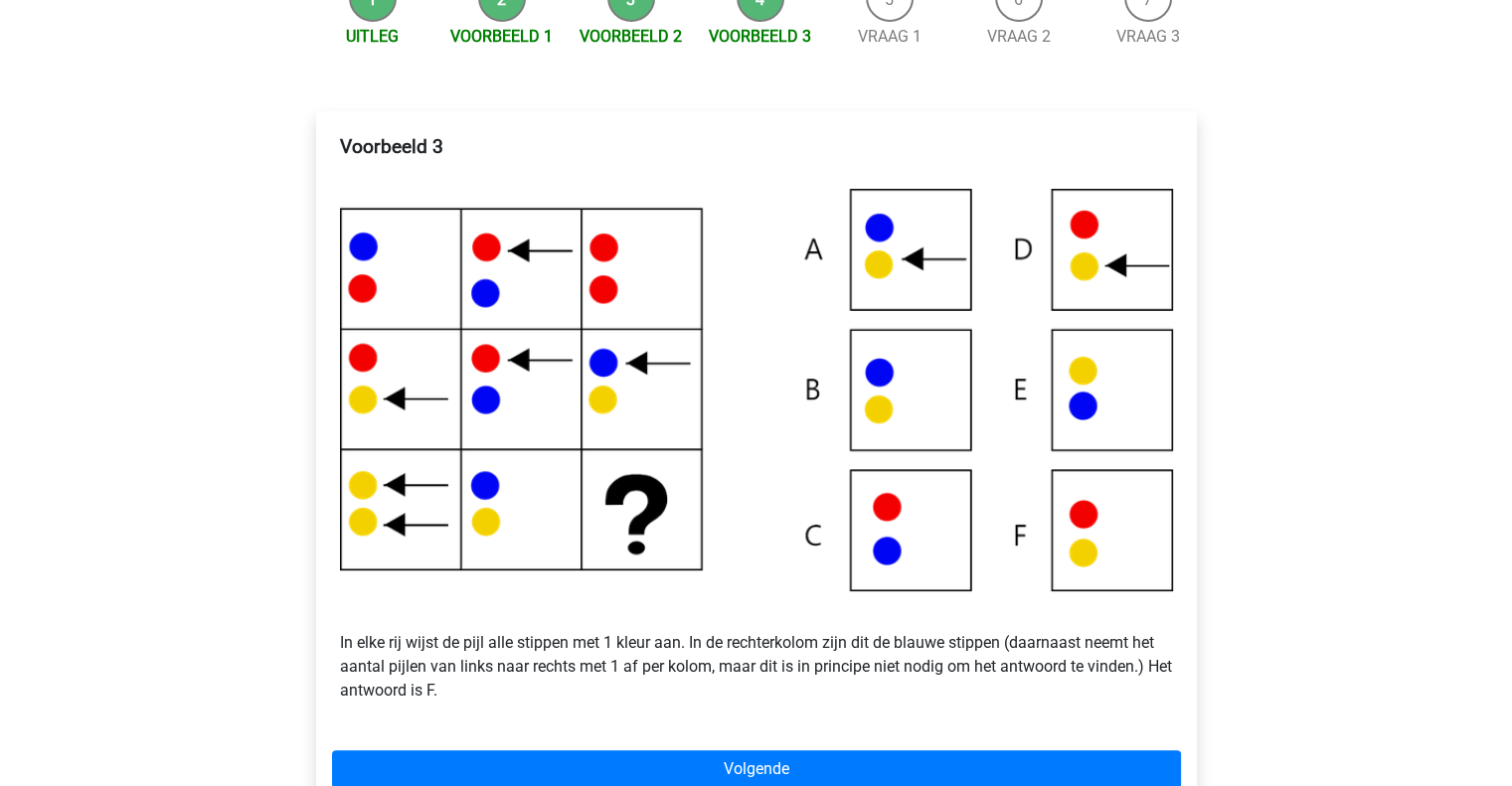 scroll, scrollTop: 231, scrollLeft: 0, axis: vertical 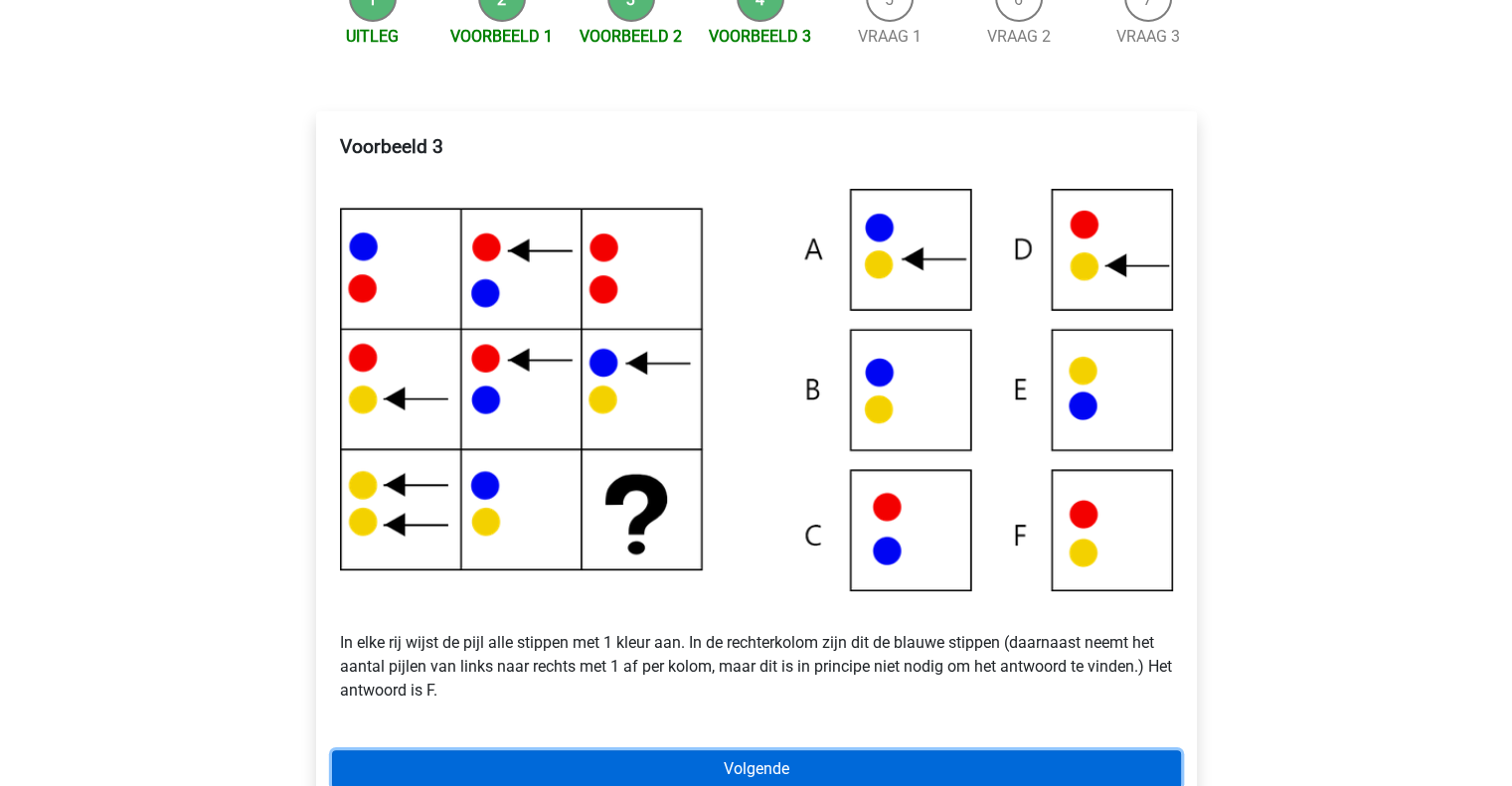 click on "Volgende" at bounding box center [756, 769] 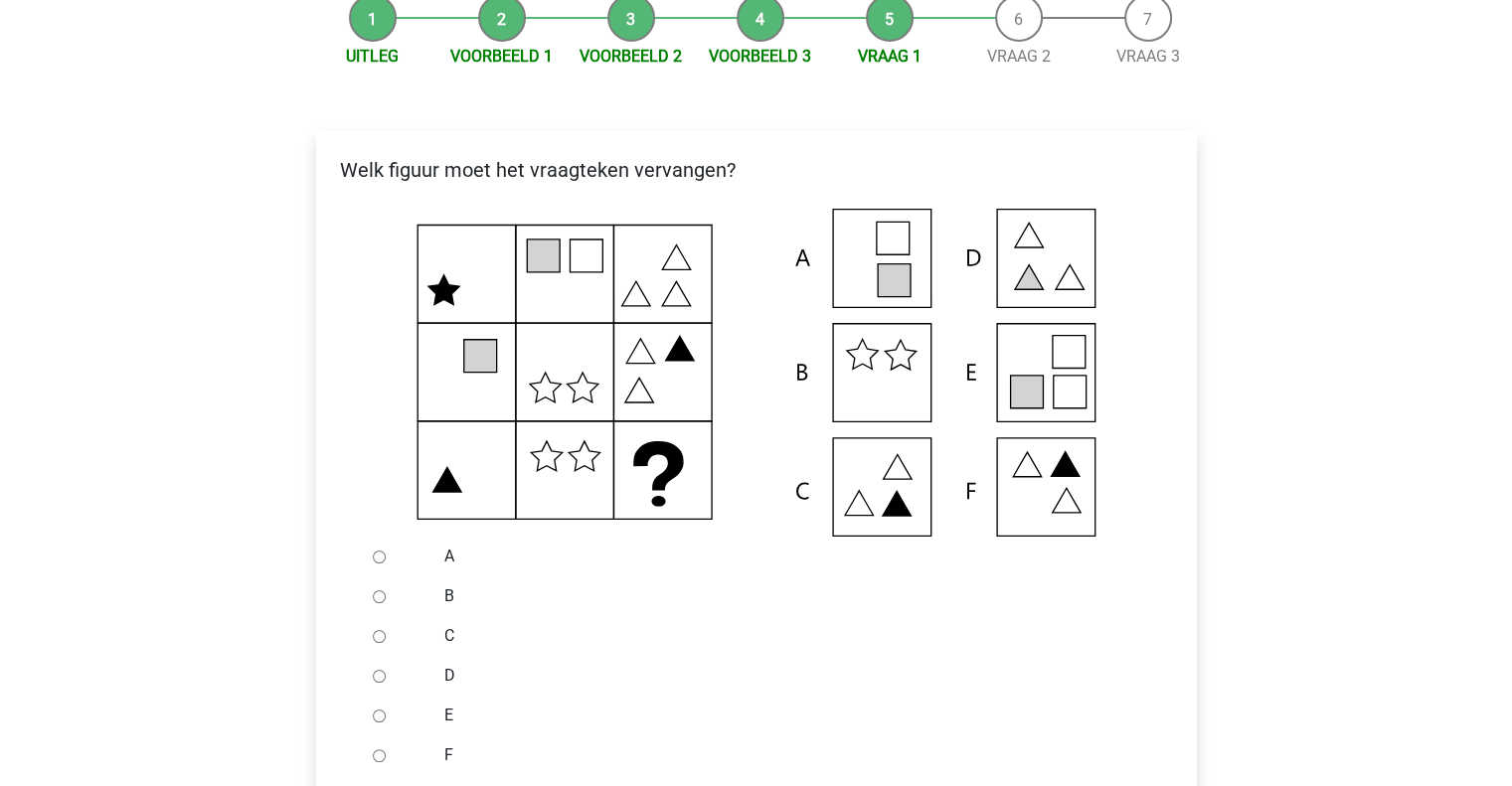 scroll, scrollTop: 258, scrollLeft: 0, axis: vertical 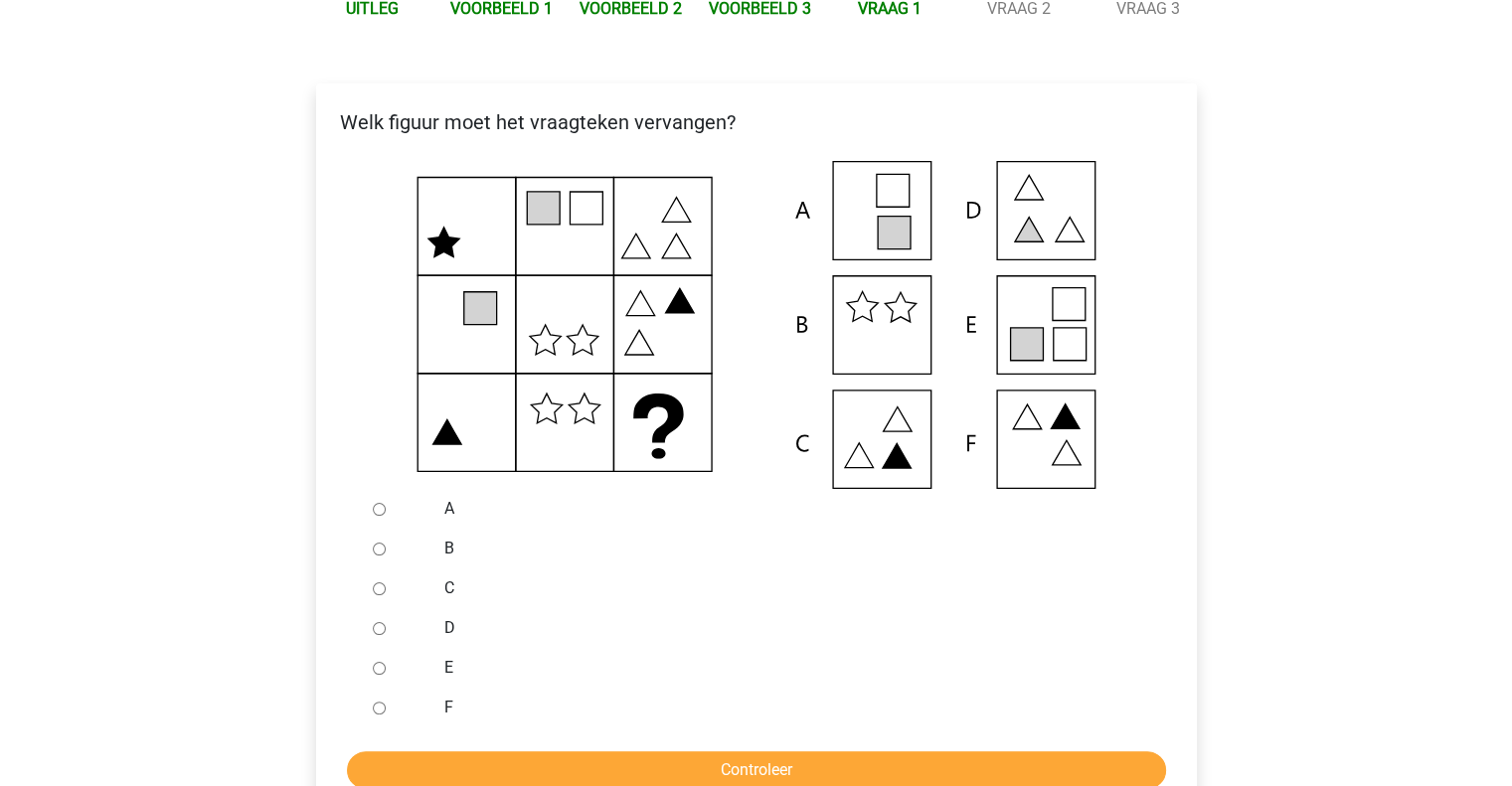 click on "E" at bounding box center [379, 668] 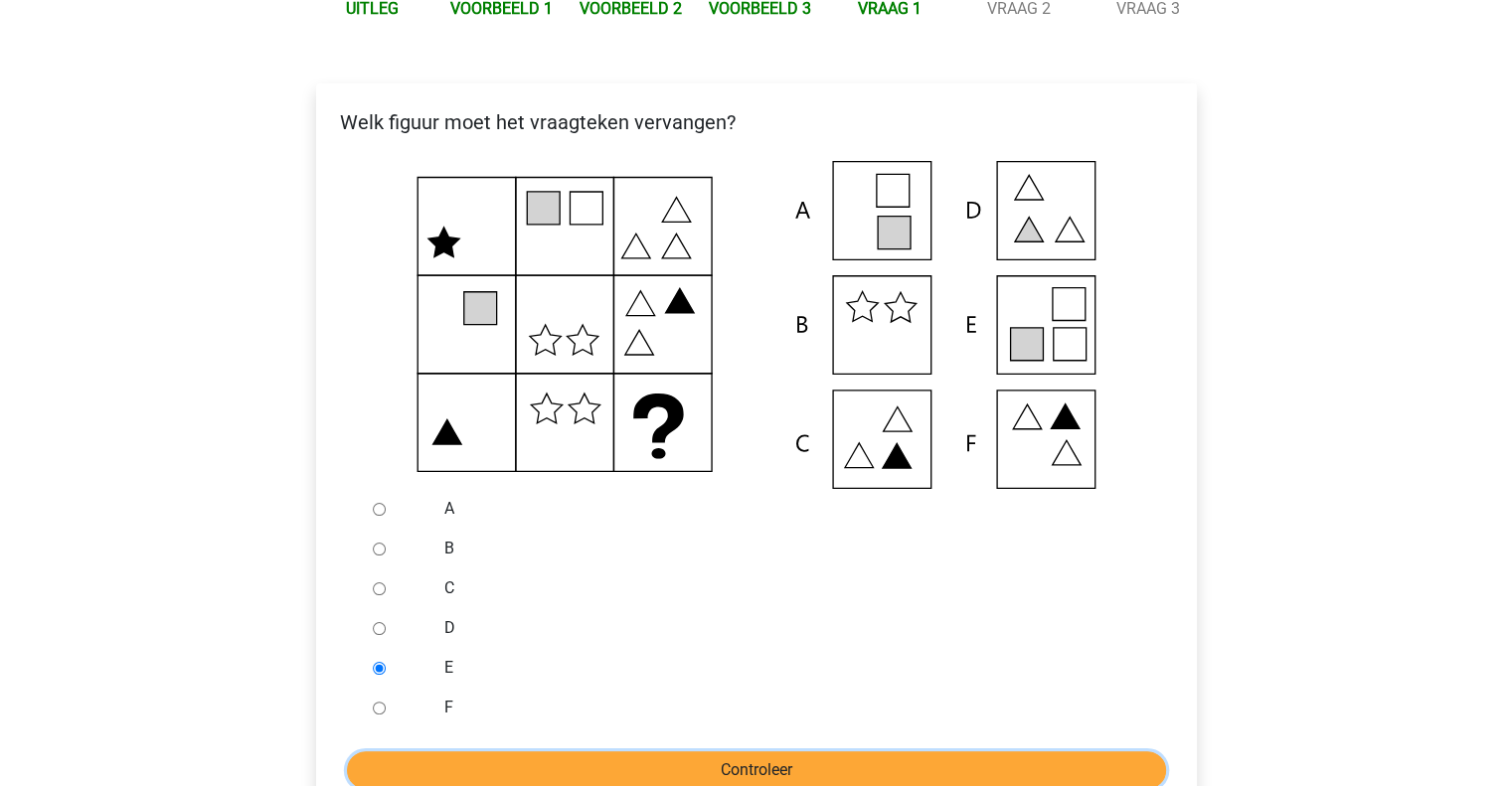click on "Controleer" at bounding box center (756, 770) 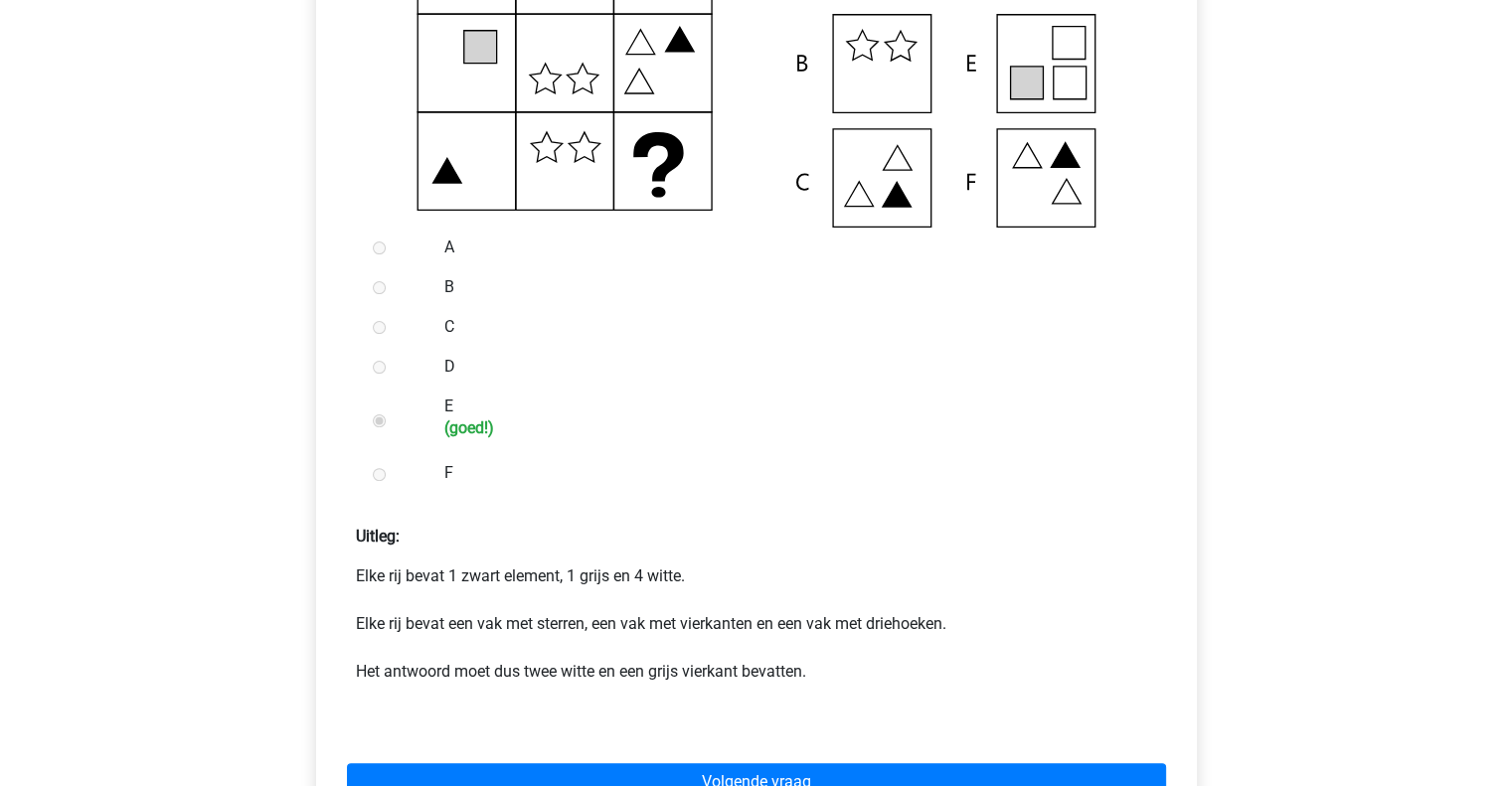 scroll, scrollTop: 543, scrollLeft: 0, axis: vertical 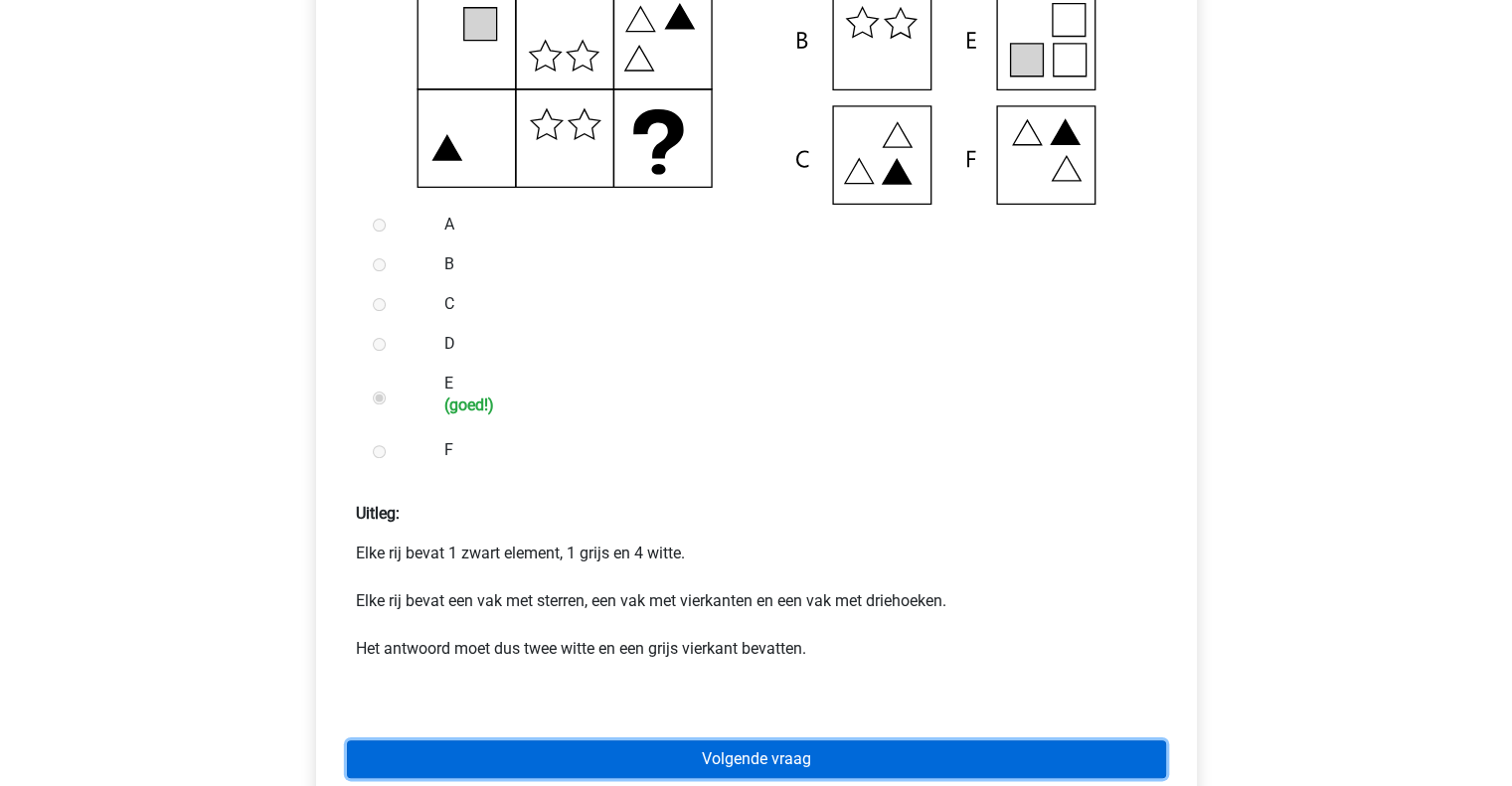 drag, startPoint x: 0, startPoint y: 0, endPoint x: 581, endPoint y: 770, distance: 964.60406 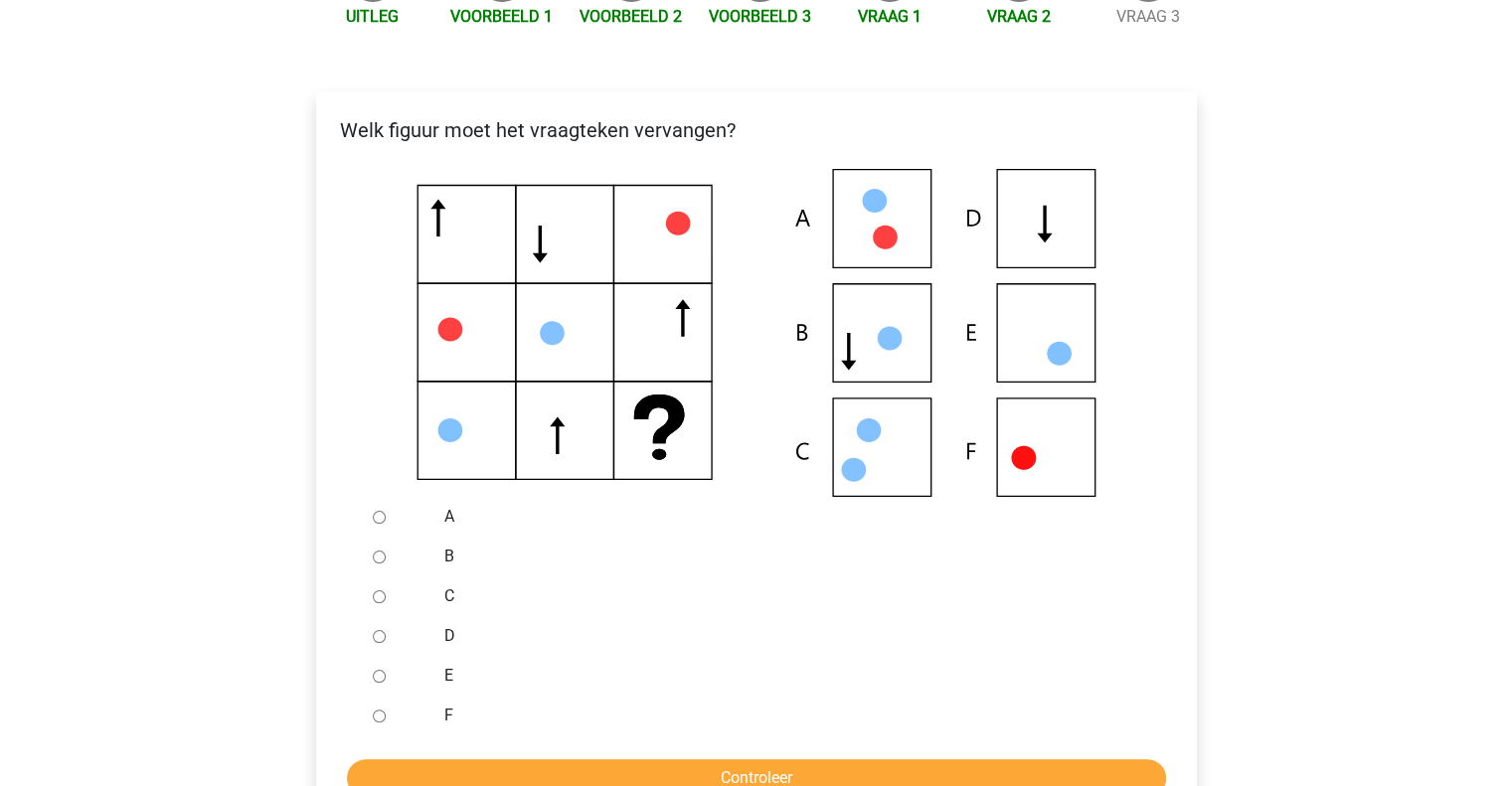 scroll, scrollTop: 294, scrollLeft: 0, axis: vertical 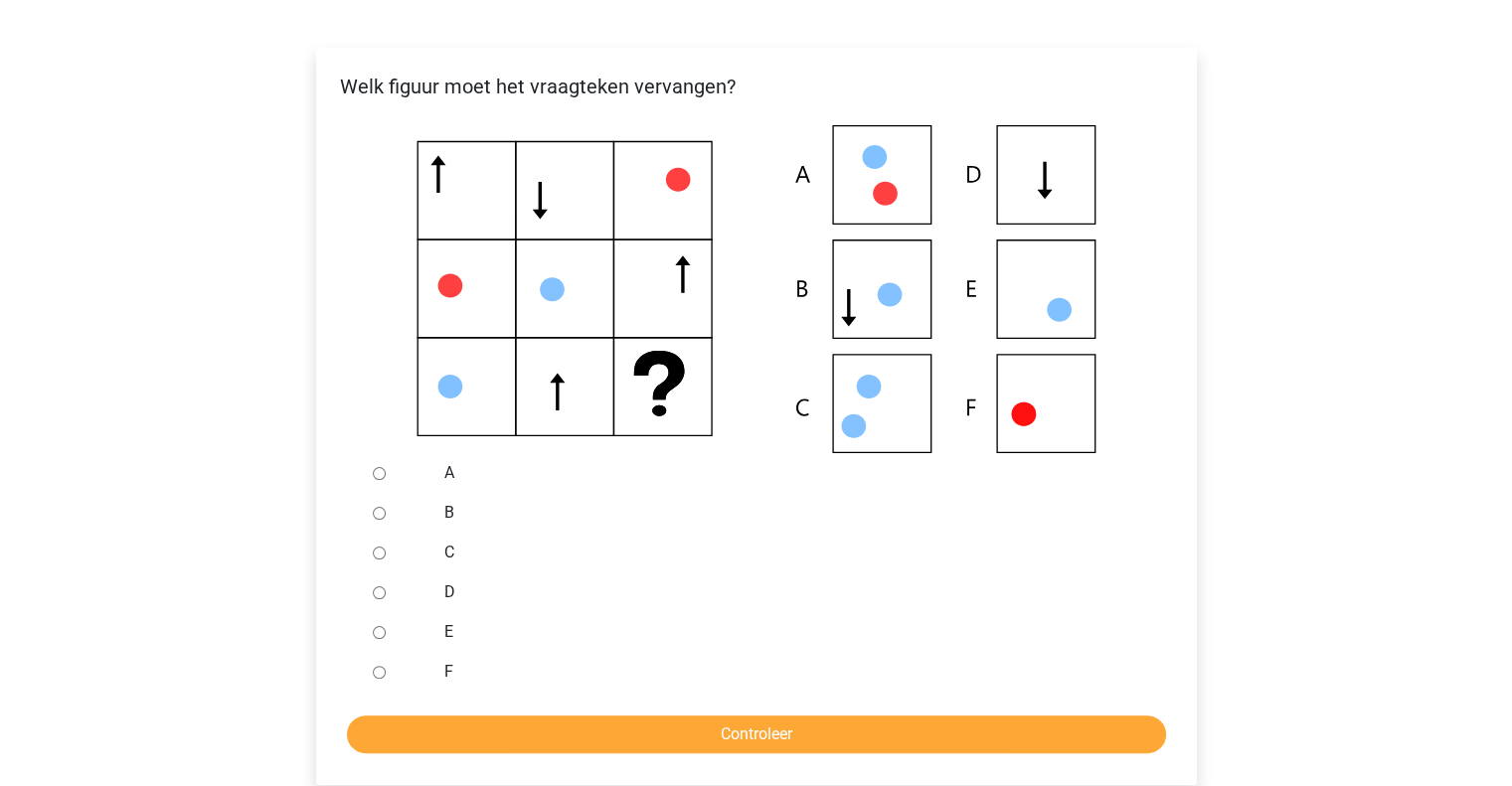 click on "E" at bounding box center [379, 632] 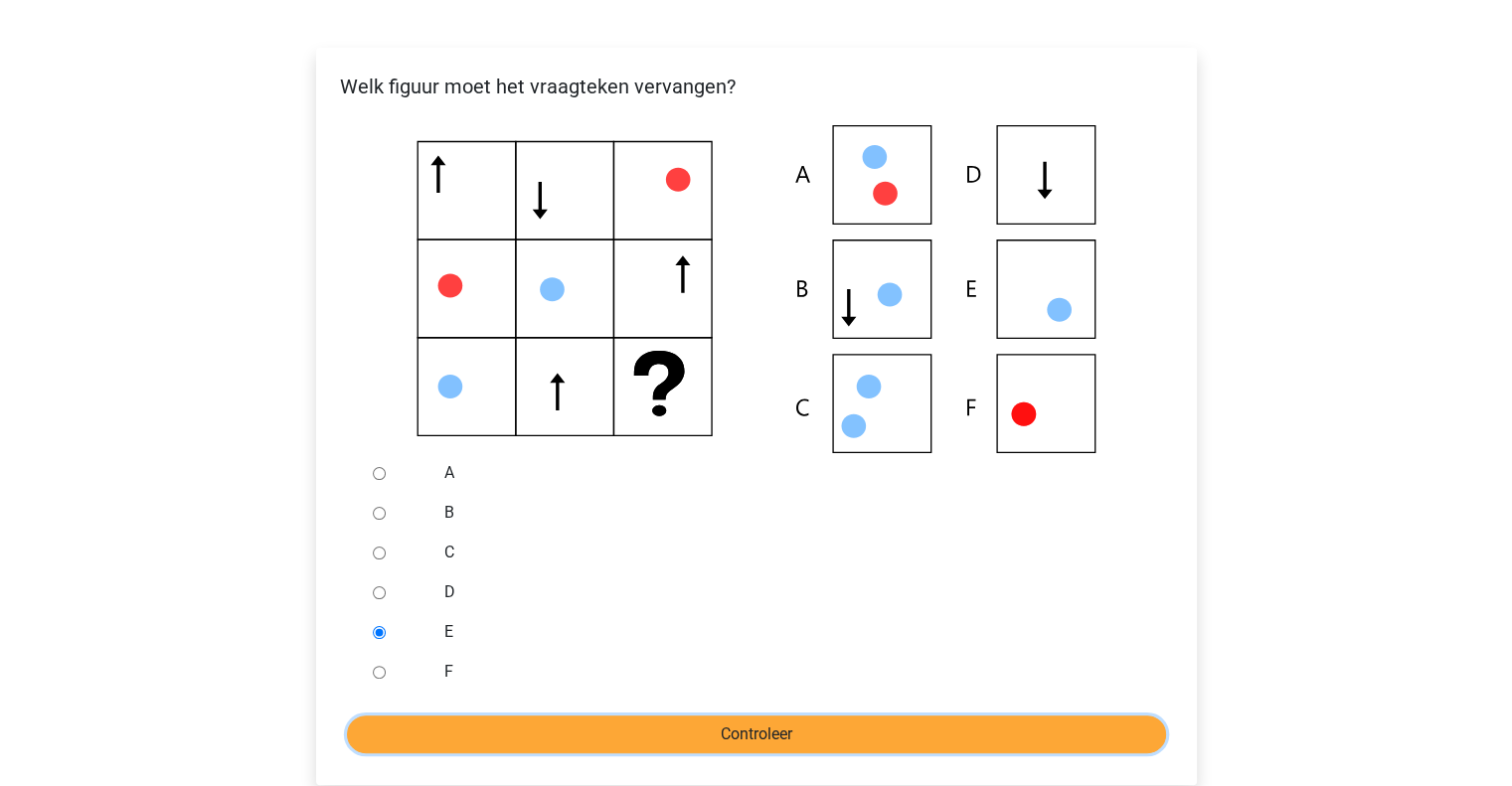 click on "Controleer" at bounding box center [756, 734] 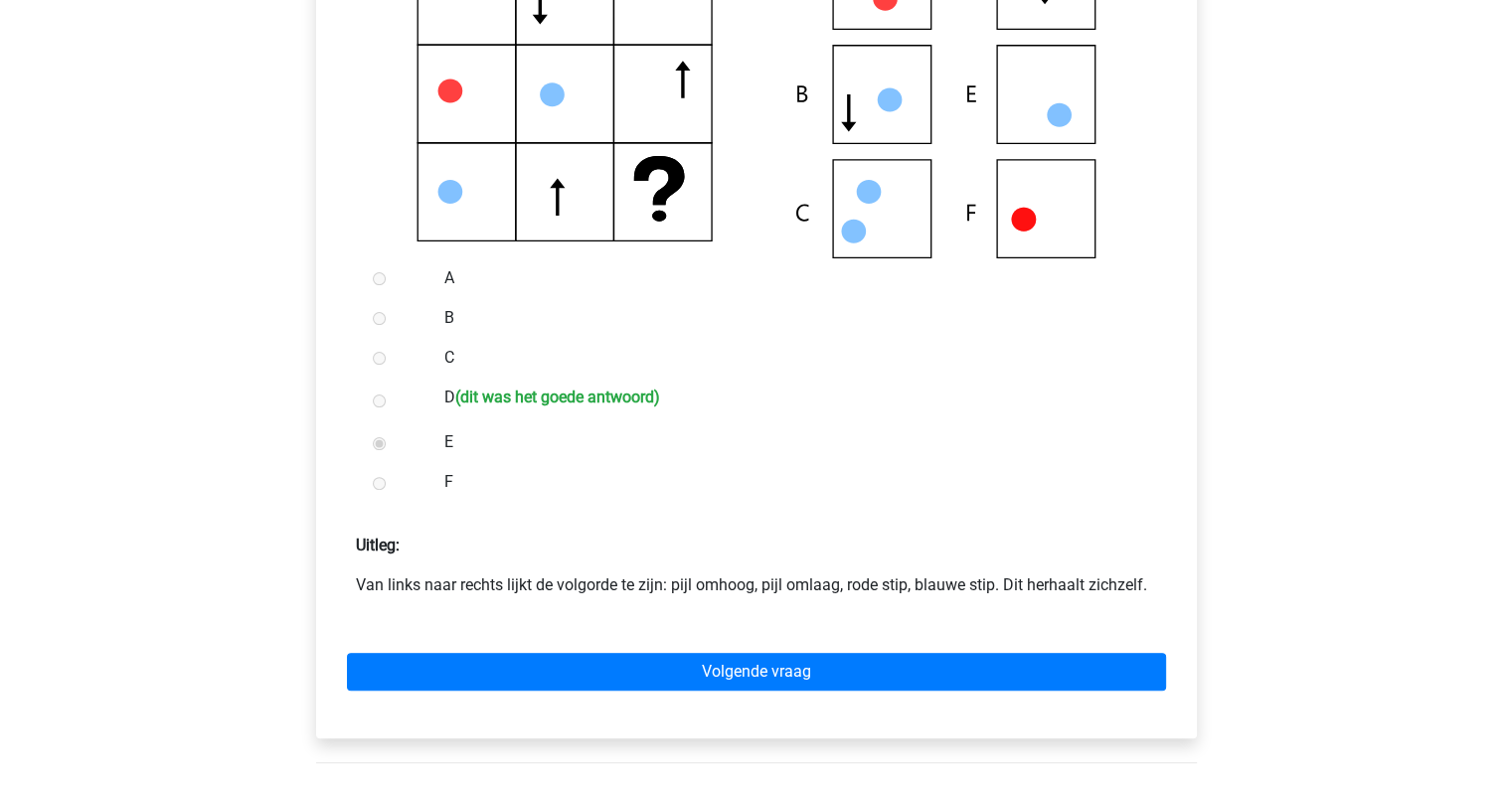 scroll, scrollTop: 491, scrollLeft: 0, axis: vertical 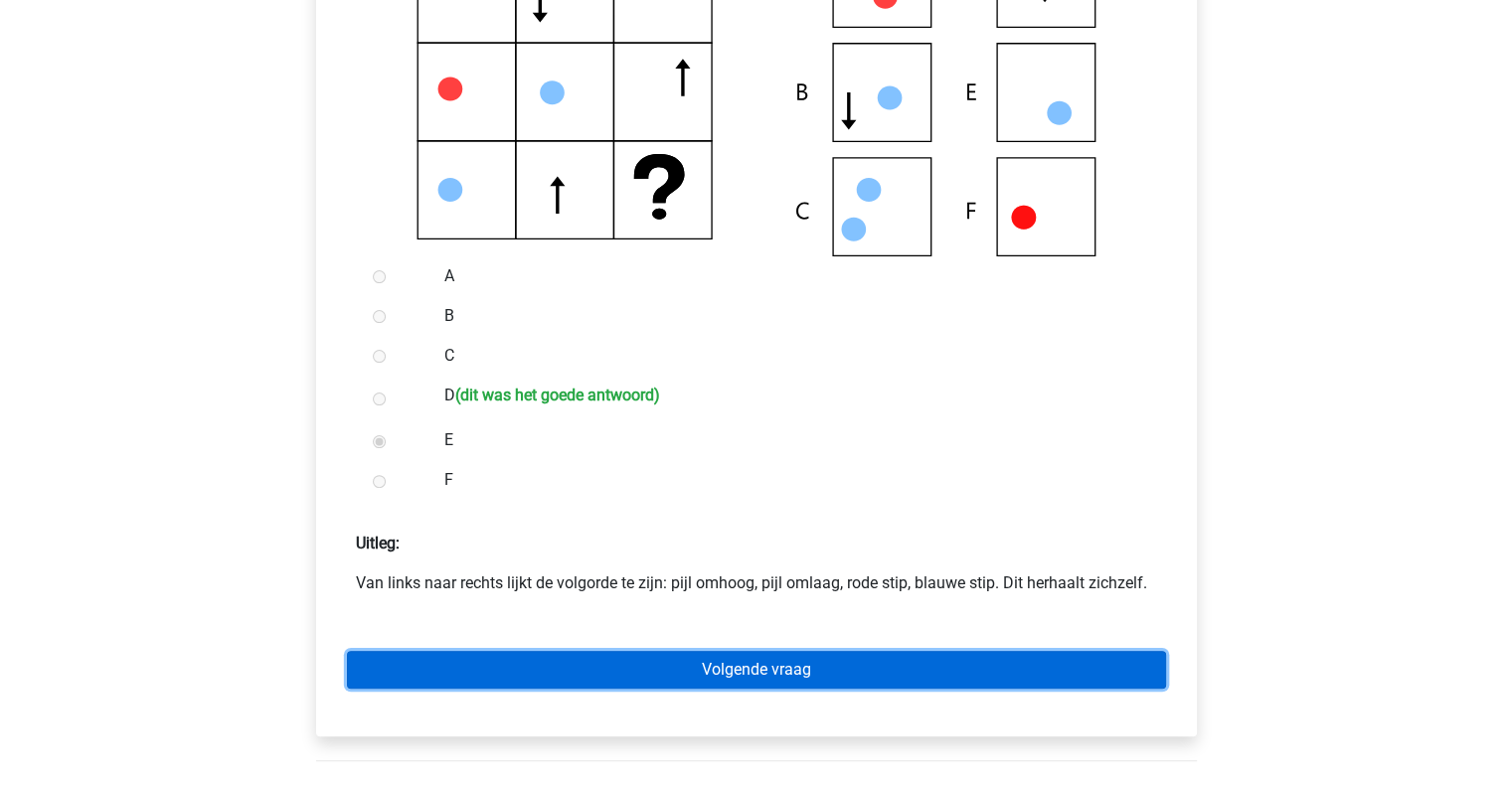 click on "Volgende vraag" at bounding box center [756, 670] 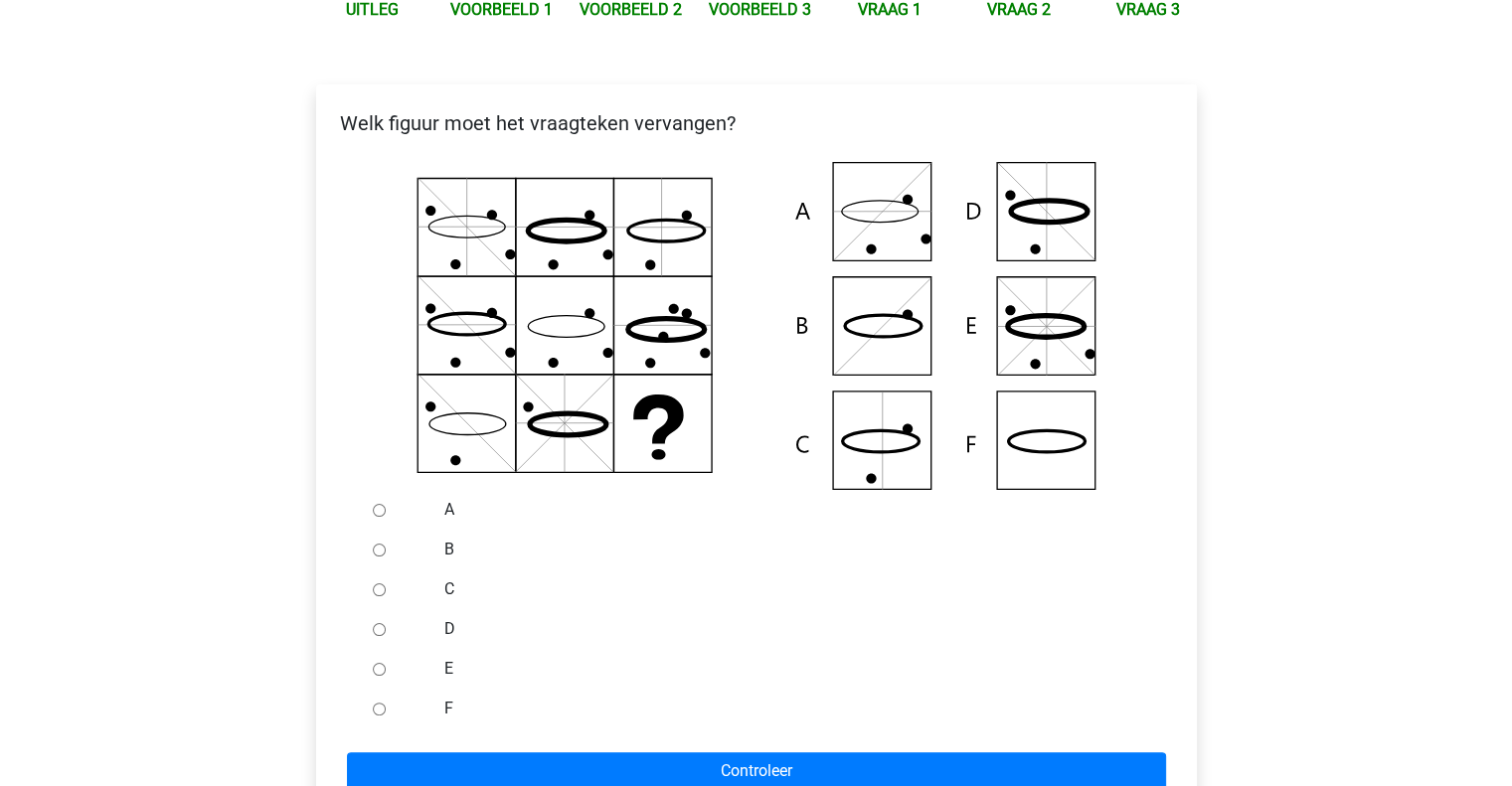 scroll, scrollTop: 258, scrollLeft: 0, axis: vertical 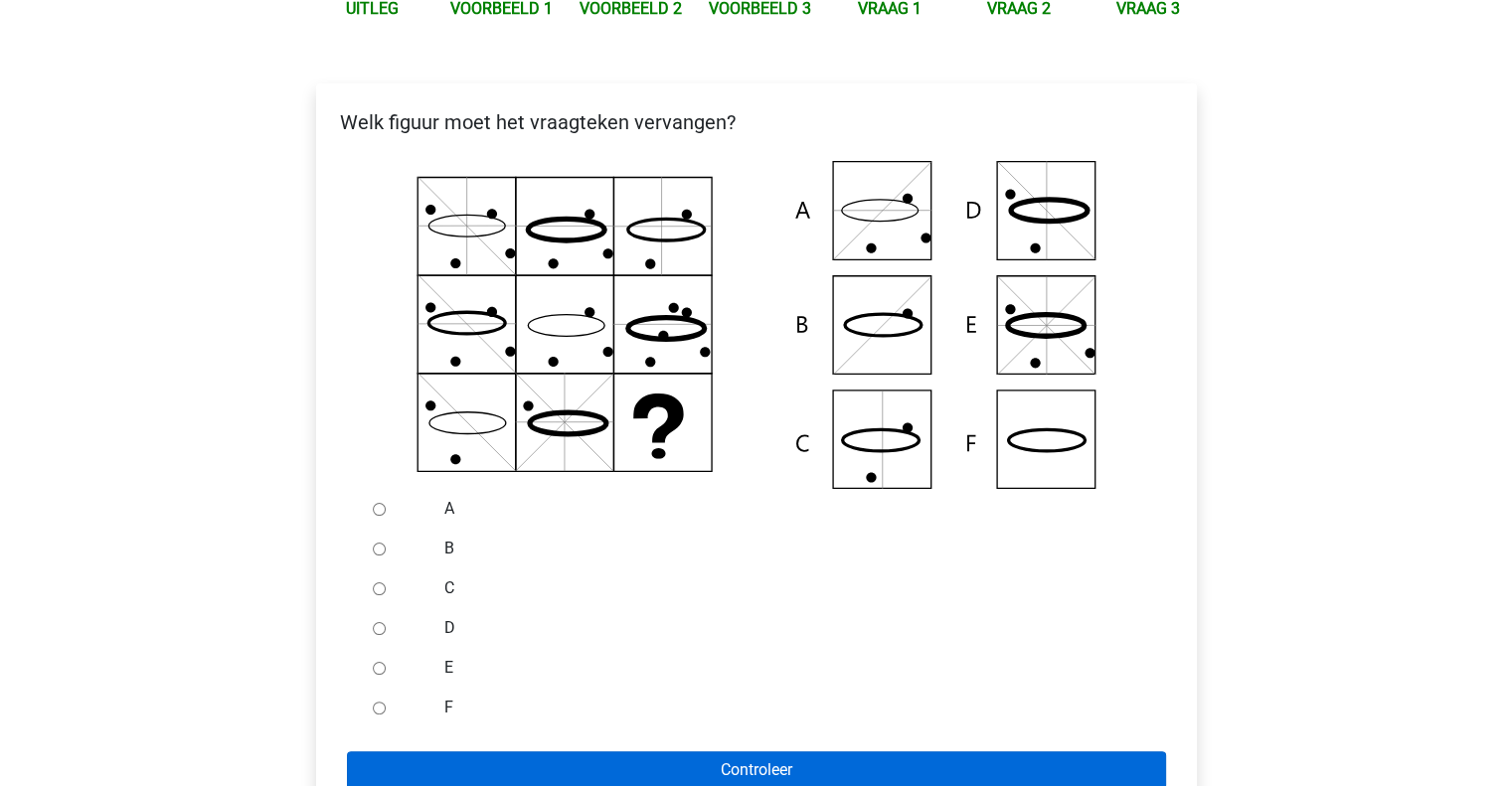 drag, startPoint x: 376, startPoint y: 707, endPoint x: 496, endPoint y: 777, distance: 138.92444 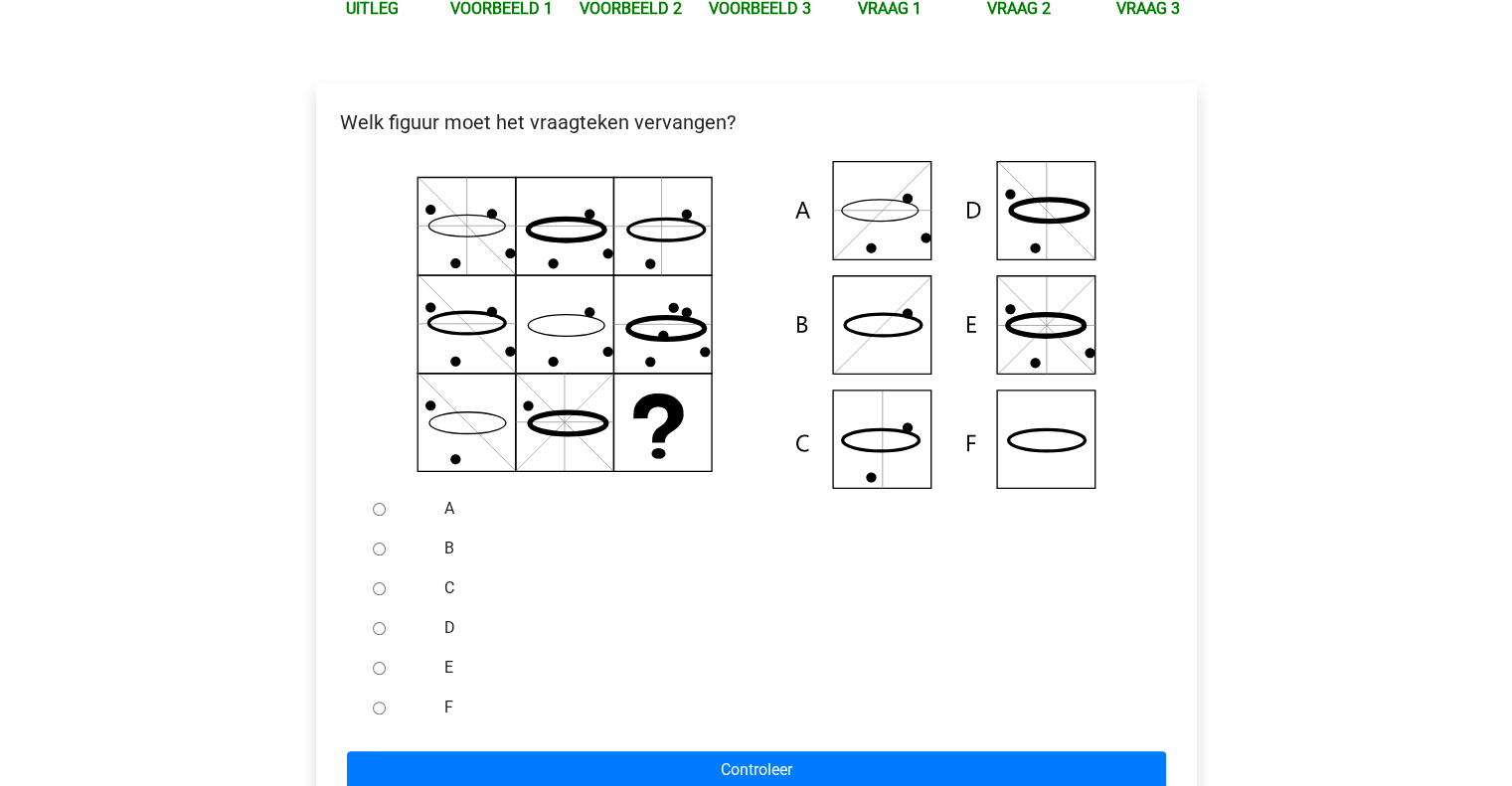 click on "F" at bounding box center [379, 707] 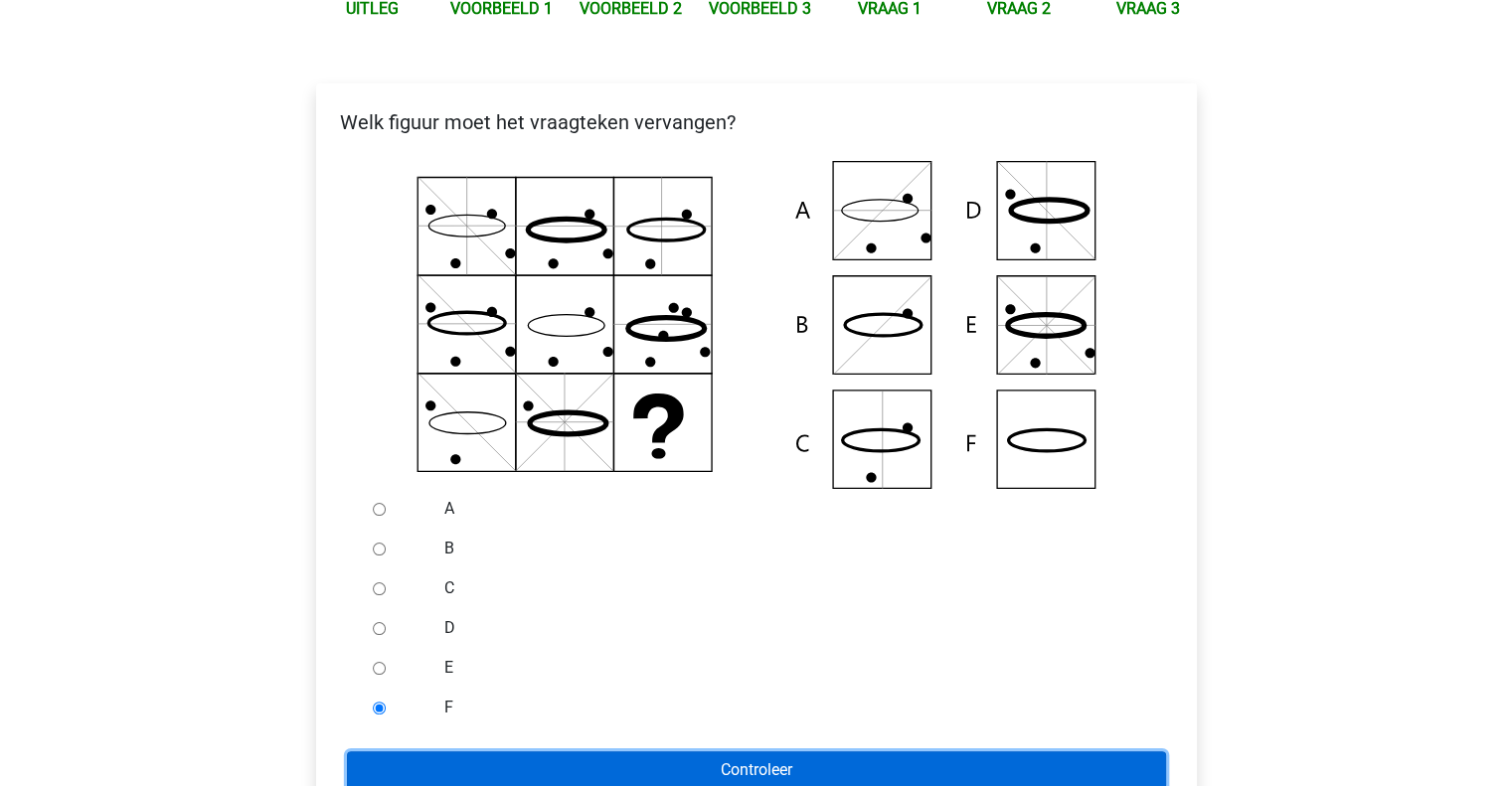 click on "Controleer" at bounding box center (756, 770) 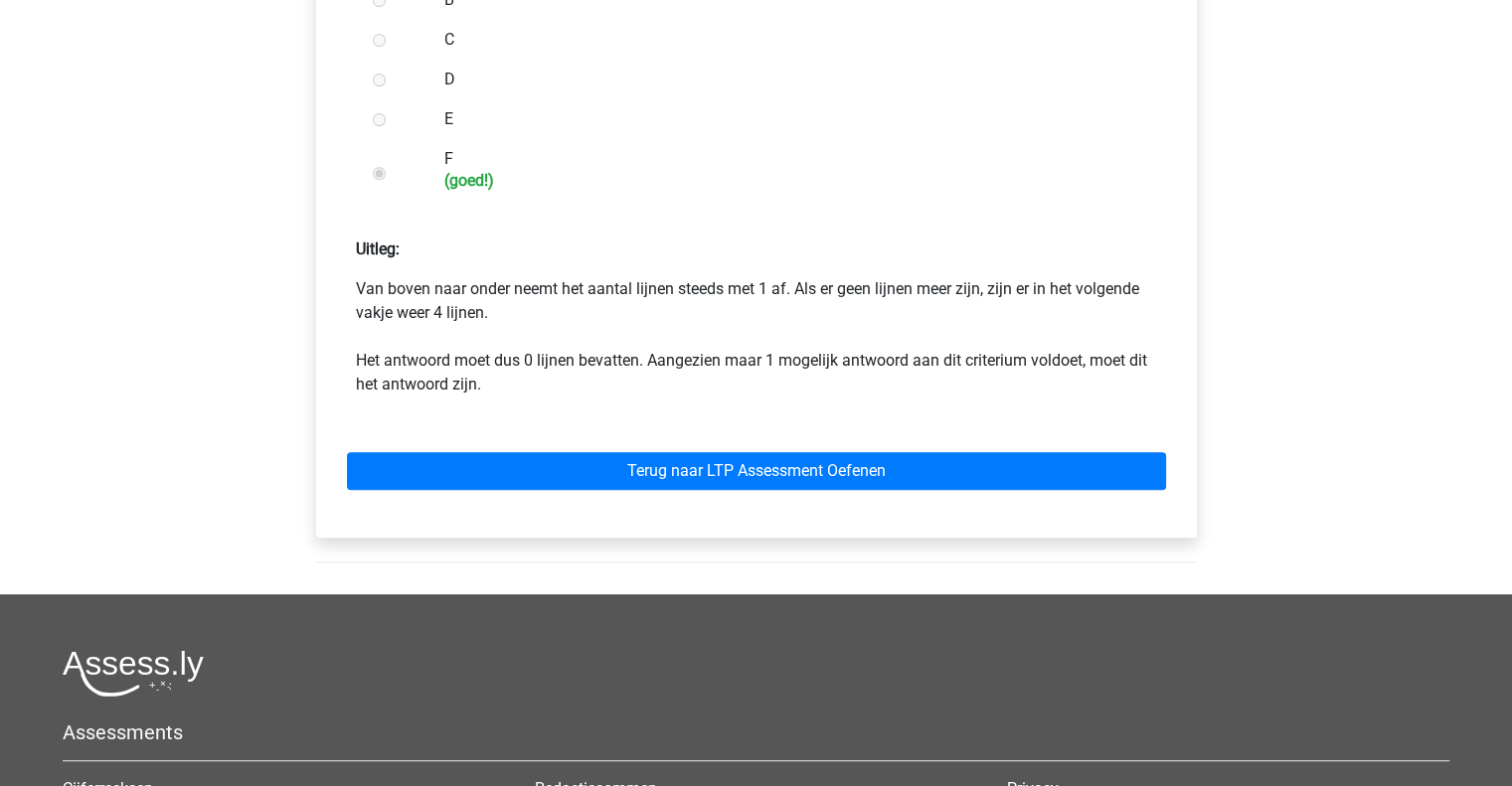 scroll, scrollTop: 818, scrollLeft: 0, axis: vertical 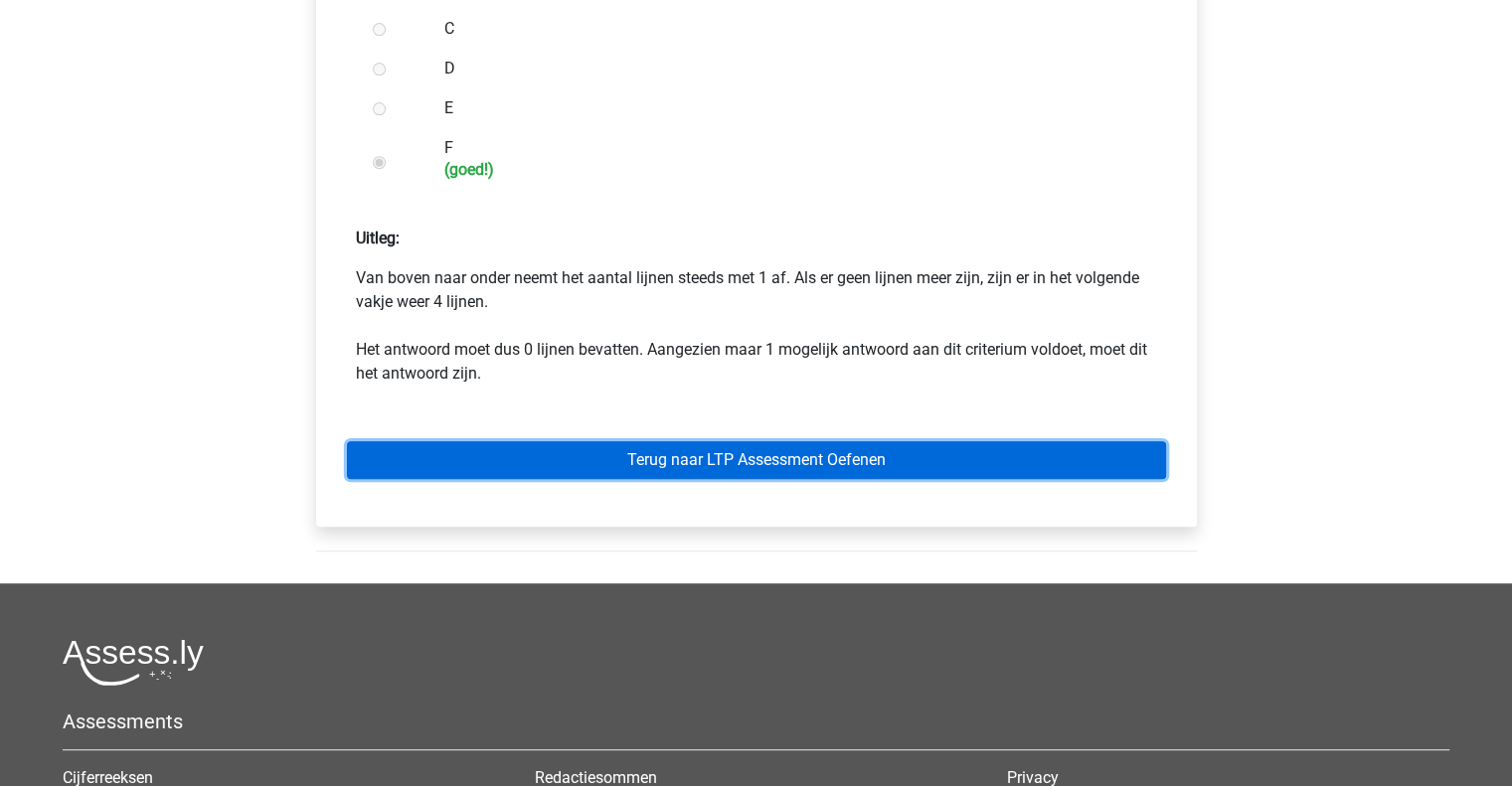click on "Terug naar LTP Assessment Oefenen" at bounding box center (756, 460) 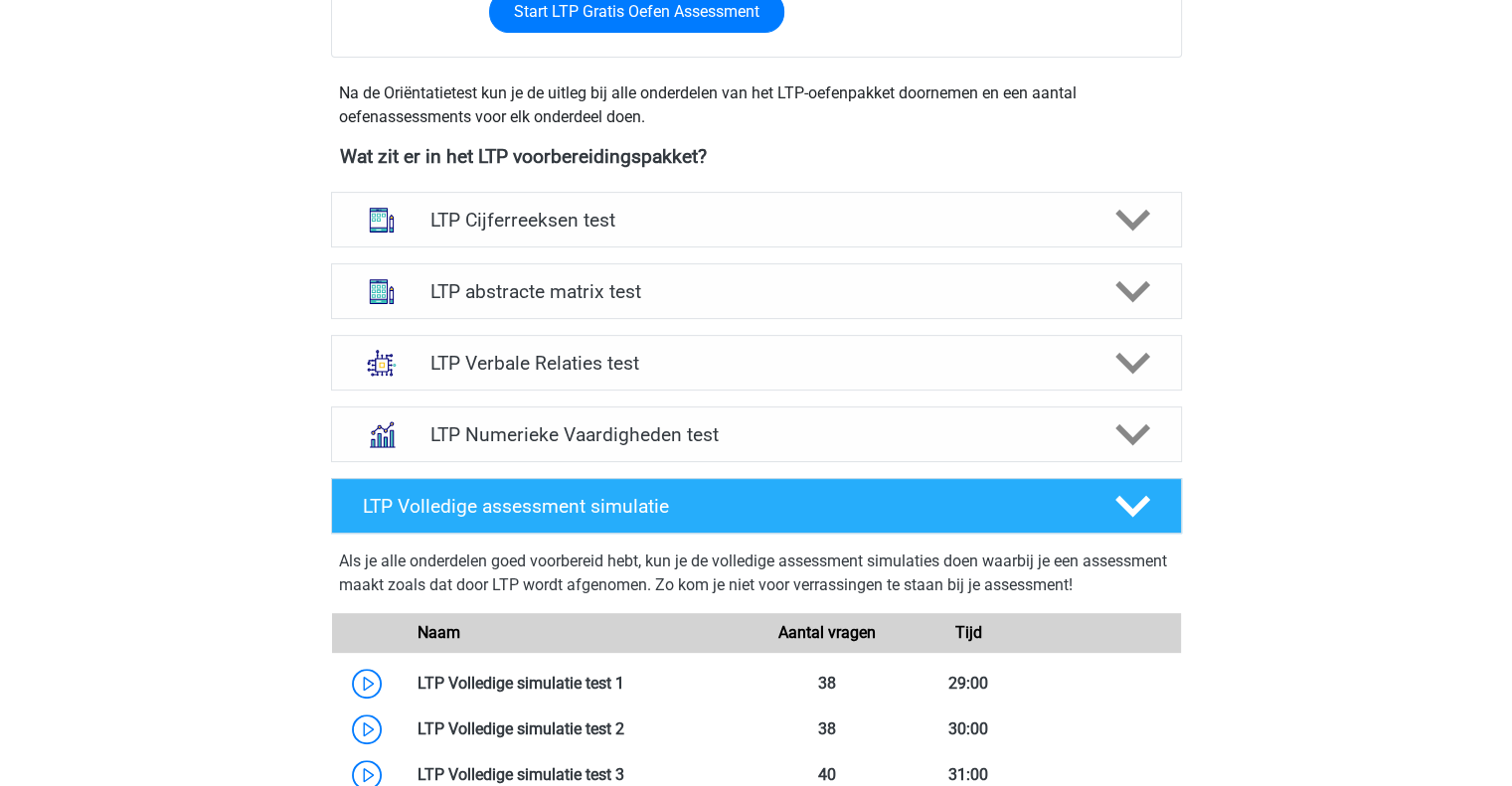 scroll, scrollTop: 658, scrollLeft: 0, axis: vertical 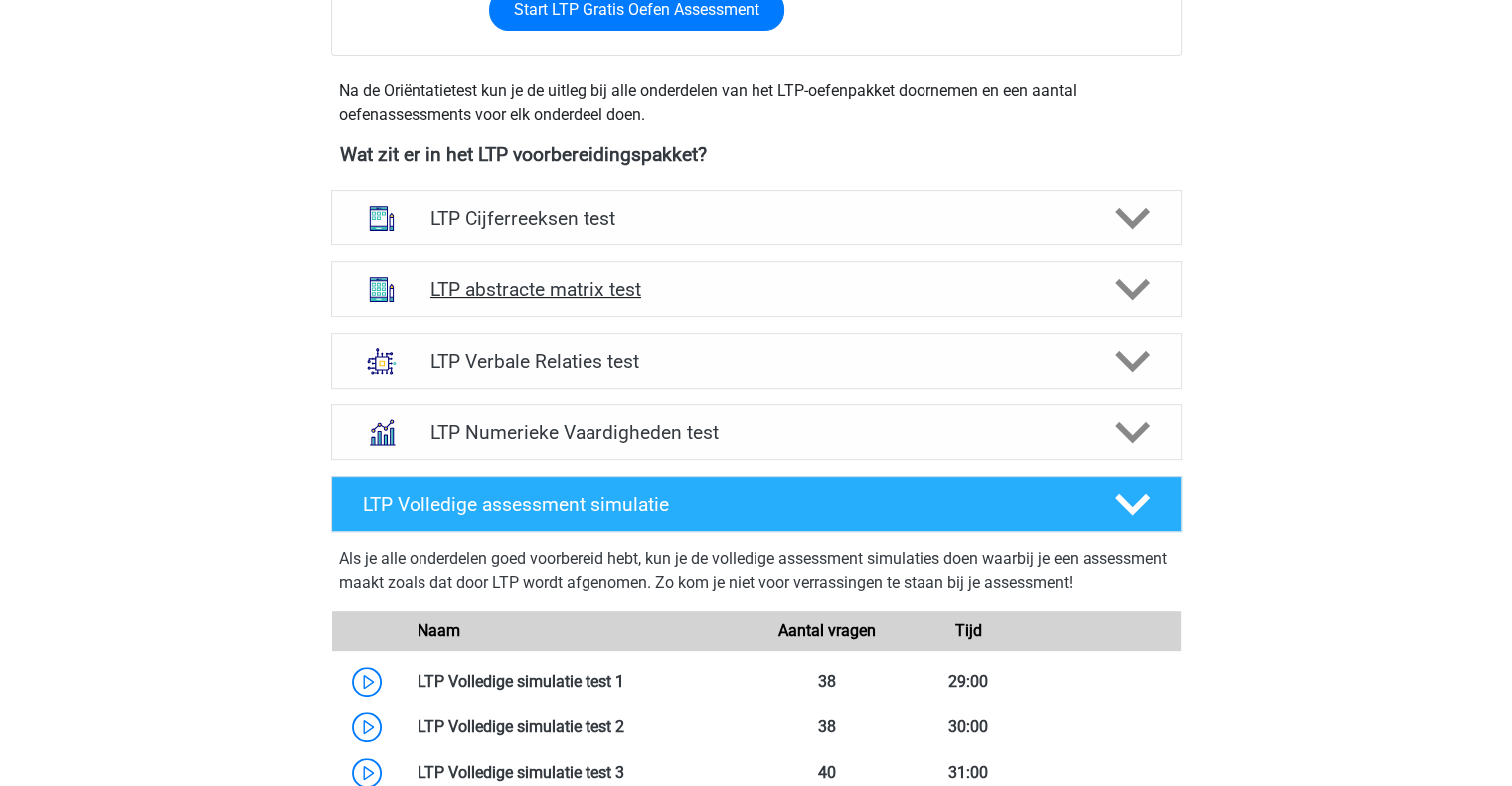 click on "LTP abstracte matrix test" at bounding box center [756, 289] 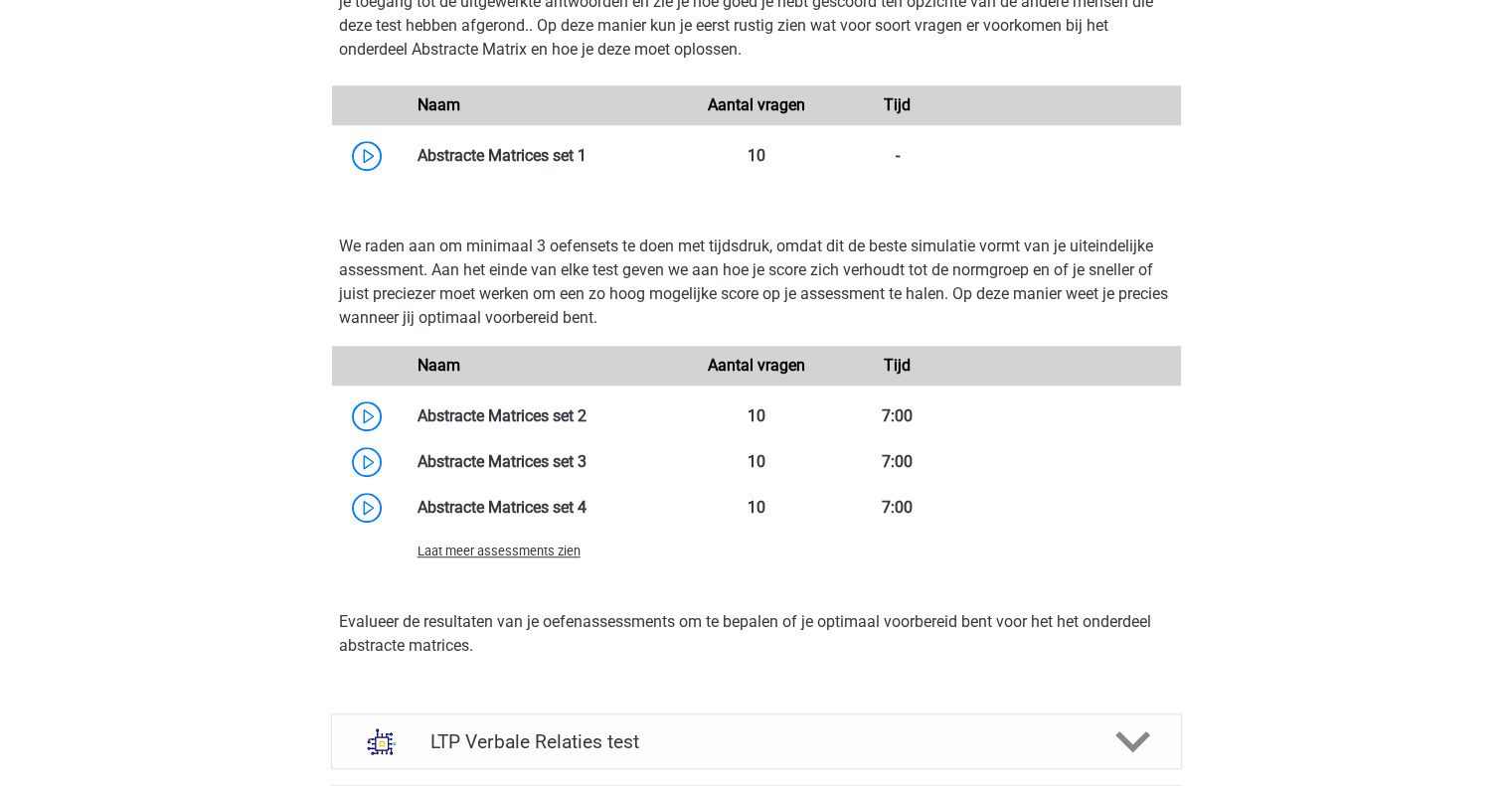 scroll, scrollTop: 1332, scrollLeft: 0, axis: vertical 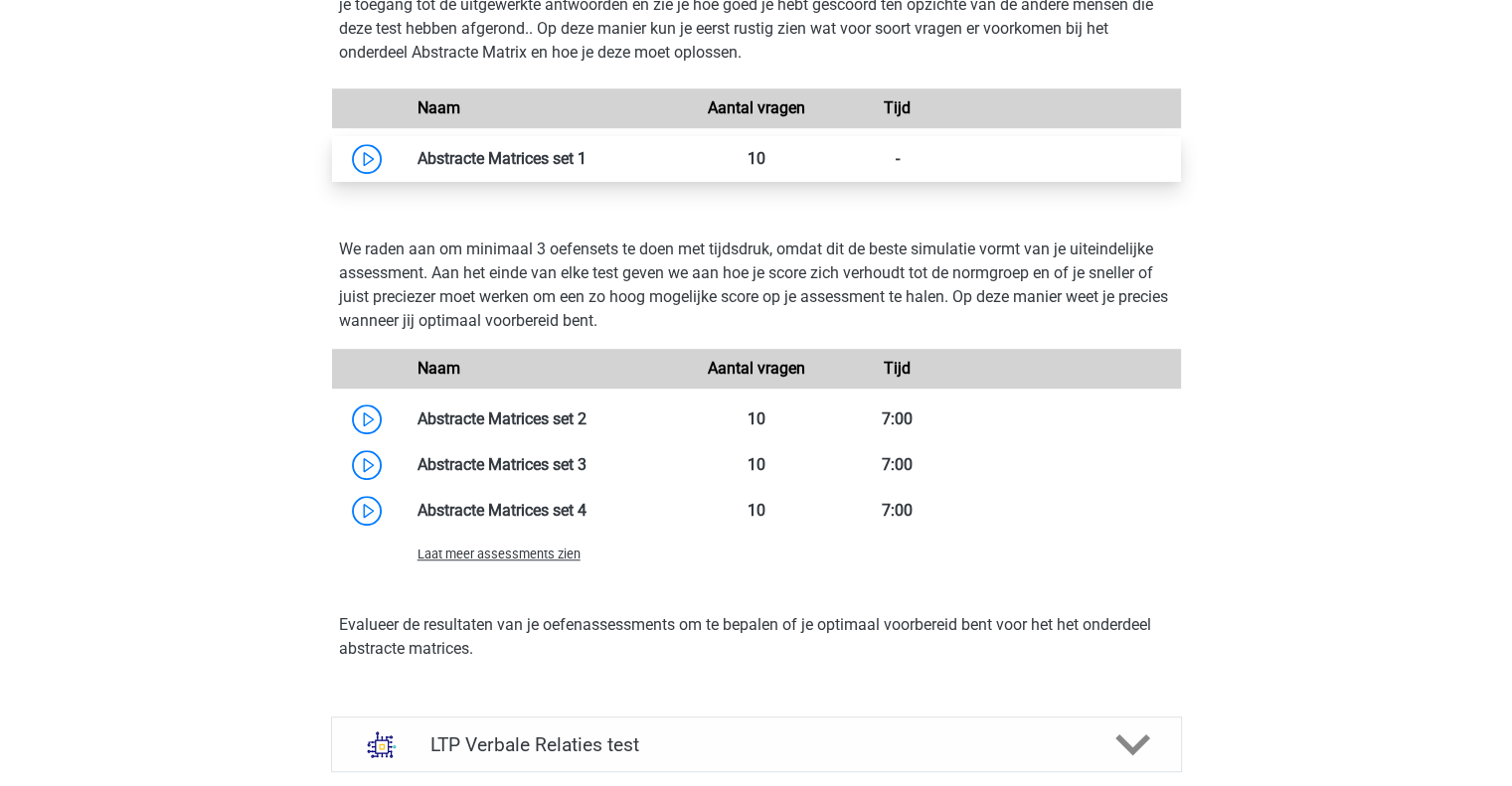 click at bounding box center [587, 158] 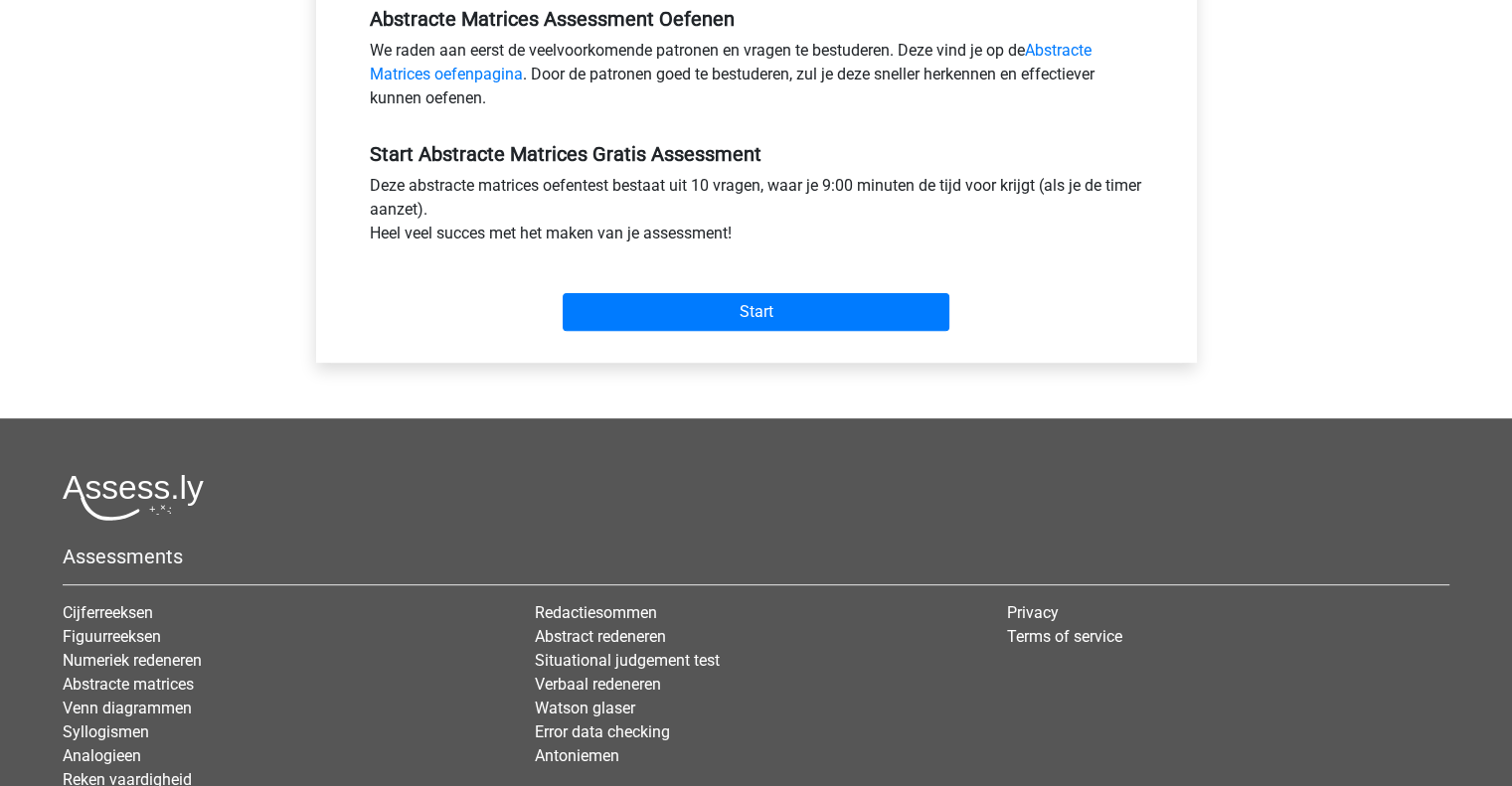 scroll, scrollTop: 769, scrollLeft: 0, axis: vertical 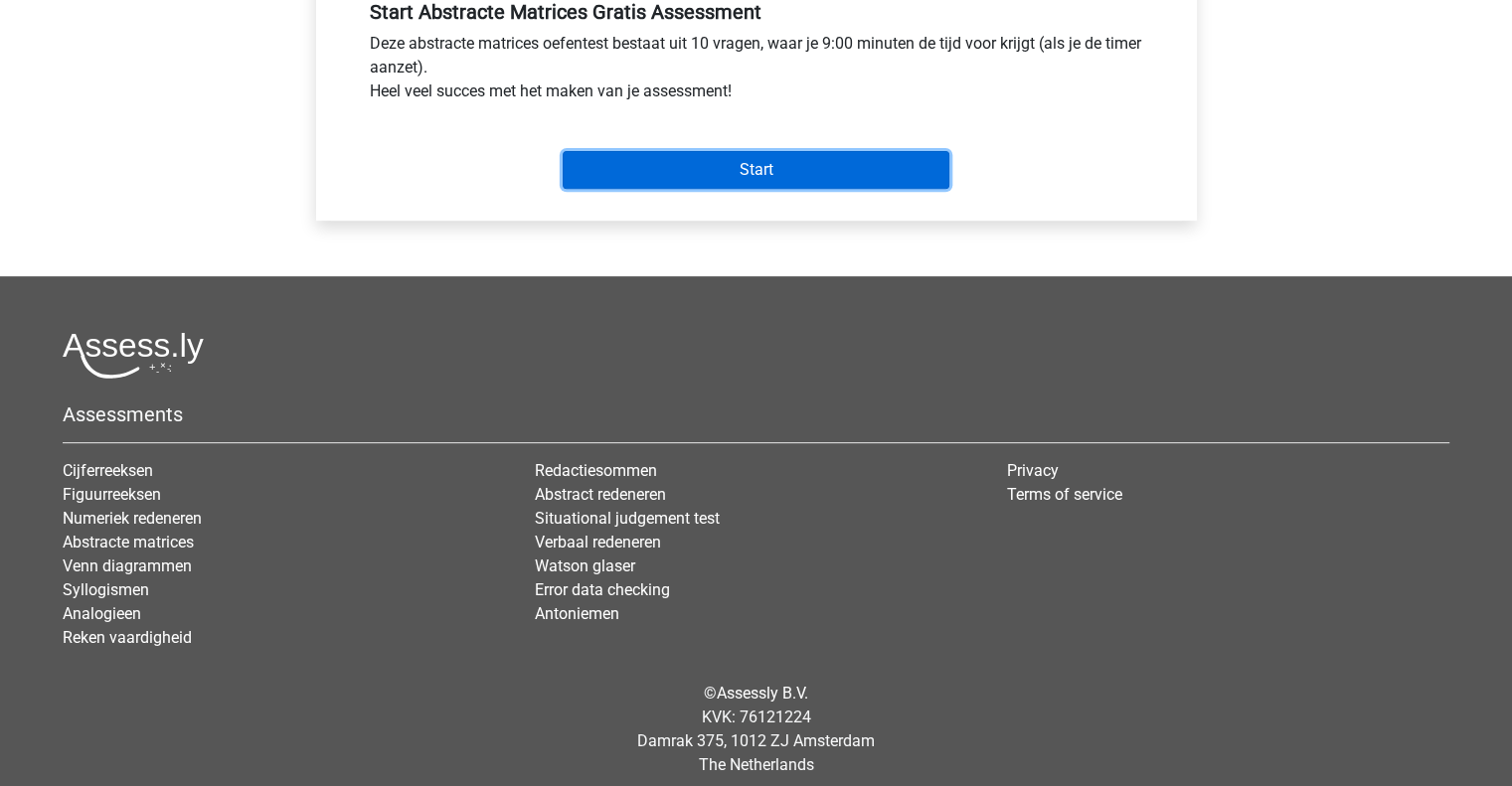 click on "Start" at bounding box center [756, 170] 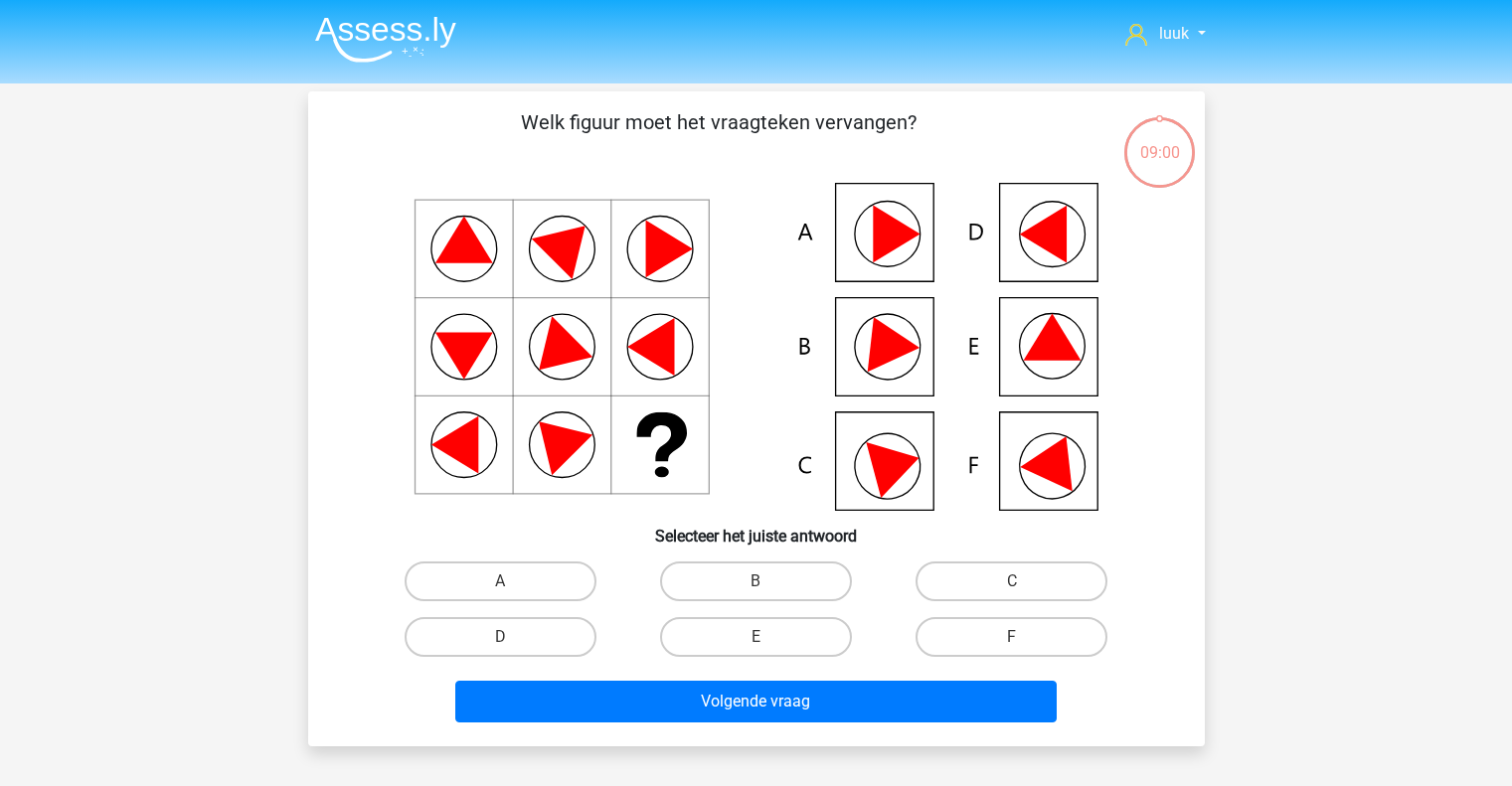 scroll, scrollTop: 0, scrollLeft: 0, axis: both 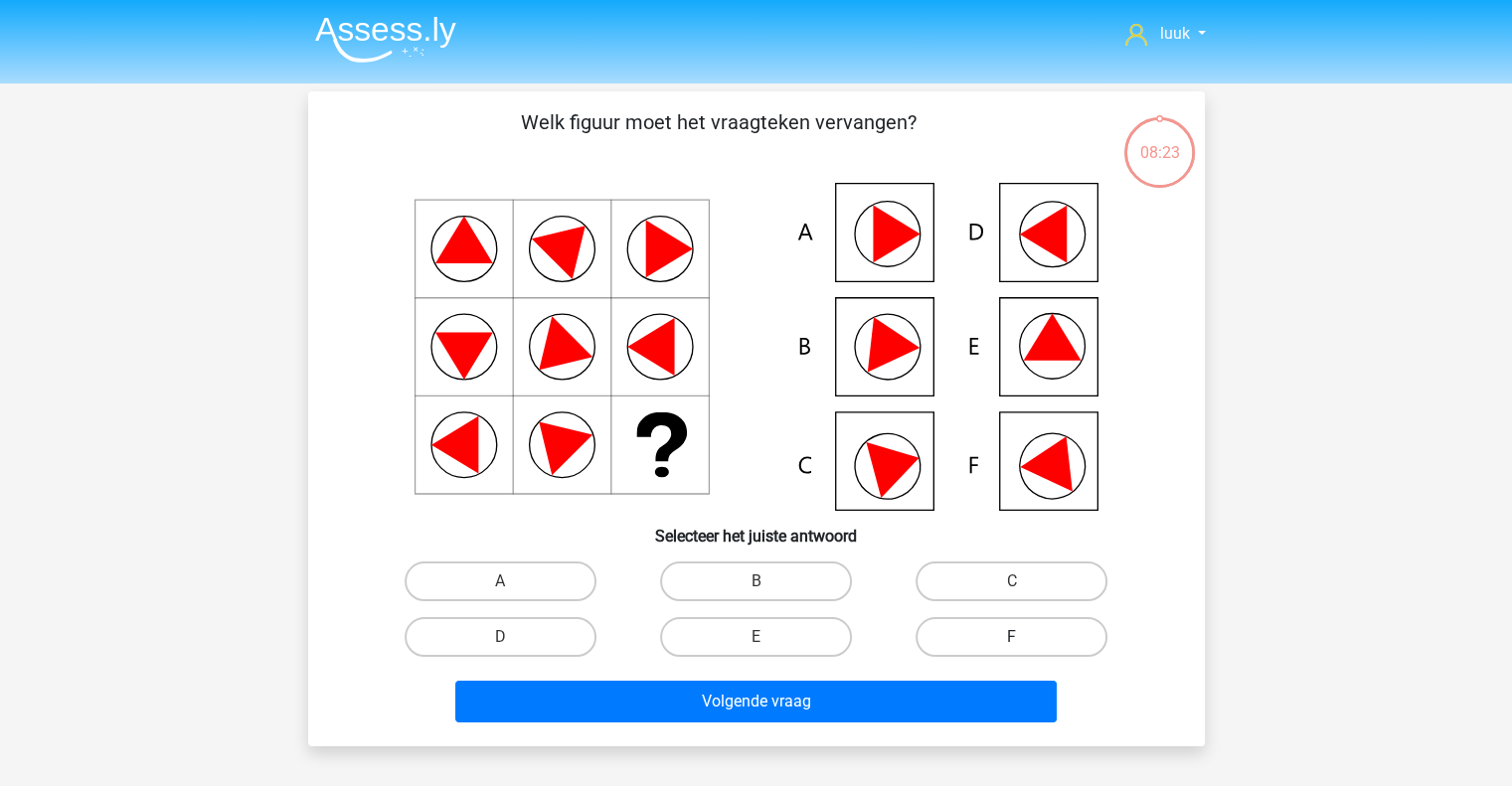 click on "F" at bounding box center (1011, 637) 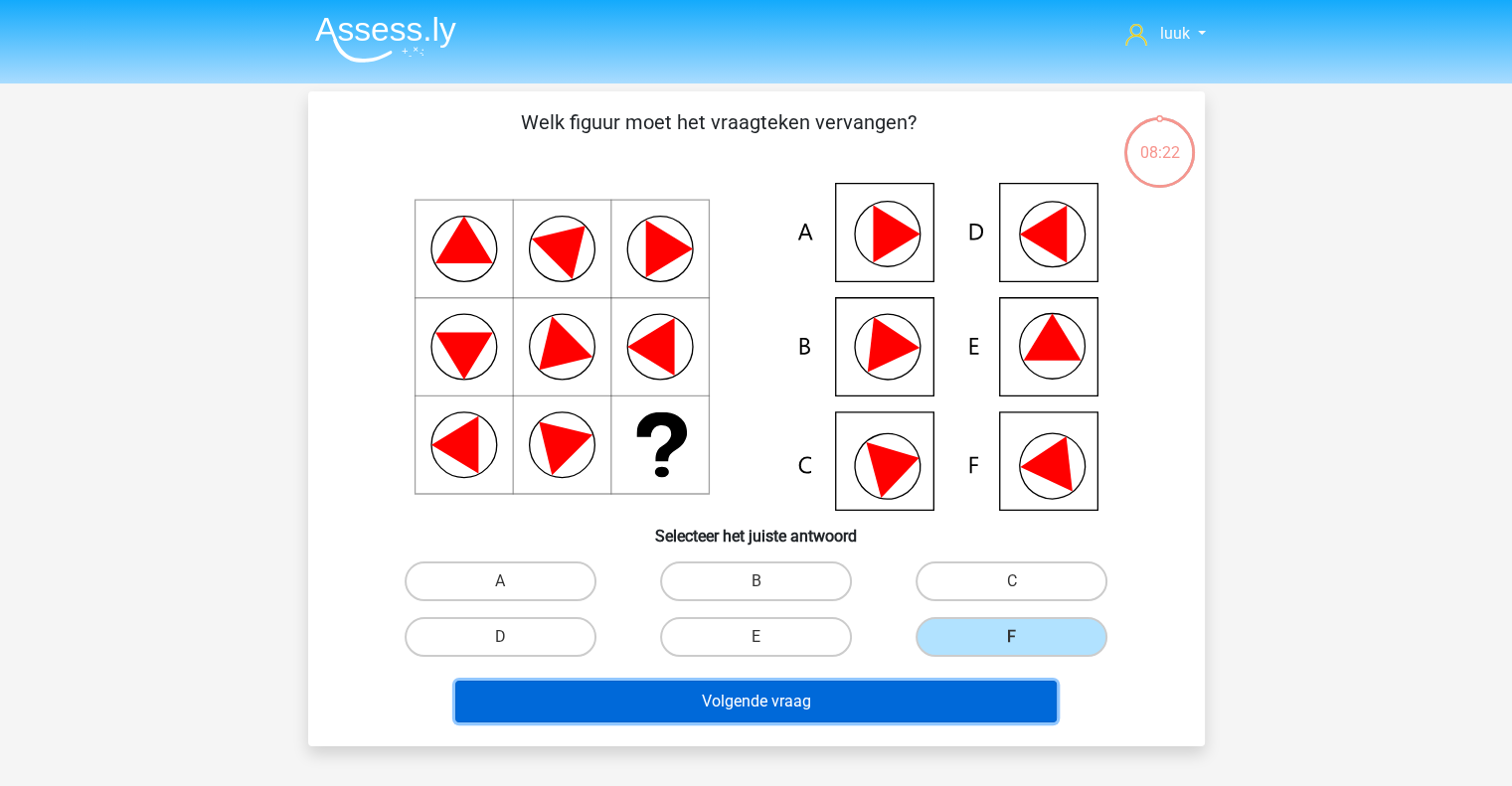 click on "Volgende vraag" at bounding box center (756, 702) 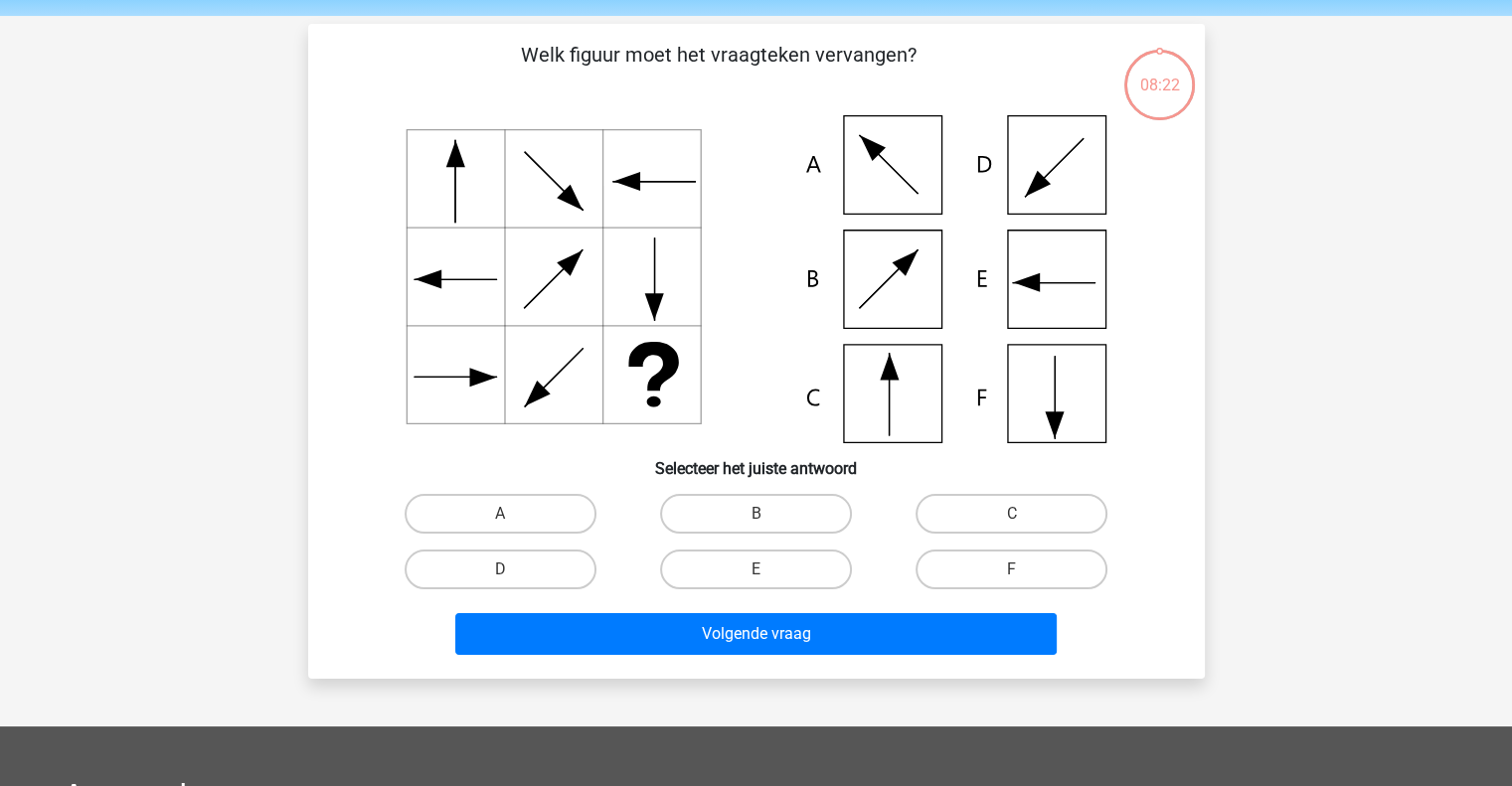scroll, scrollTop: 91, scrollLeft: 0, axis: vertical 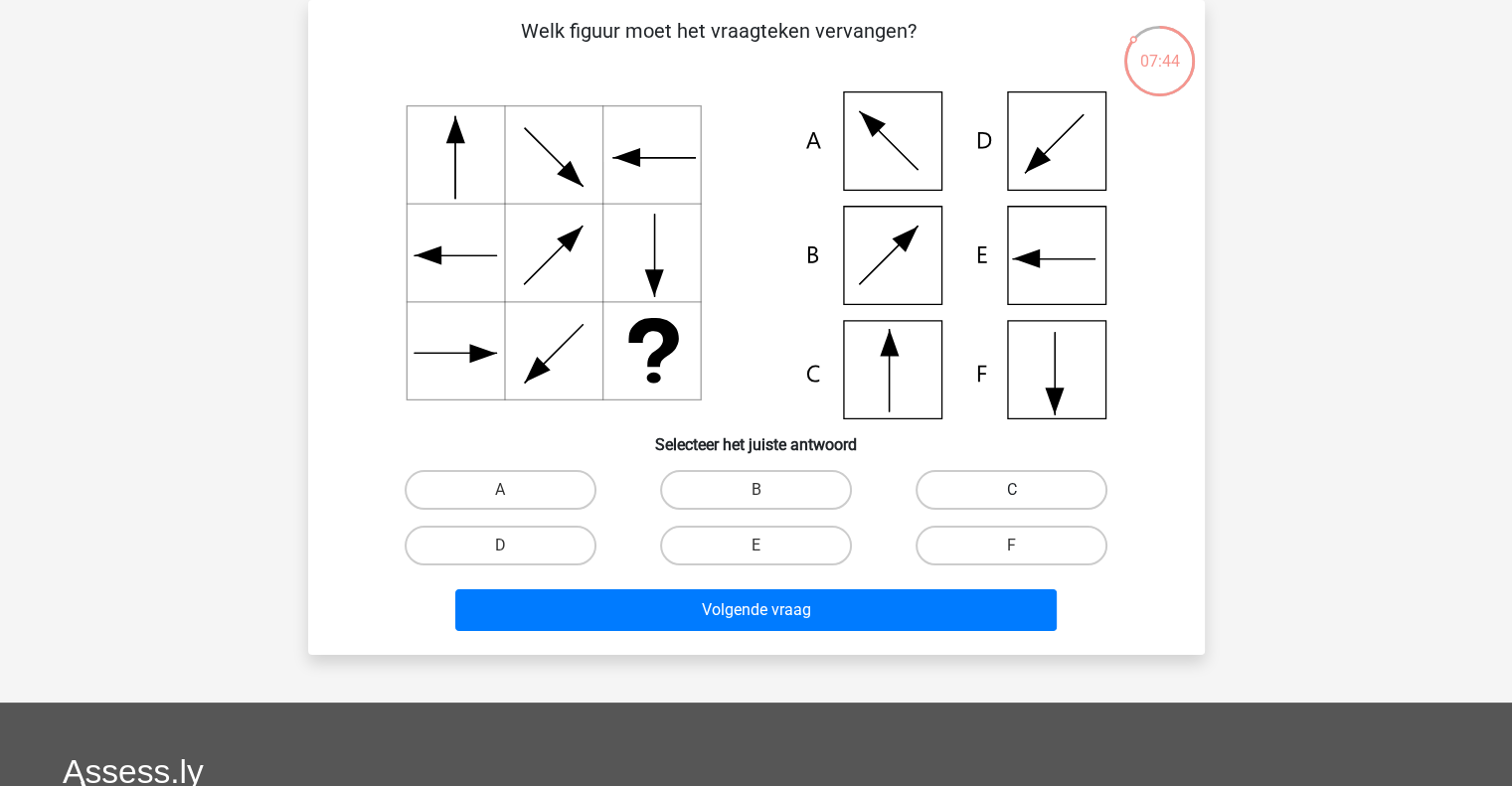click on "C" at bounding box center [1011, 490] 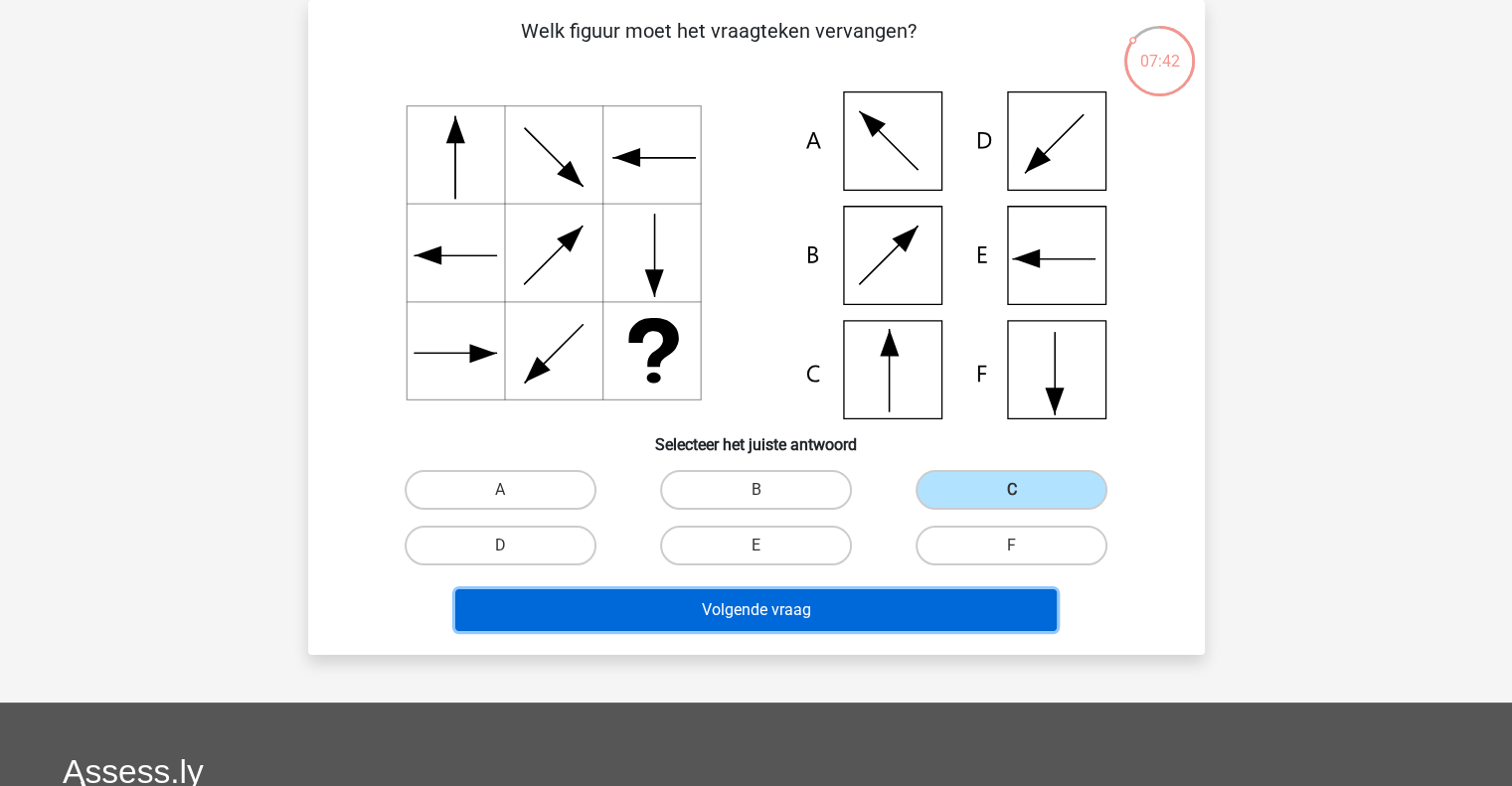 click on "Volgende vraag" at bounding box center [756, 610] 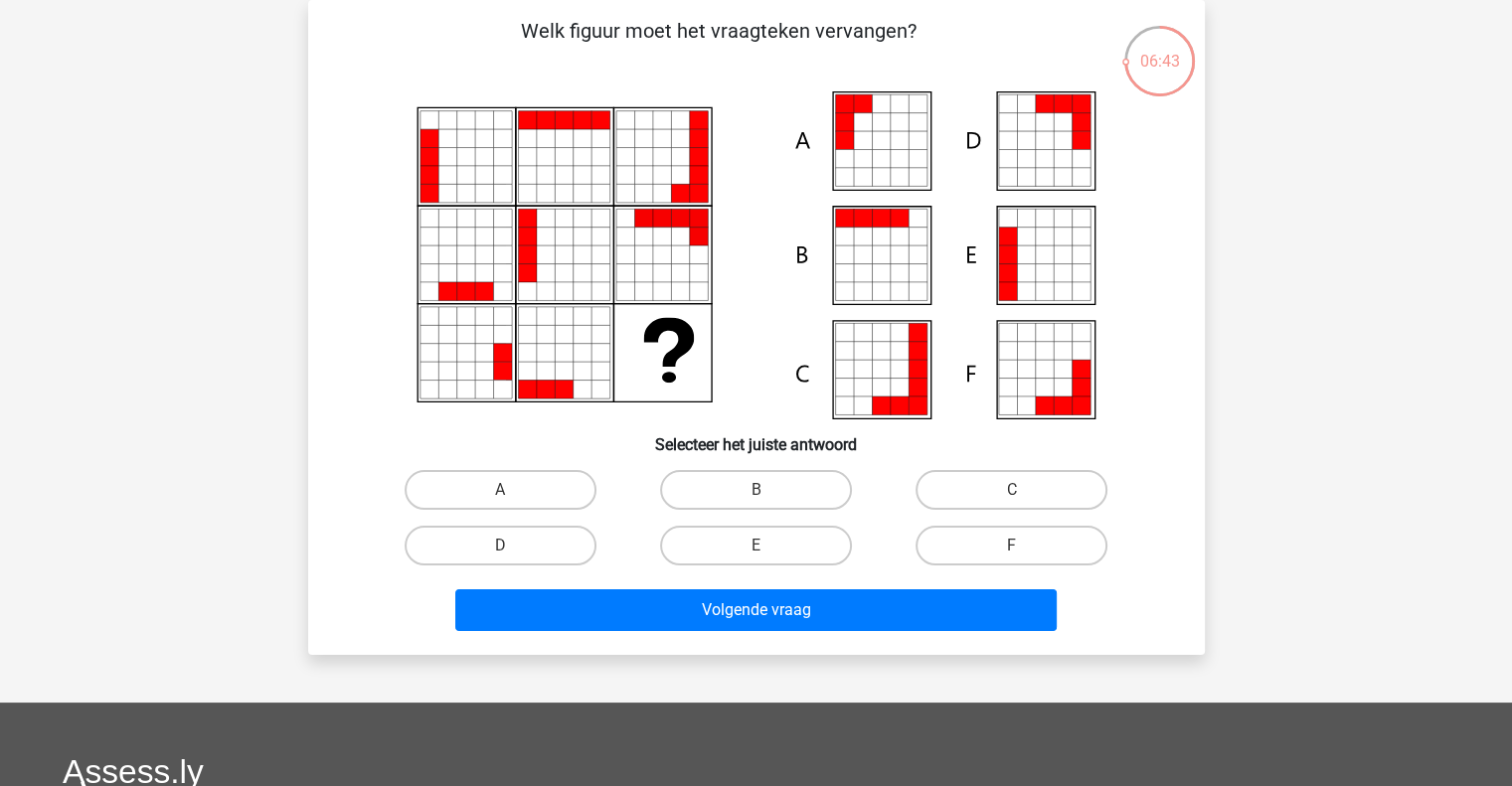click on "E" at bounding box center (761, 551) 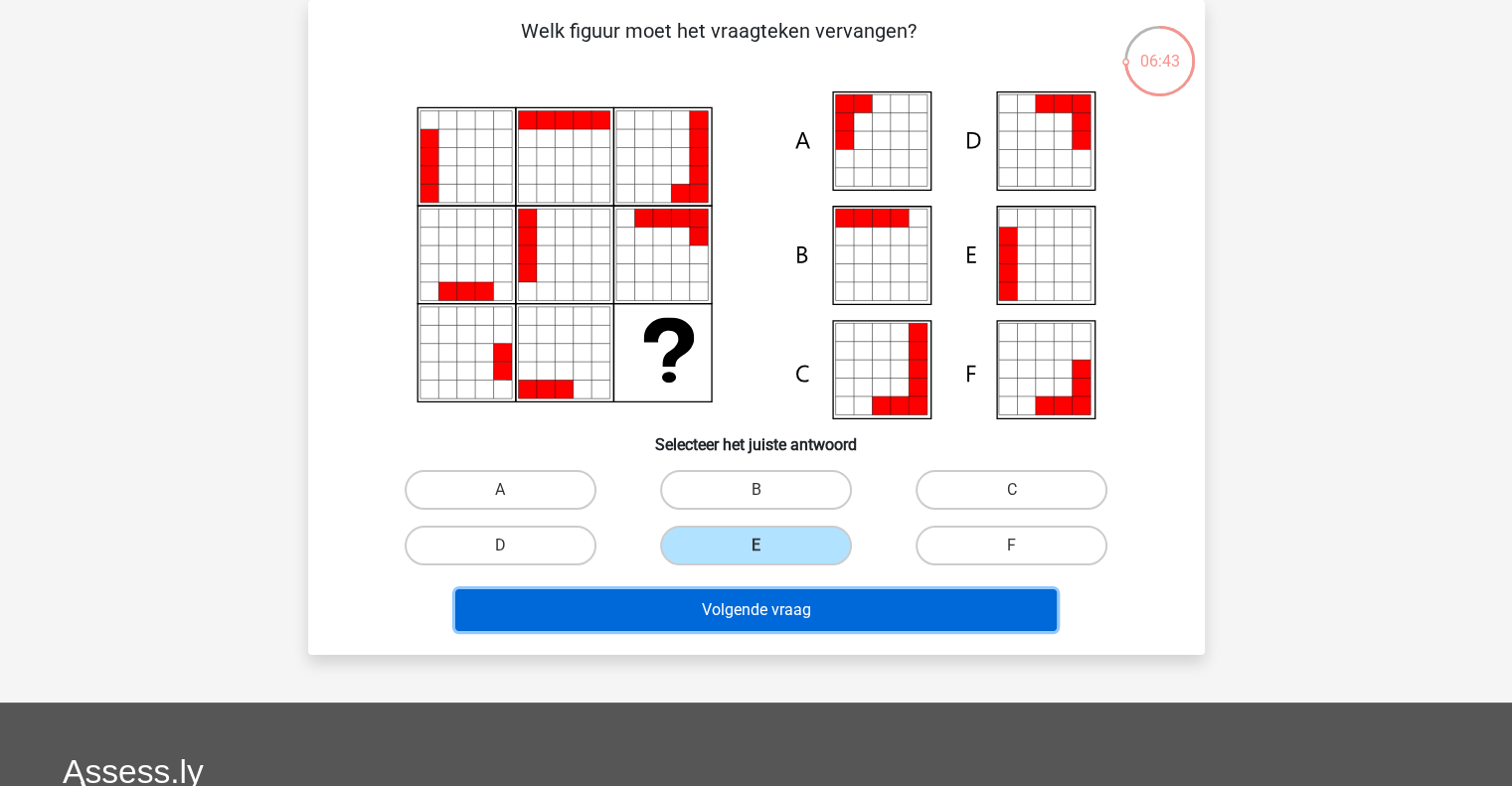 click on "Volgende vraag" at bounding box center (756, 610) 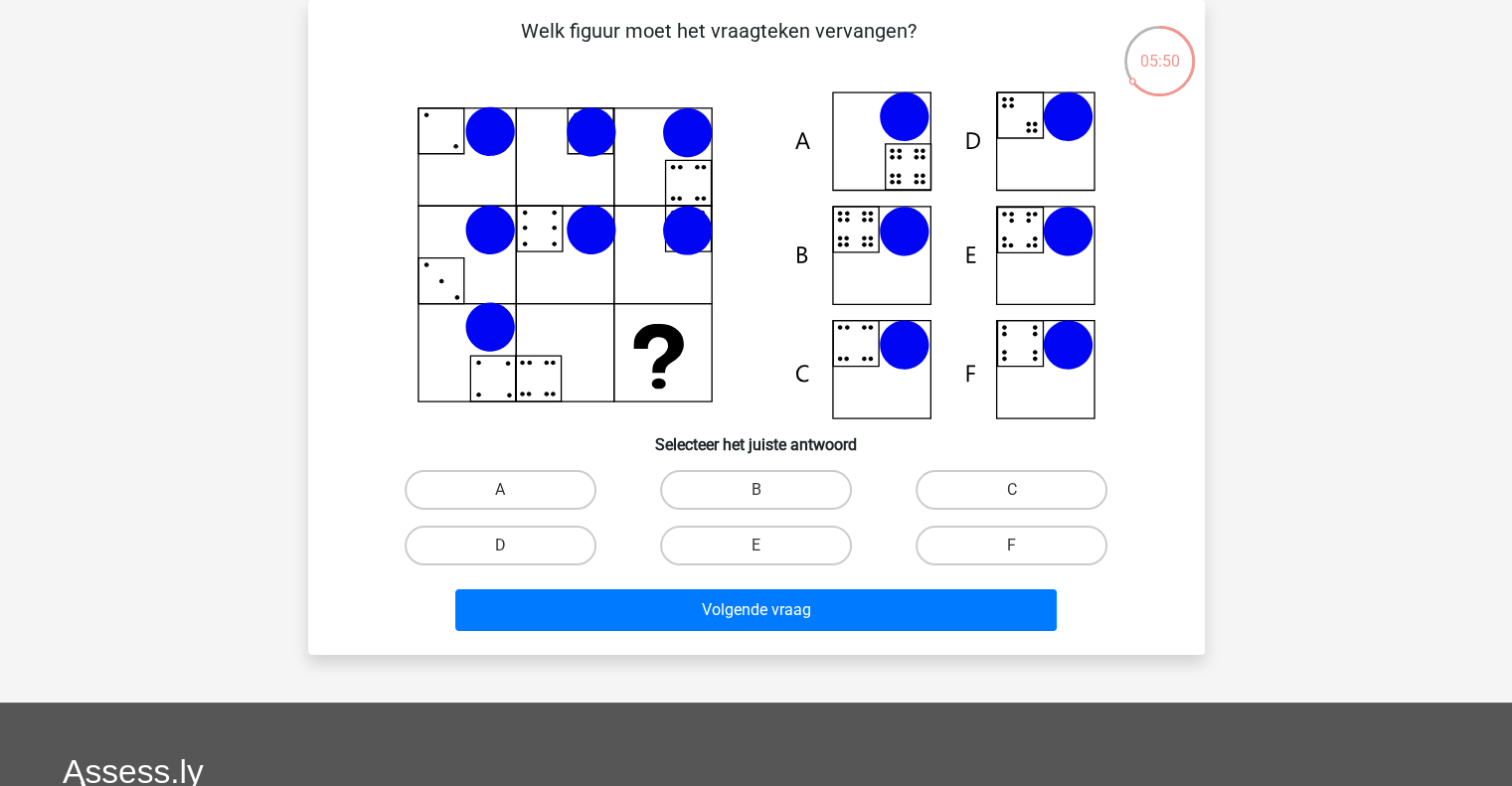 click 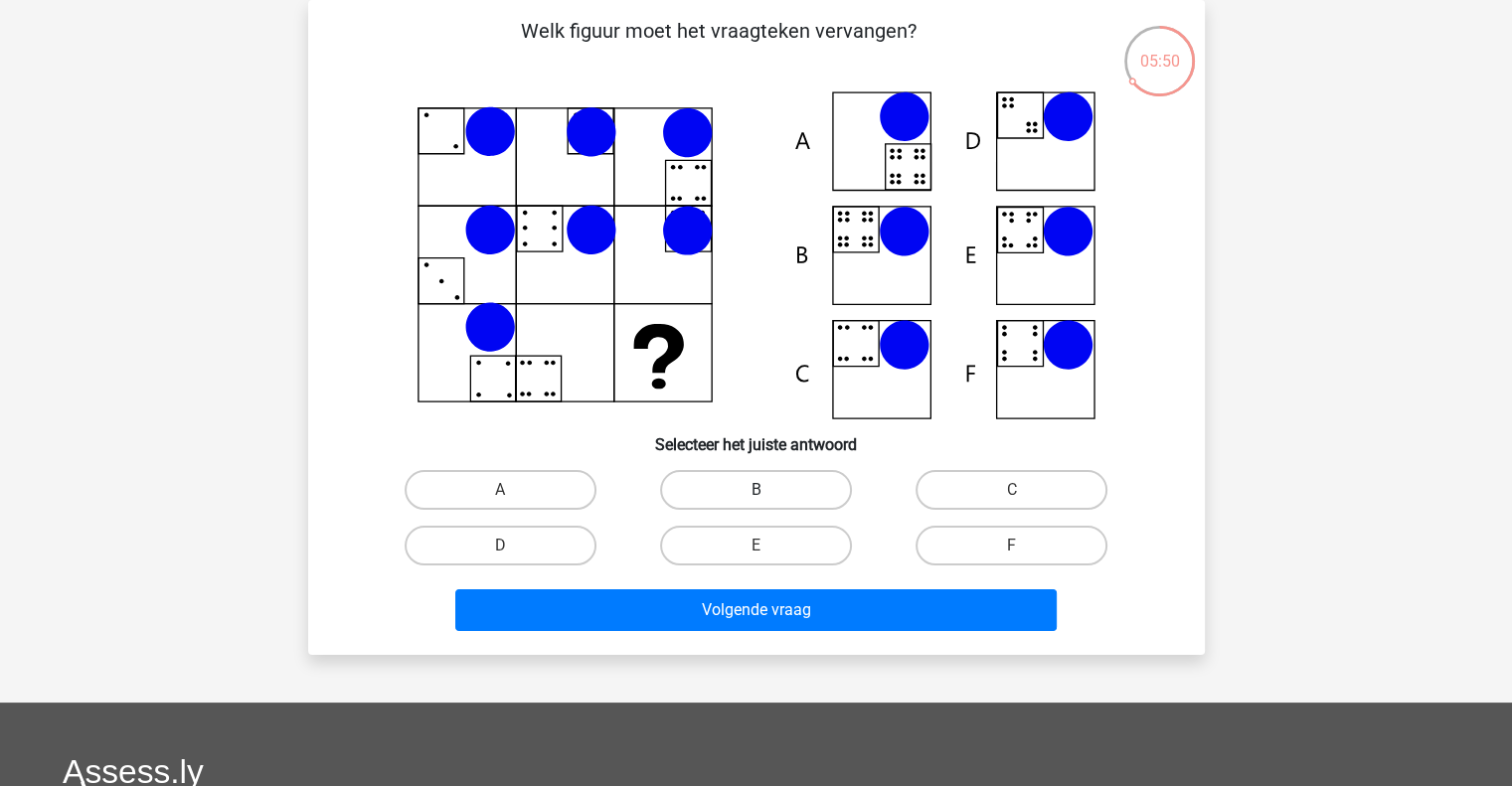 click on "B" at bounding box center (756, 490) 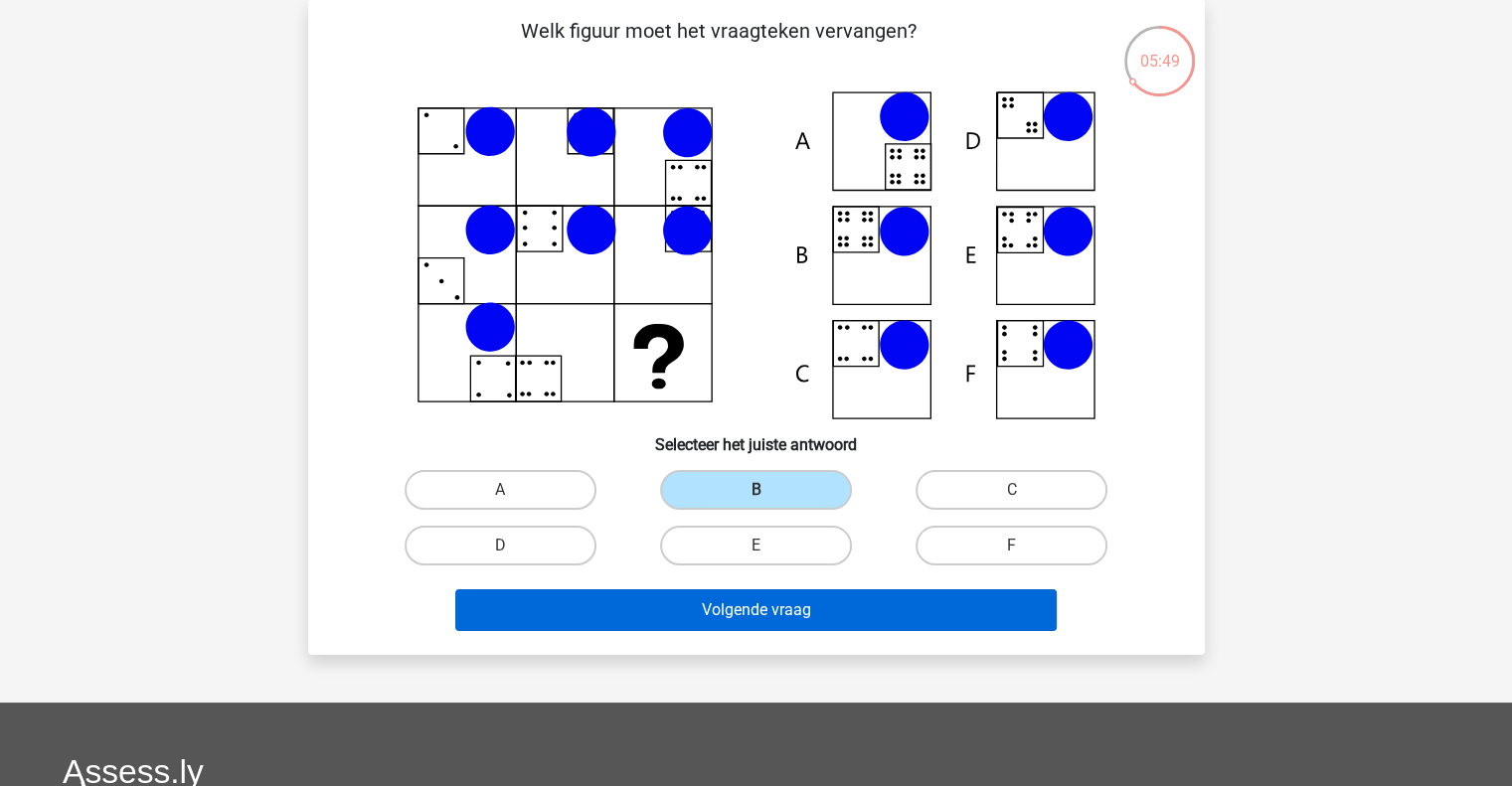 click on "Volgende vraag" at bounding box center [756, 610] 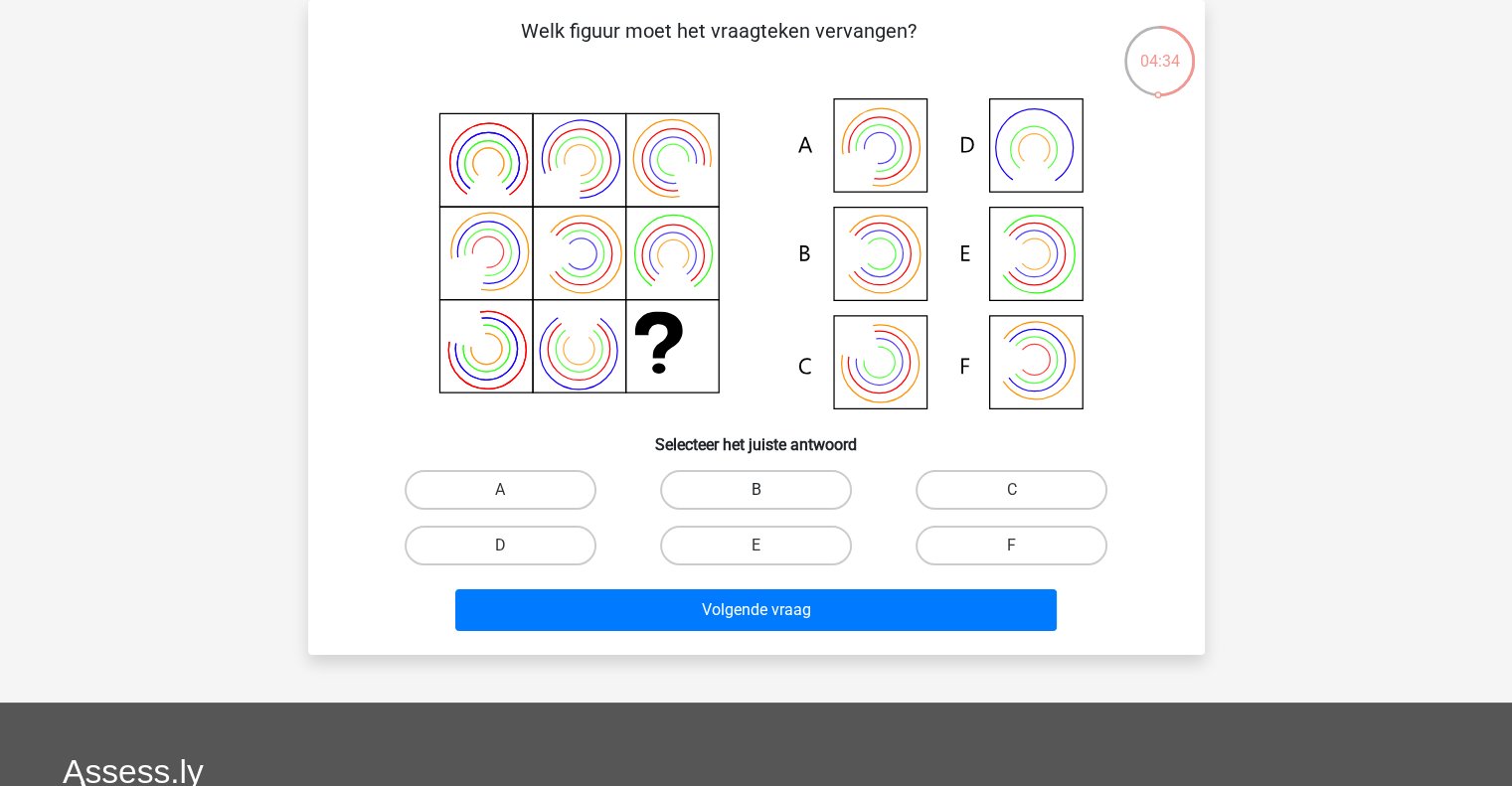 click on "B" at bounding box center [756, 490] 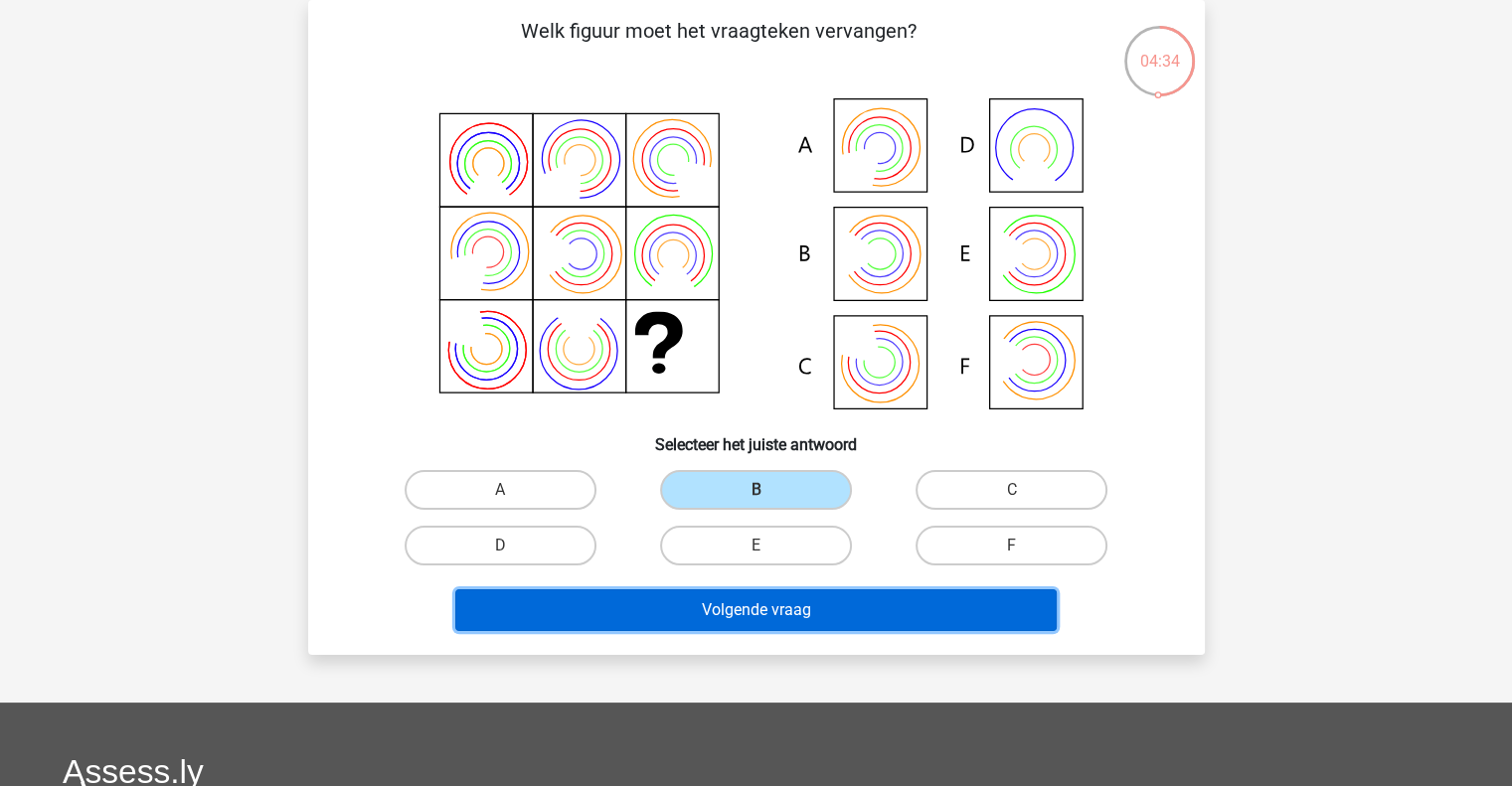 click on "Volgende vraag" at bounding box center [756, 610] 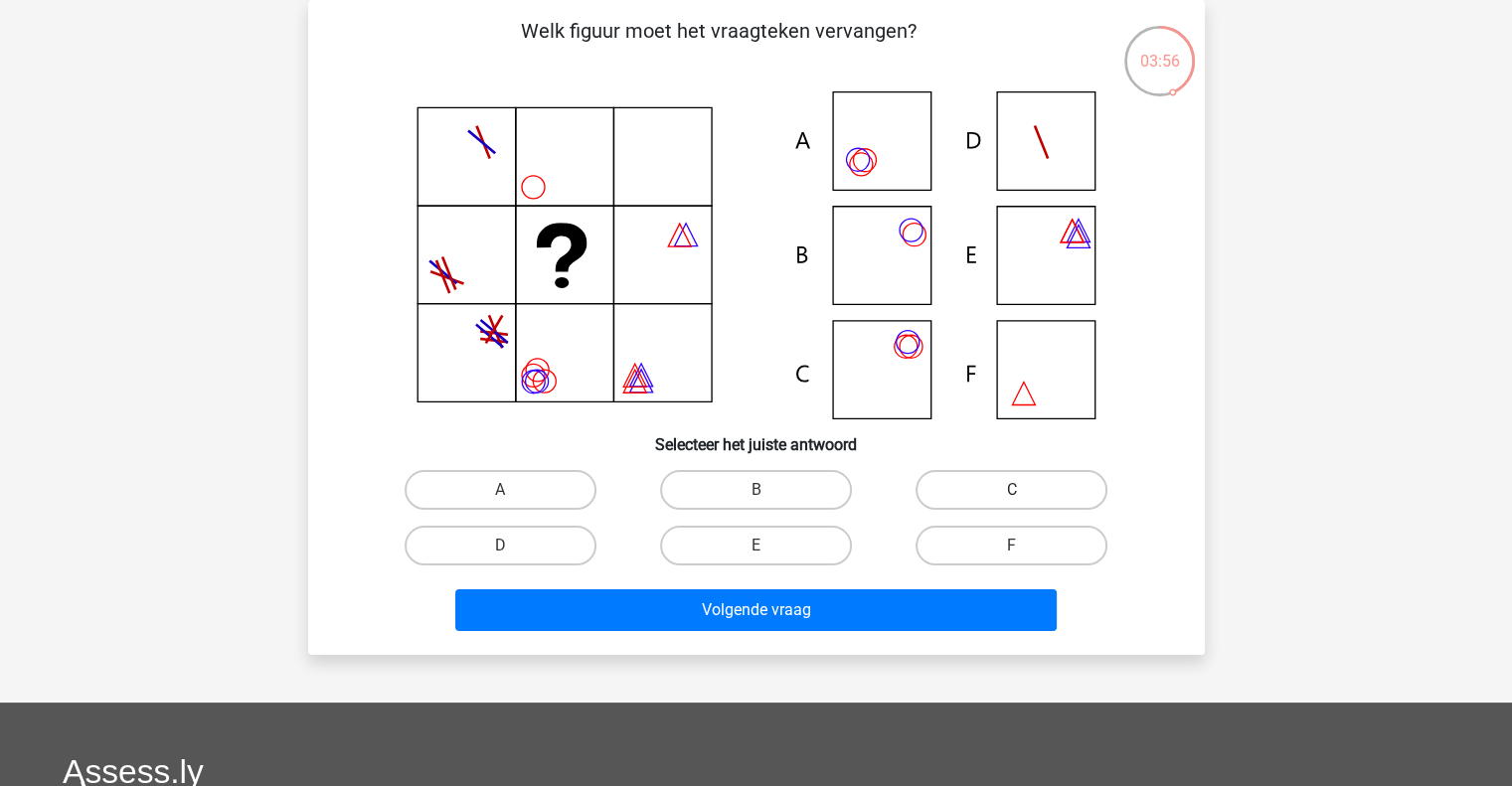 click on "C" at bounding box center (1011, 490) 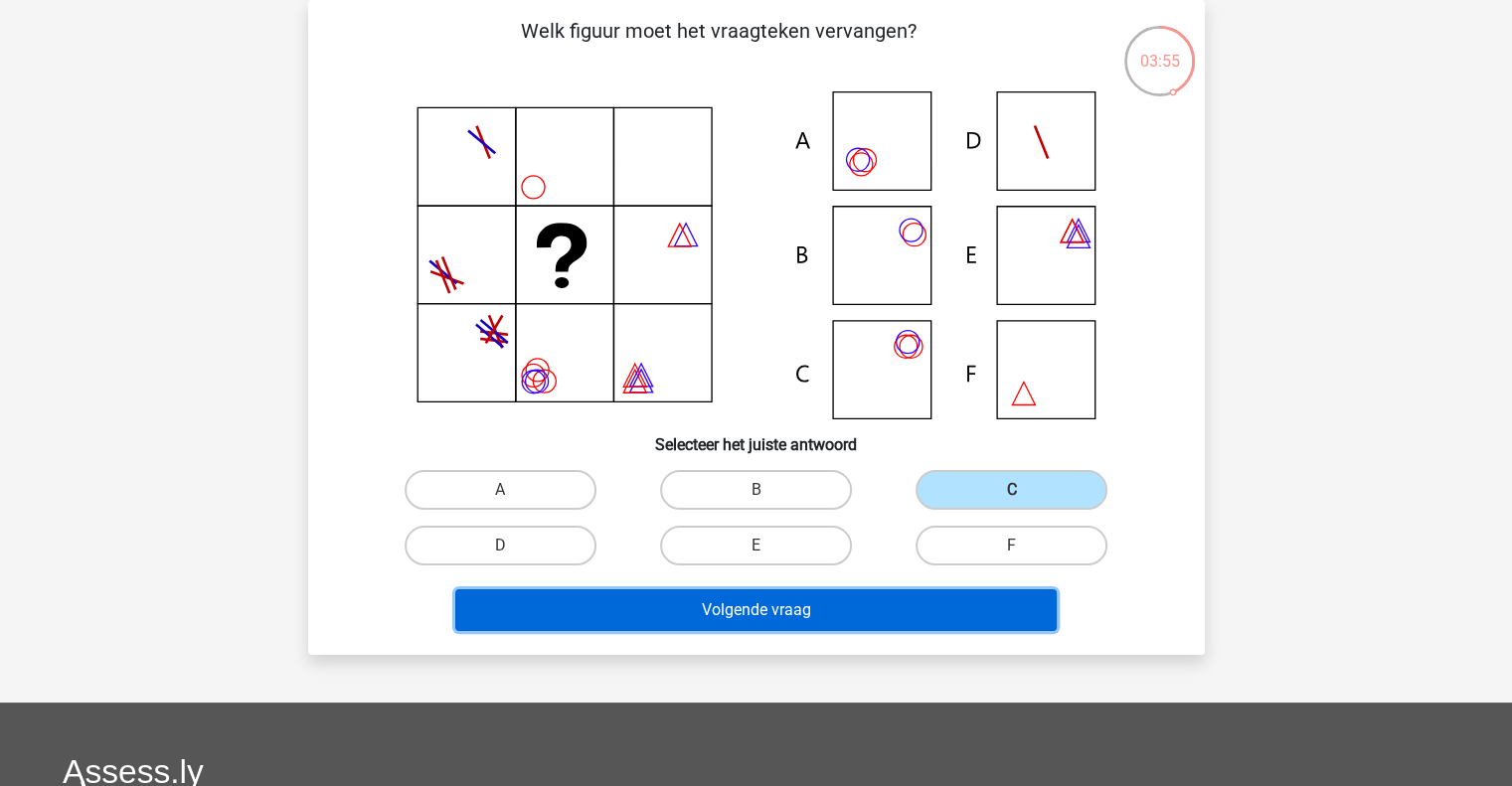 click on "Volgende vraag" at bounding box center [756, 610] 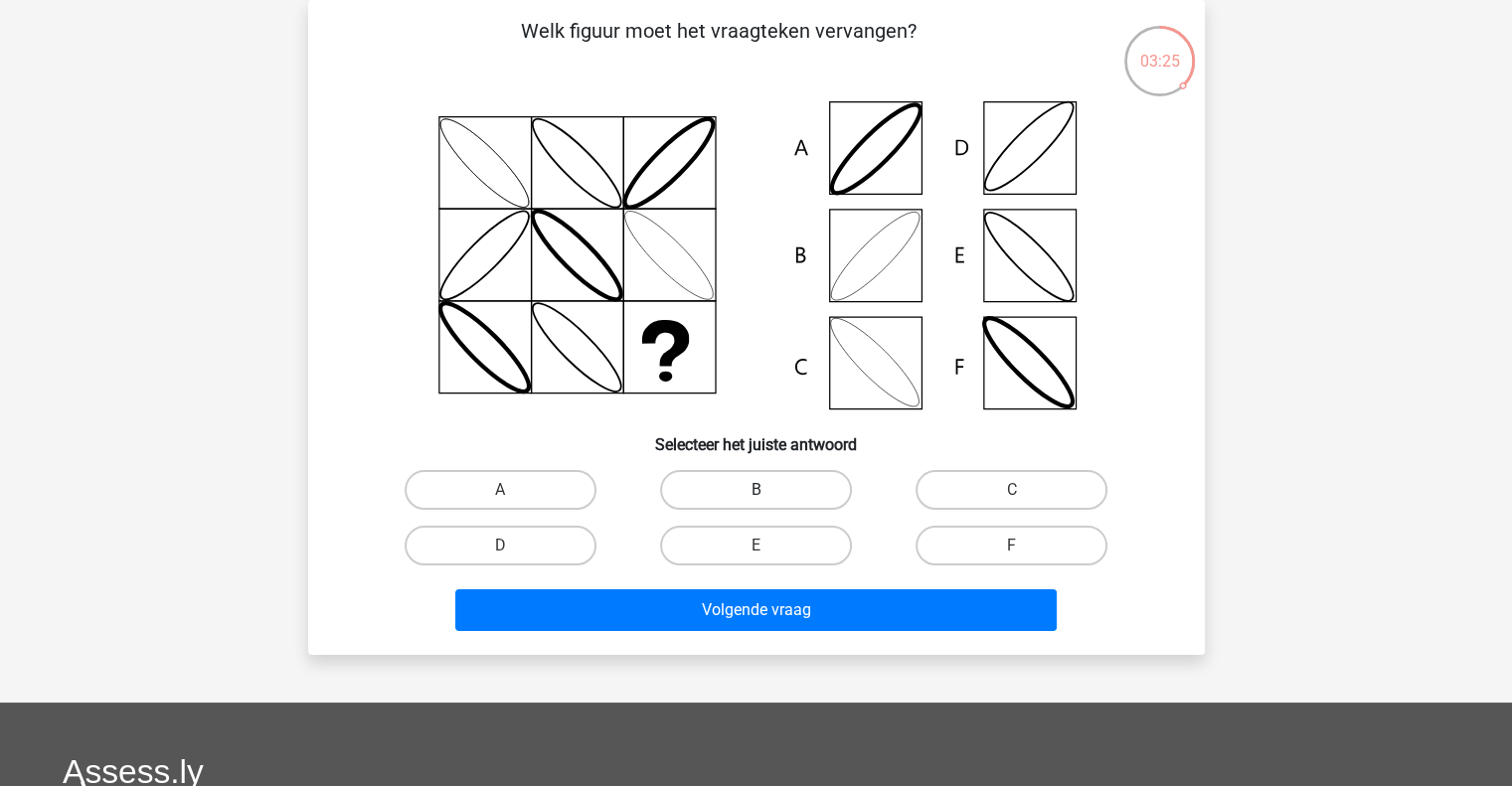 click on "B" at bounding box center (756, 490) 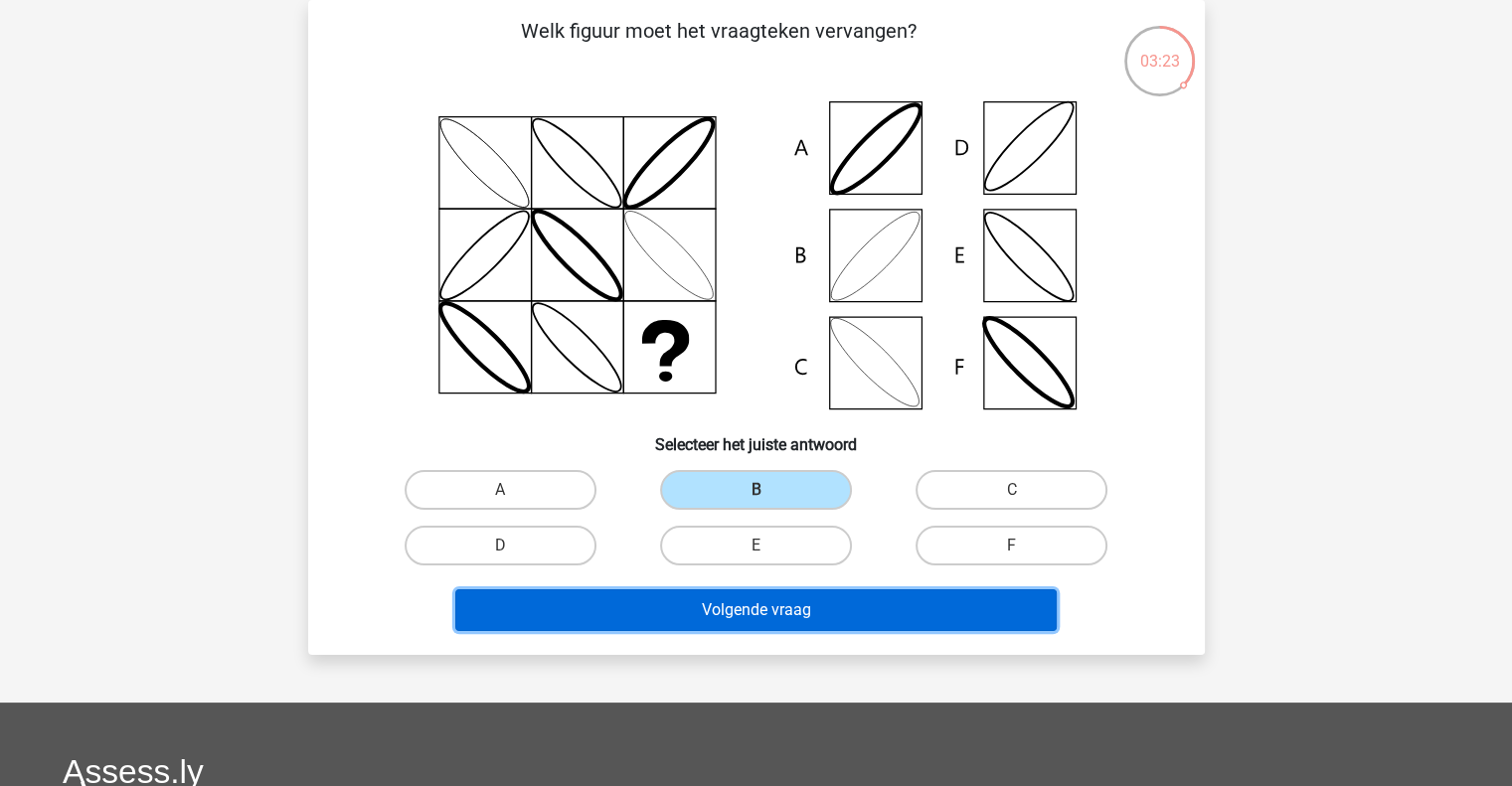 click on "Volgende vraag" at bounding box center [756, 610] 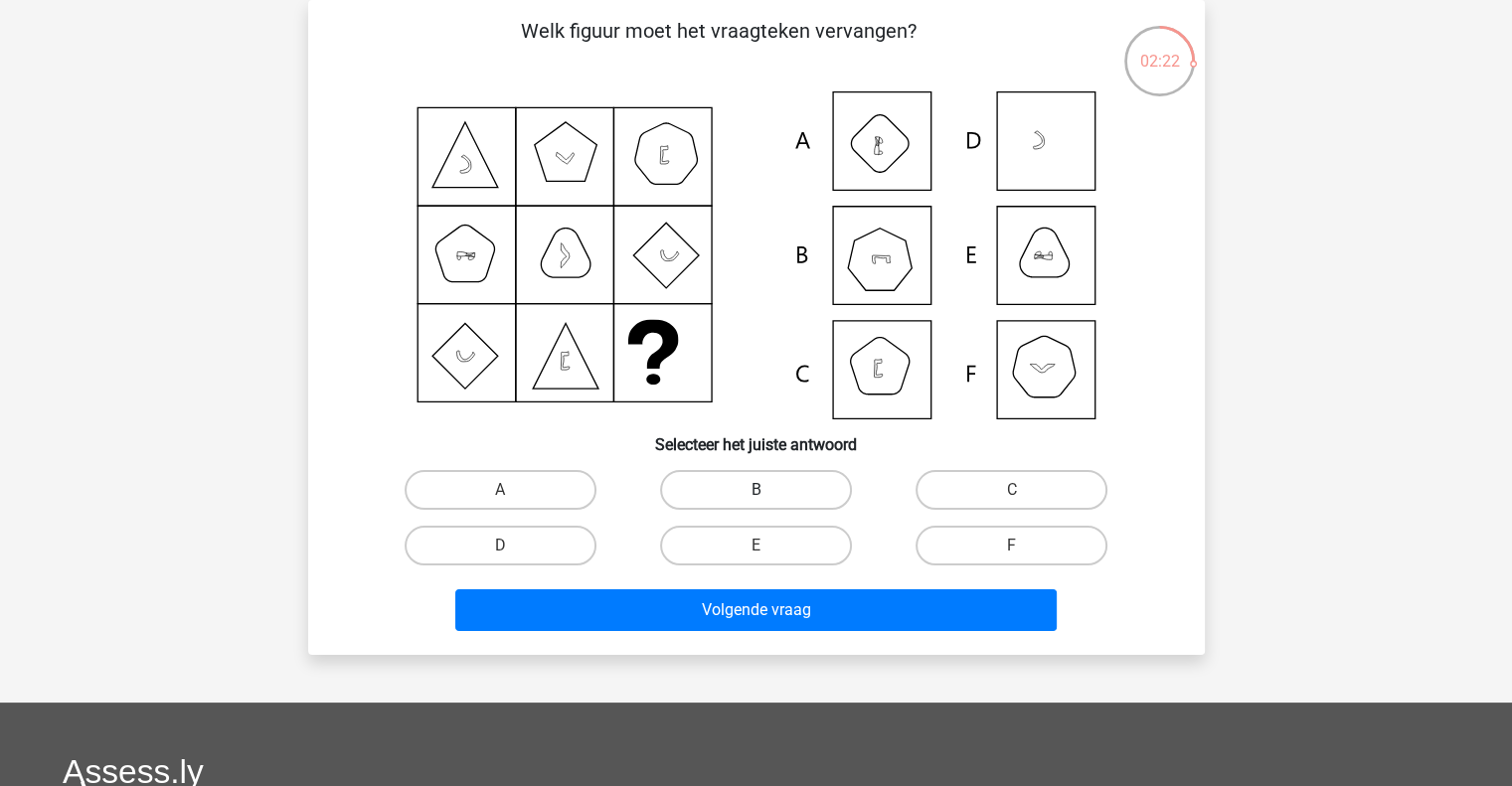 click on "B" at bounding box center [756, 490] 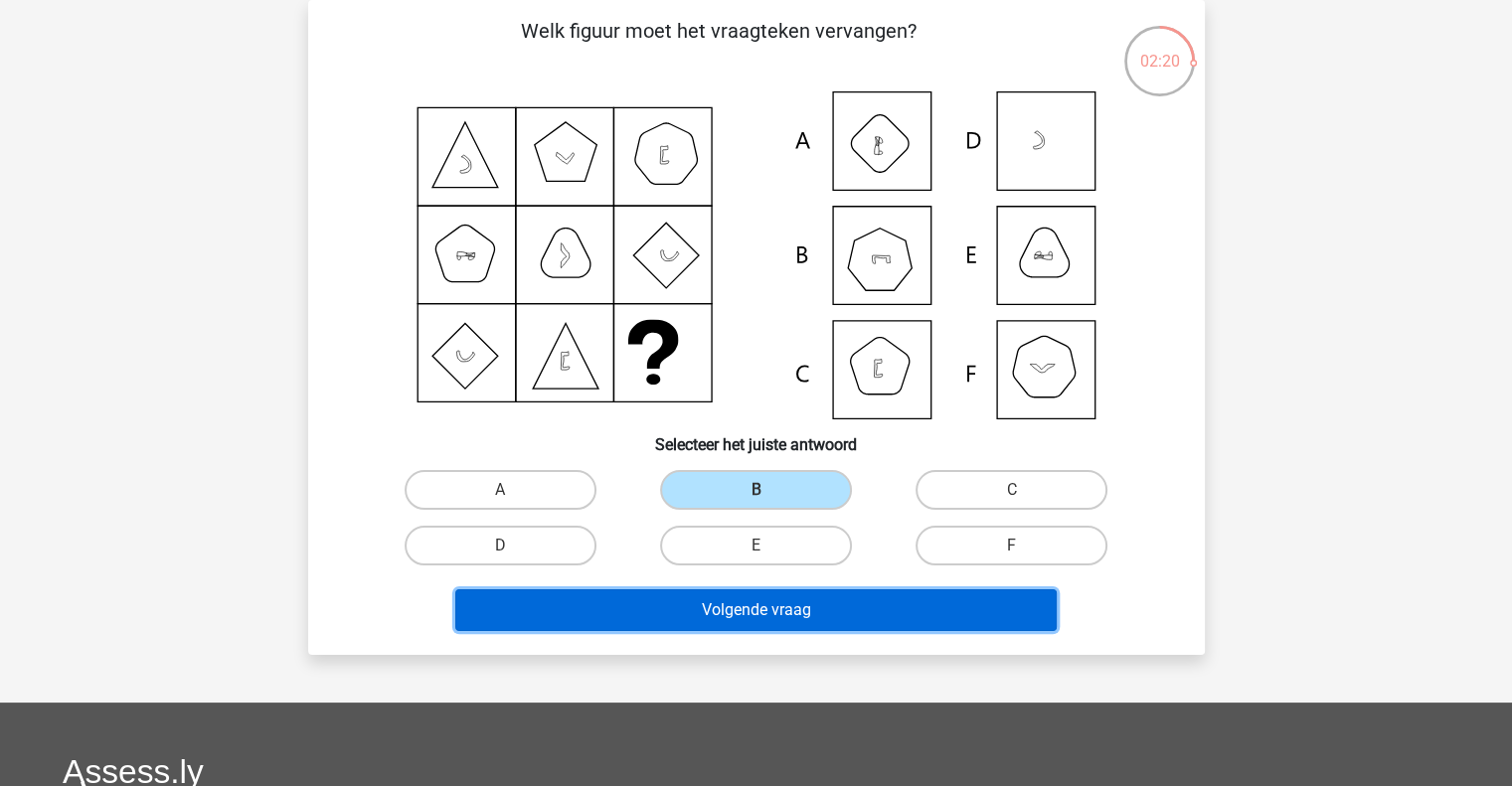 click on "Volgende vraag" at bounding box center (756, 610) 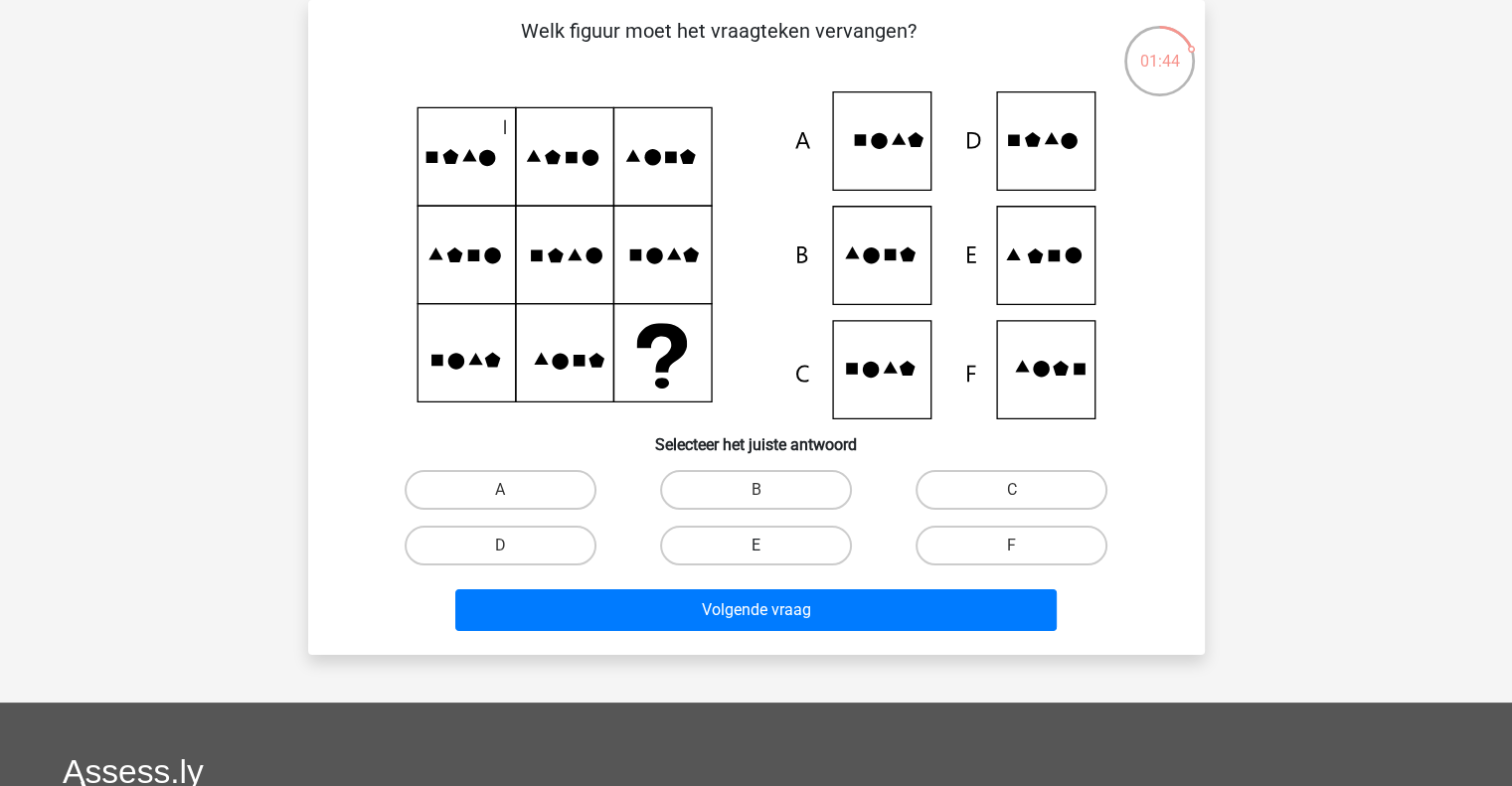 click on "E" at bounding box center (756, 546) 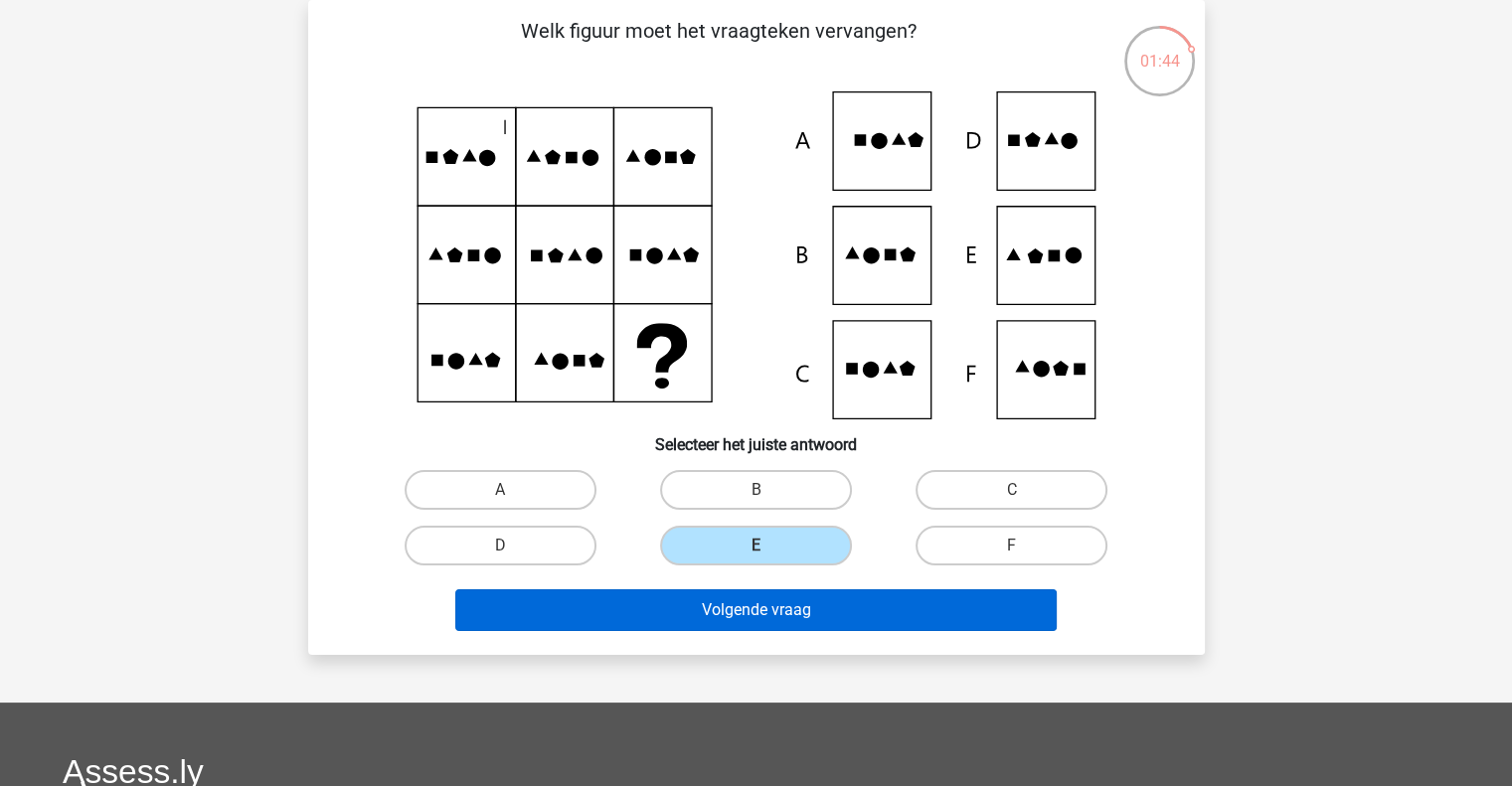 click on "Volgende vraag" at bounding box center (756, 610) 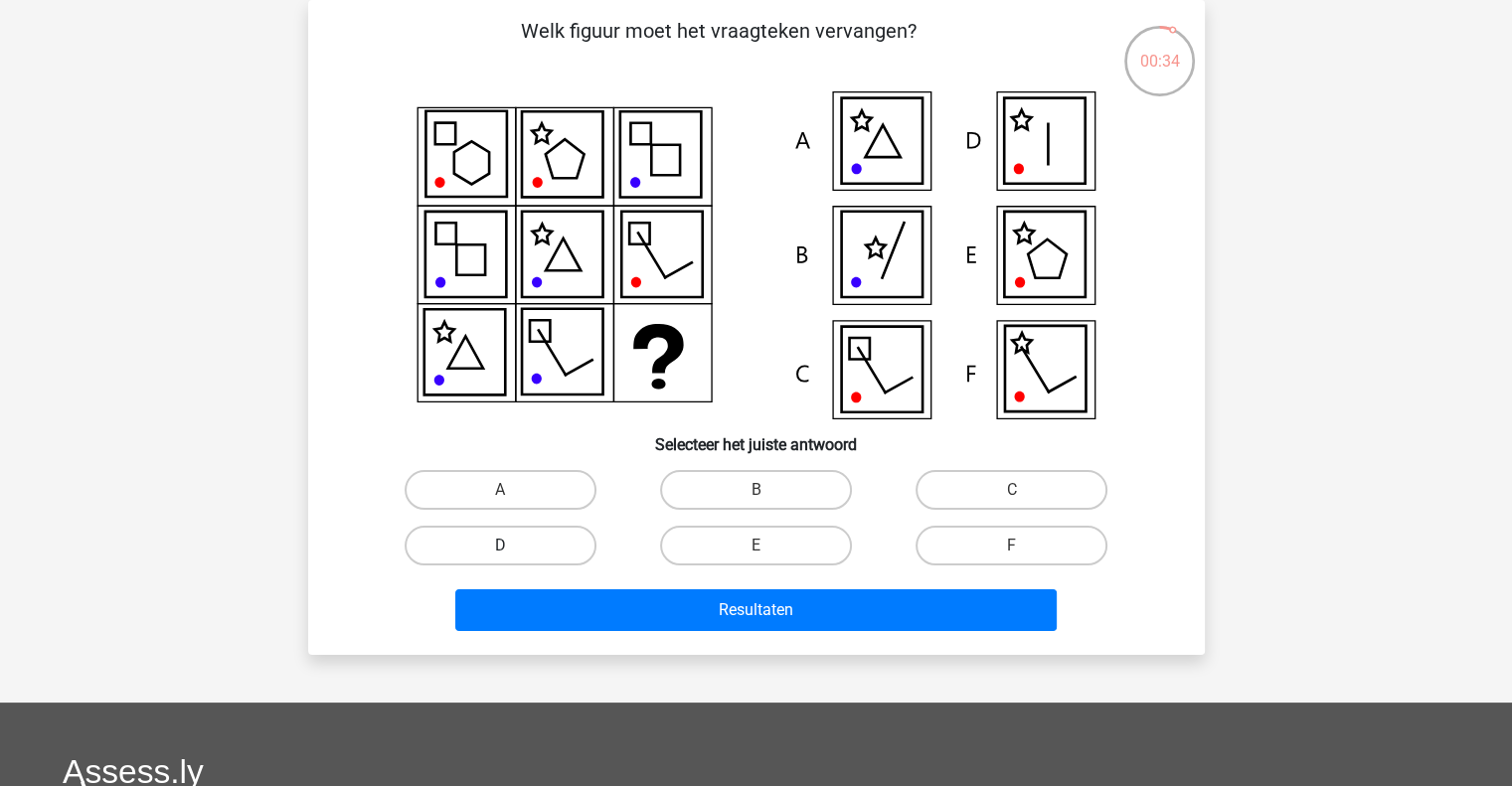 click on "D" at bounding box center (500, 546) 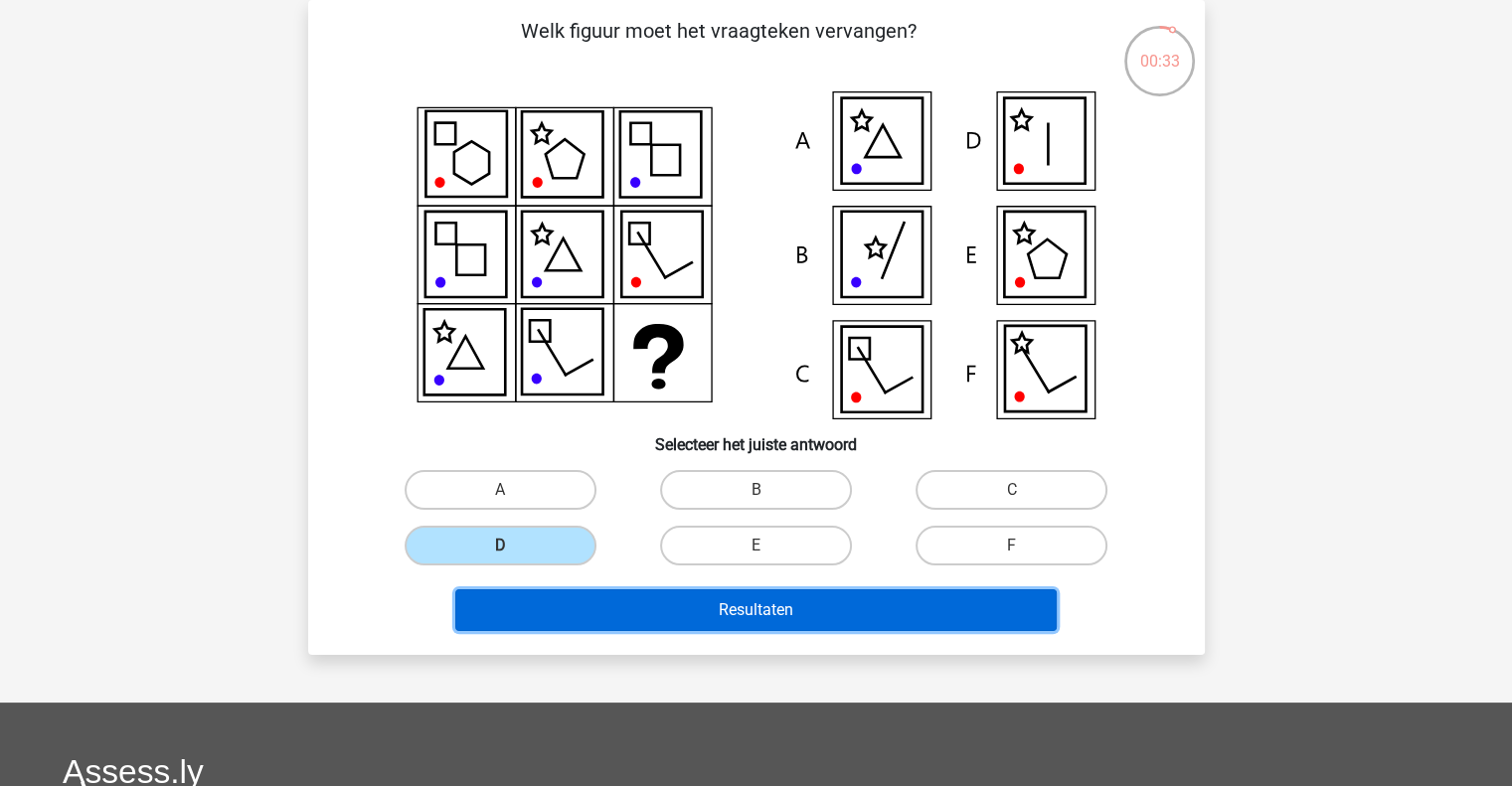 click on "Resultaten" at bounding box center (756, 610) 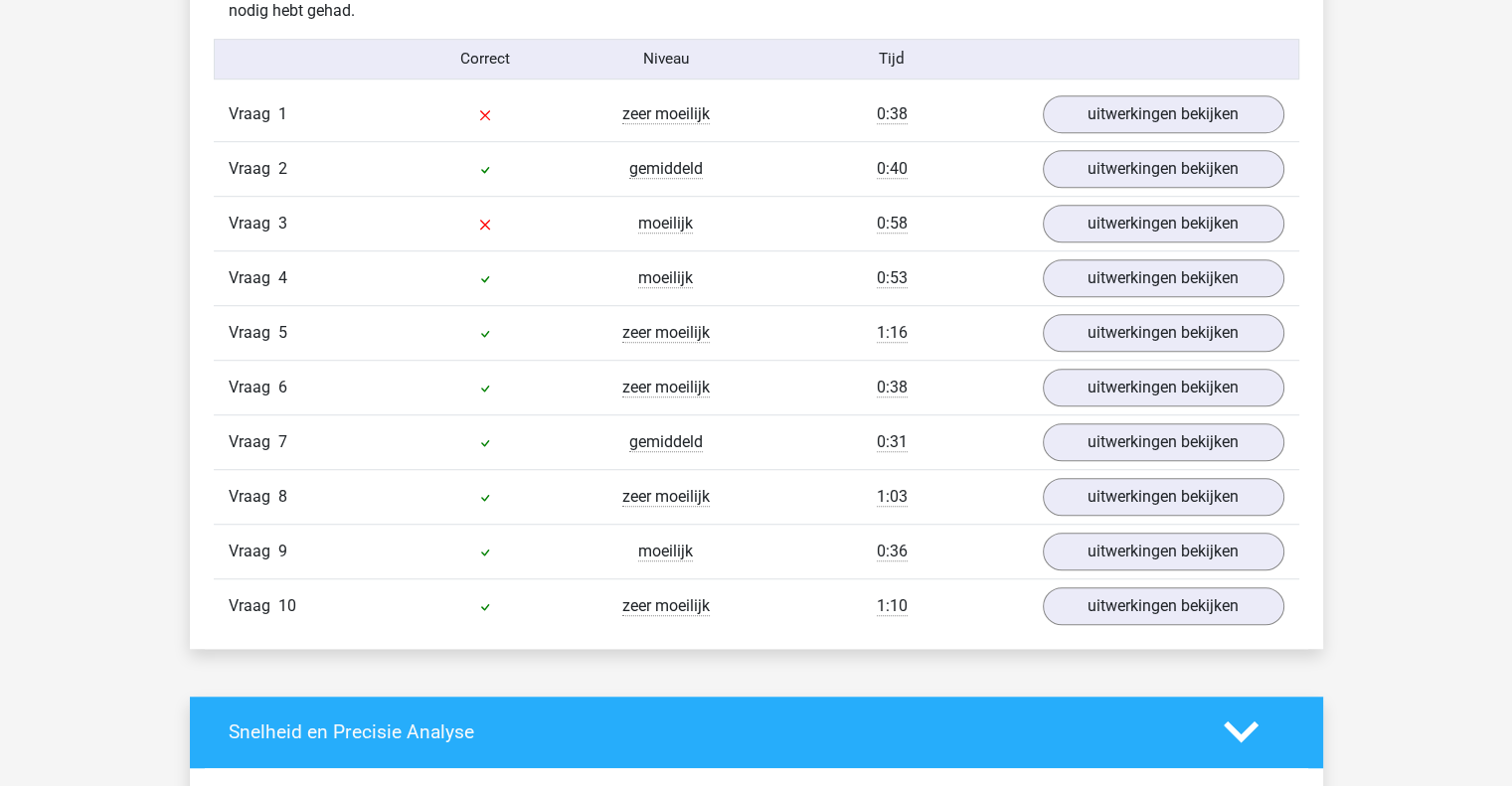 scroll, scrollTop: 1247, scrollLeft: 0, axis: vertical 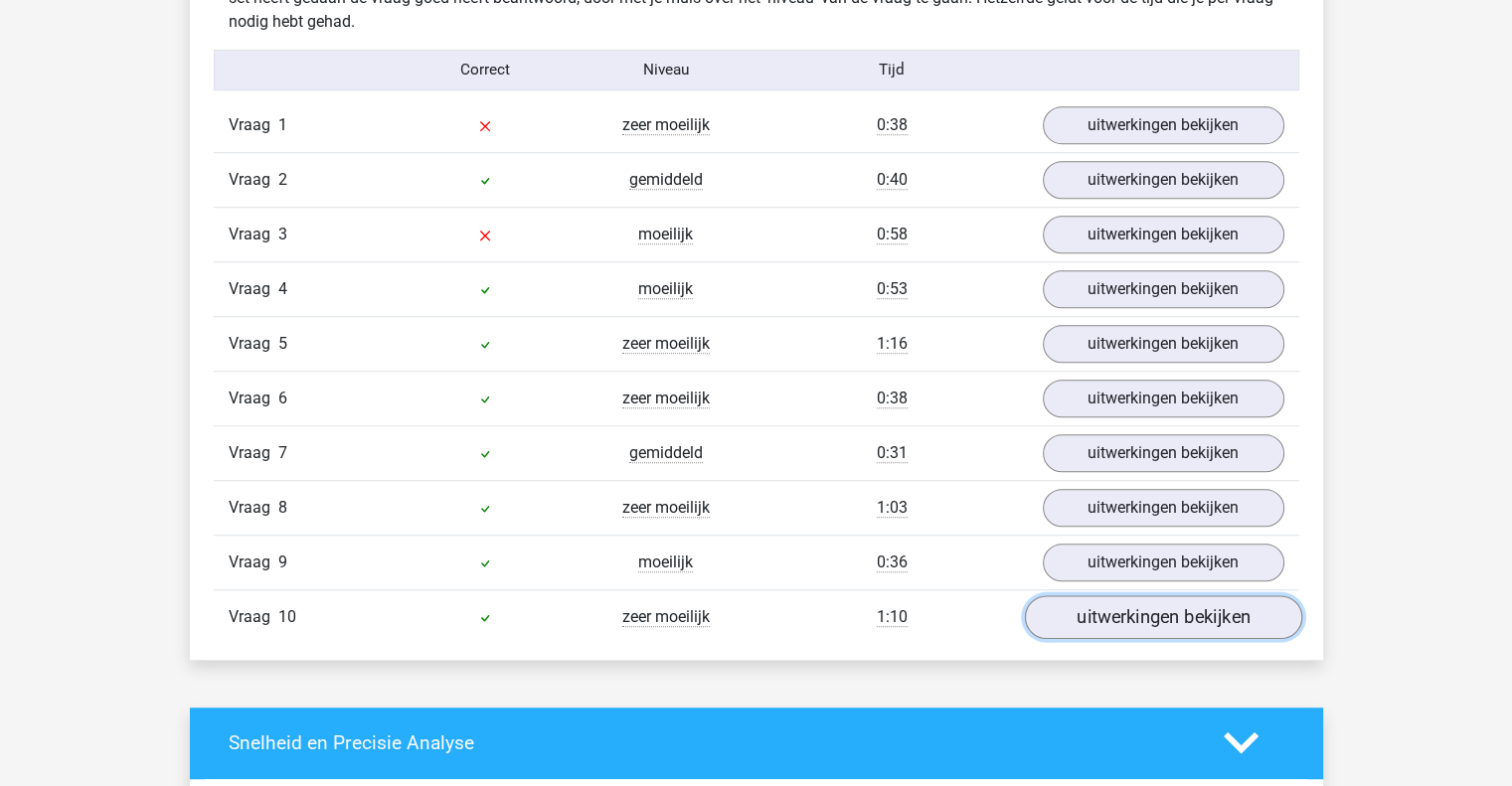 click on "uitwerkingen bekijken" at bounding box center [1162, 617] 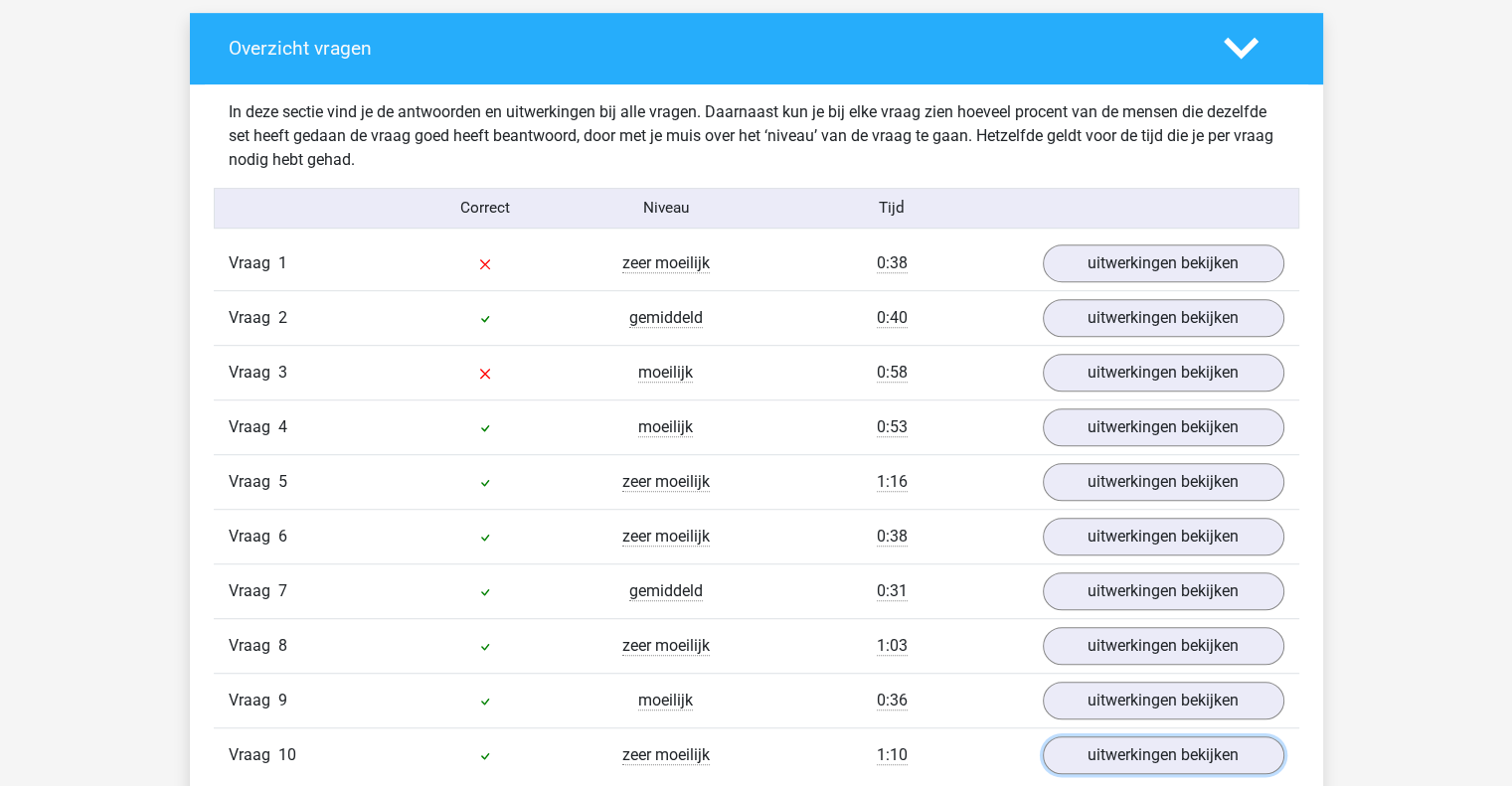 scroll, scrollTop: 1111, scrollLeft: 0, axis: vertical 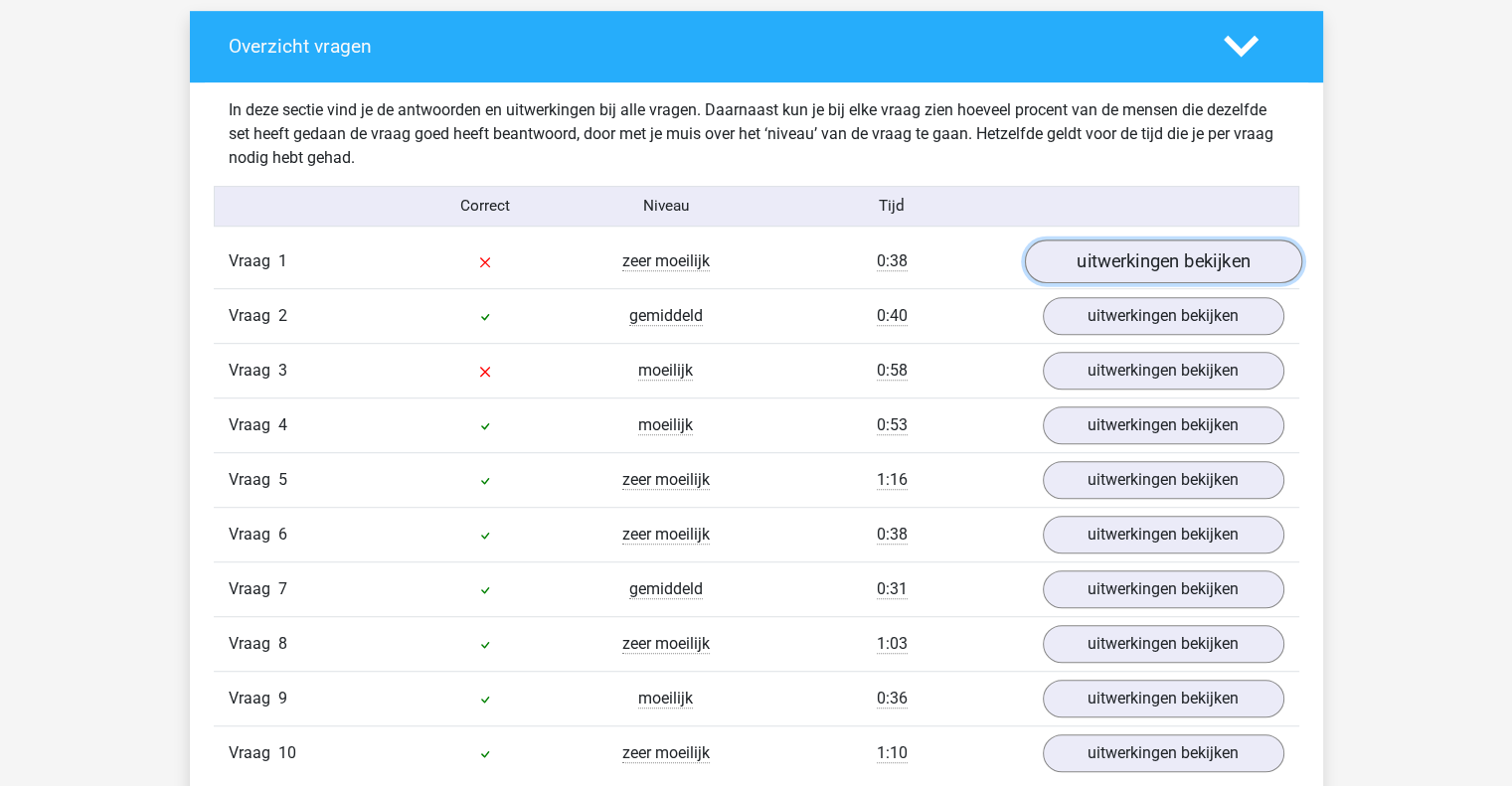 click on "uitwerkingen bekijken" at bounding box center (1162, 261) 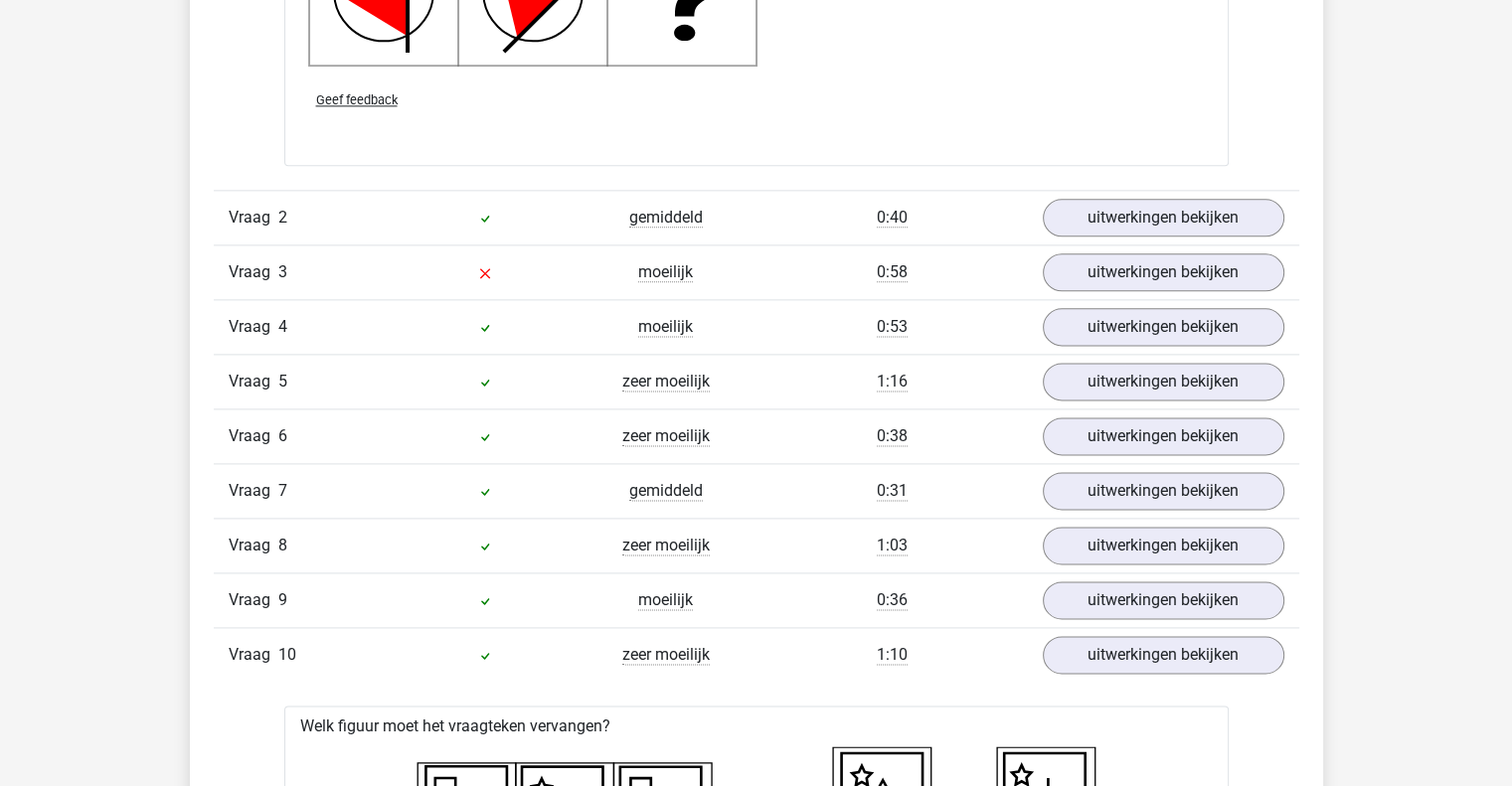 scroll, scrollTop: 2609, scrollLeft: 0, axis: vertical 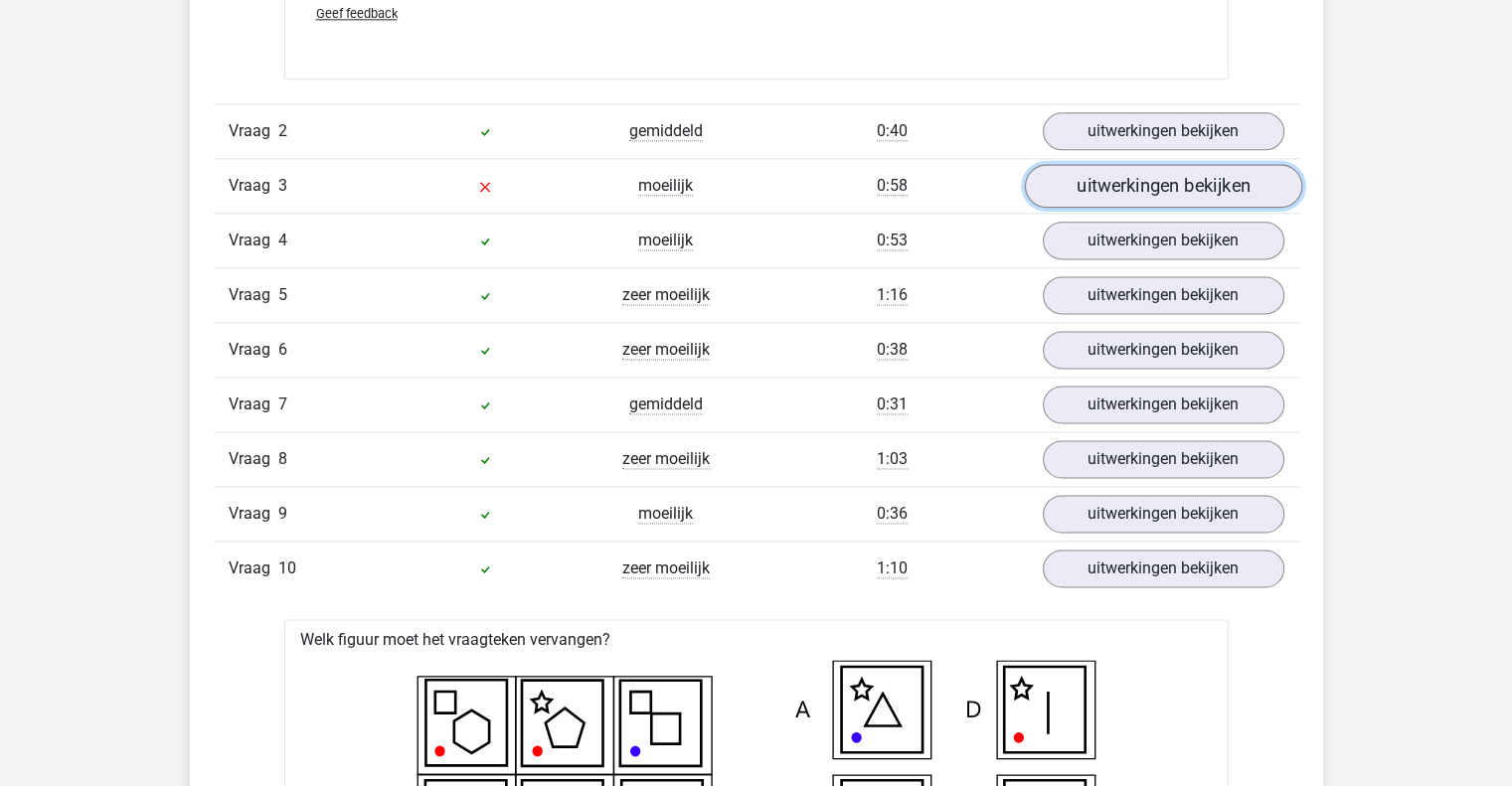 click on "uitwerkingen bekijken" at bounding box center [1162, 186] 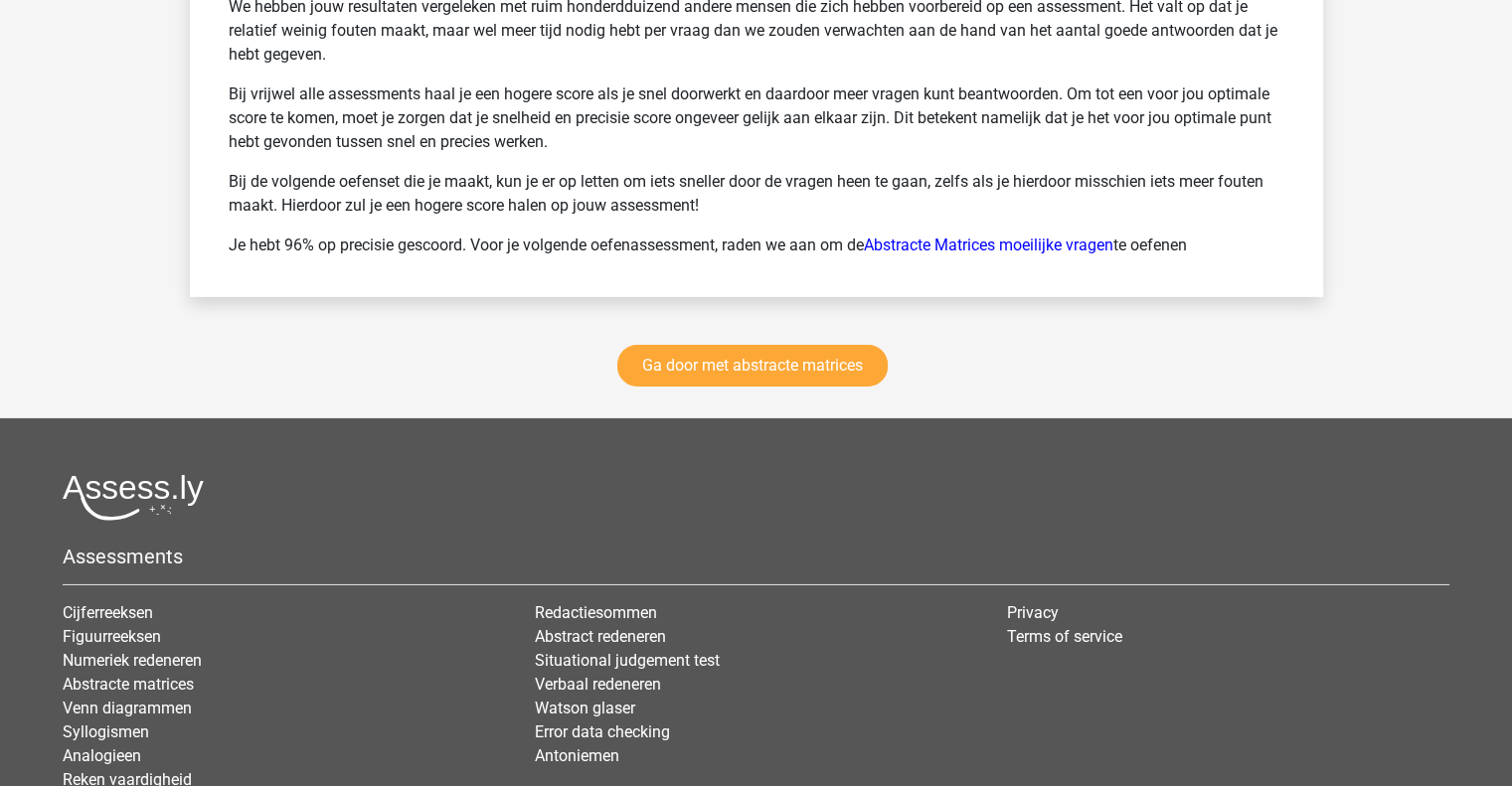 scroll, scrollTop: 6410, scrollLeft: 0, axis: vertical 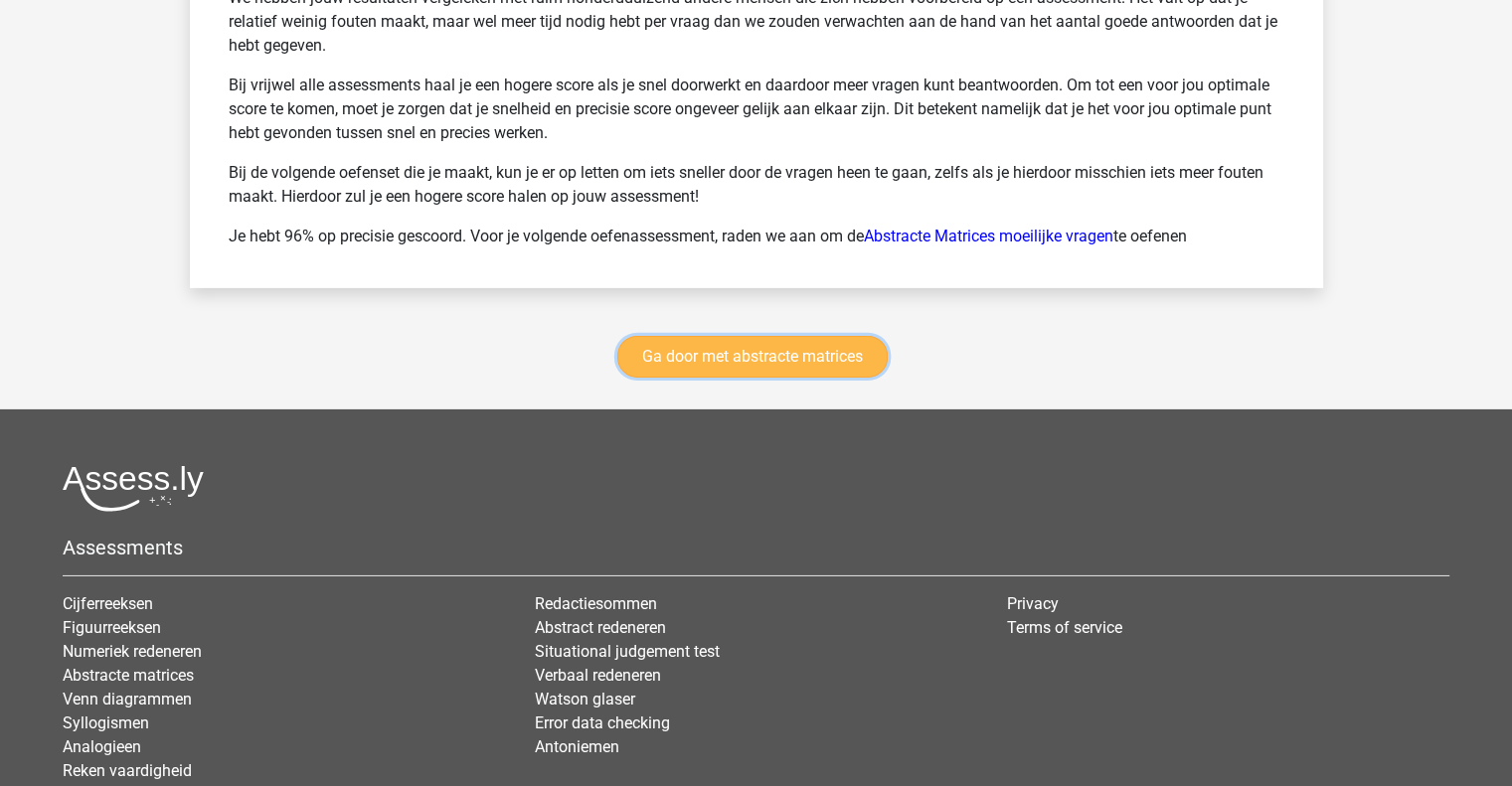 click on "Ga door met abstracte matrices" at bounding box center [753, 357] 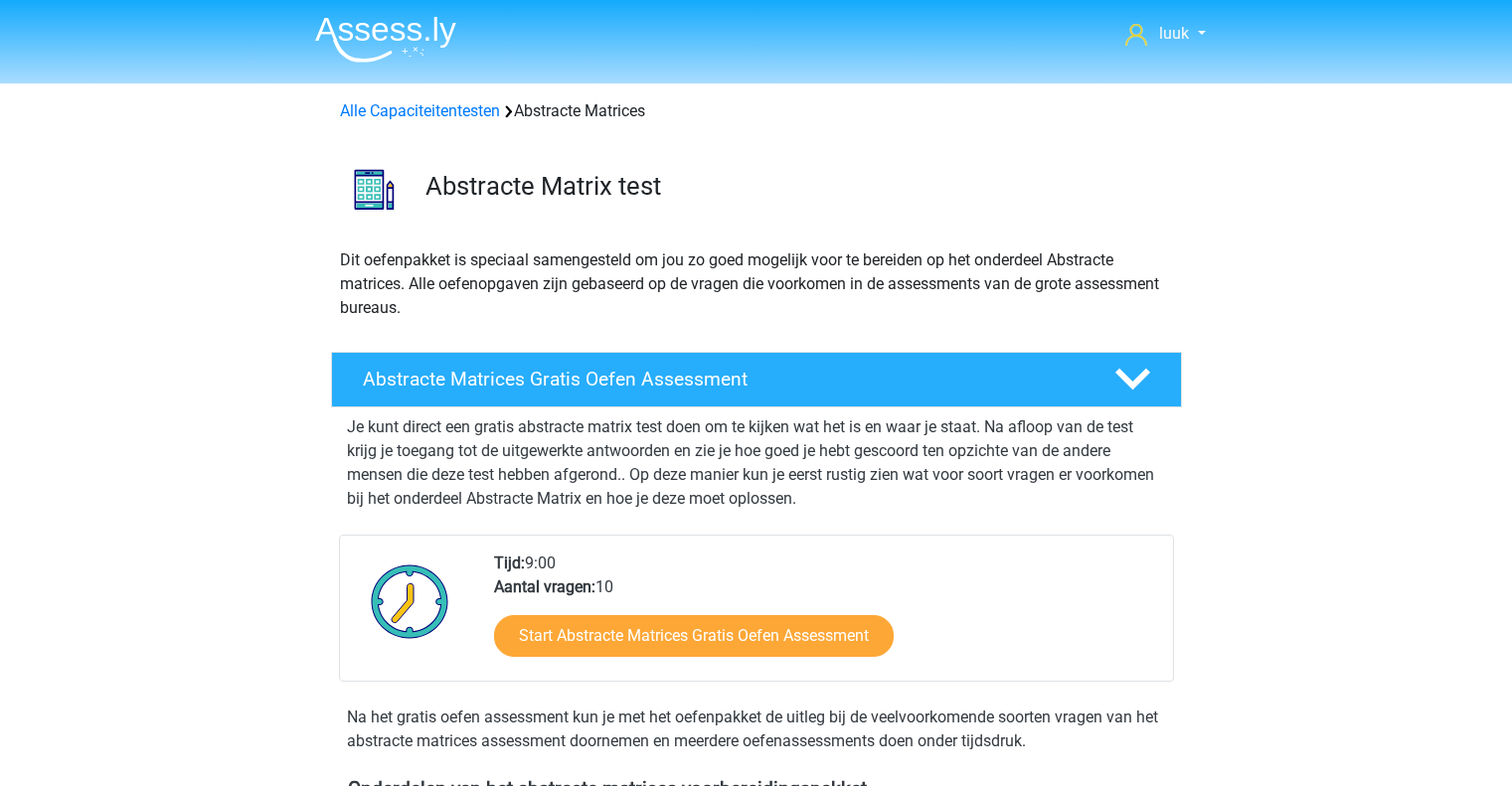 scroll, scrollTop: 886, scrollLeft: 0, axis: vertical 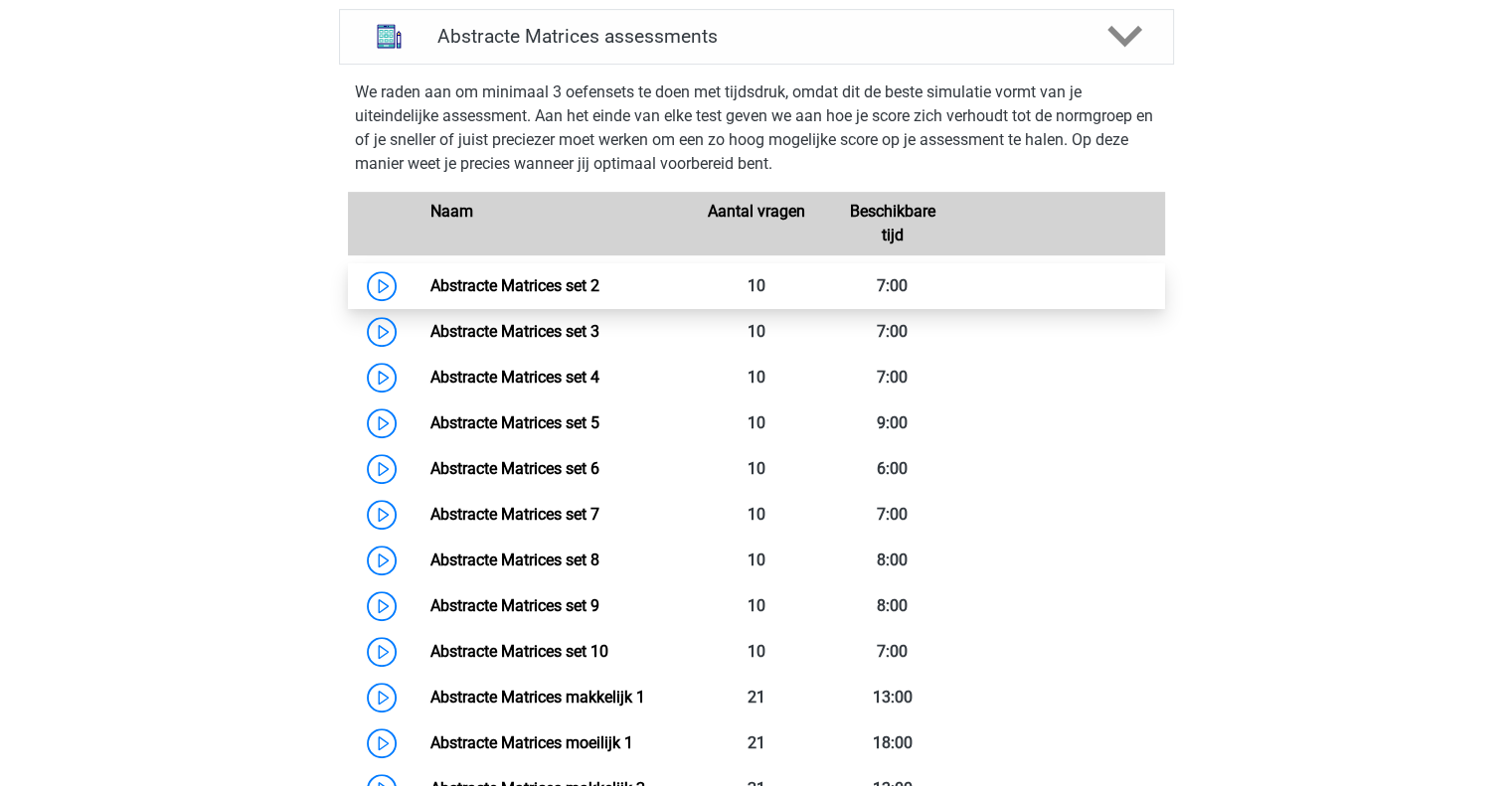 click on "Abstracte Matrices
set 2" at bounding box center [515, 285] 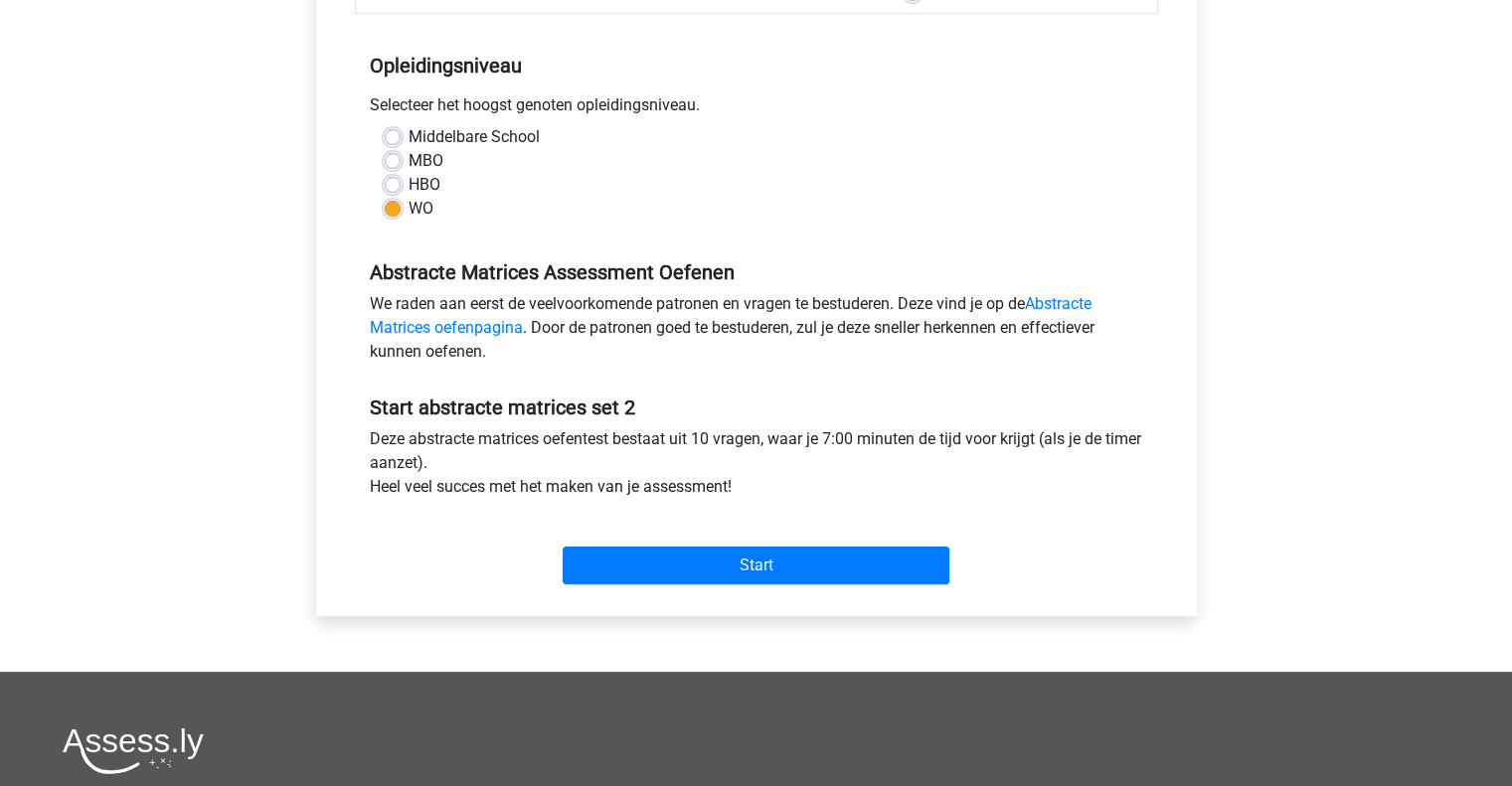 scroll, scrollTop: 457, scrollLeft: 0, axis: vertical 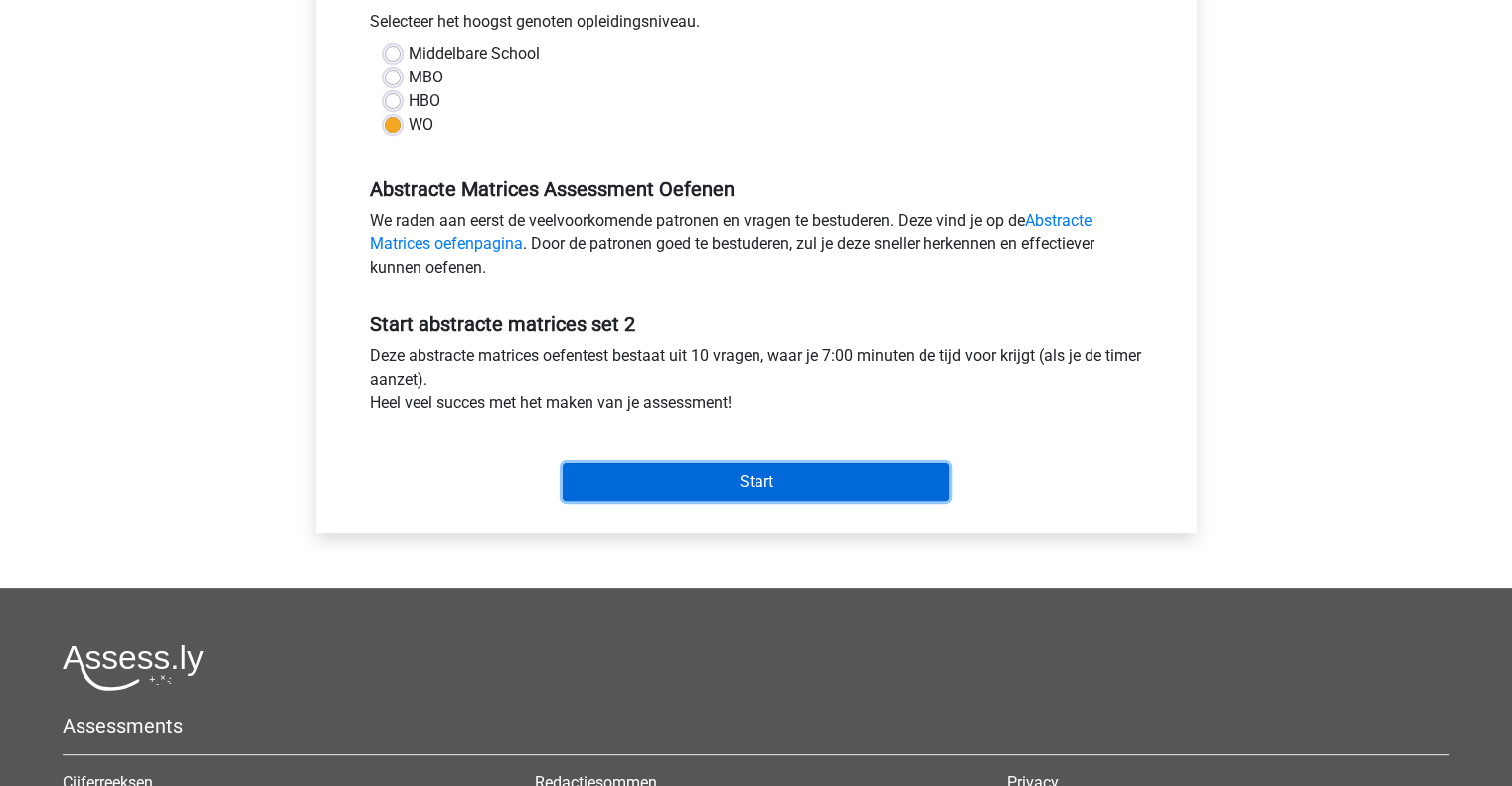 click on "Start" at bounding box center [756, 482] 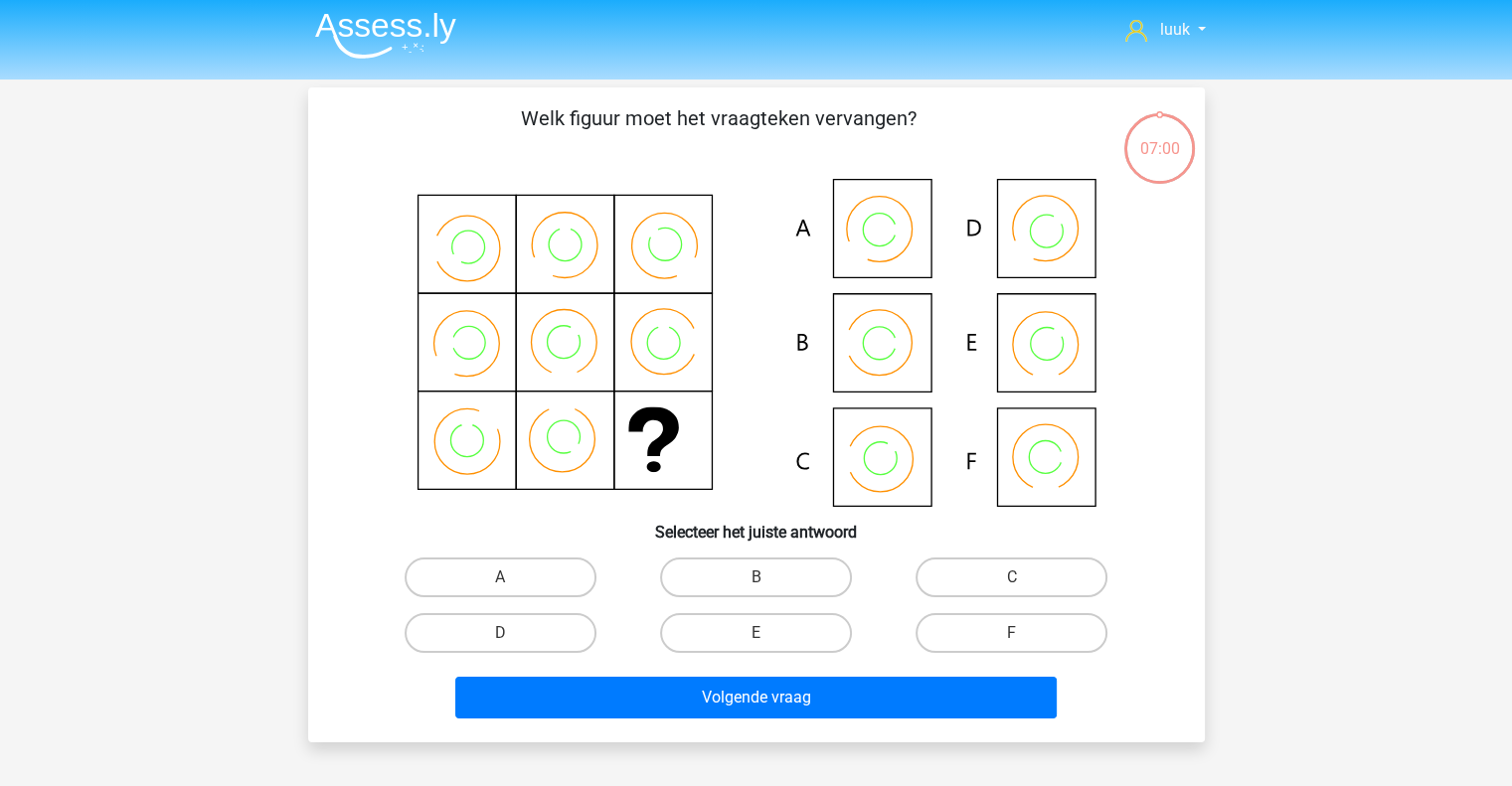 scroll, scrollTop: 16, scrollLeft: 0, axis: vertical 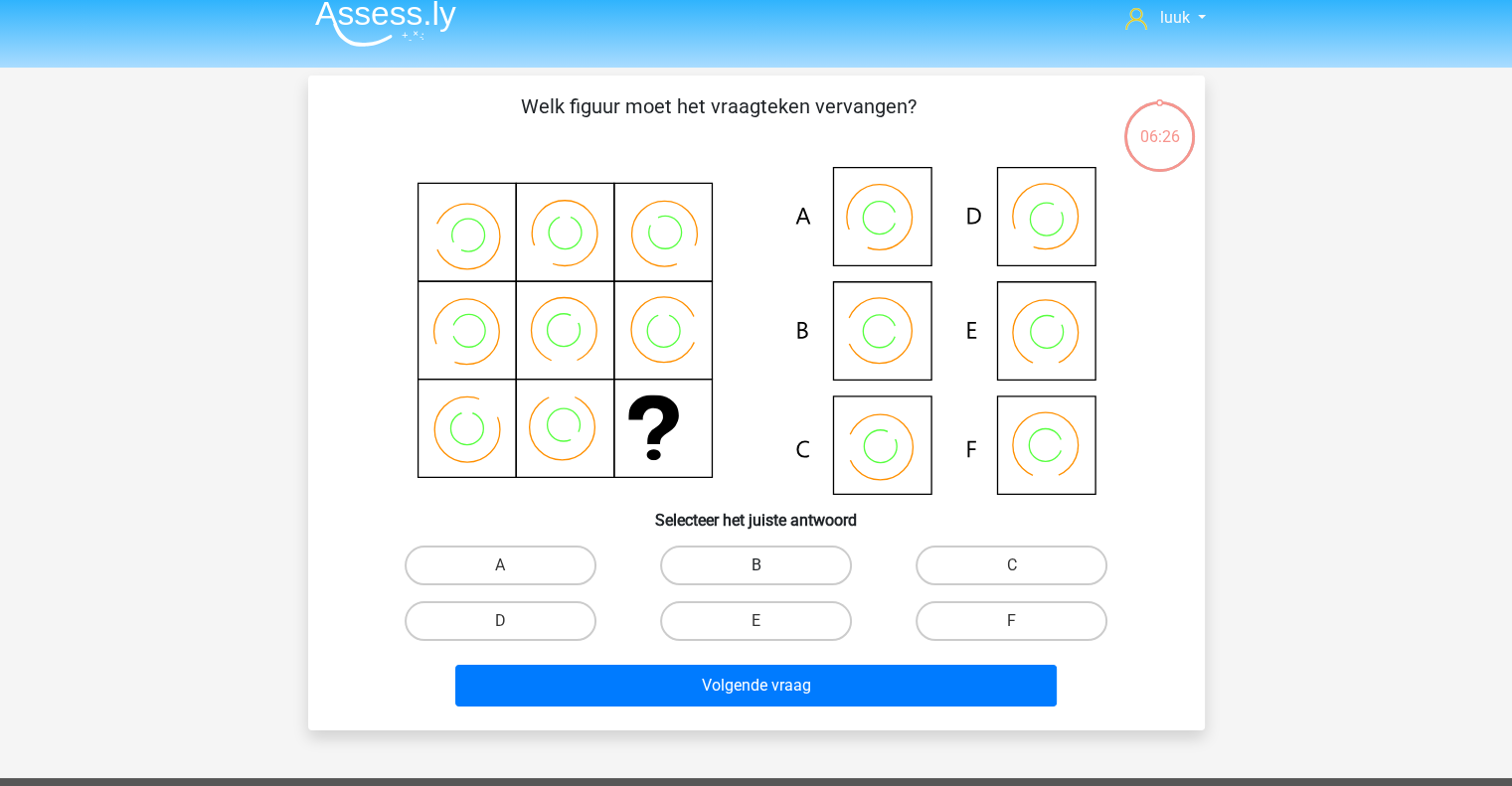 click on "B" at bounding box center [756, 565] 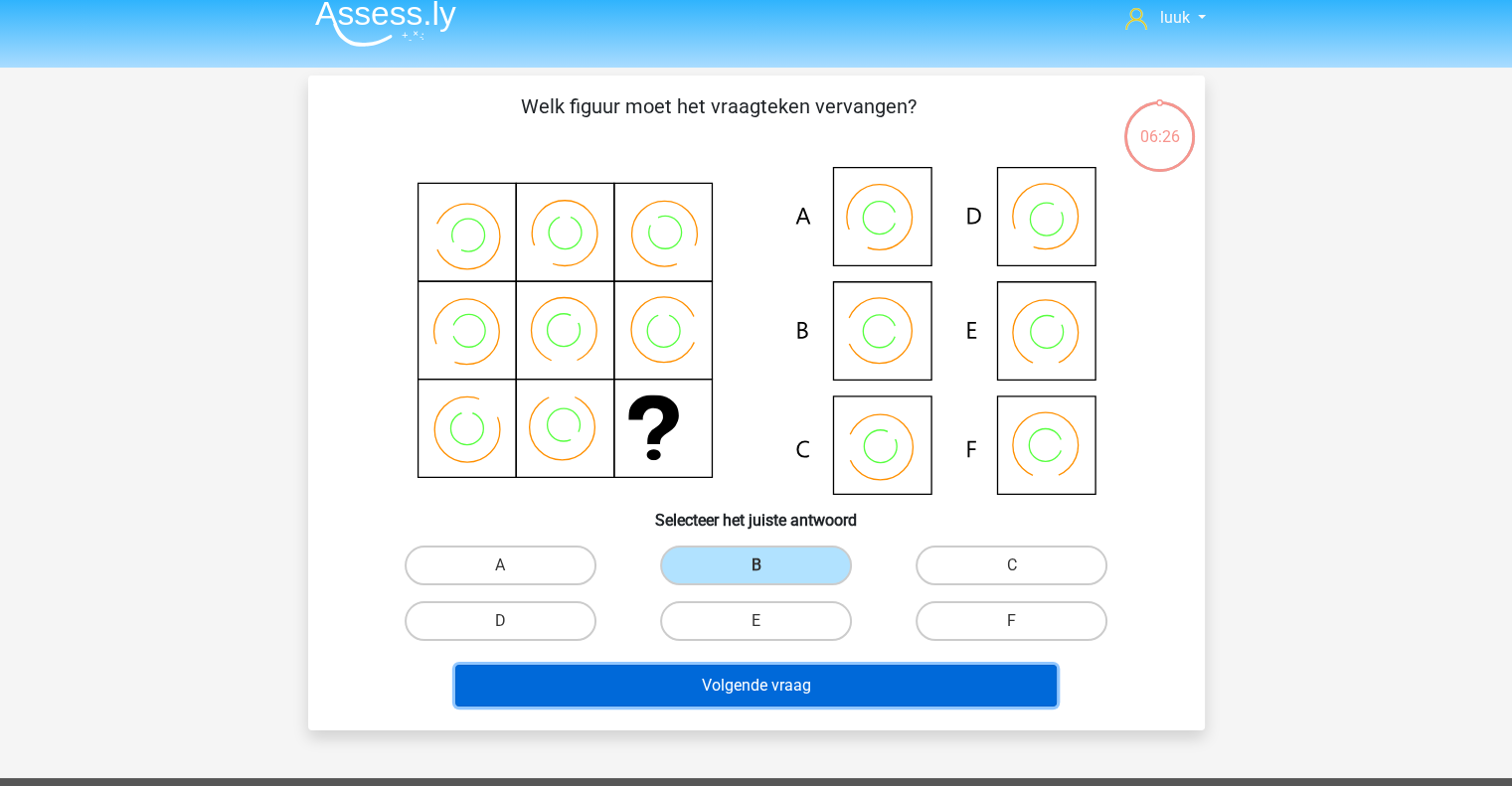 click on "Volgende vraag" at bounding box center [756, 686] 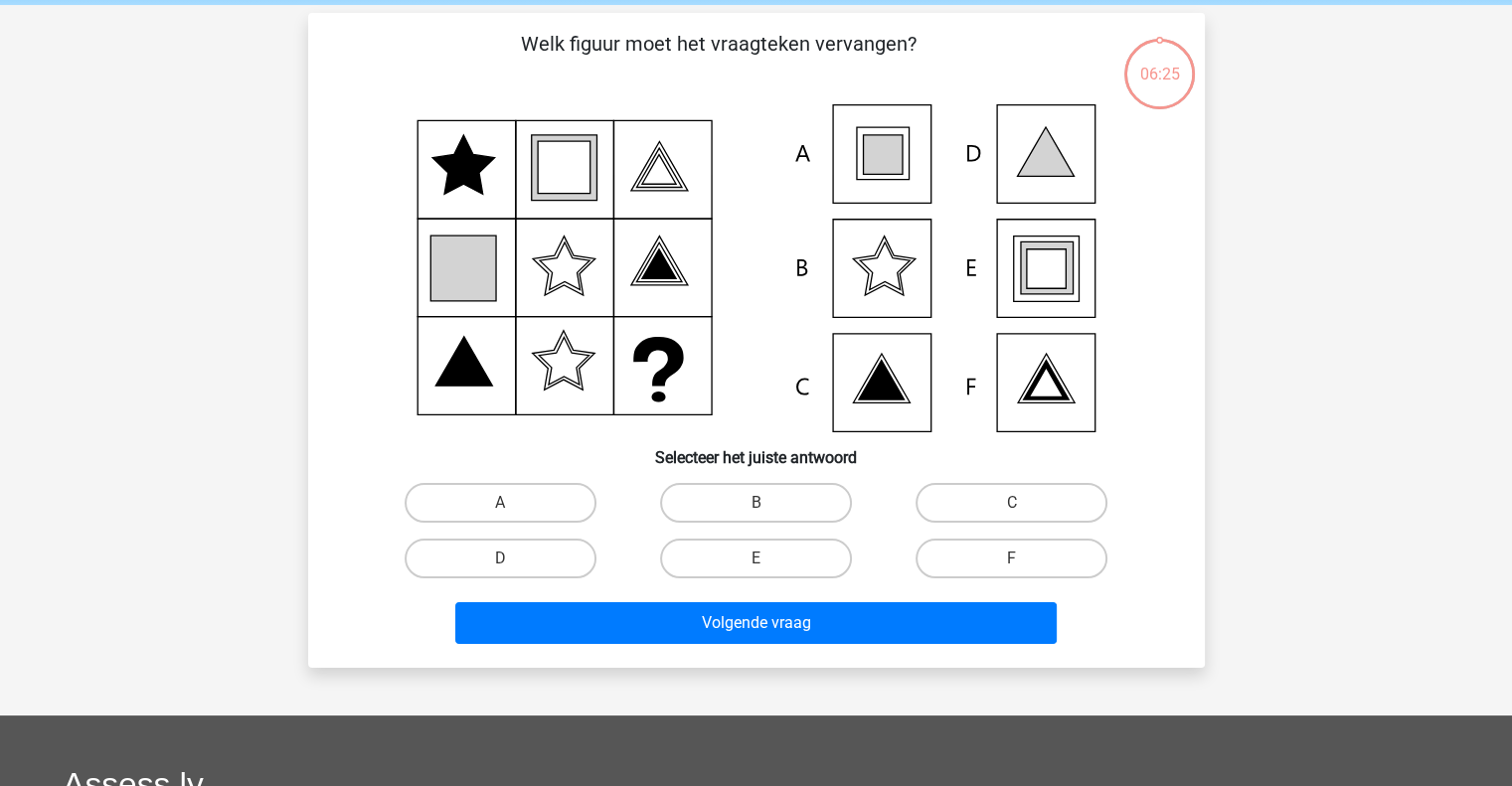 scroll, scrollTop: 91, scrollLeft: 0, axis: vertical 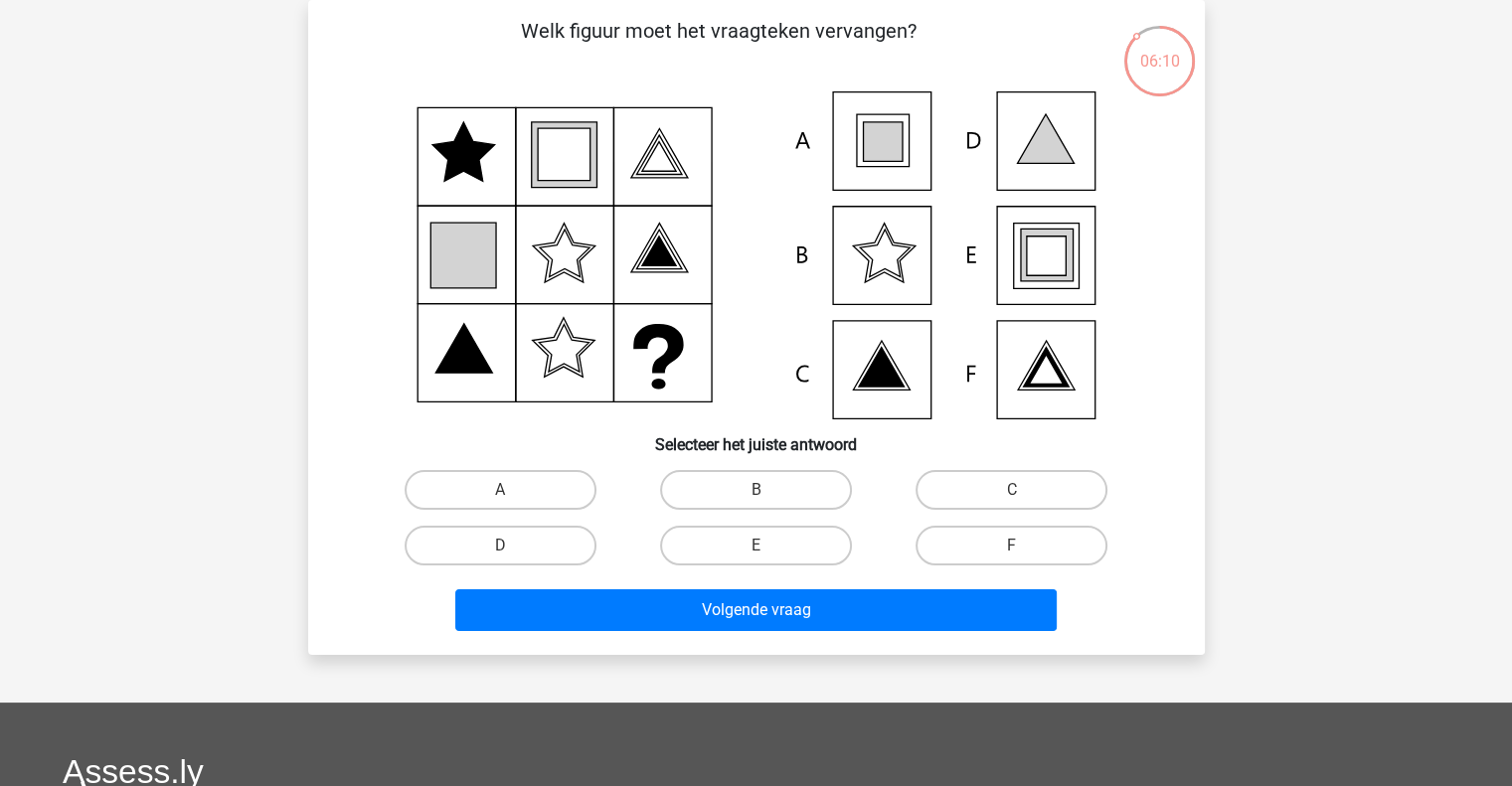 click 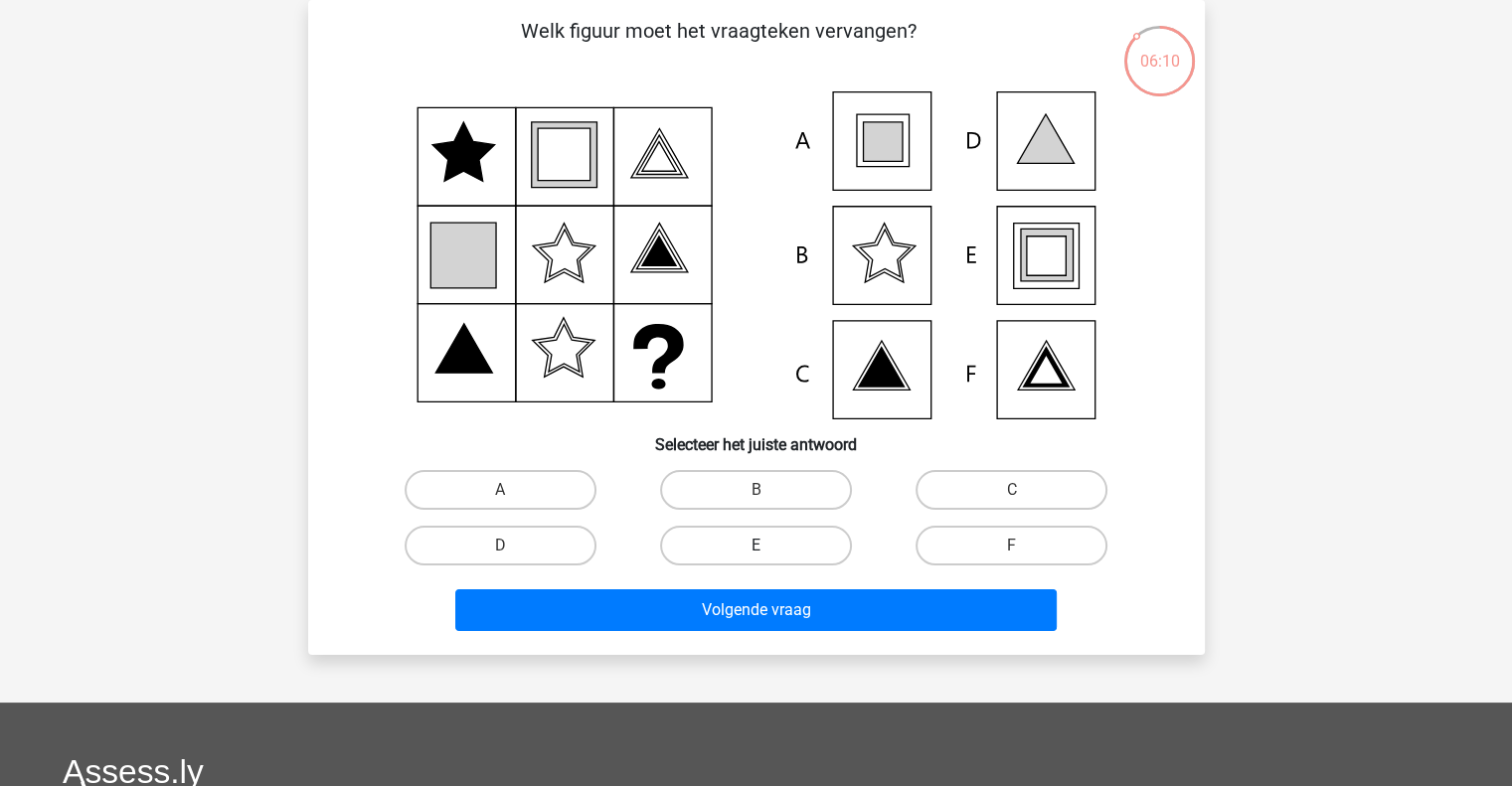 click on "E" at bounding box center (761, 551) 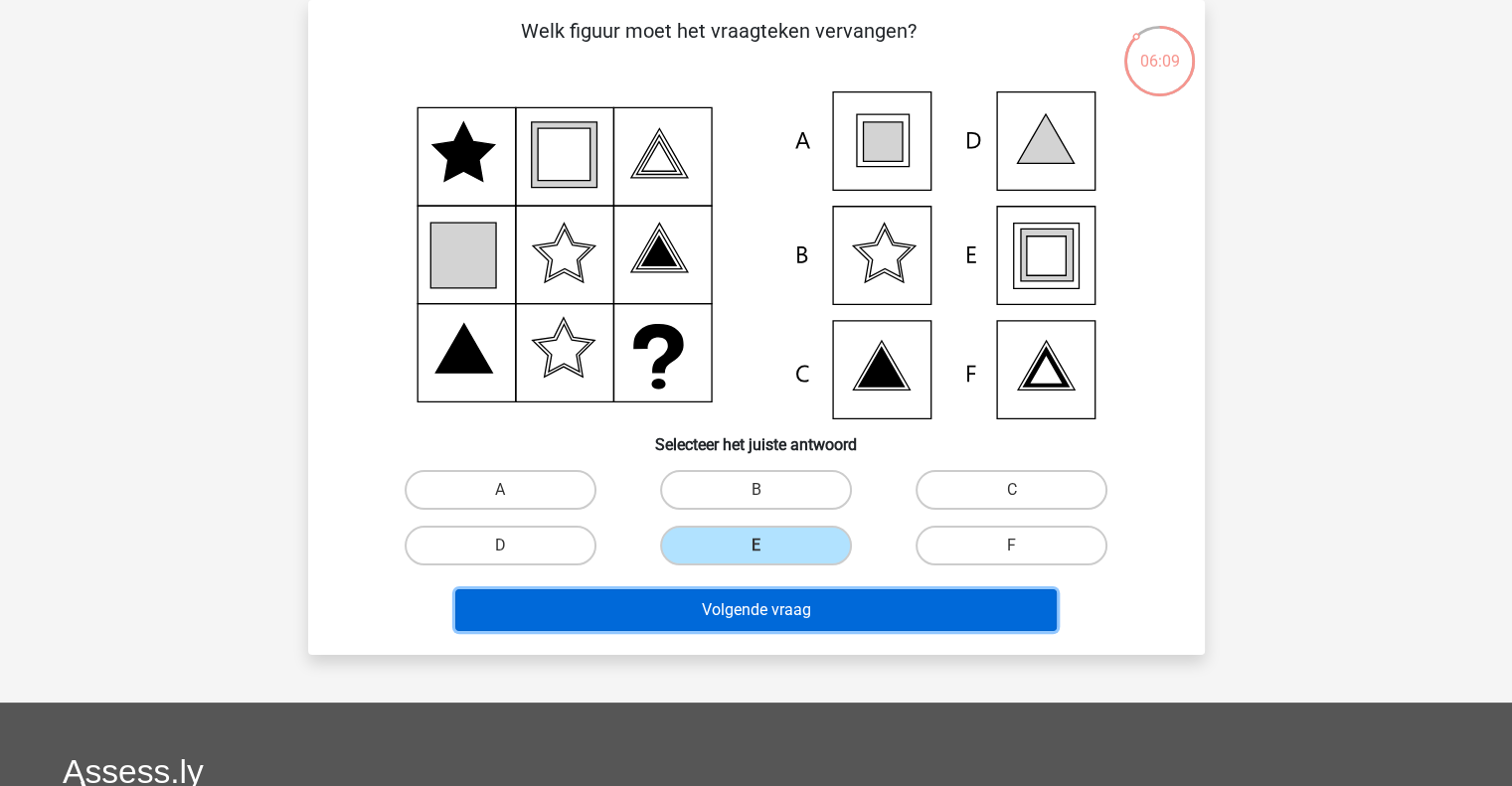 click on "Volgende vraag" at bounding box center [756, 610] 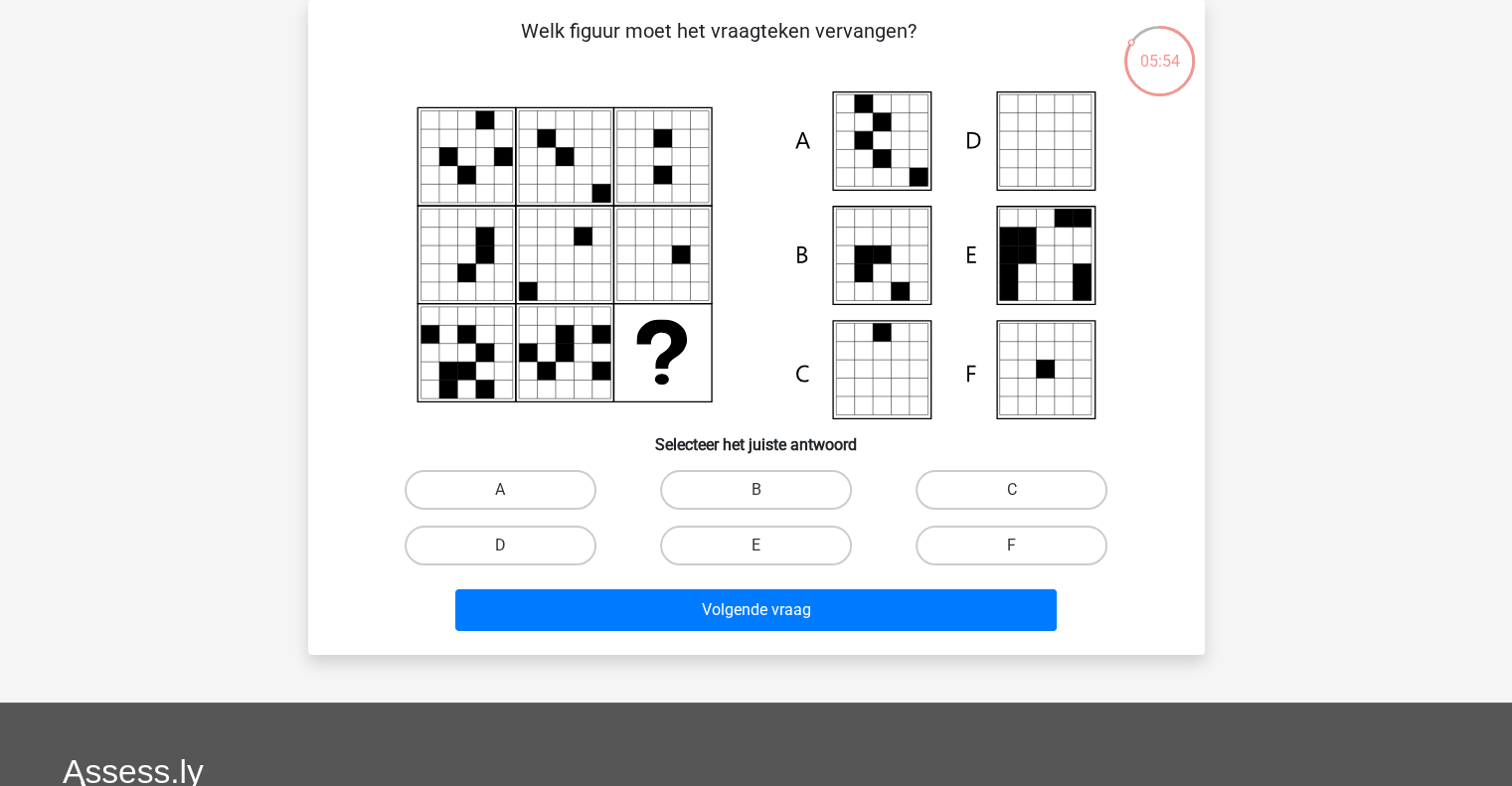 click on "A" at bounding box center [500, 490] 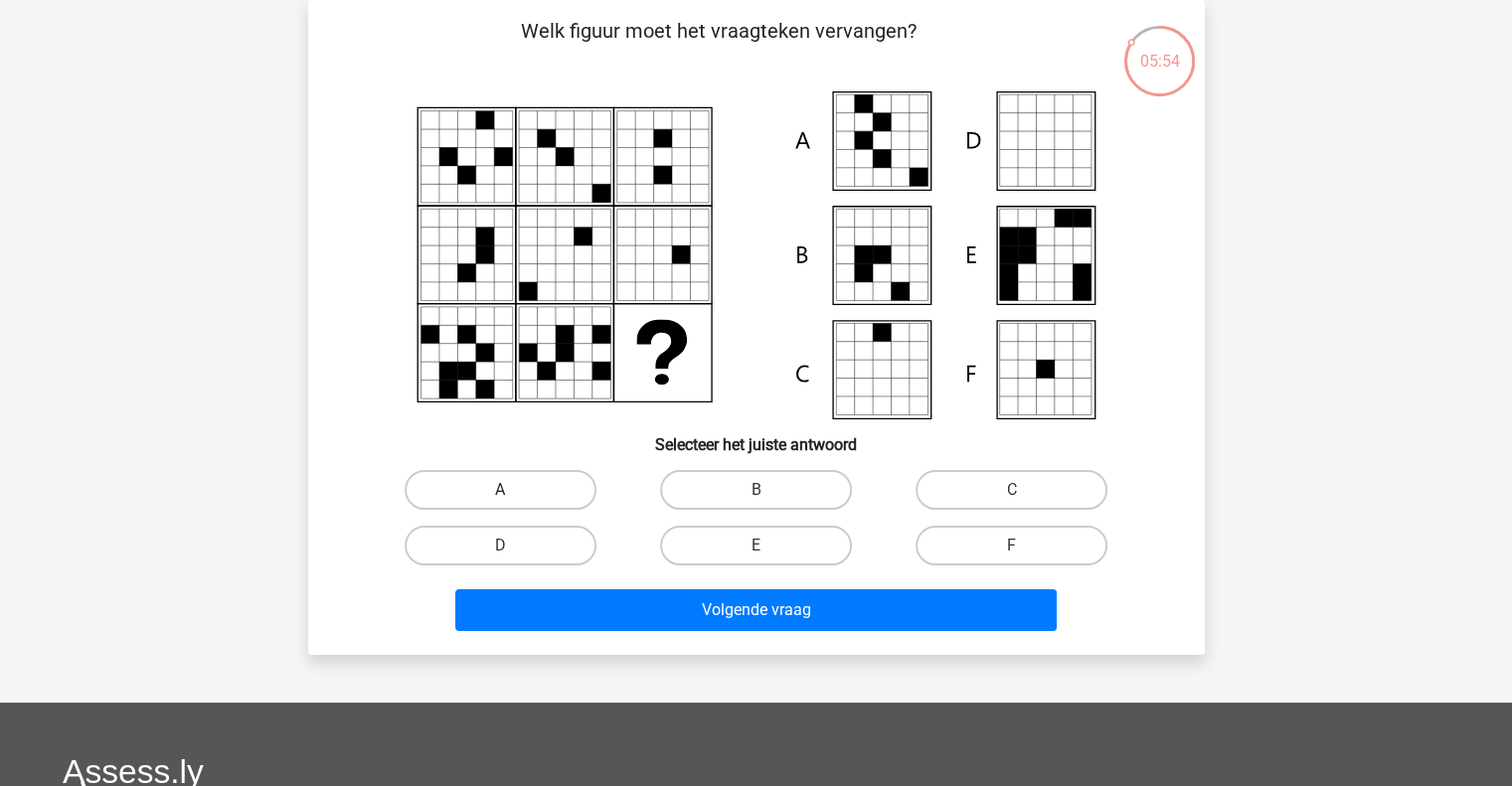 click on "A" at bounding box center (506, 496) 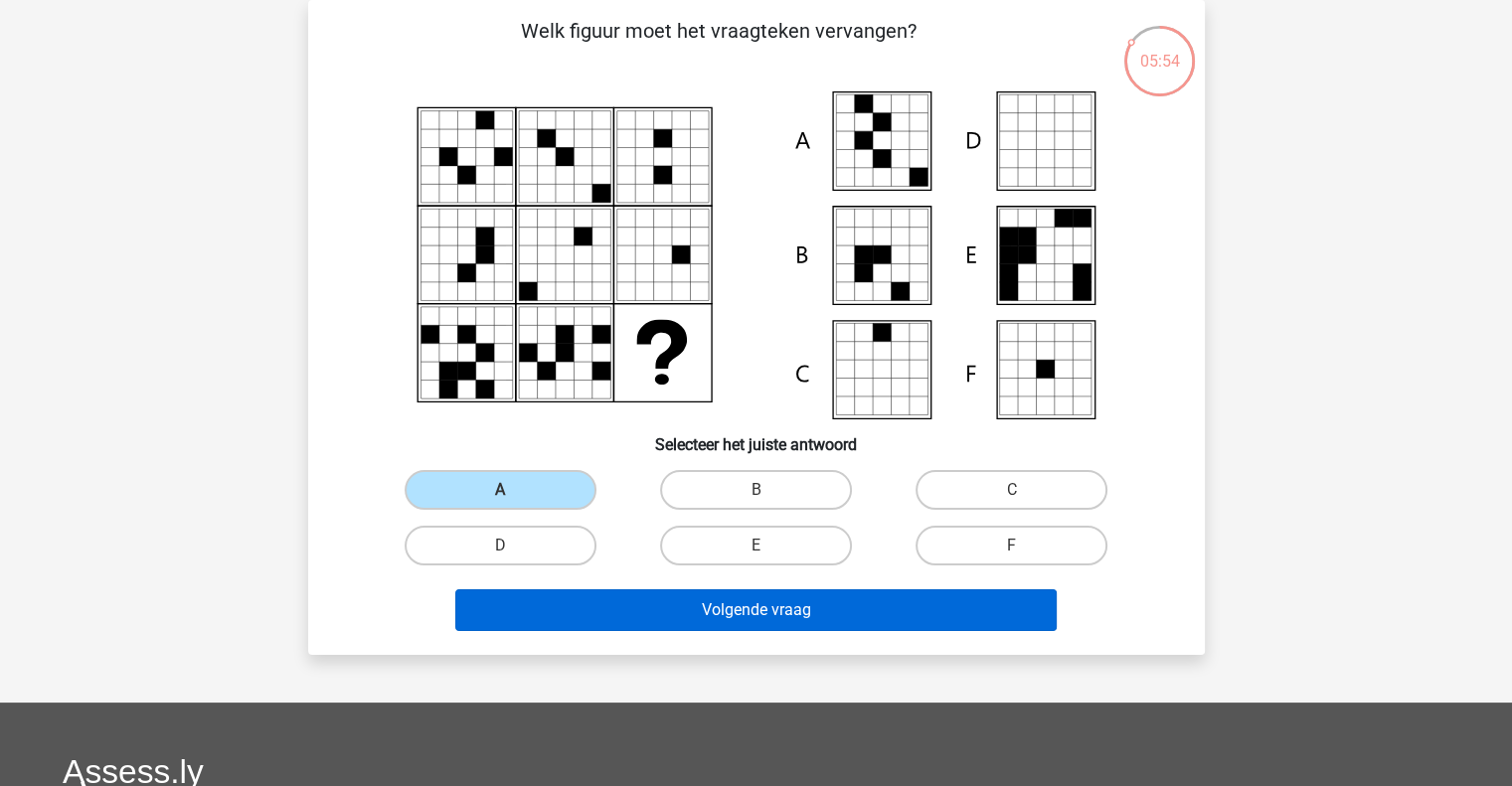 click on "Volgende vraag" at bounding box center [756, 610] 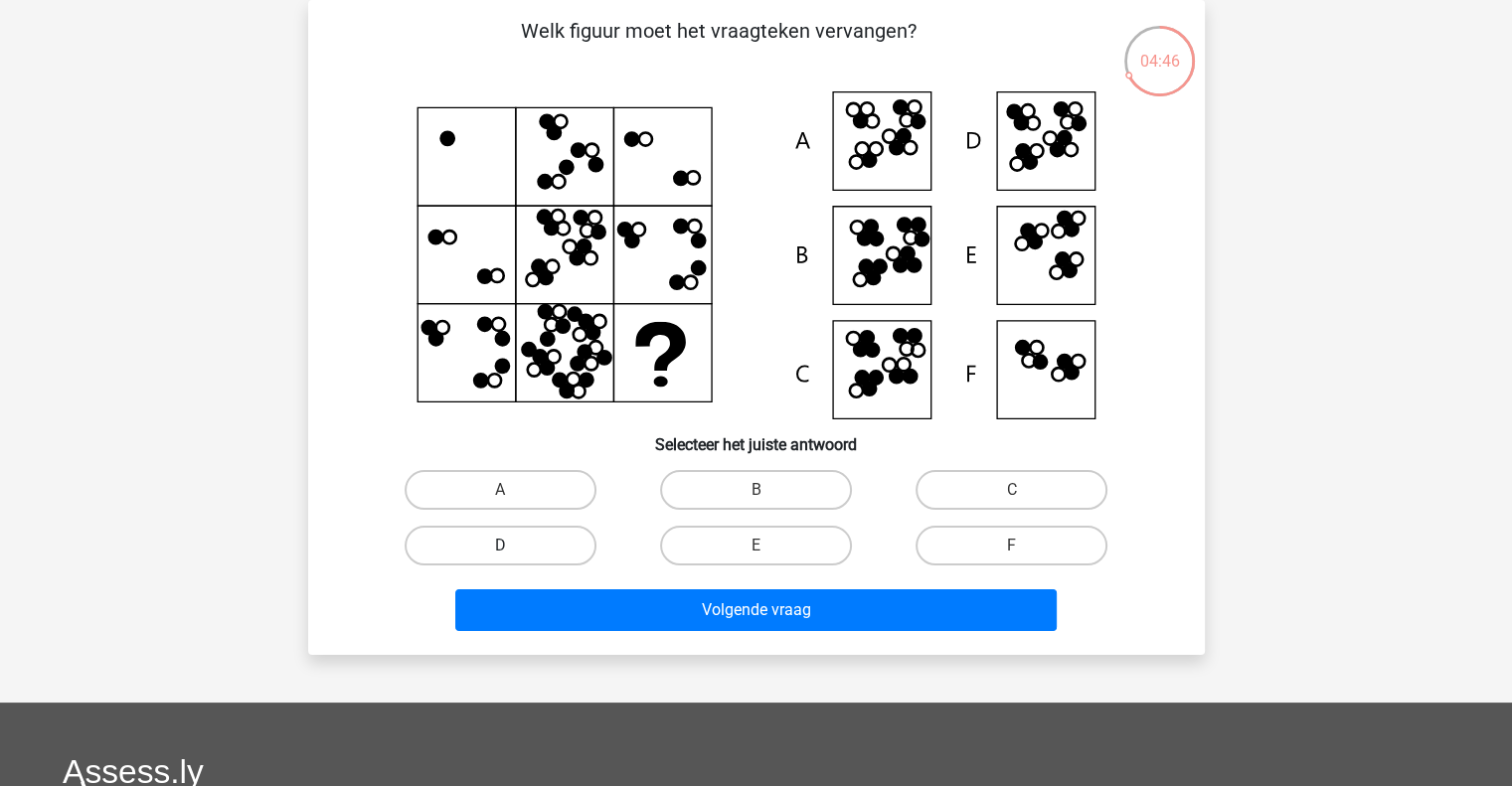 click on "D" at bounding box center (500, 546) 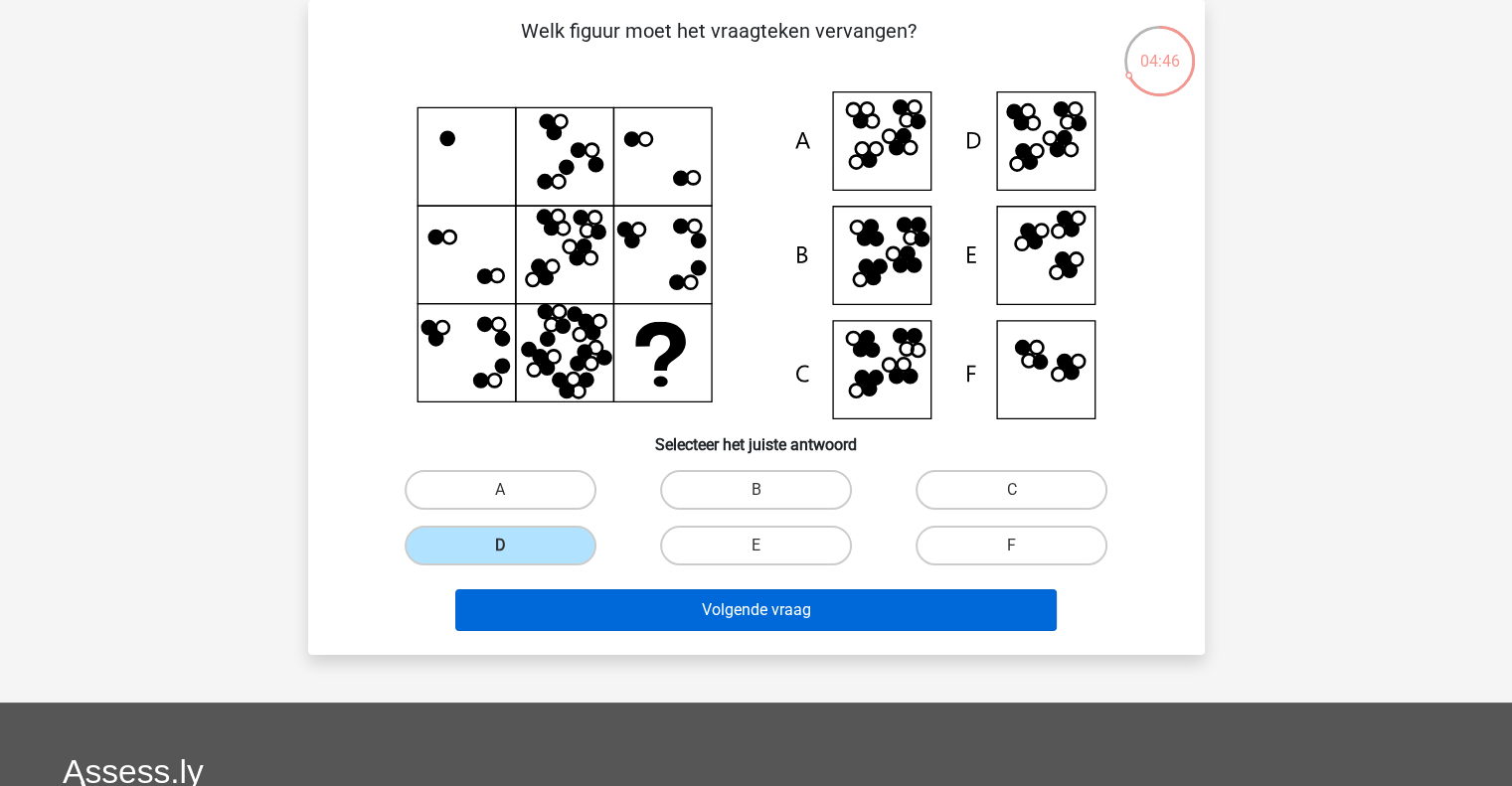 click on "Volgende vraag" at bounding box center (756, 610) 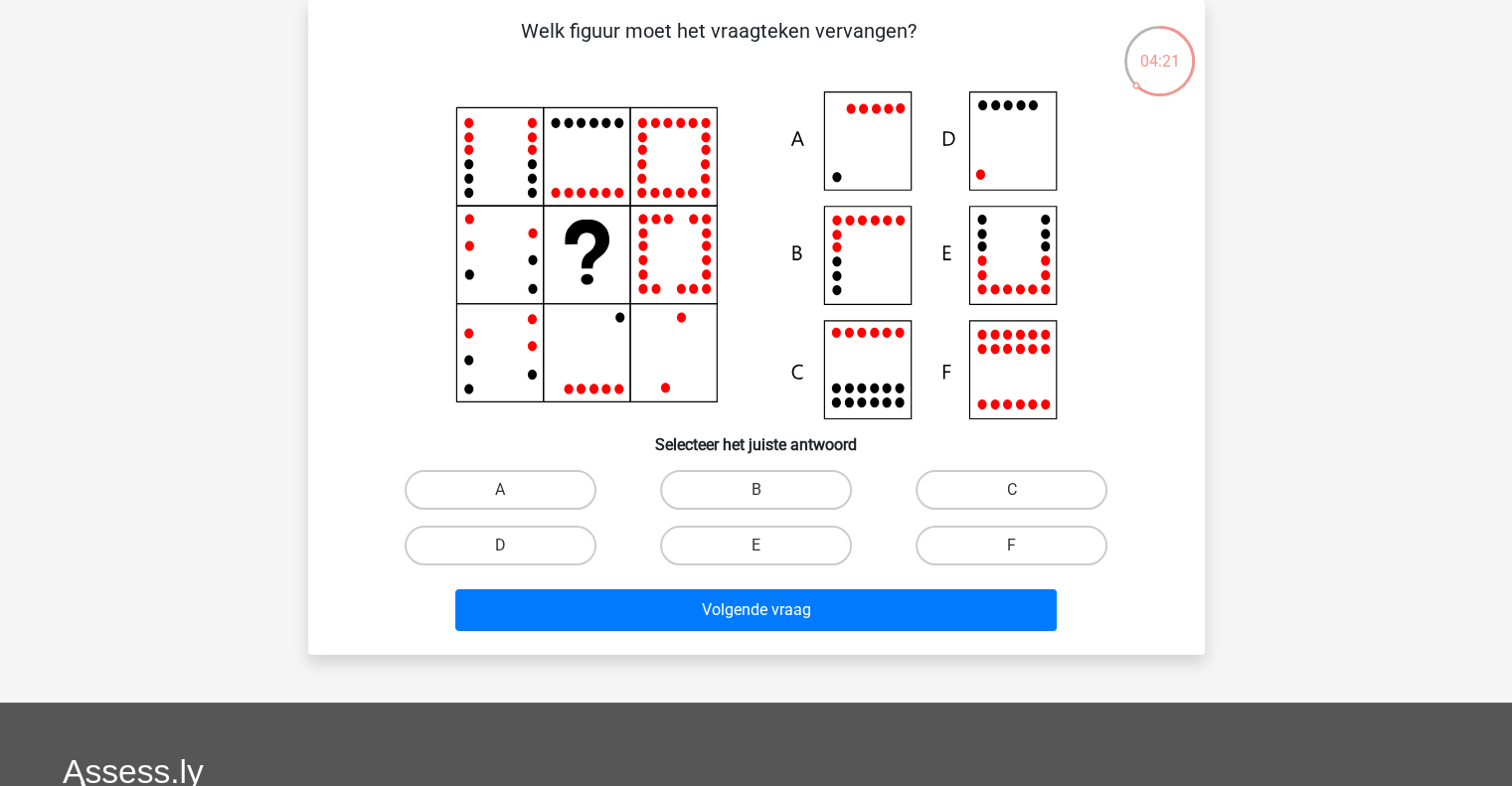 click on "D" at bounding box center (500, 546) 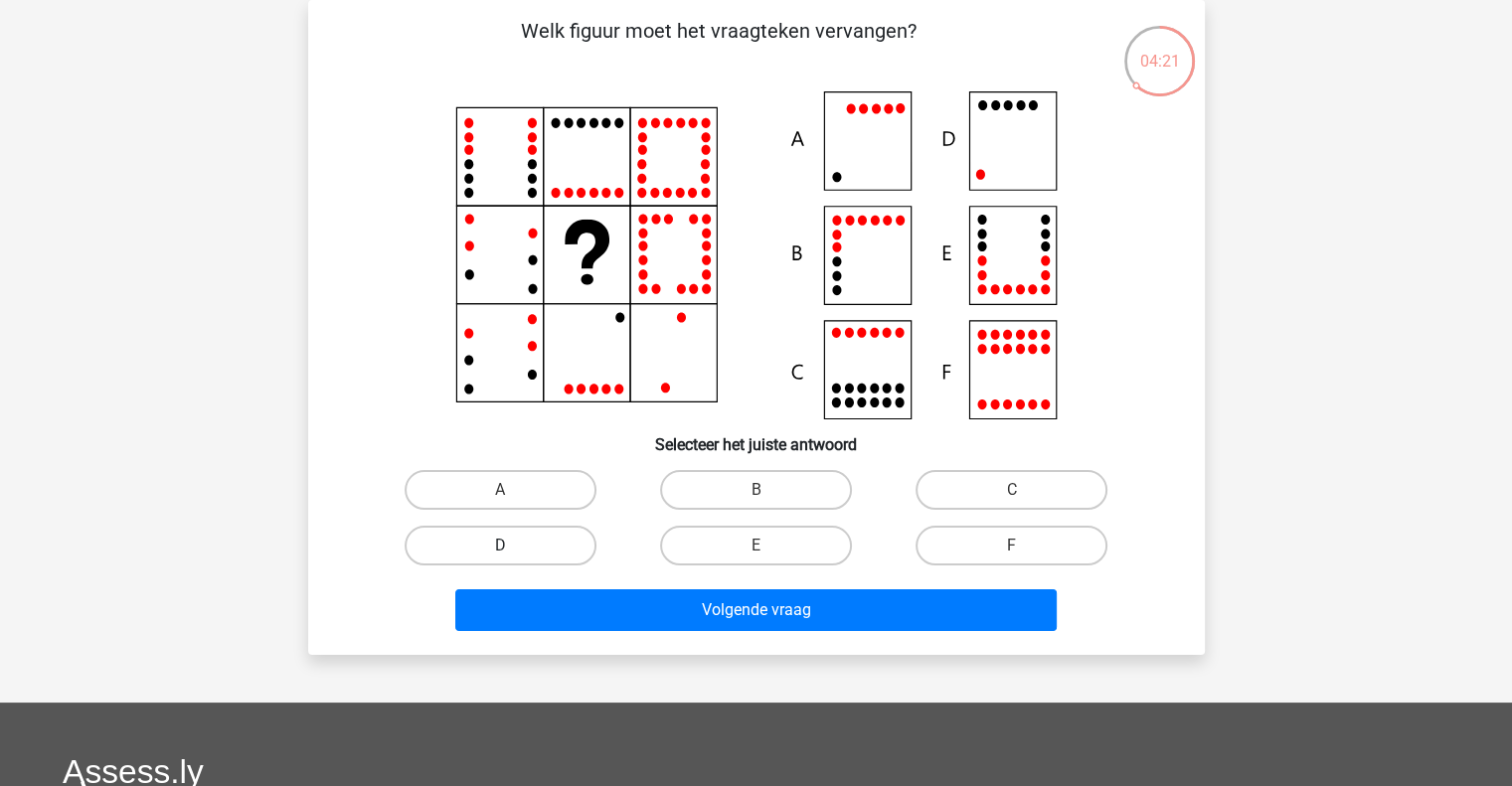click on "D" at bounding box center (506, 551) 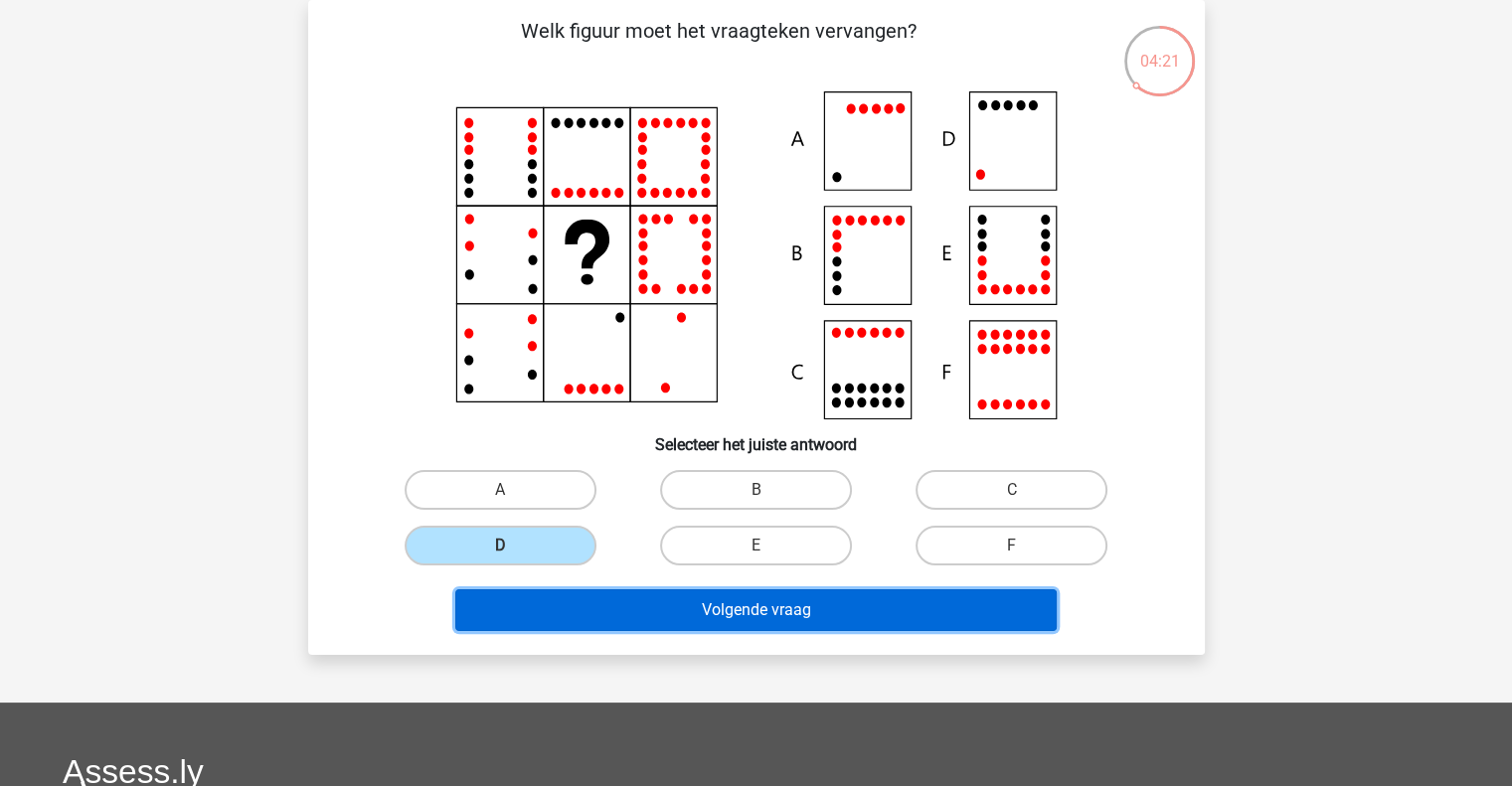 click on "Volgende vraag" at bounding box center [756, 610] 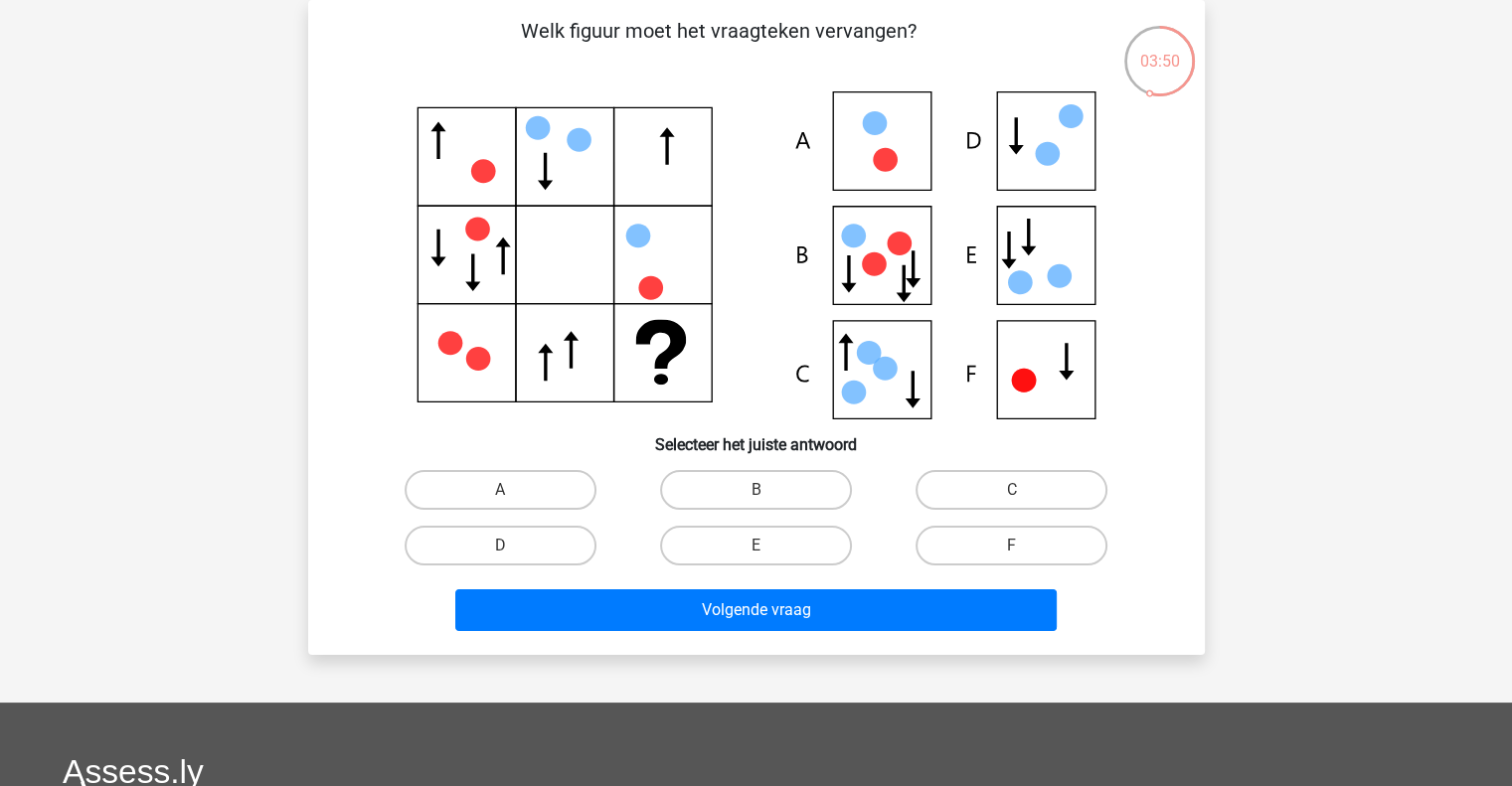 click on "E" at bounding box center [756, 546] 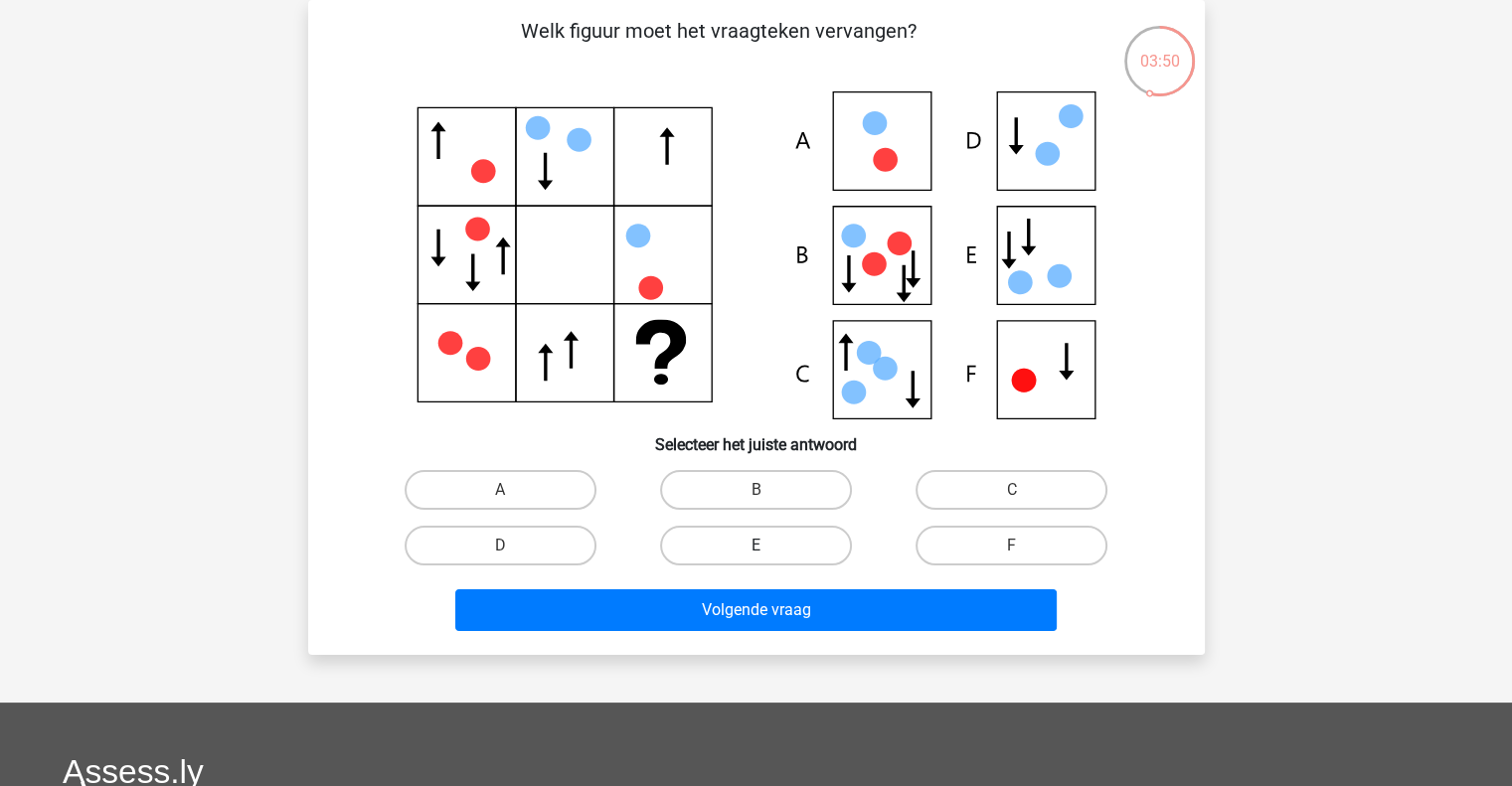 click on "E" at bounding box center [761, 551] 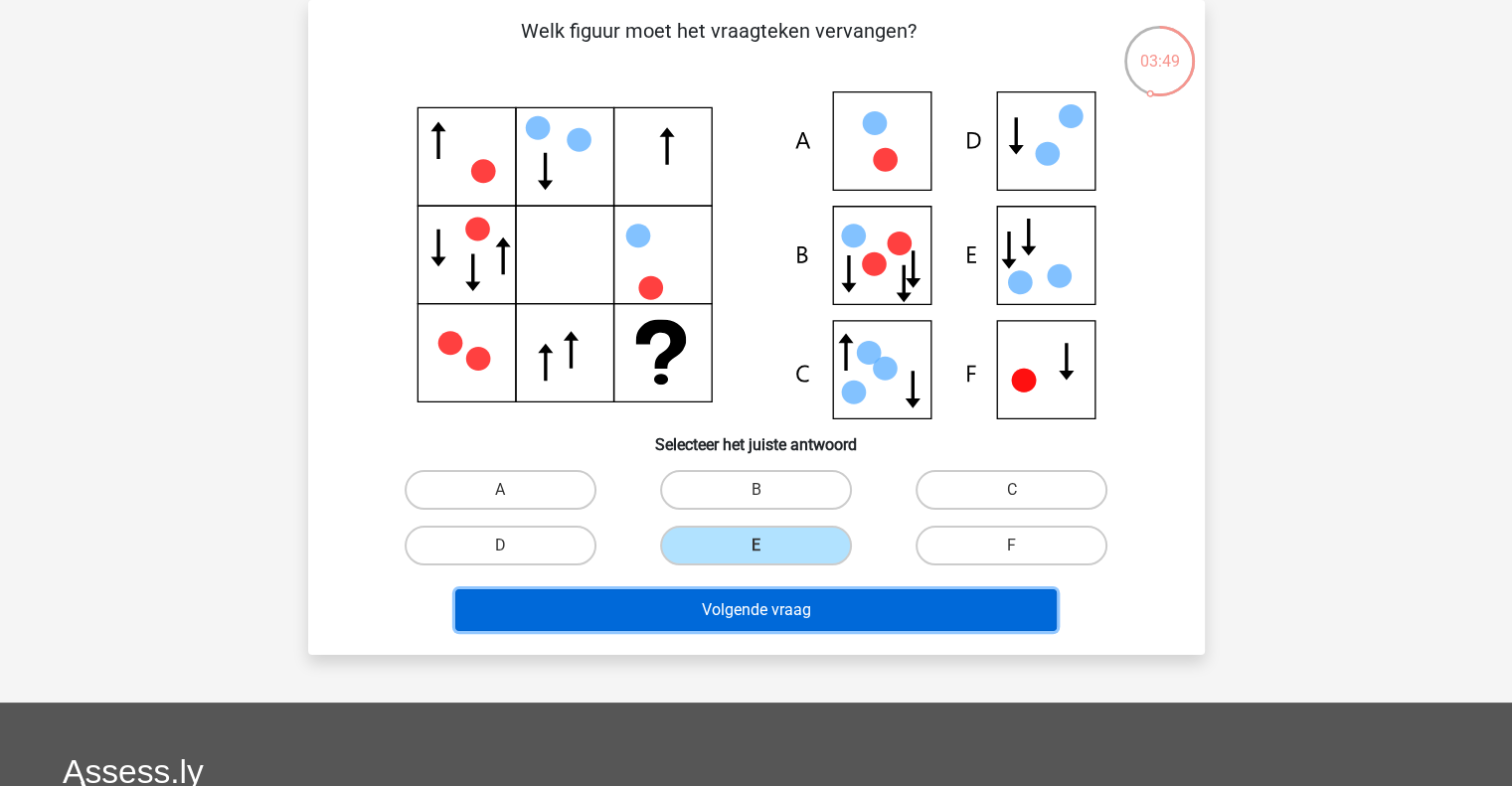 click on "Volgende vraag" at bounding box center (756, 610) 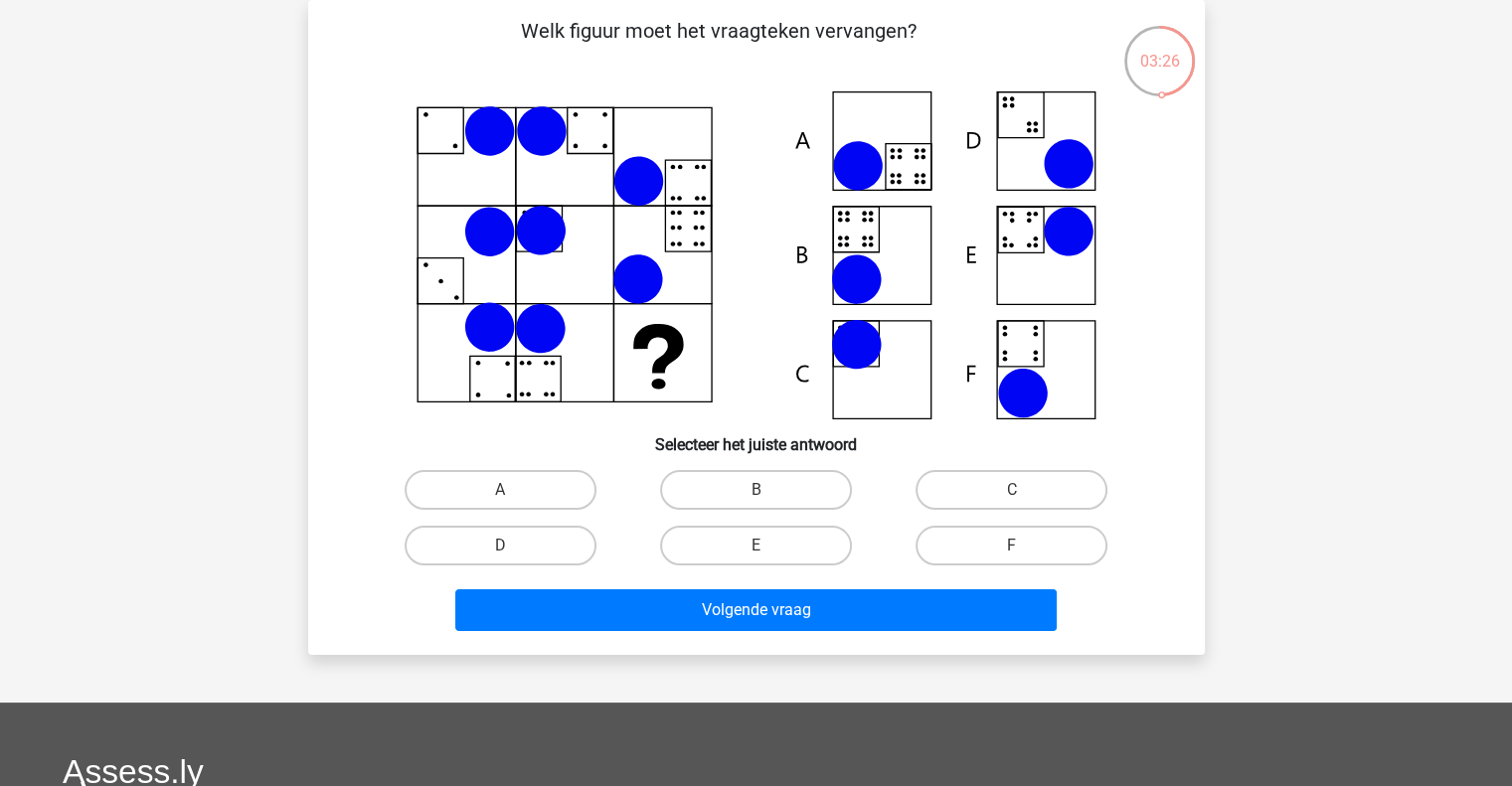 click on "B" at bounding box center (761, 496) 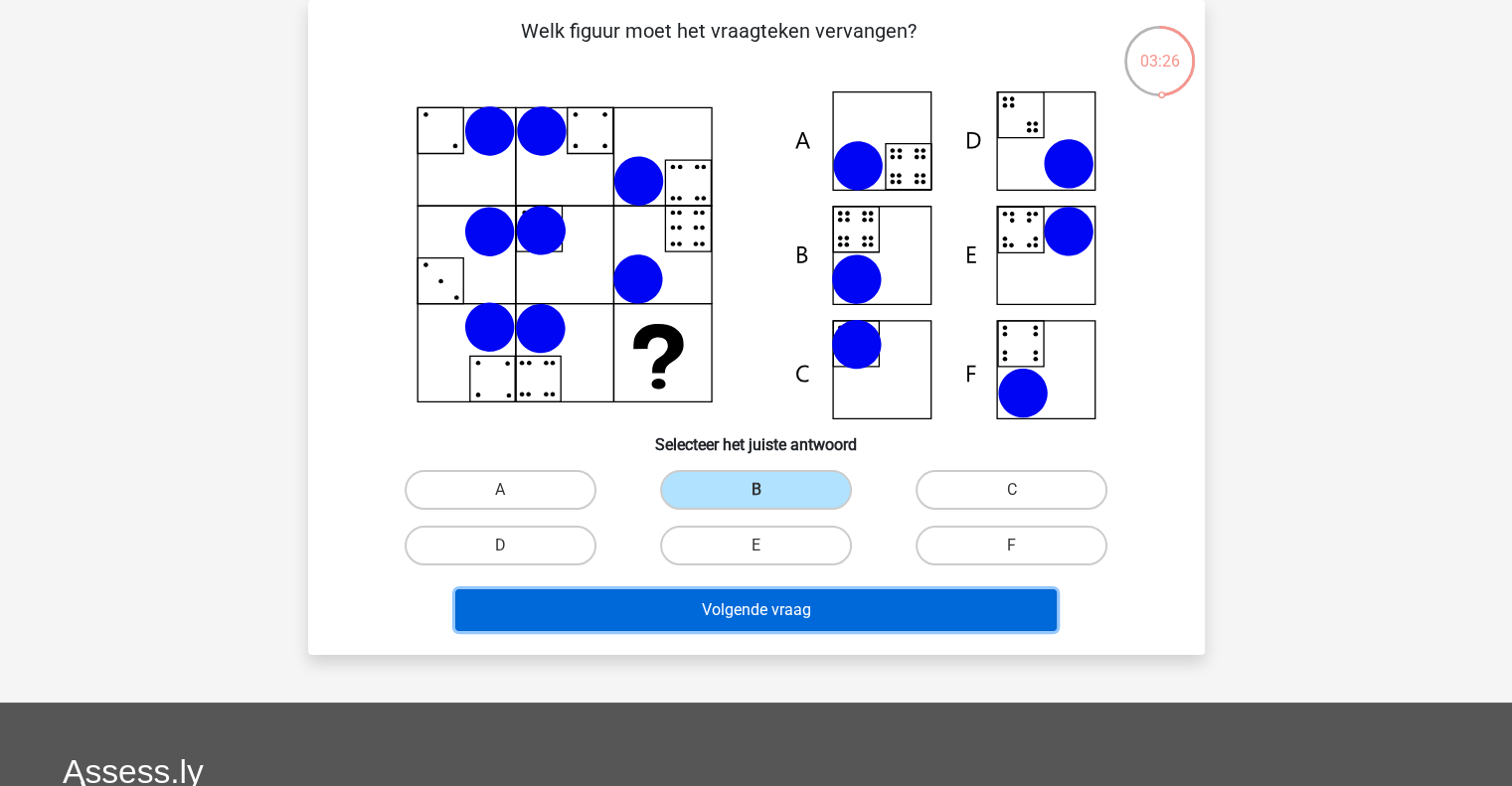 click on "Volgende vraag" at bounding box center (756, 610) 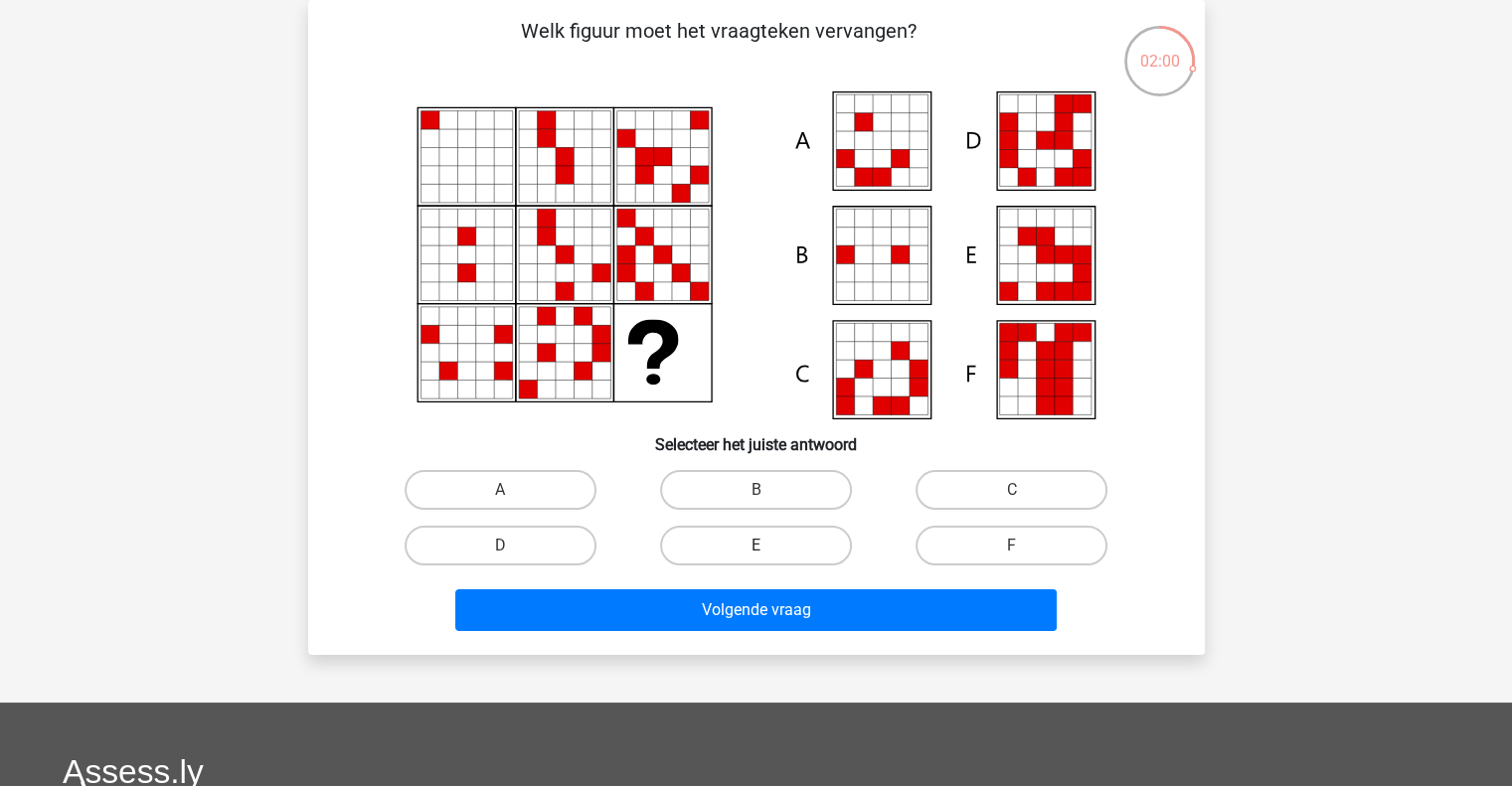 click on "E" at bounding box center (756, 546) 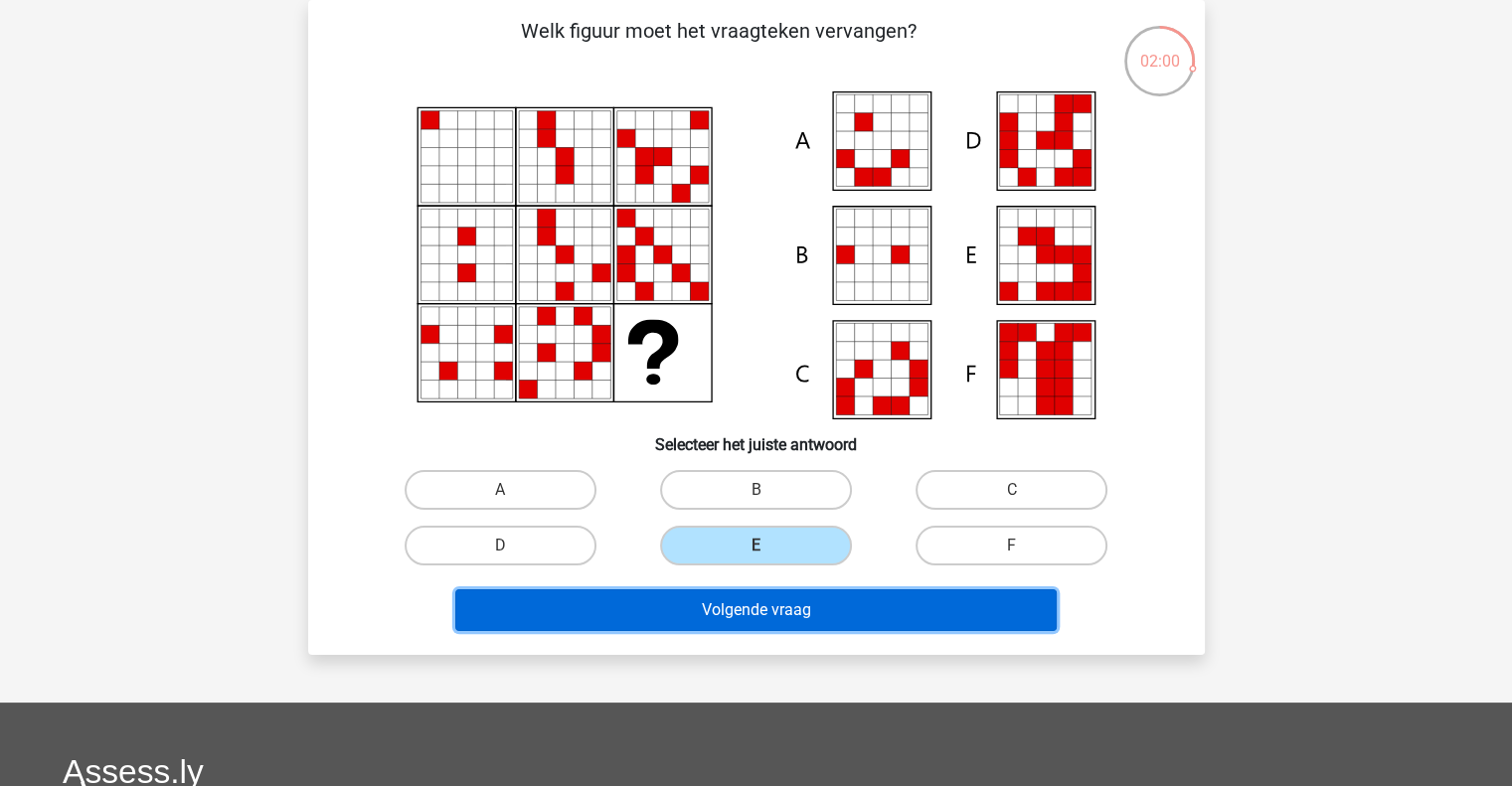 click on "Volgende vraag" at bounding box center [756, 610] 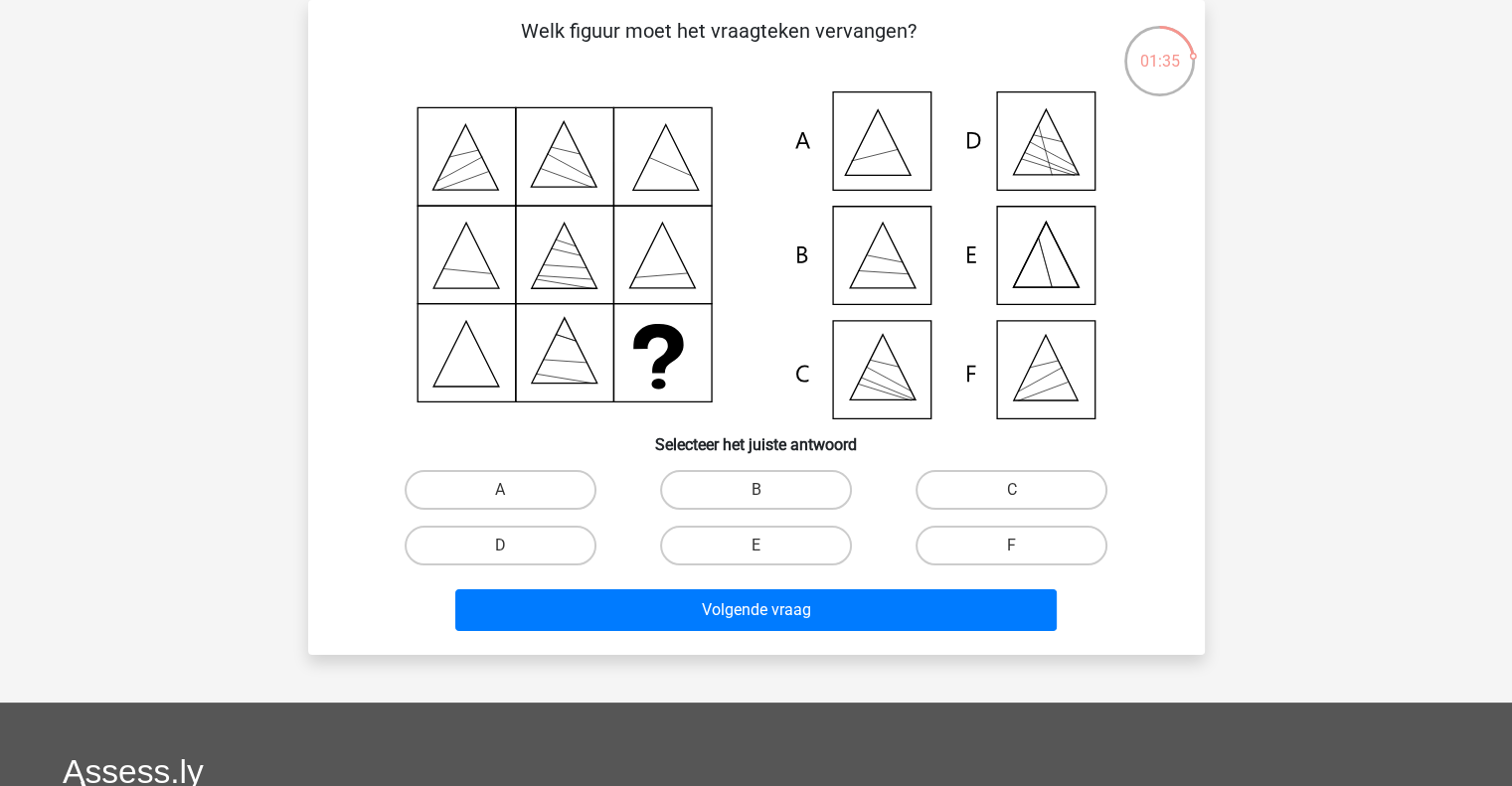 click on "F" at bounding box center (1011, 546) 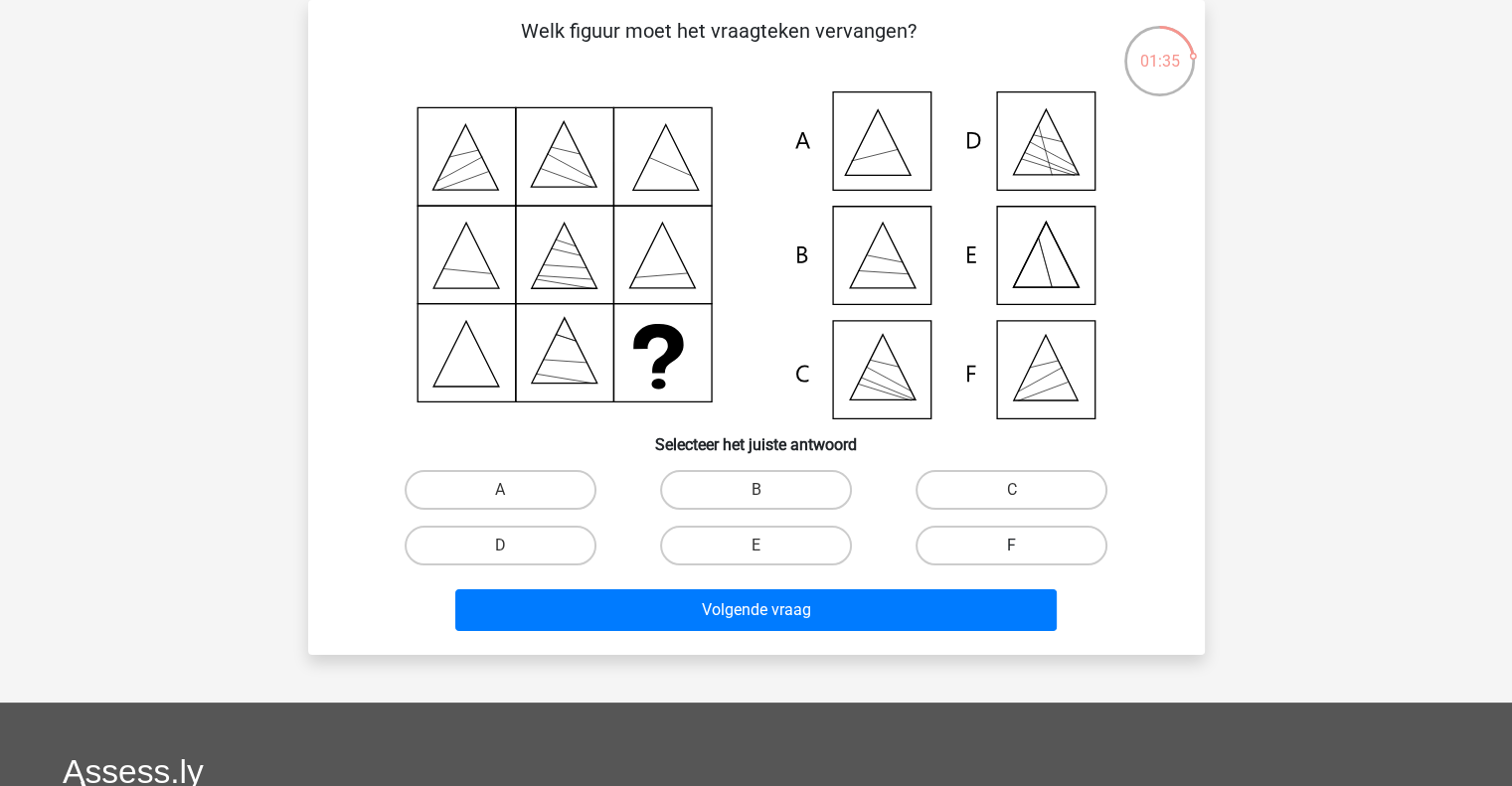 click on "F" at bounding box center (1018, 551) 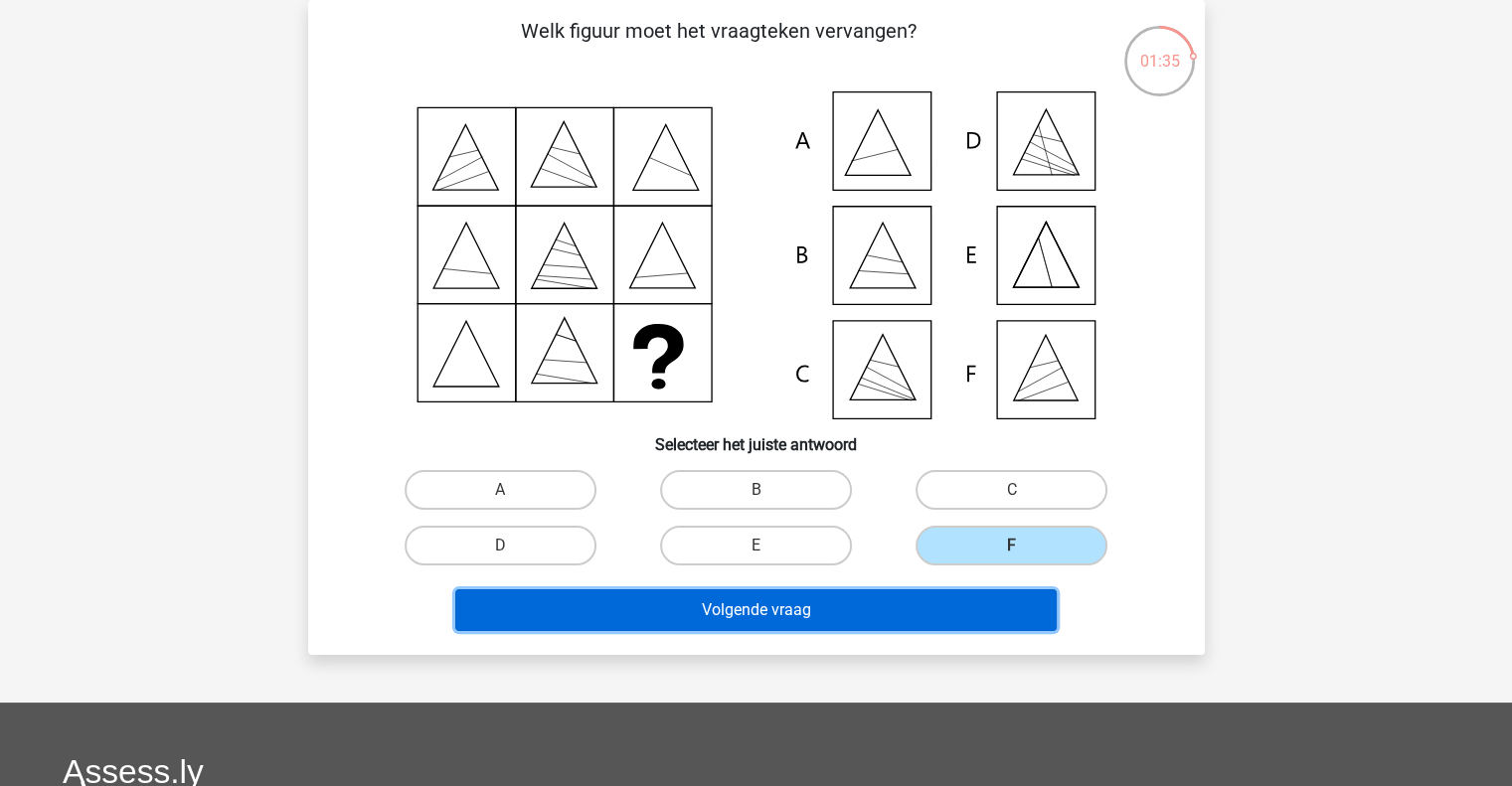 click on "Volgende vraag" at bounding box center [756, 610] 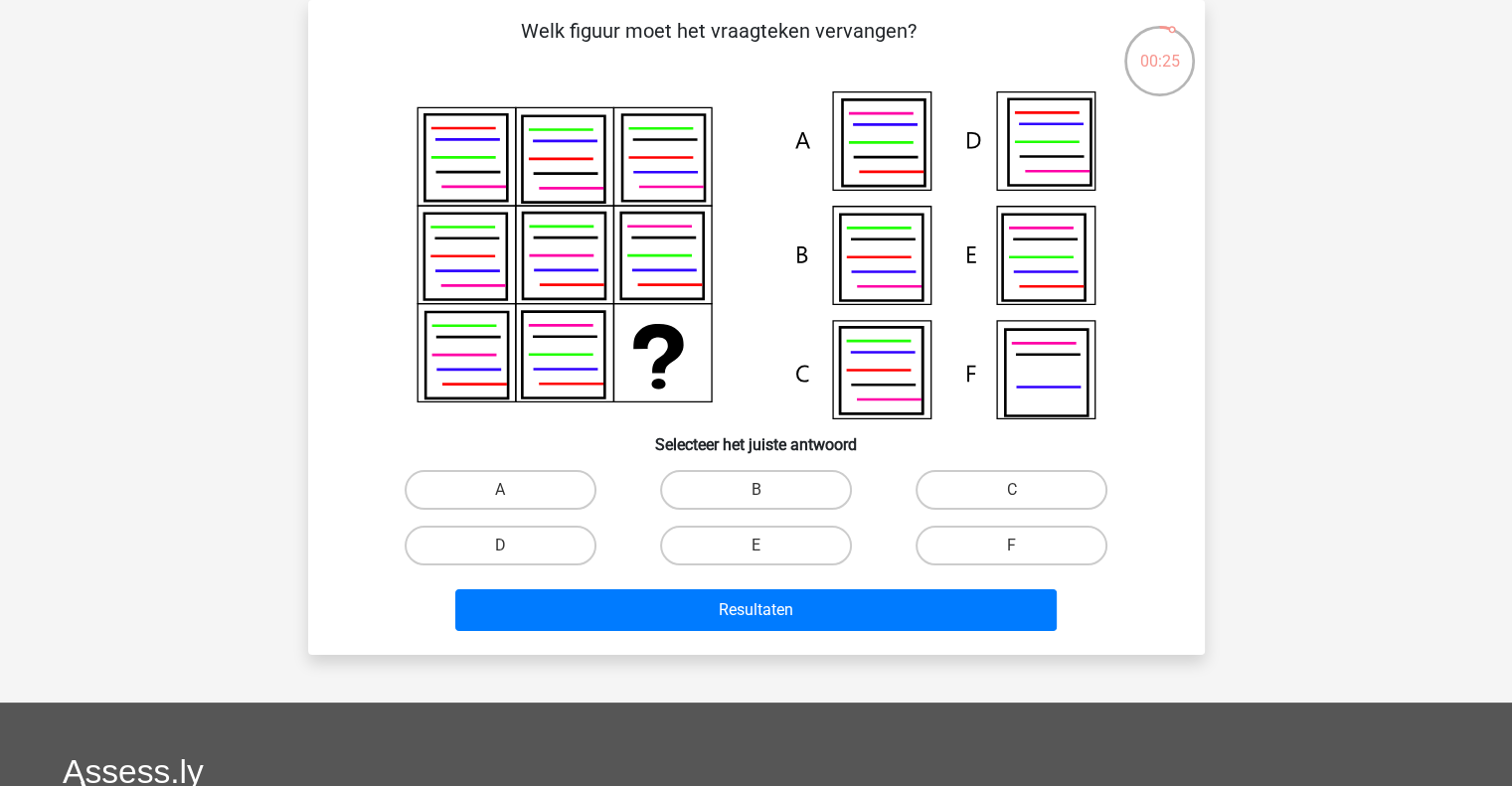 click on "A" at bounding box center [500, 490] 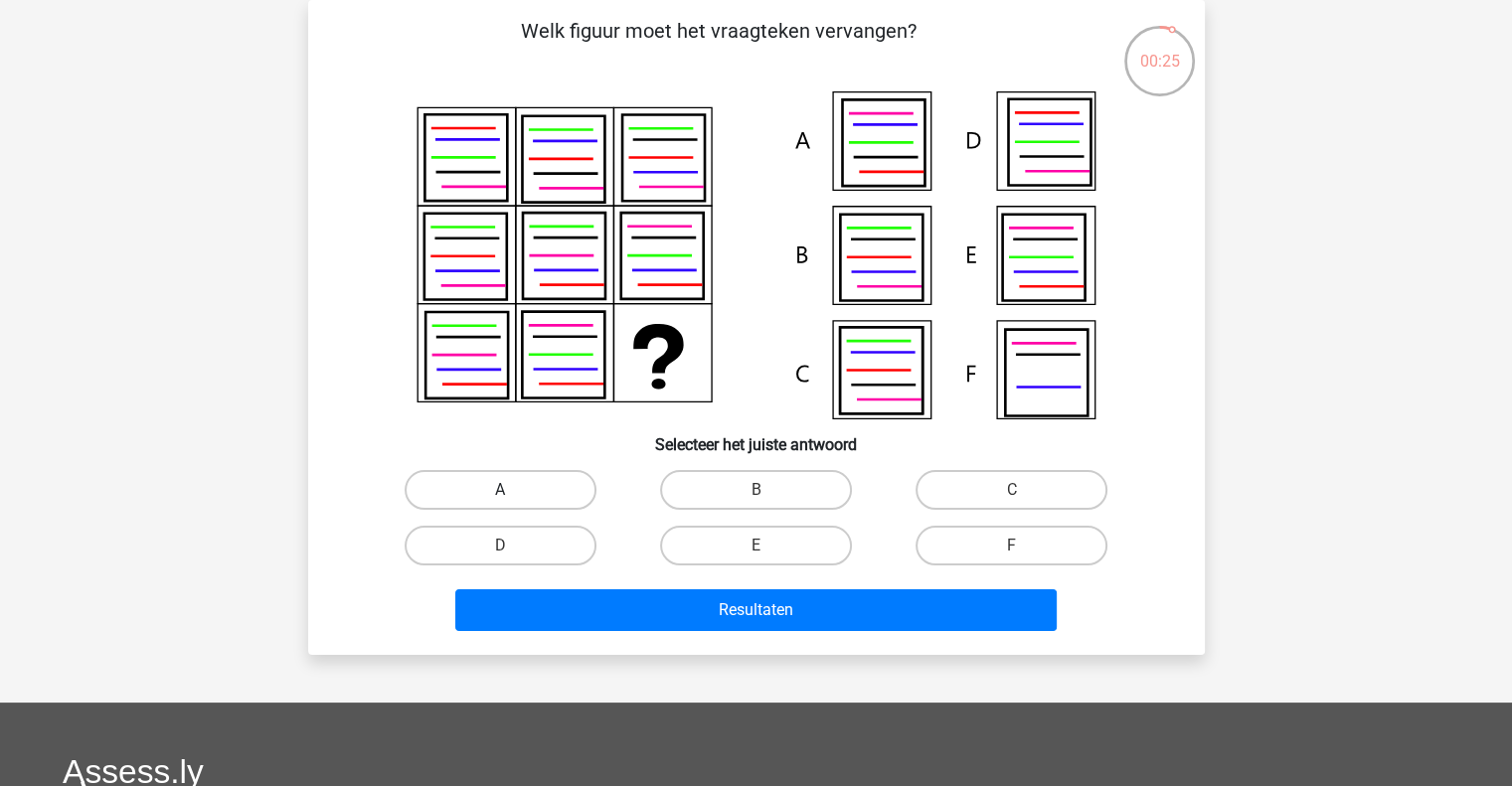 click on "A" at bounding box center (506, 496) 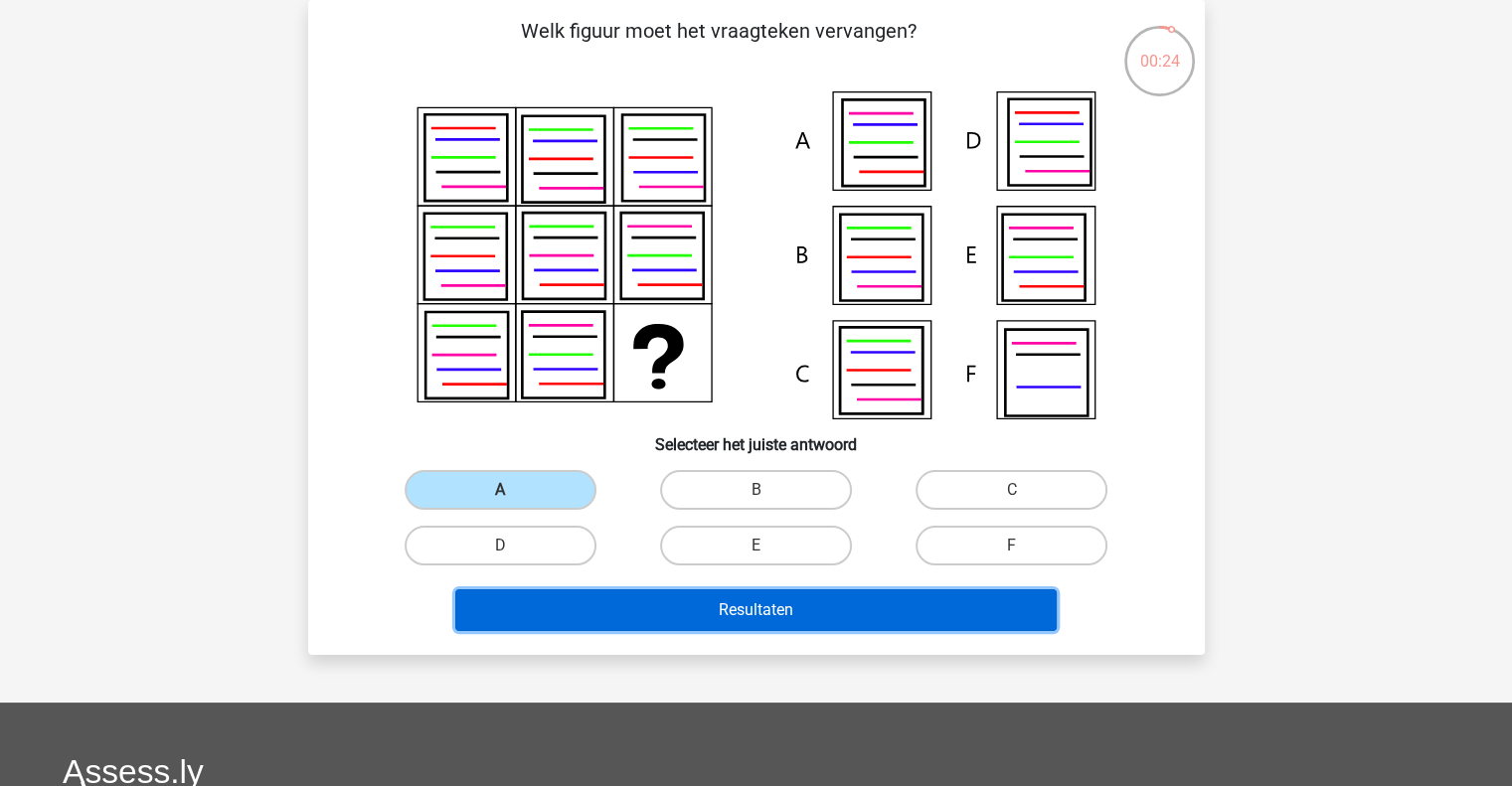 click on "Resultaten" at bounding box center (756, 610) 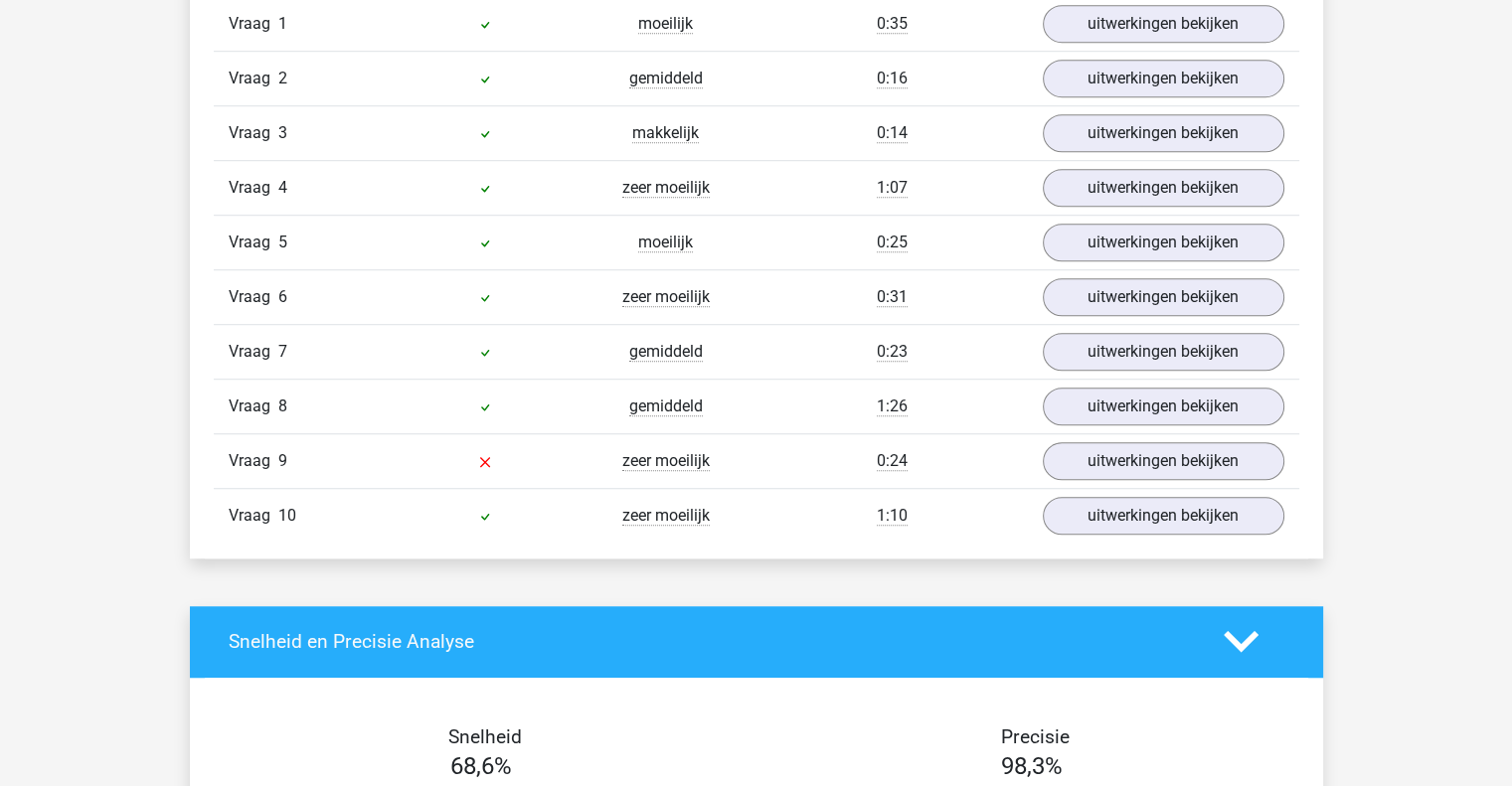 scroll, scrollTop: 1320, scrollLeft: 0, axis: vertical 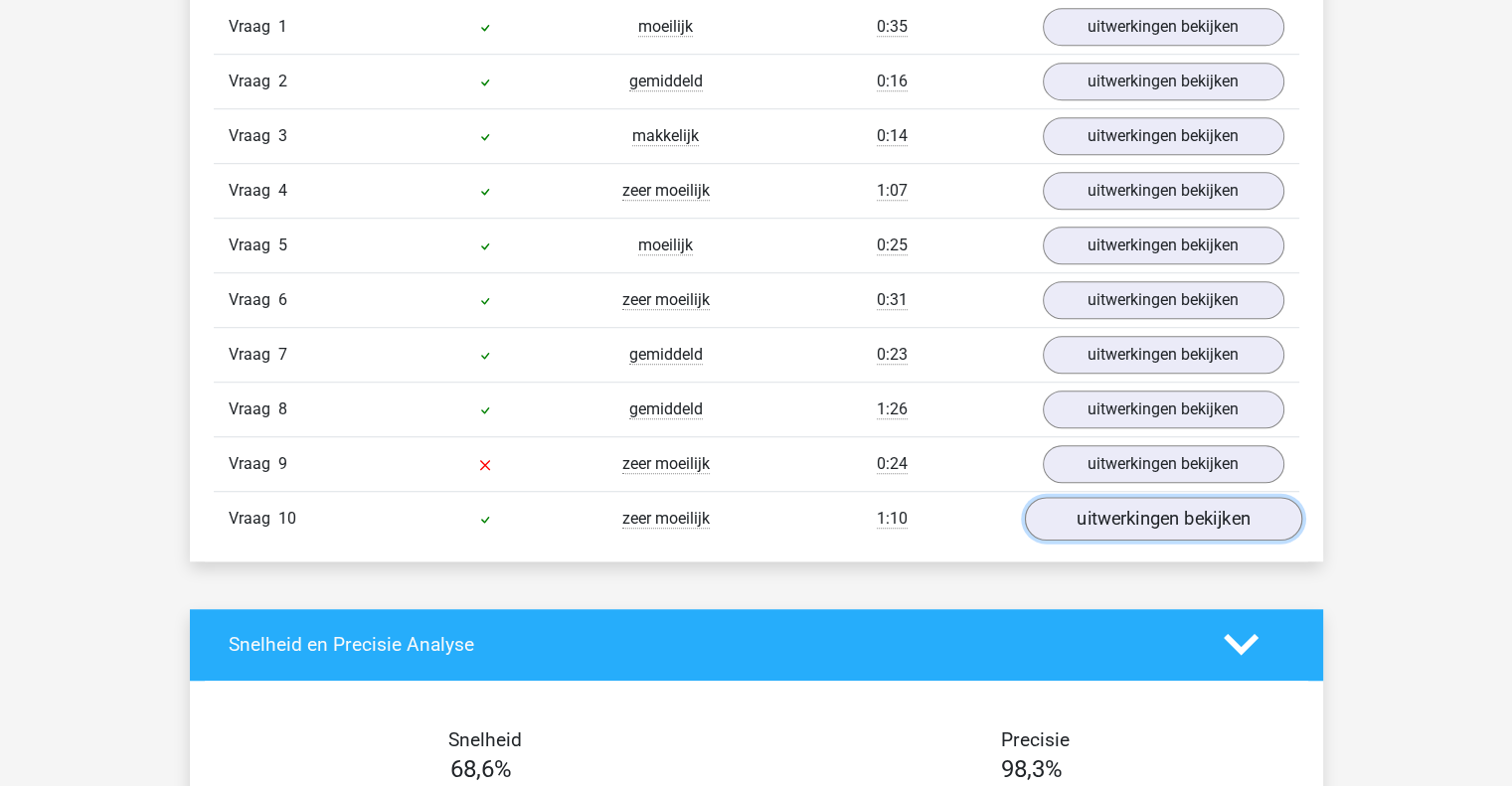 click on "uitwerkingen bekijken" at bounding box center [1162, 519] 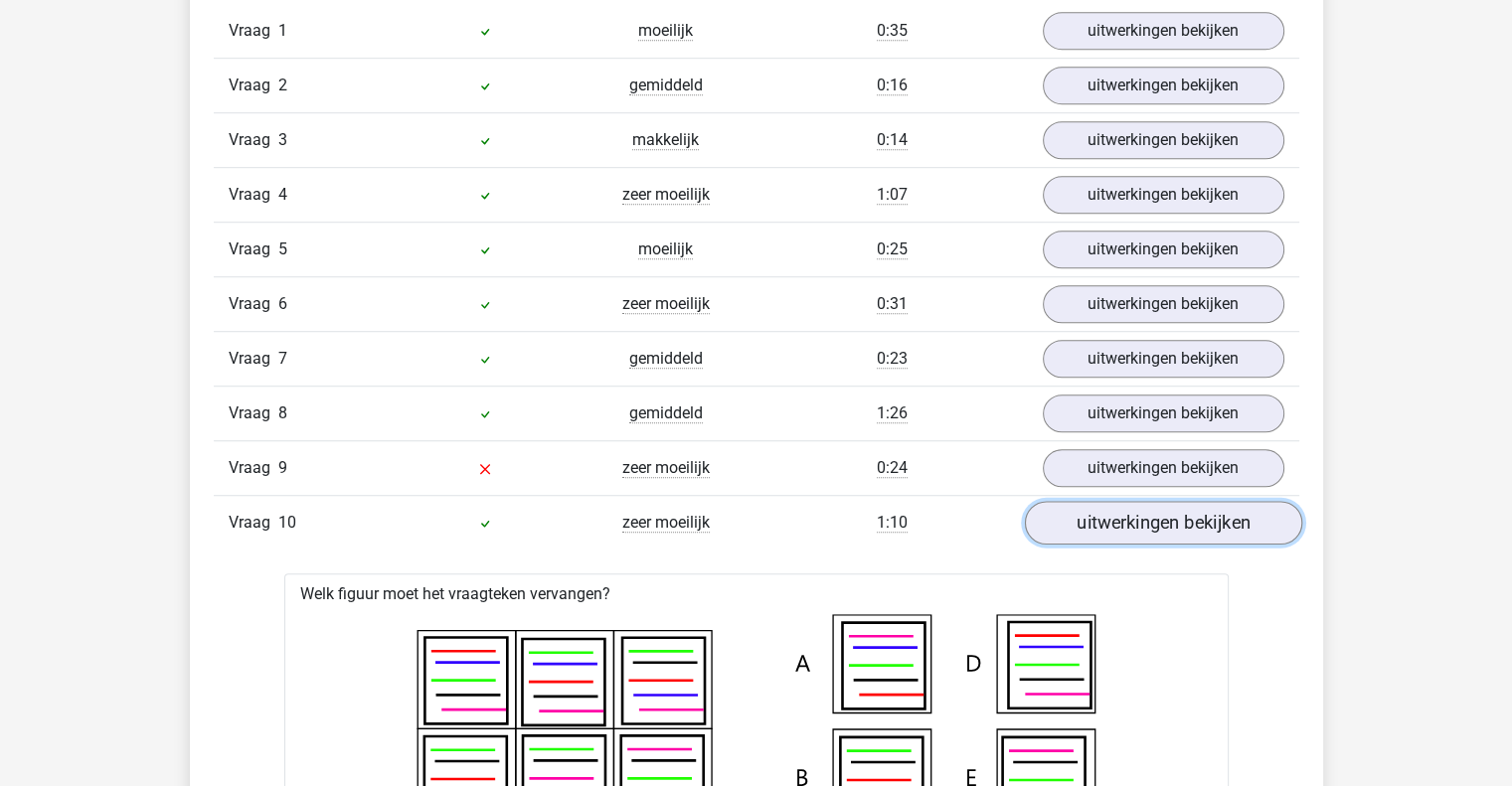 scroll, scrollTop: 1315, scrollLeft: 0, axis: vertical 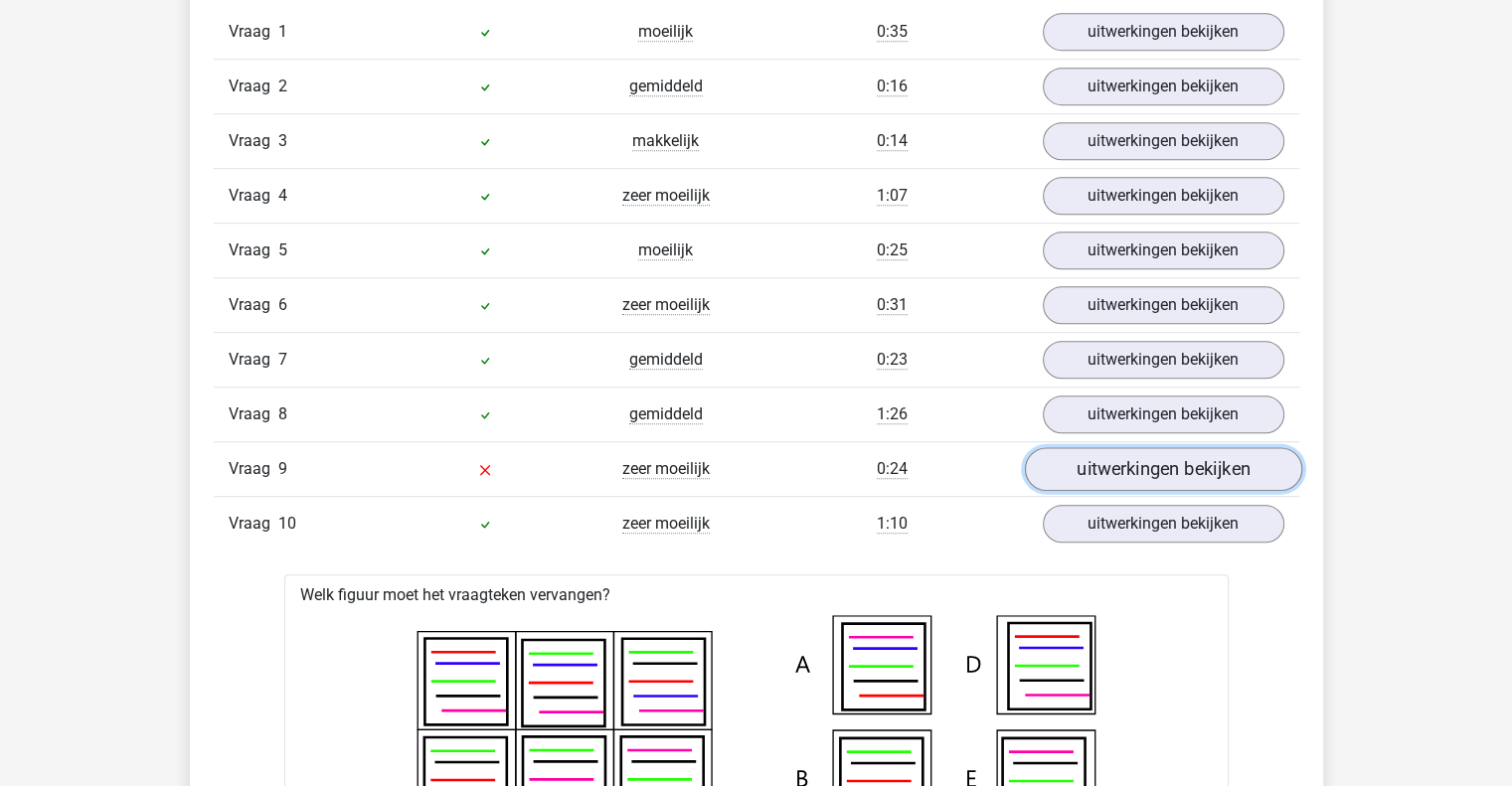 click on "uitwerkingen bekijken" at bounding box center (1162, 469) 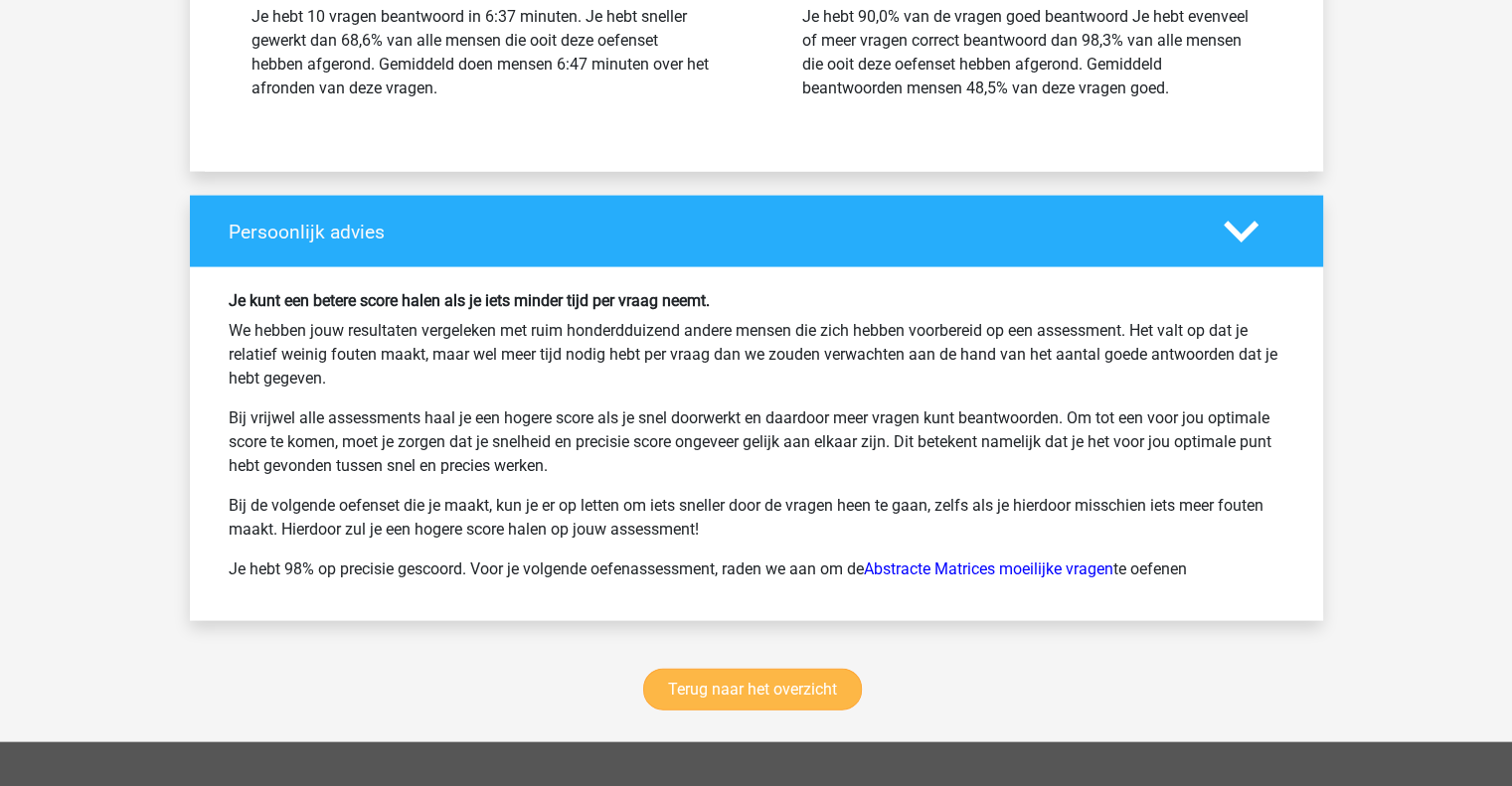 scroll, scrollTop: 4105, scrollLeft: 0, axis: vertical 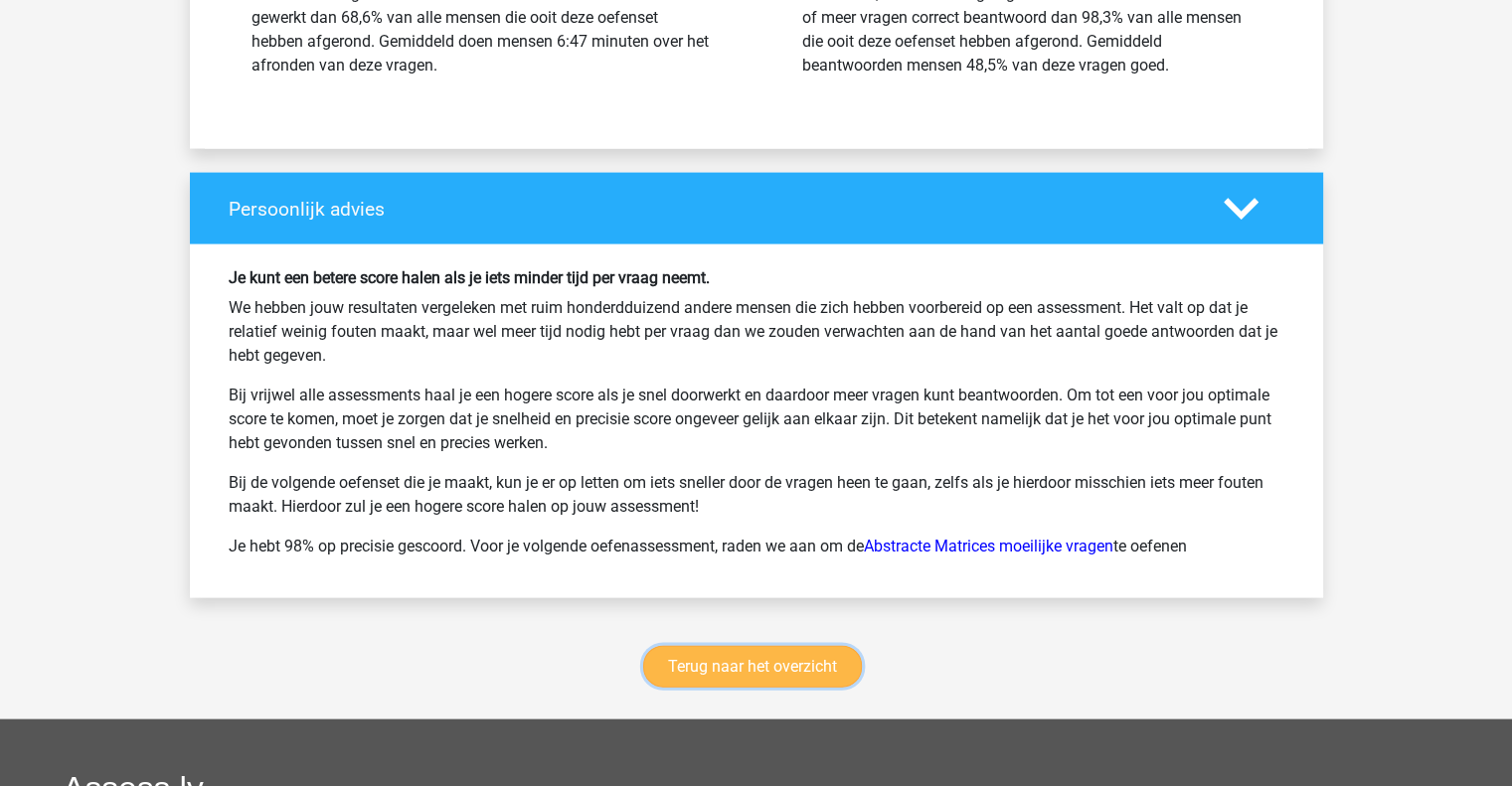 click on "Terug naar het overzicht" at bounding box center (753, 667) 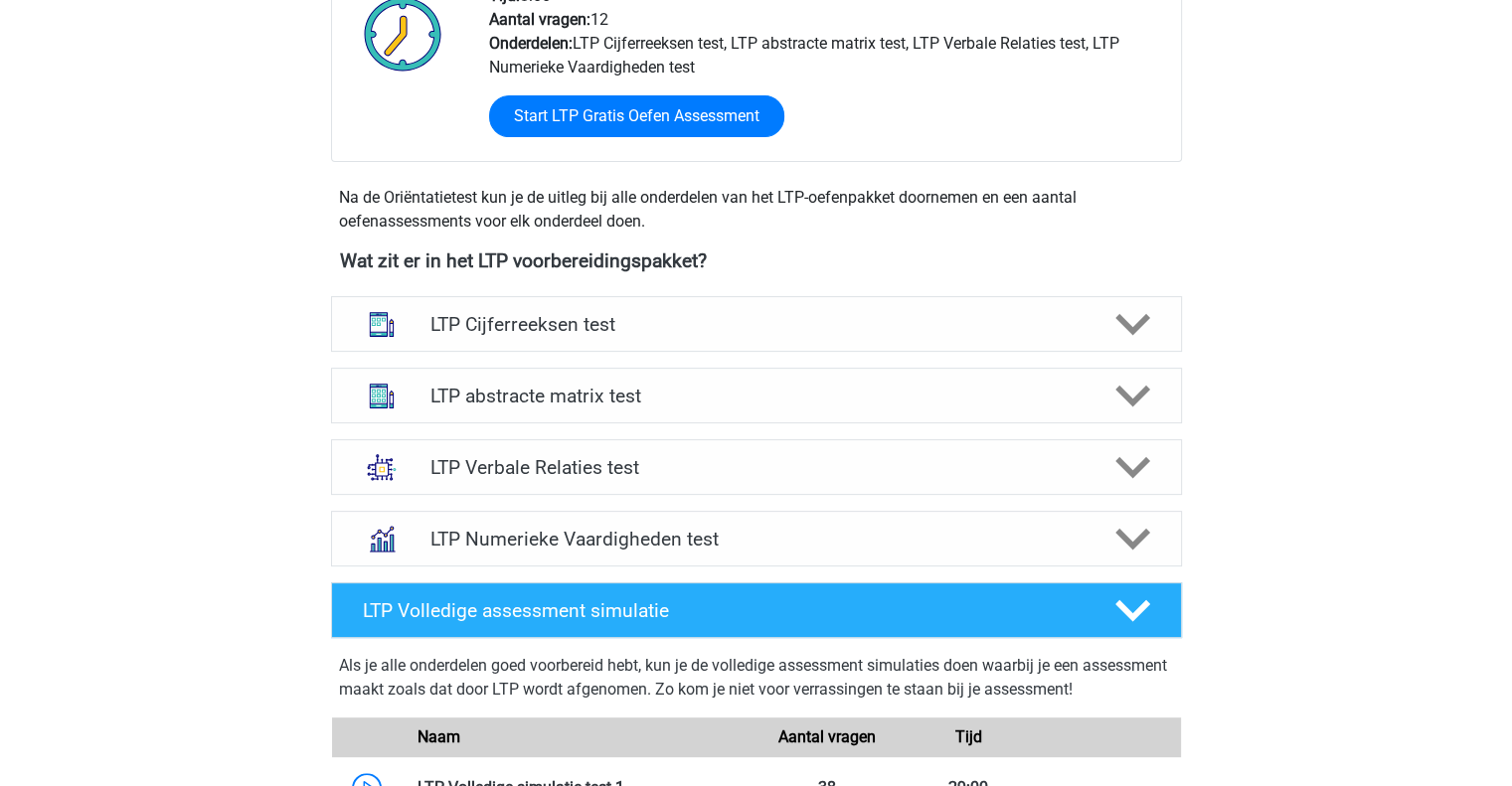 scroll, scrollTop: 616, scrollLeft: 0, axis: vertical 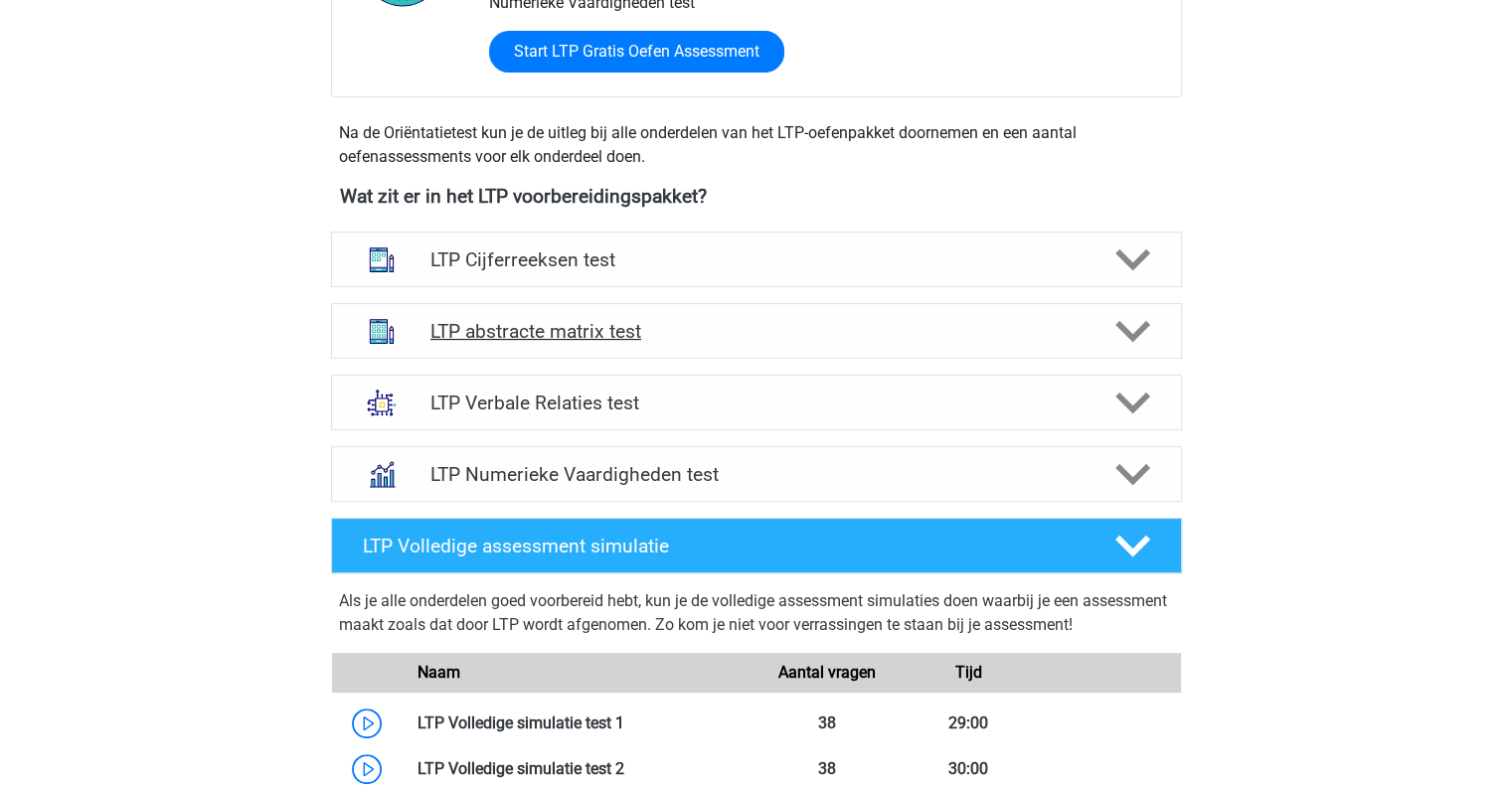click on "LTP abstracte matrix test" at bounding box center [756, 331] 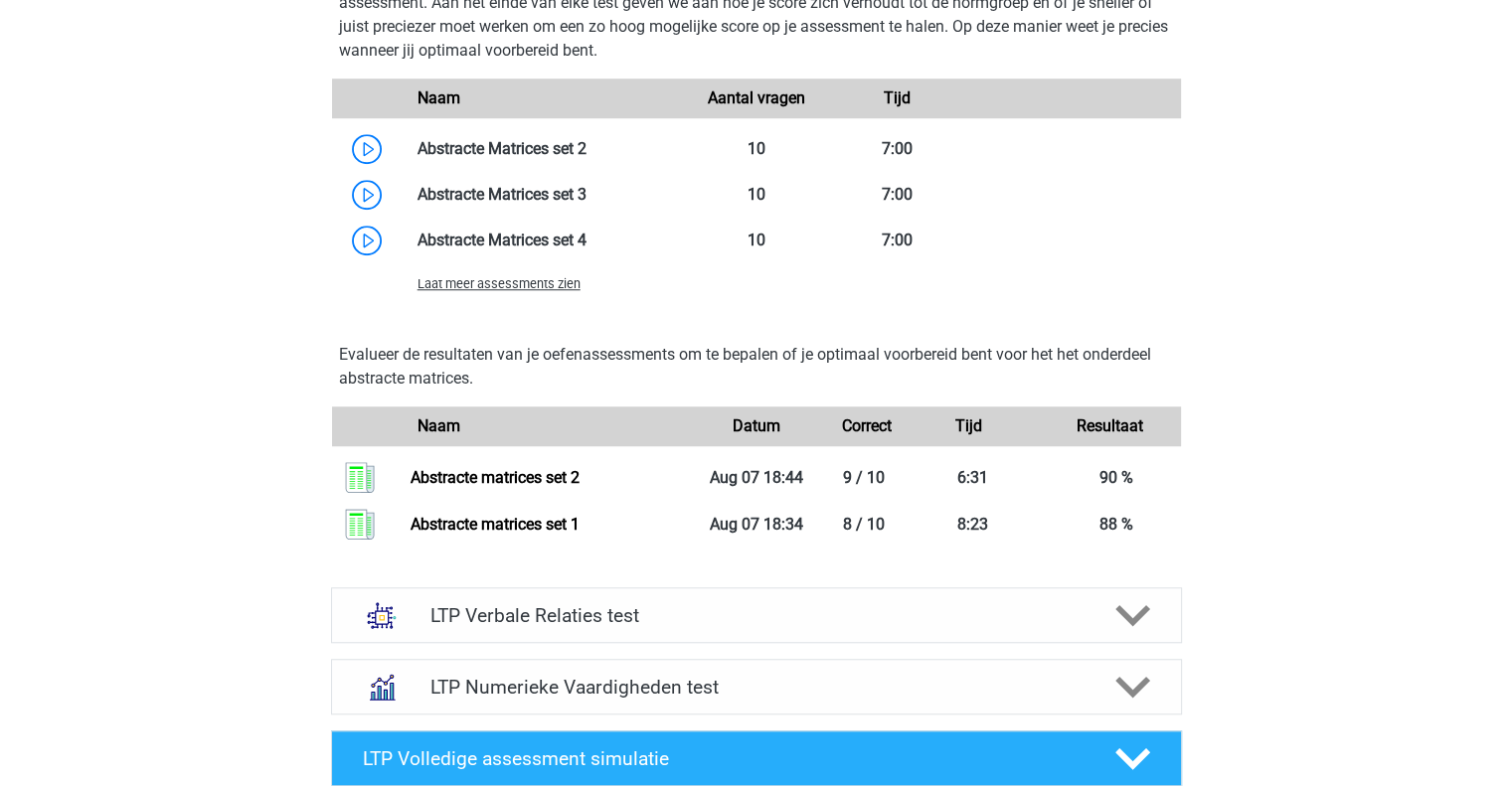 scroll, scrollTop: 1602, scrollLeft: 0, axis: vertical 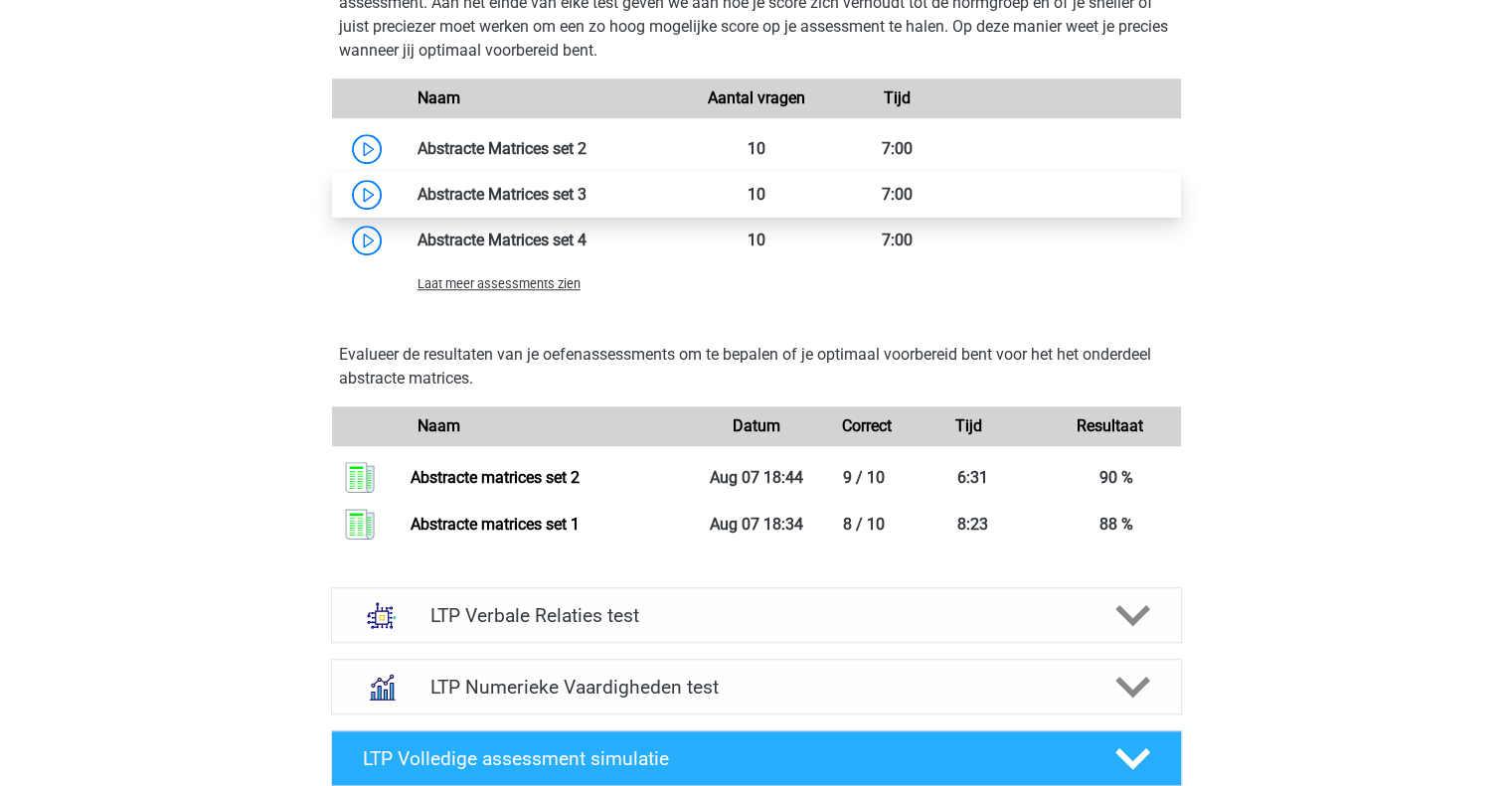 click at bounding box center (587, 194) 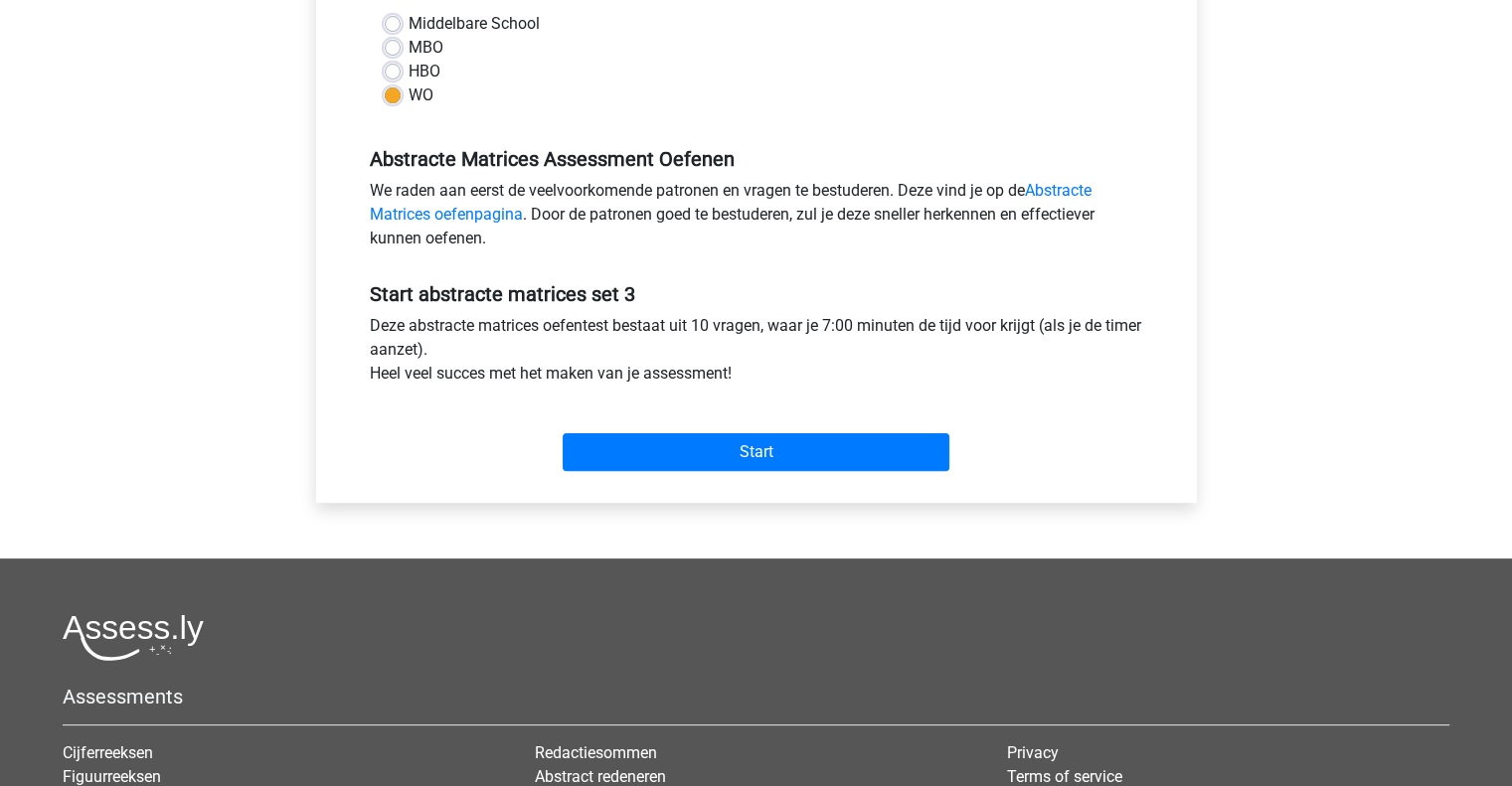 scroll, scrollTop: 496, scrollLeft: 0, axis: vertical 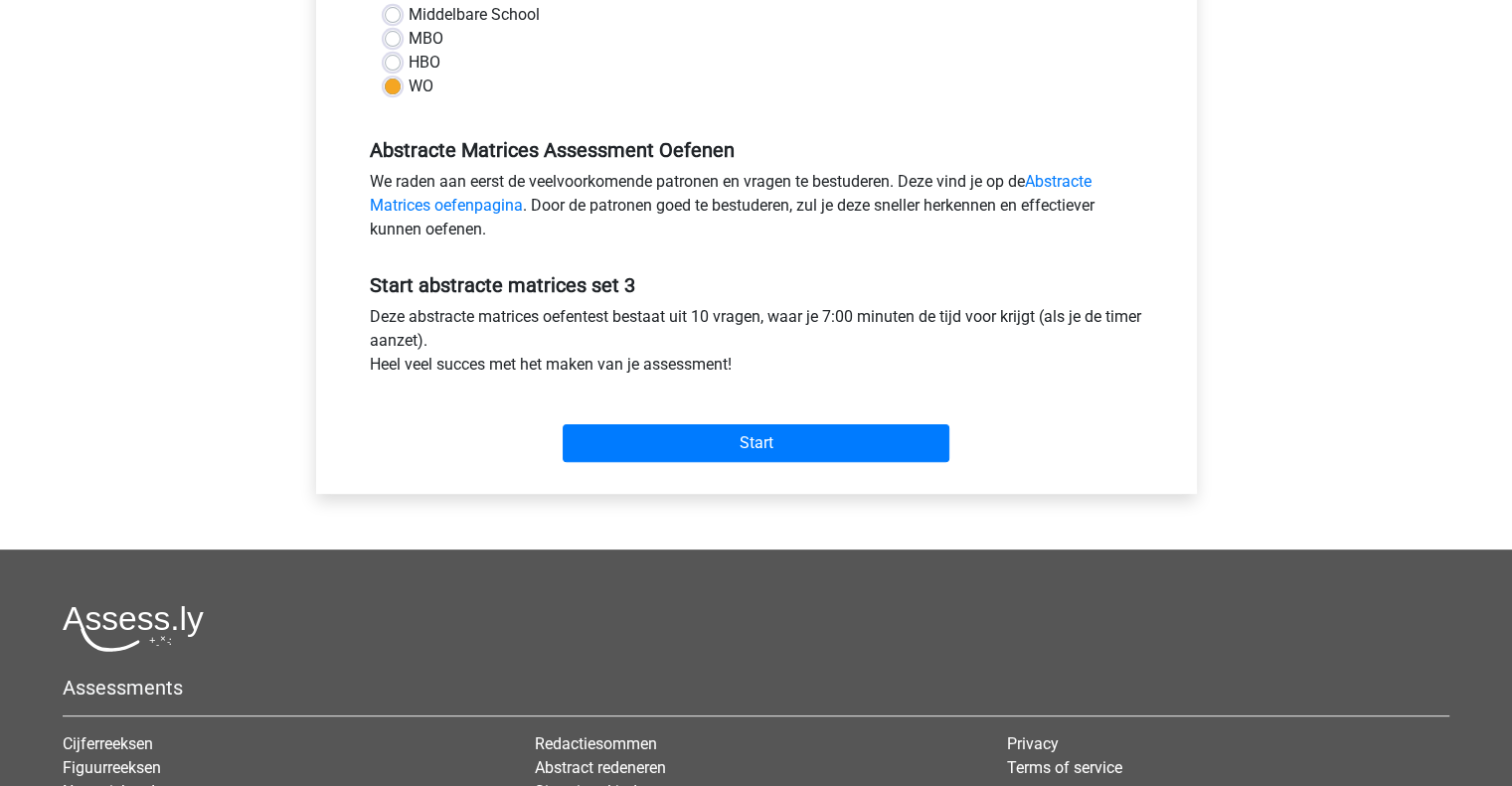 click on "Start" at bounding box center (756, 427) 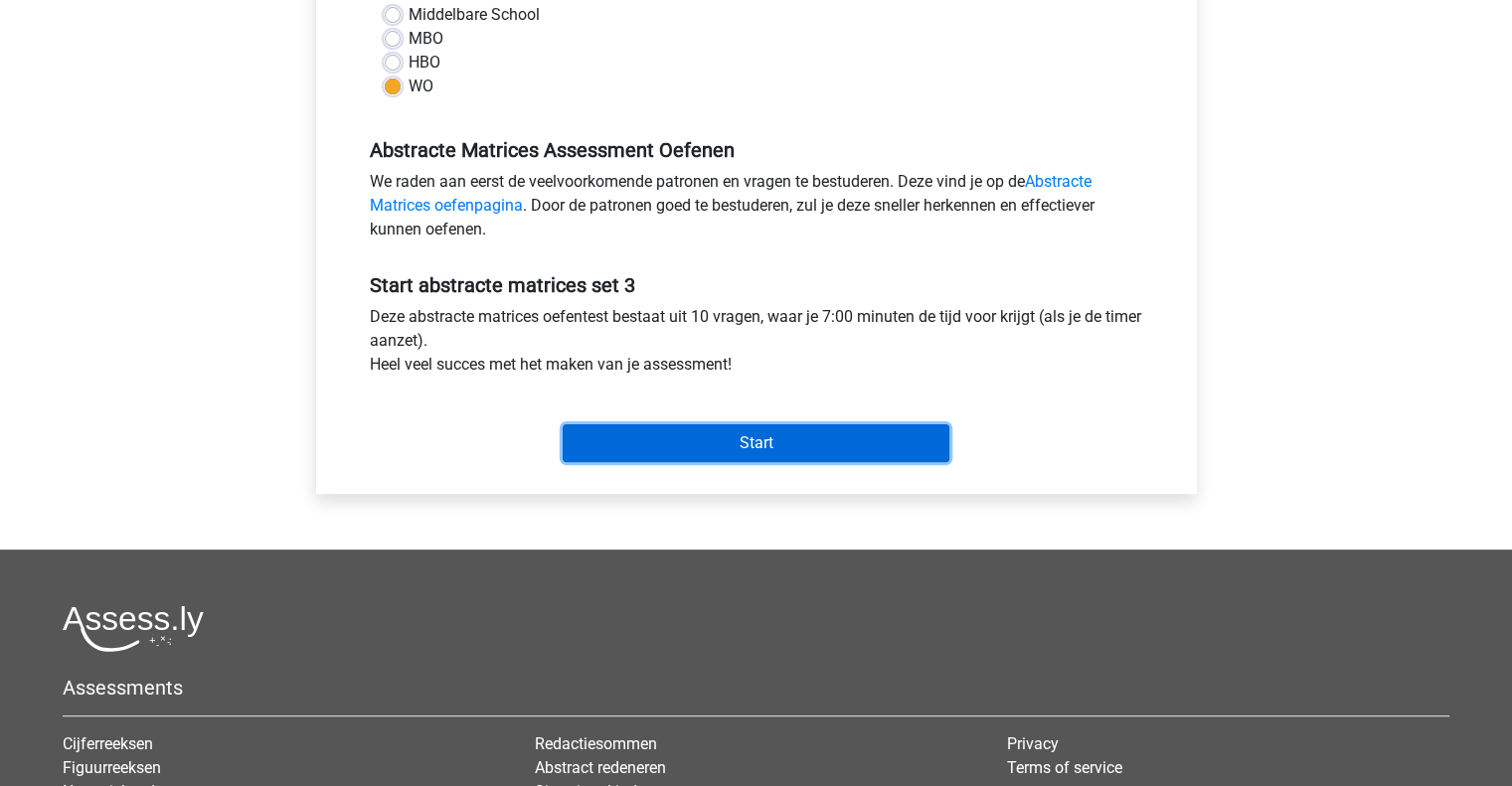 click on "Start" at bounding box center (756, 443) 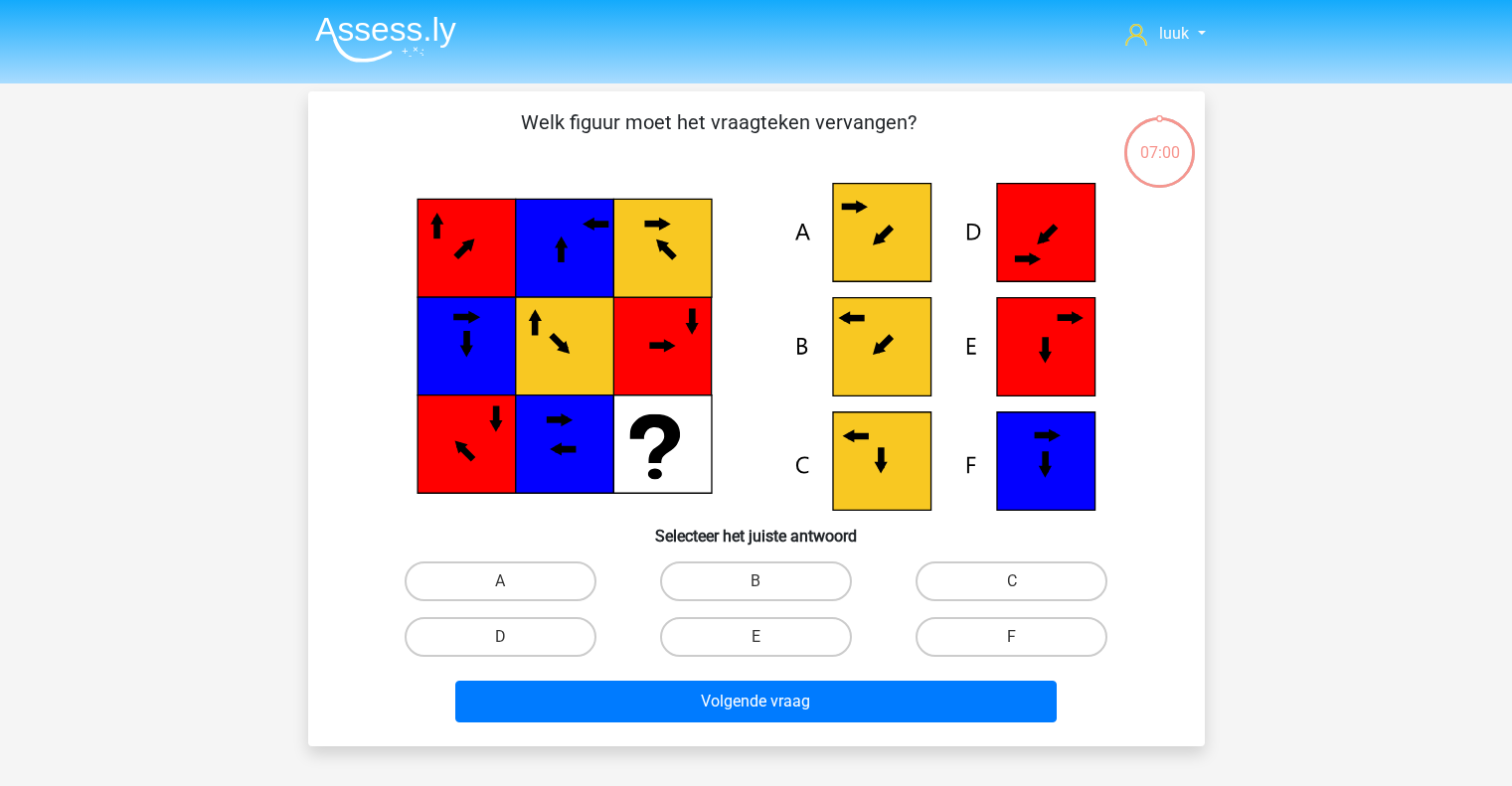 scroll, scrollTop: 0, scrollLeft: 0, axis: both 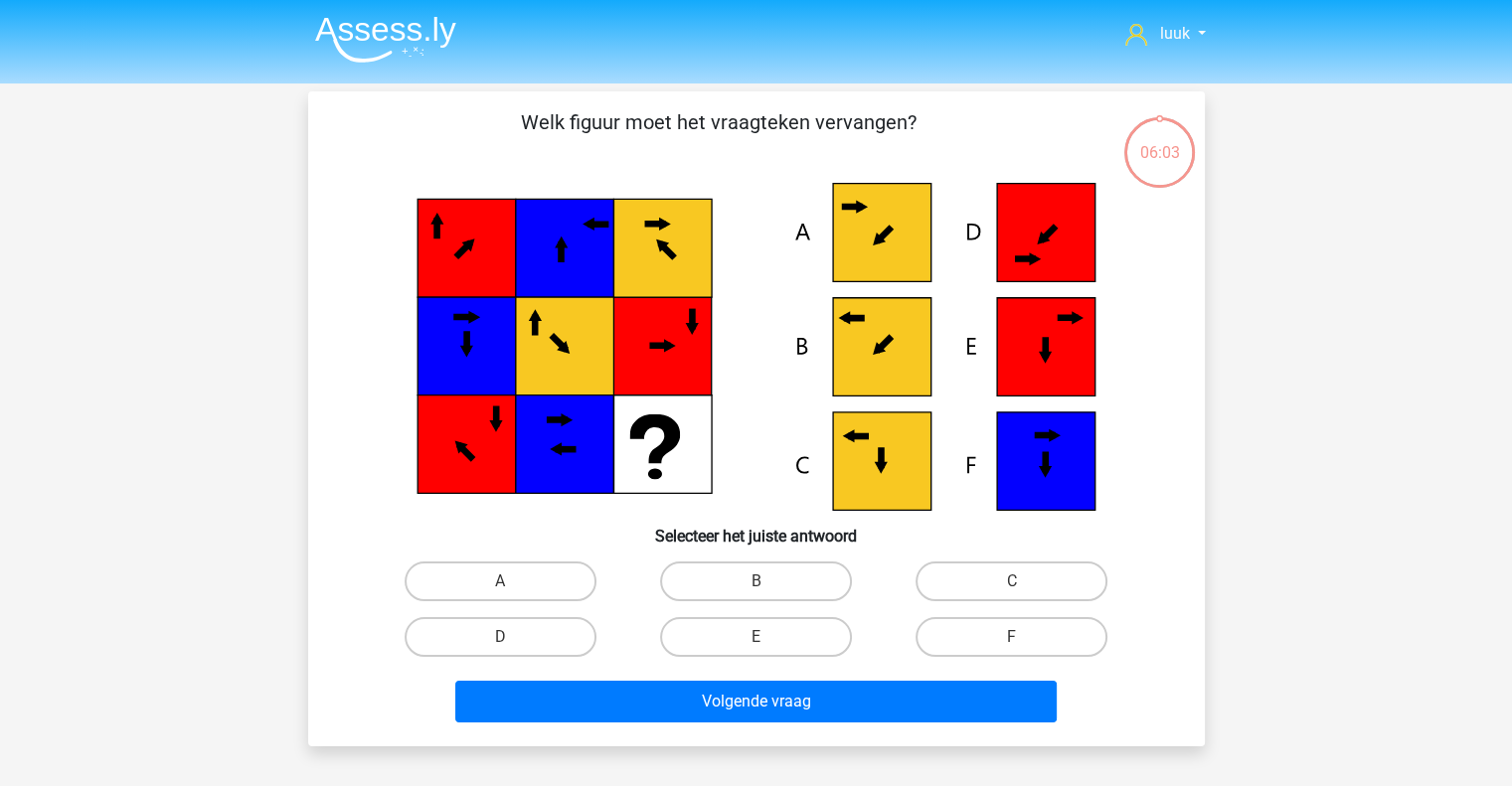 click on "B" at bounding box center (756, 581) 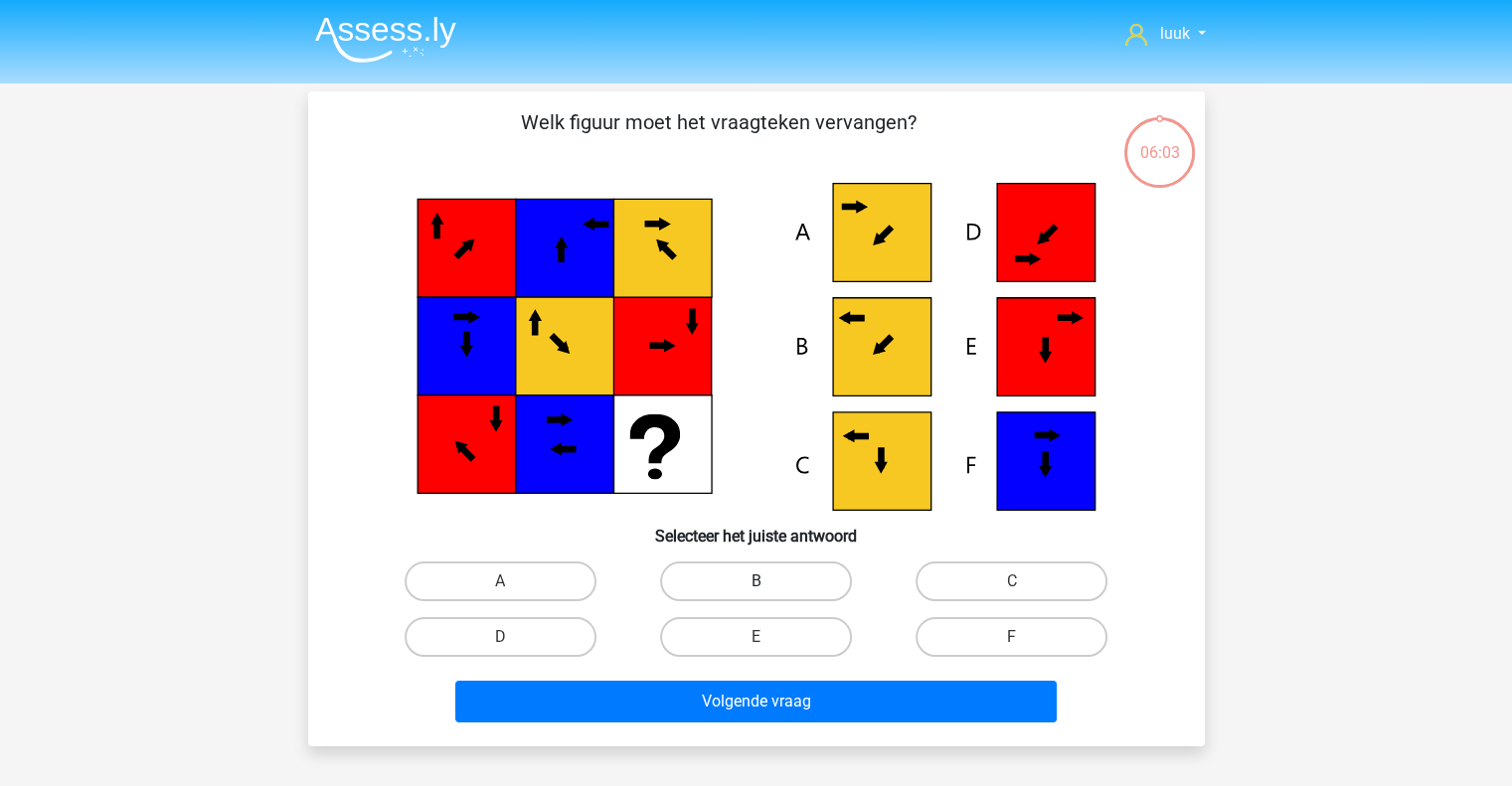 click on "B" at bounding box center (761, 587) 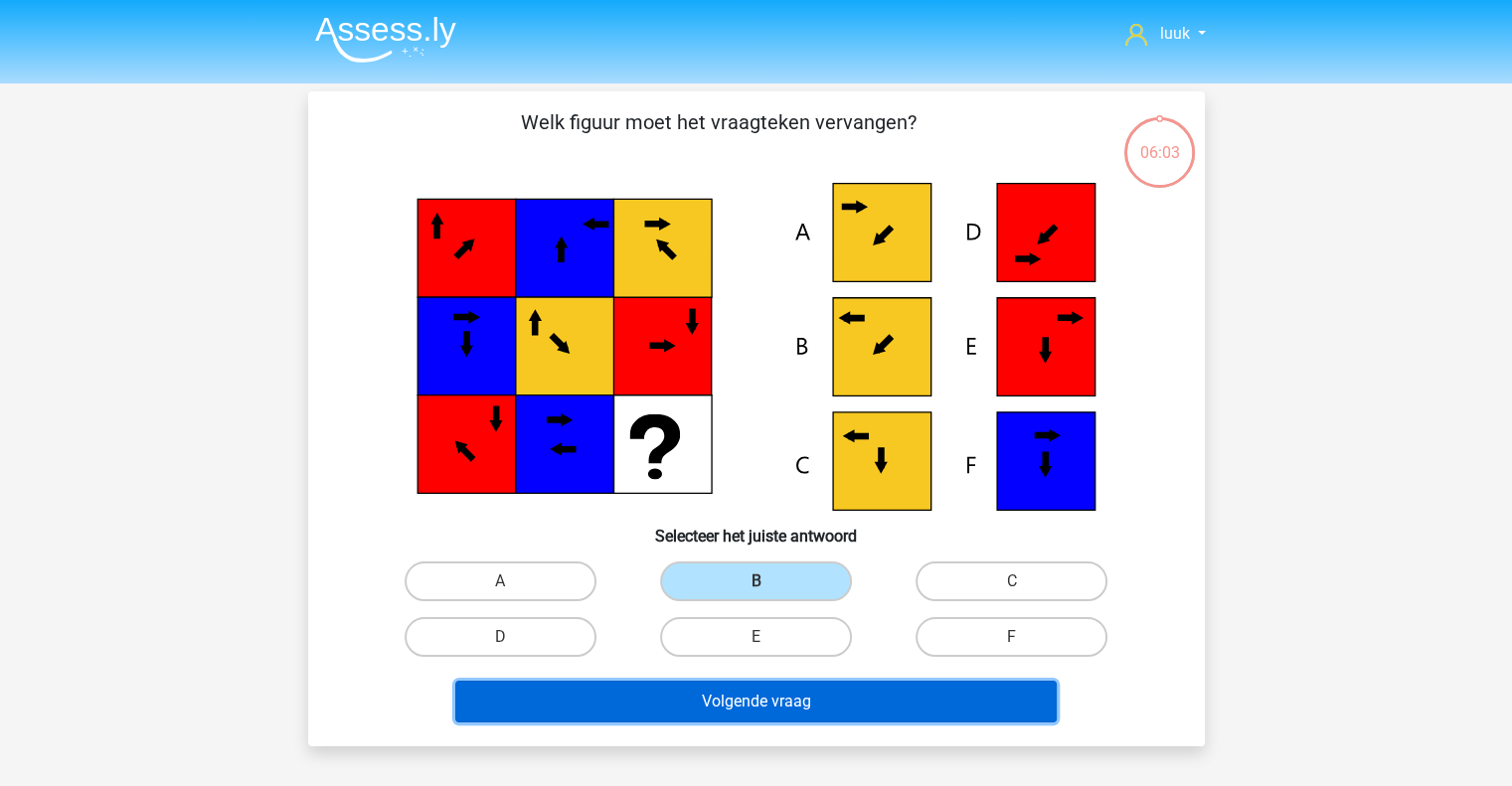 click on "Volgende vraag" at bounding box center [756, 702] 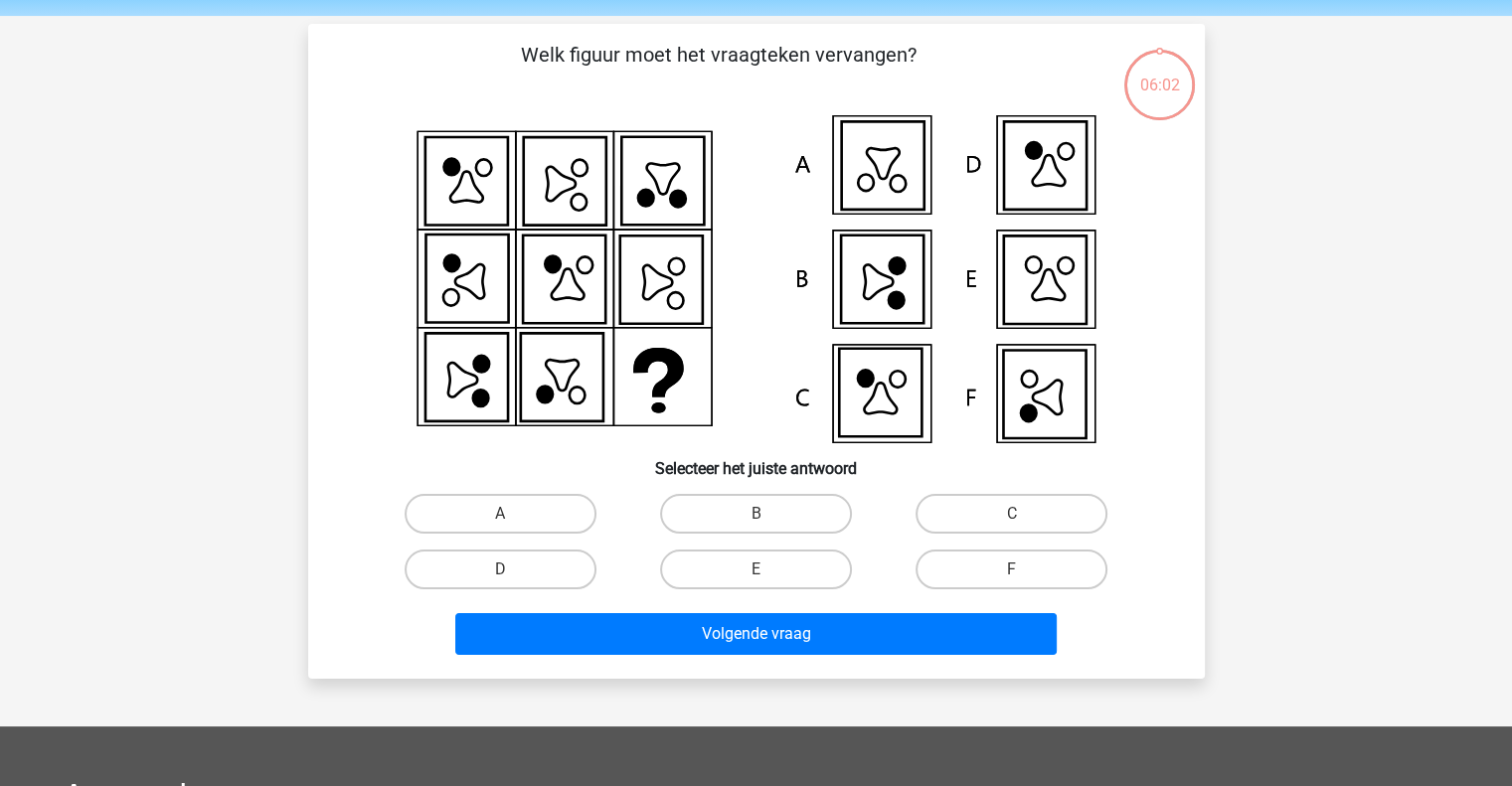 scroll, scrollTop: 91, scrollLeft: 0, axis: vertical 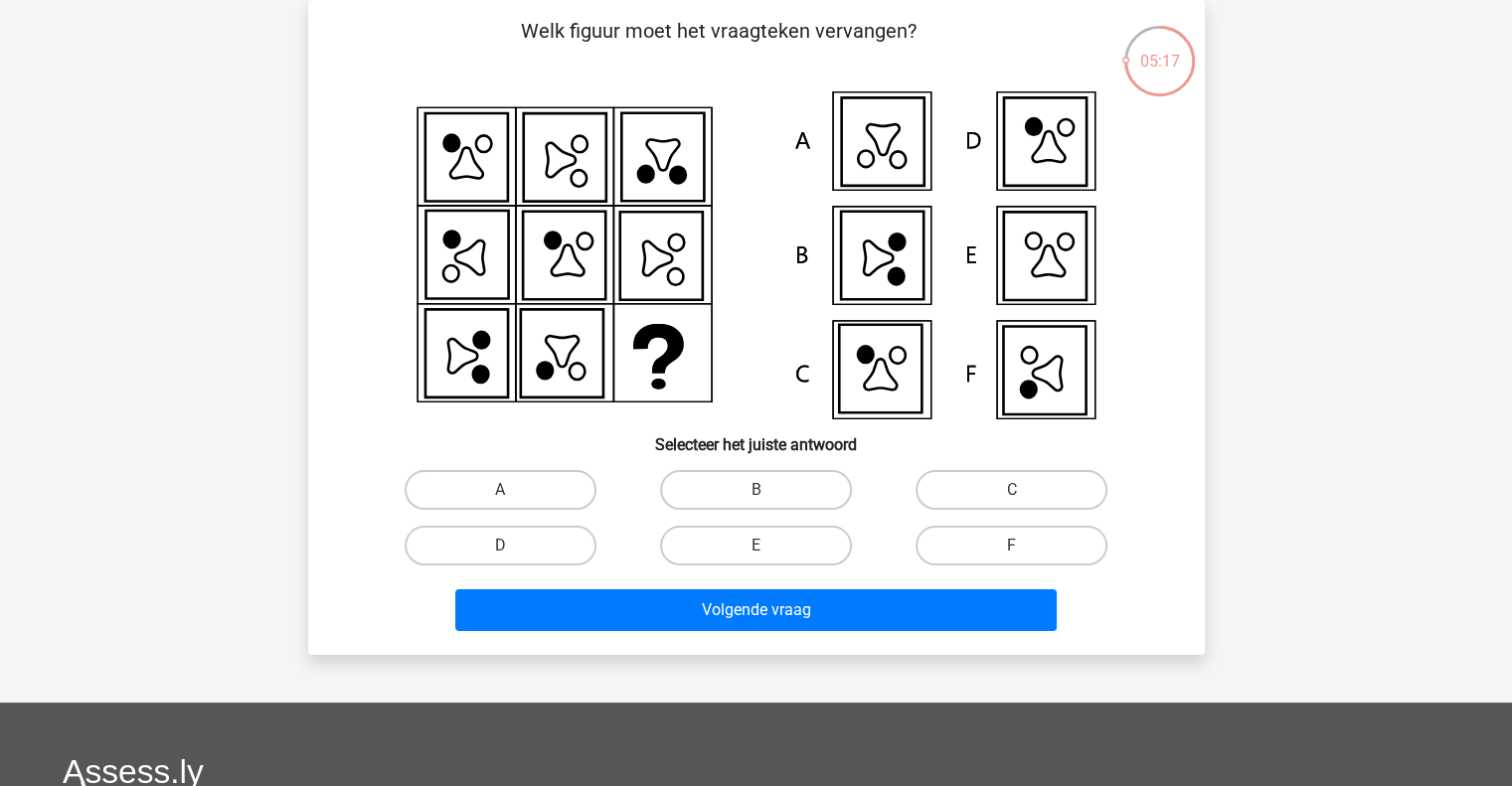 click on "F" at bounding box center (1011, 546) 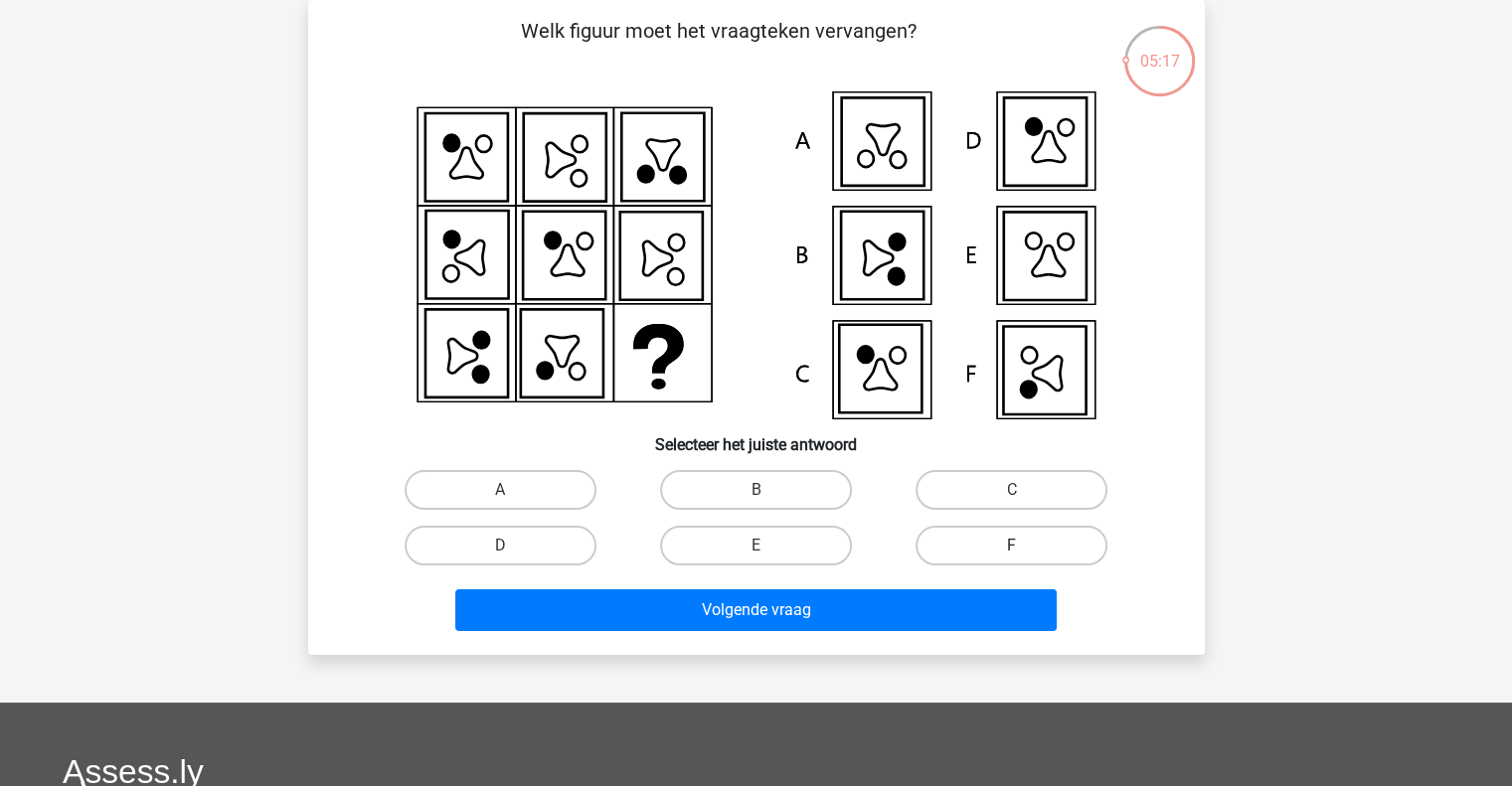 click on "F" at bounding box center (1018, 551) 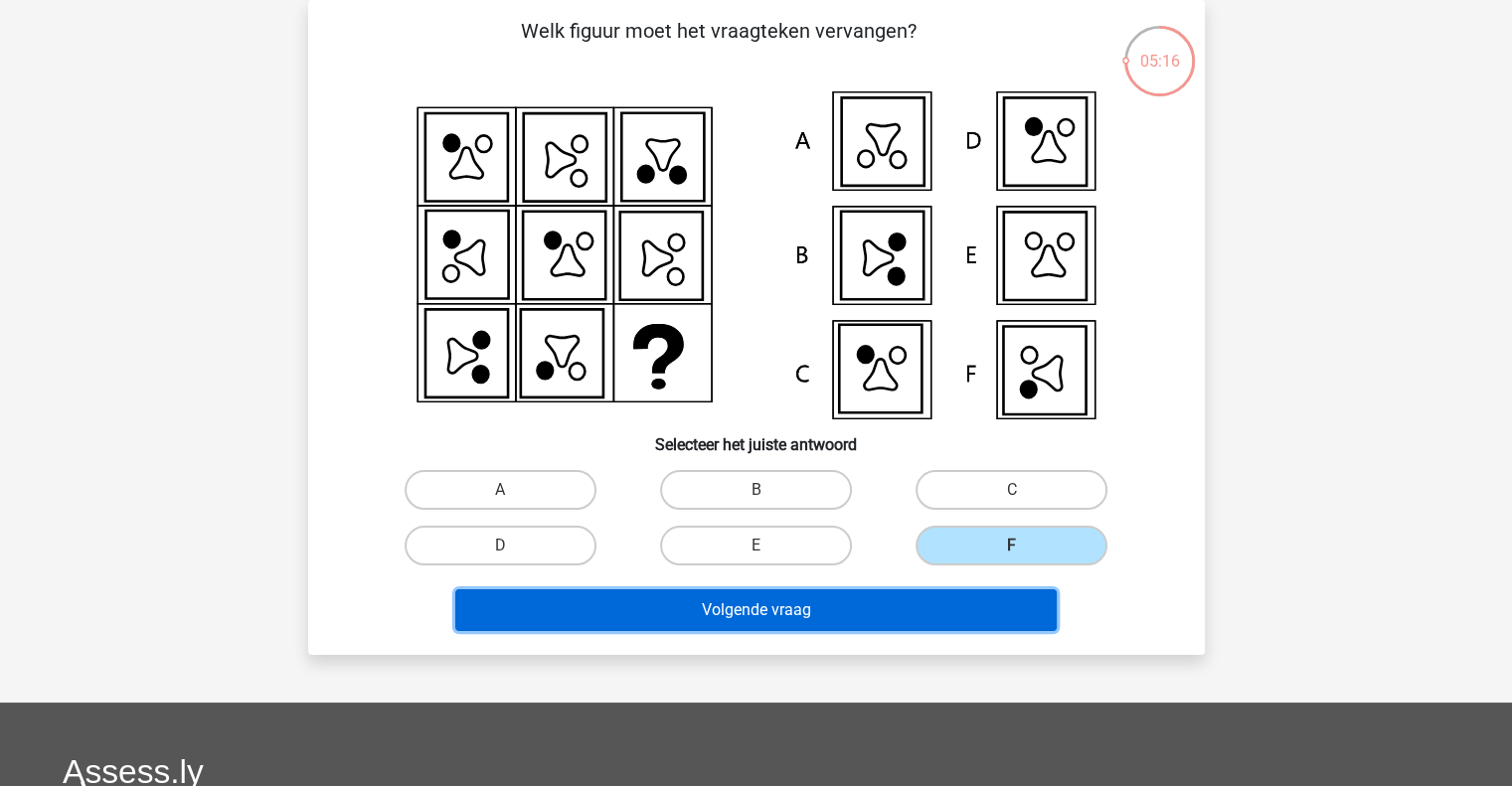 click on "Volgende vraag" at bounding box center [756, 610] 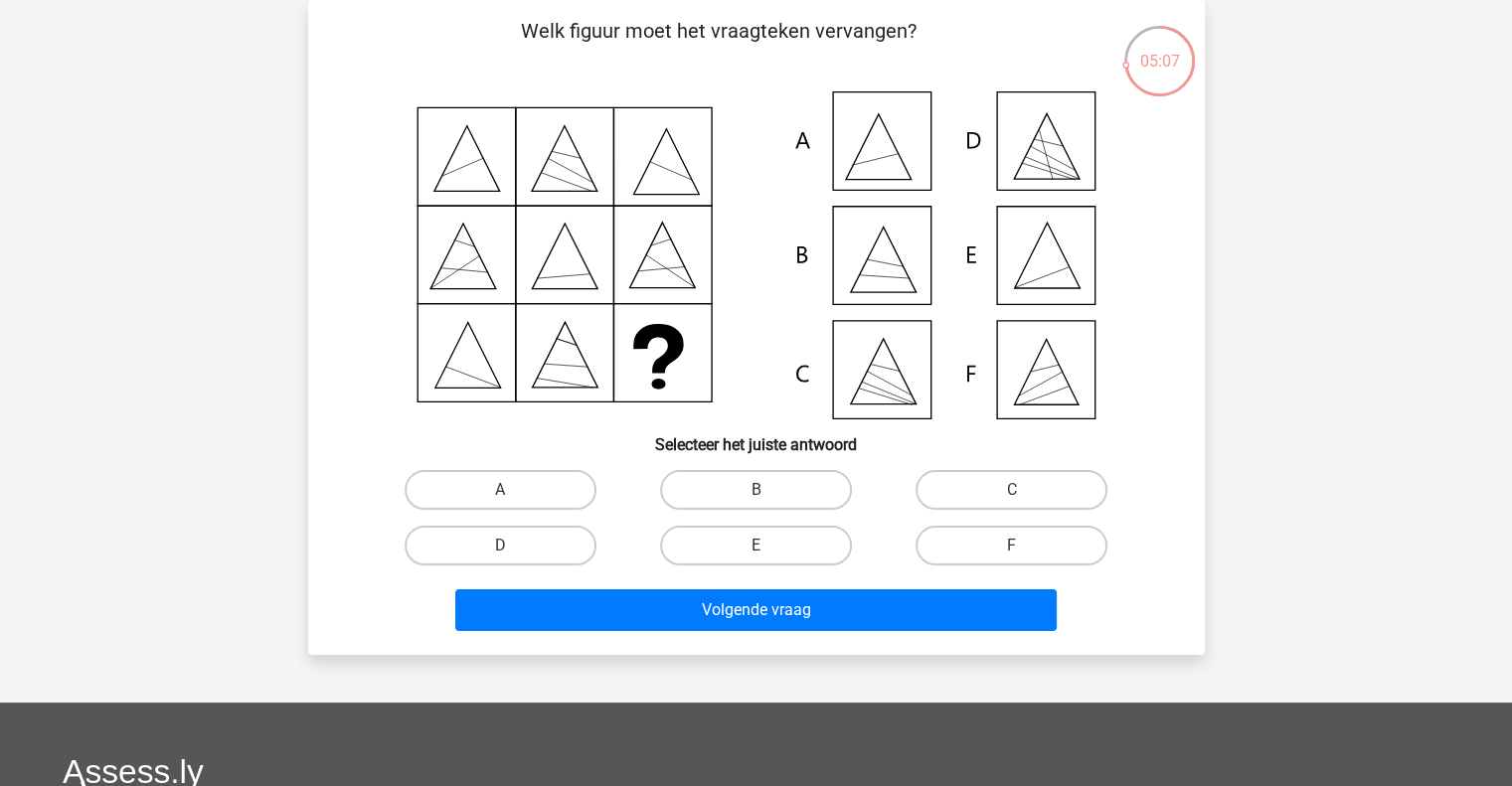 click 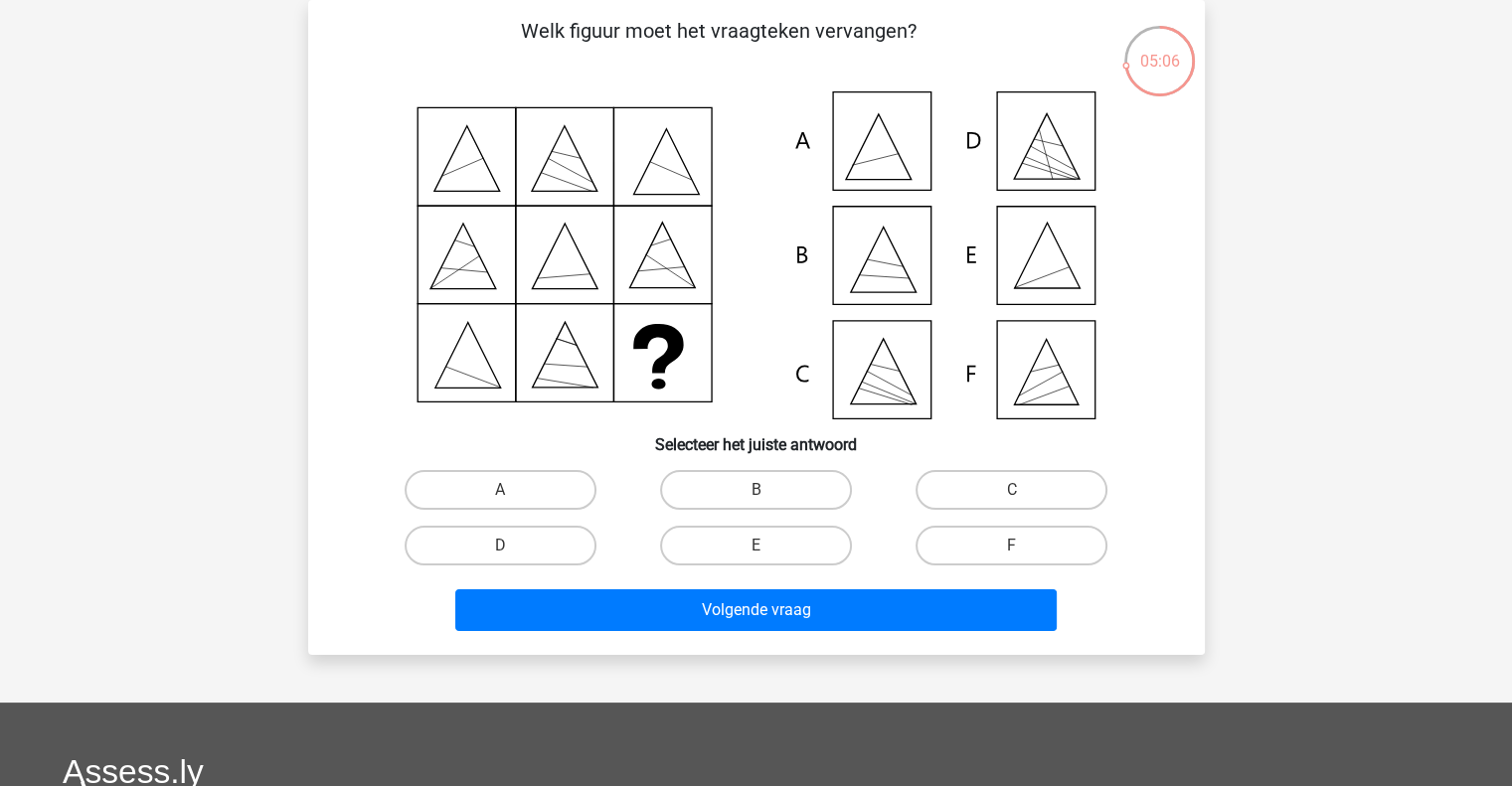 click on "E" at bounding box center [756, 546] 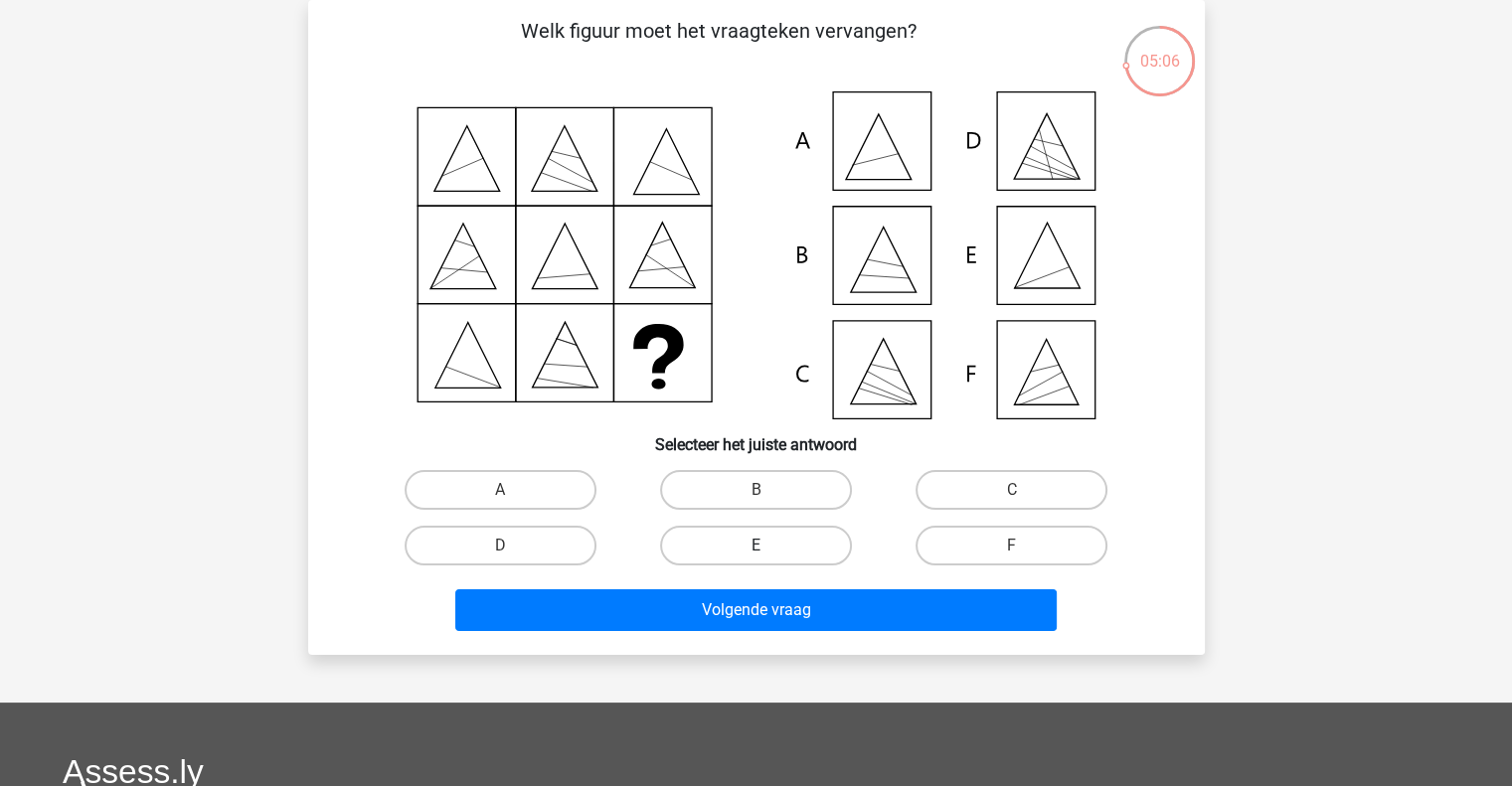click on "E" at bounding box center [761, 551] 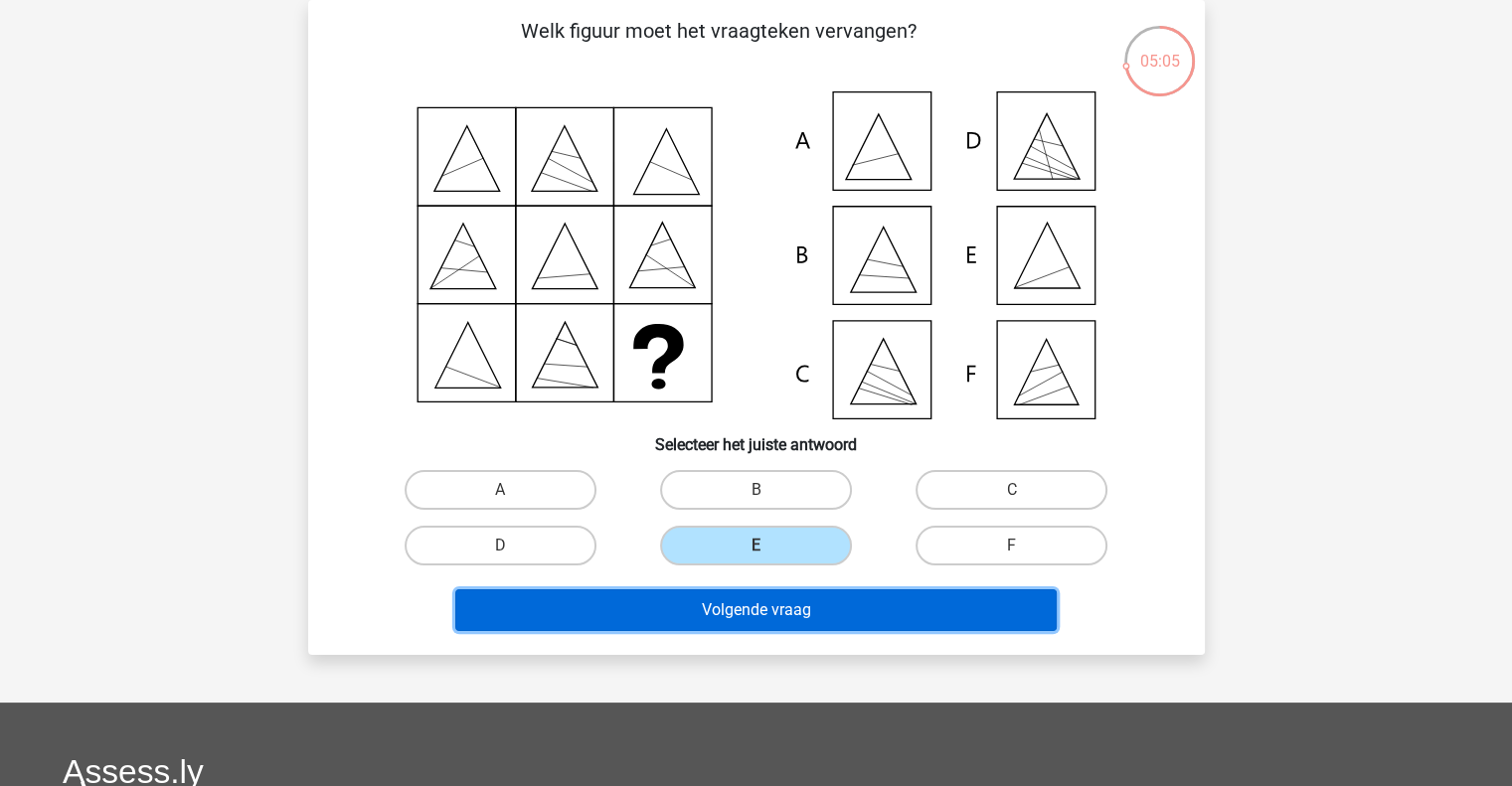 click on "Volgende vraag" at bounding box center (756, 610) 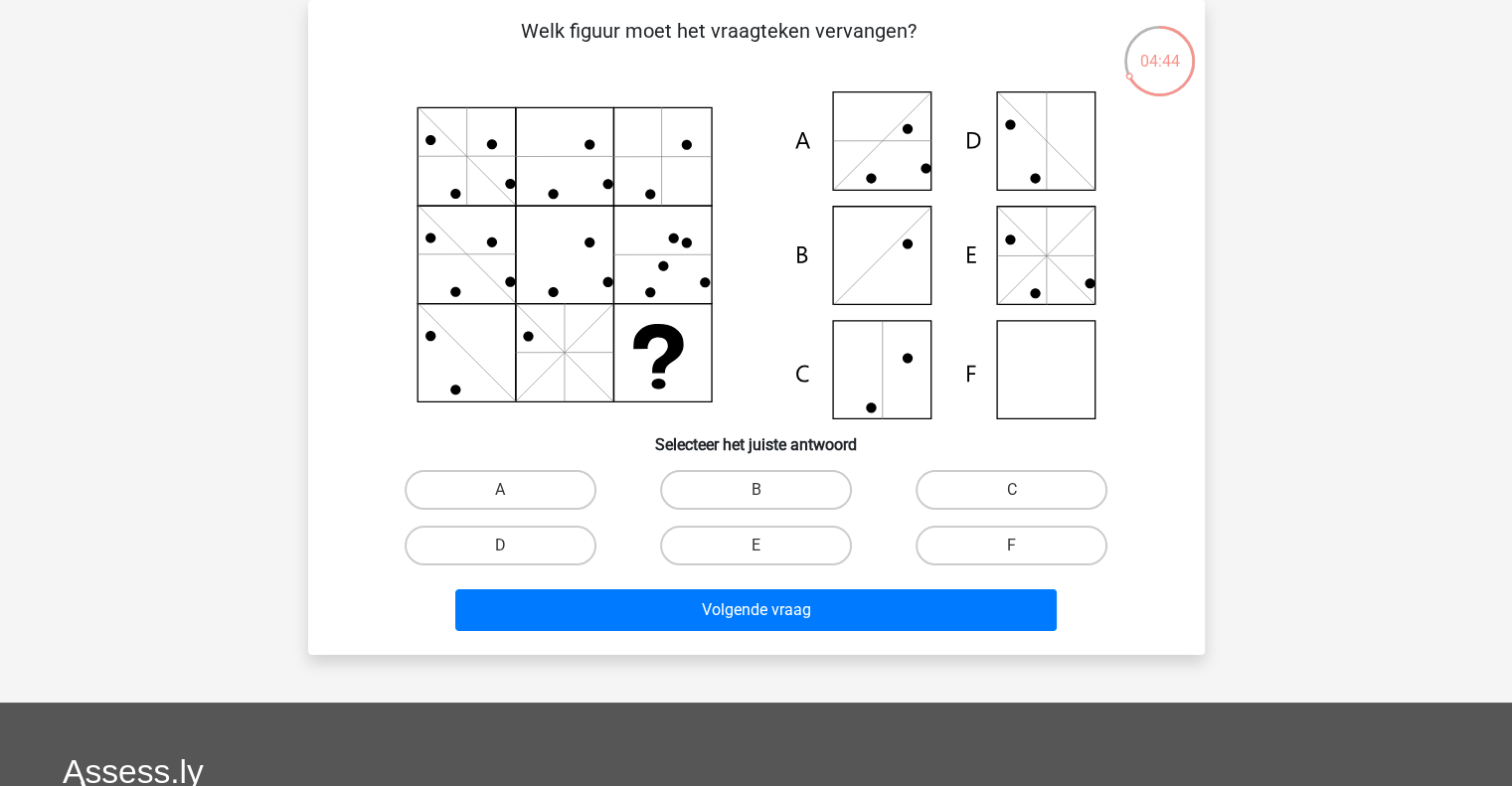 click on "F" at bounding box center (1011, 546) 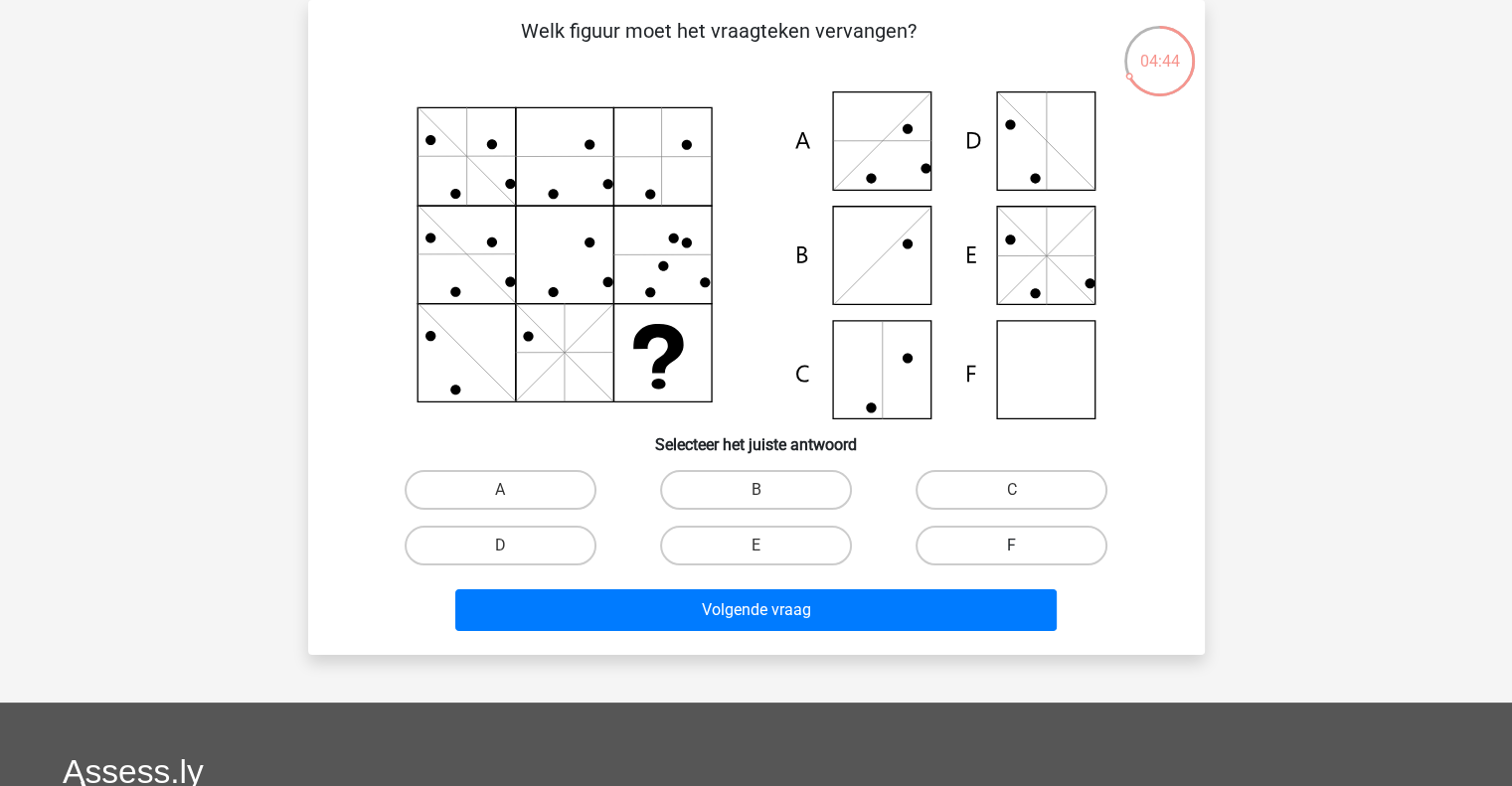 click on "F" at bounding box center (1018, 551) 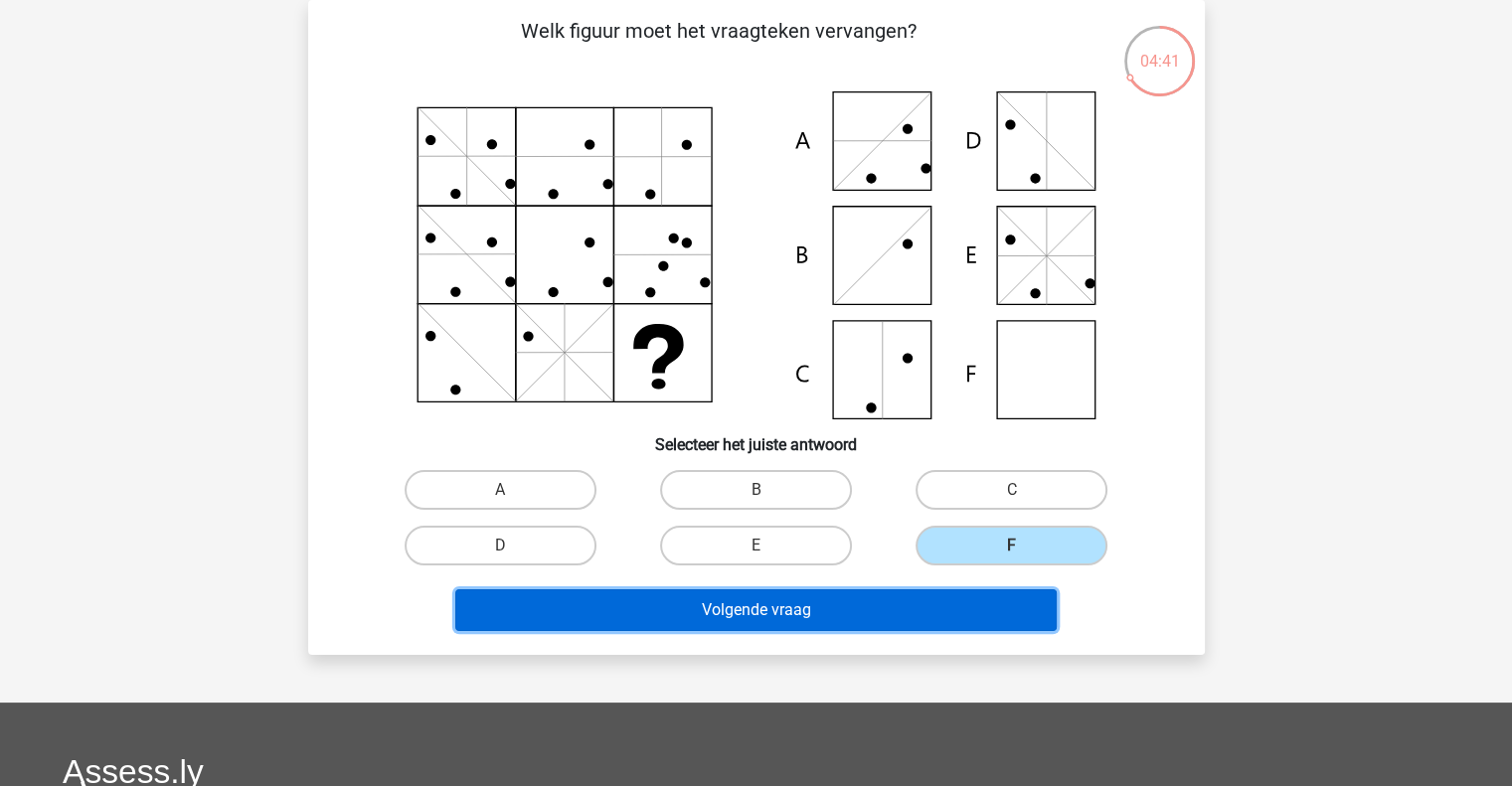 click on "Volgende vraag" at bounding box center [756, 610] 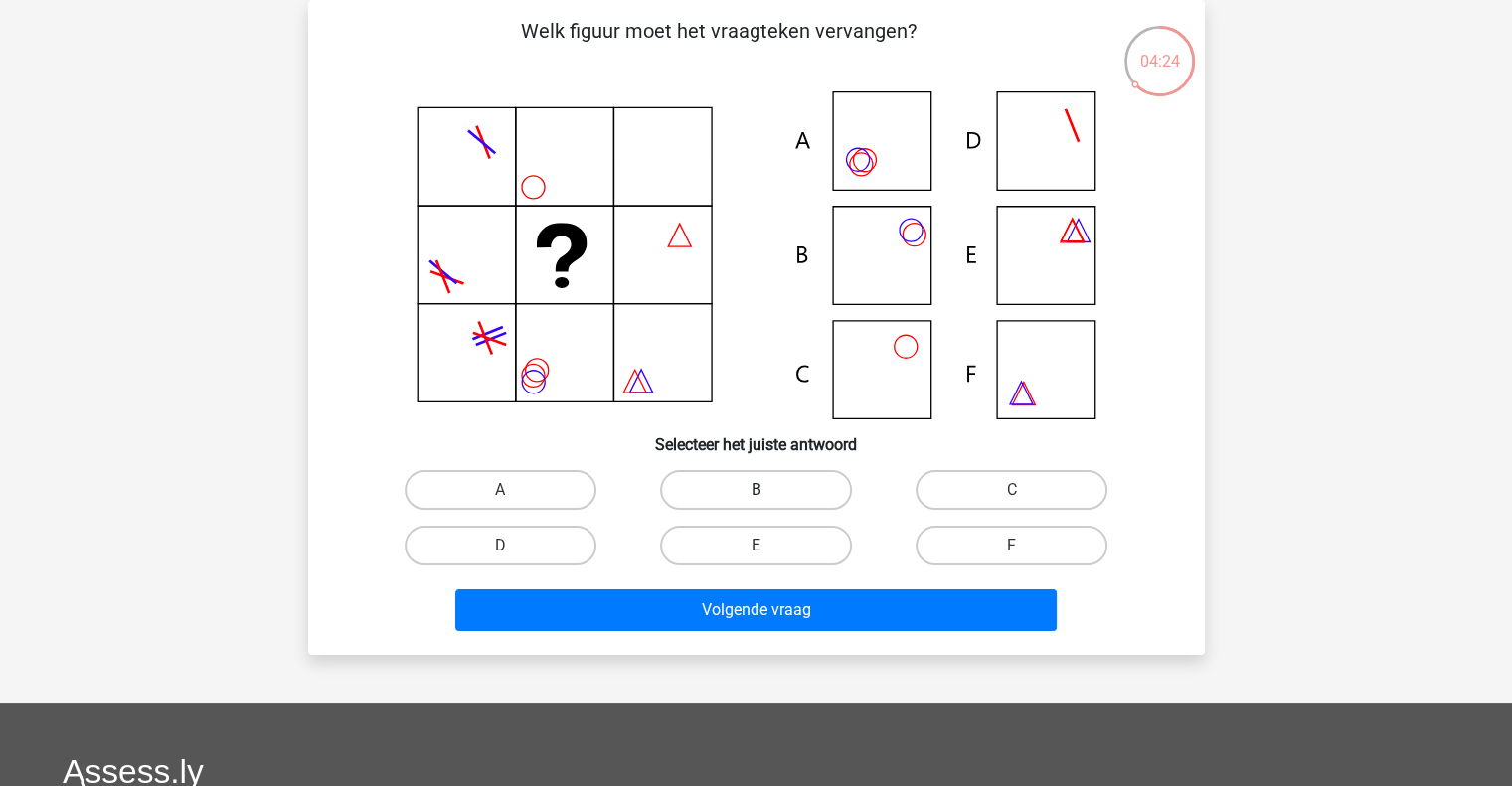 click on "B" at bounding box center (756, 490) 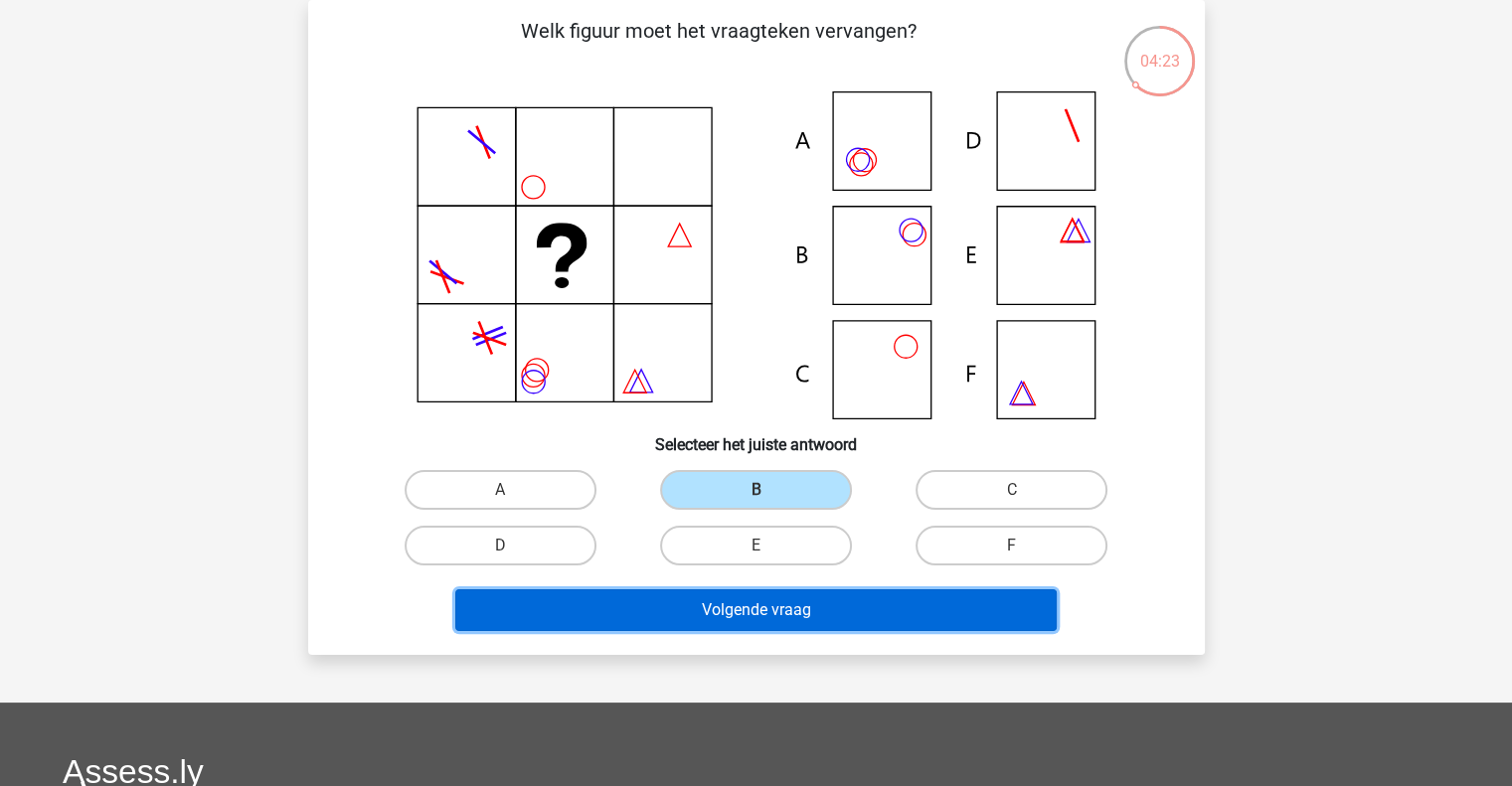 click on "Volgende vraag" at bounding box center (756, 610) 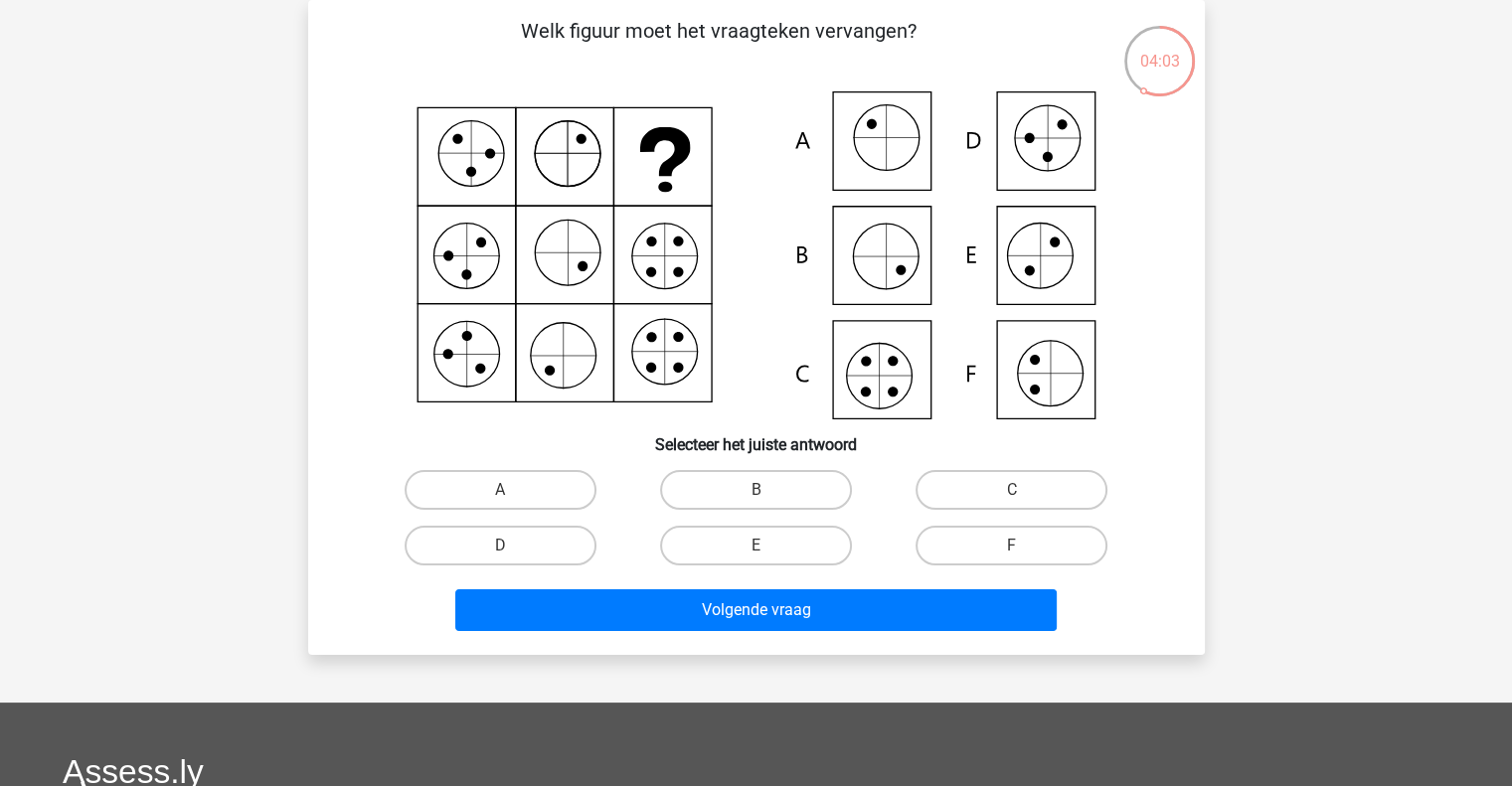 click on "C" at bounding box center [1011, 490] 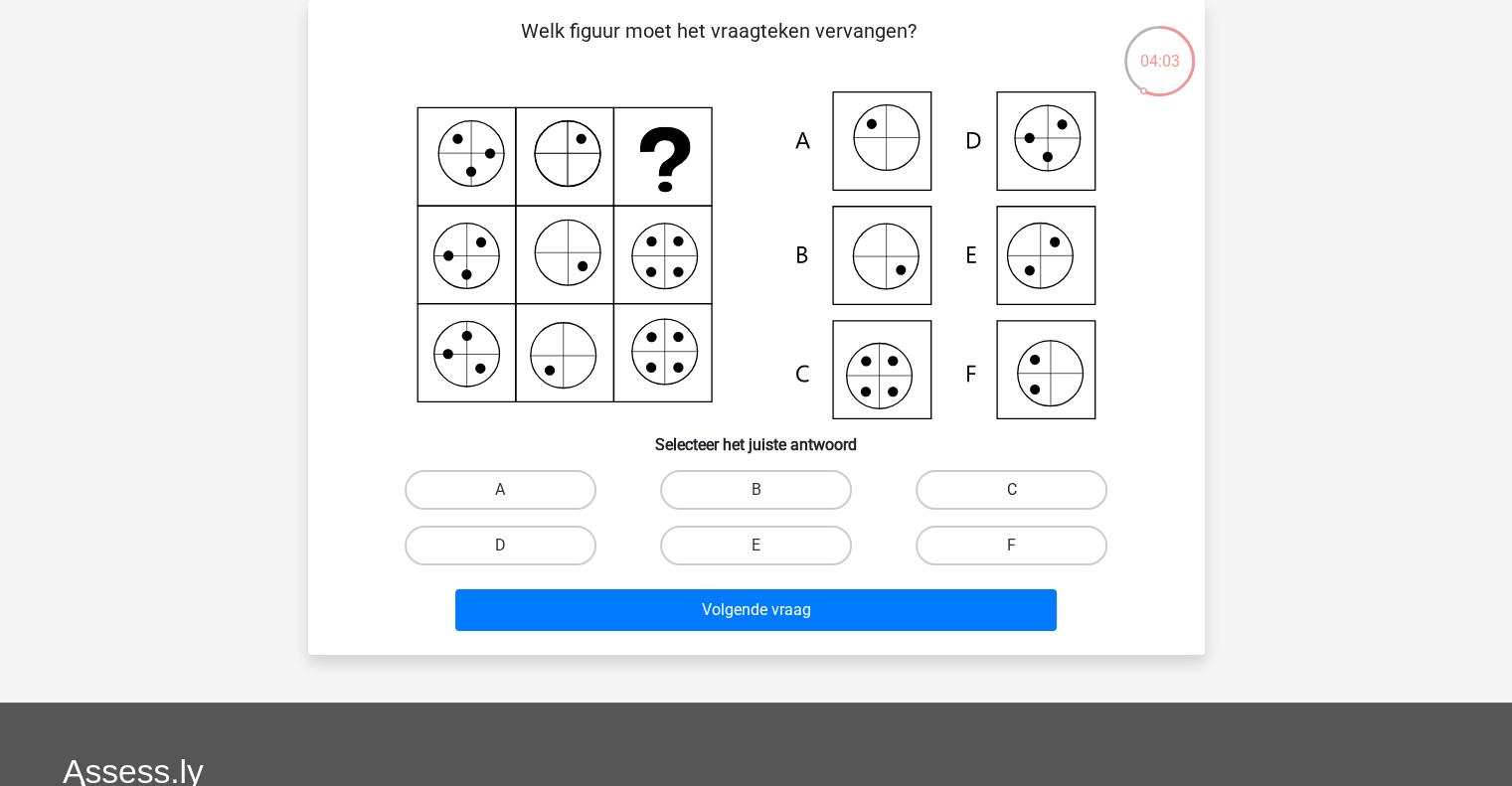 click on "C" at bounding box center (1018, 496) 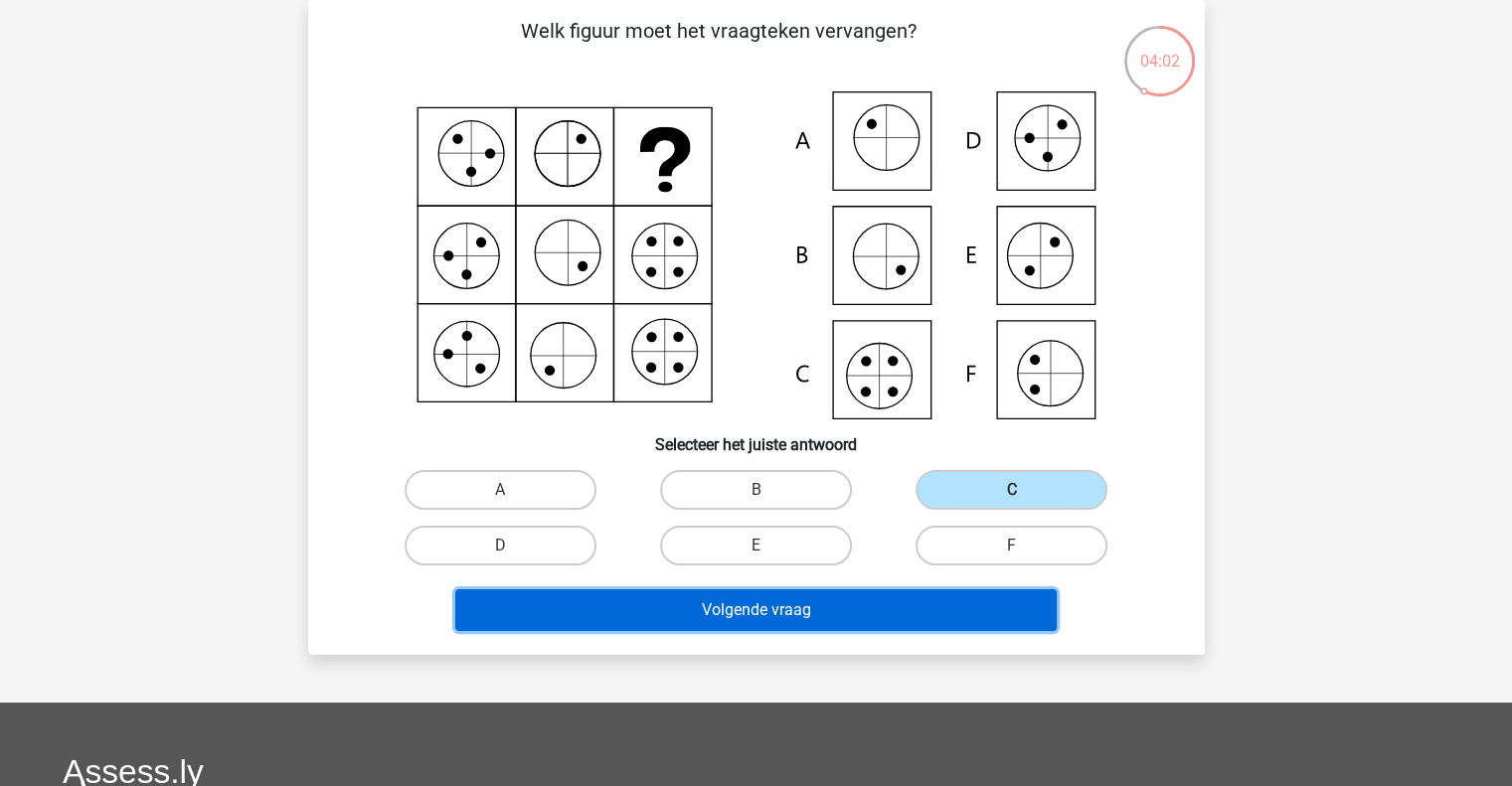 click on "Volgende vraag" at bounding box center [756, 610] 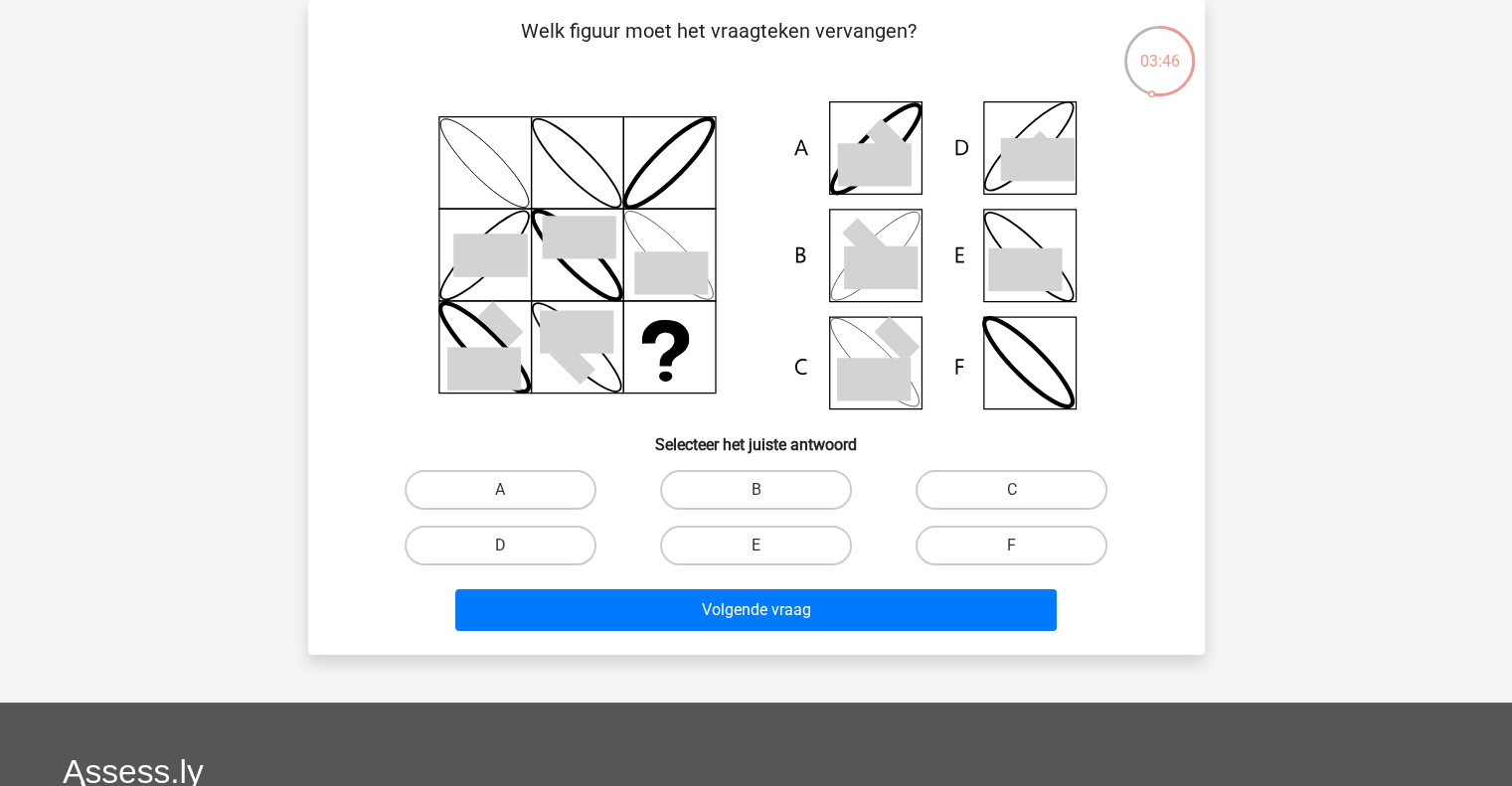 click on "B" at bounding box center (756, 490) 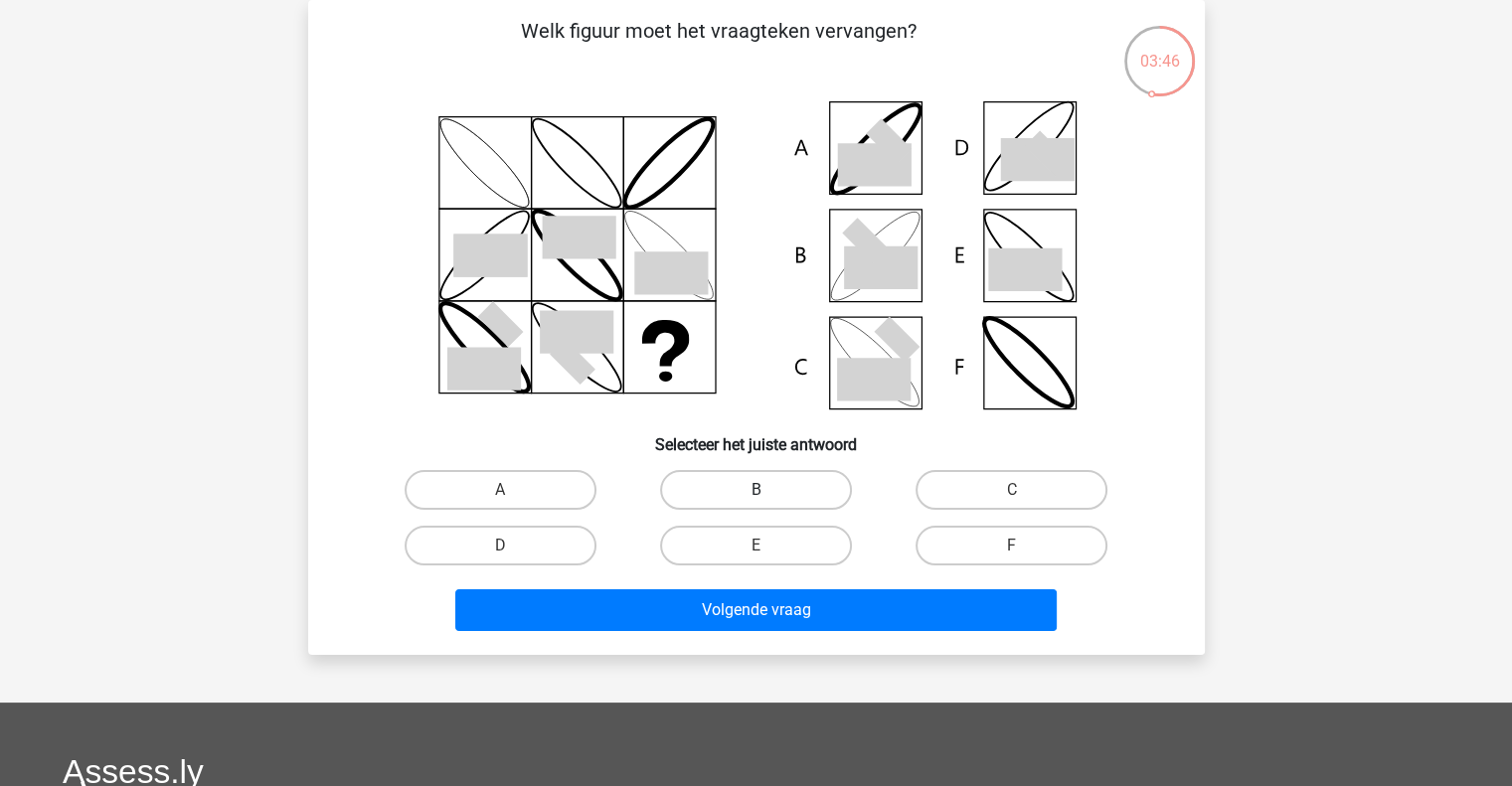 click on "B" at bounding box center [761, 496] 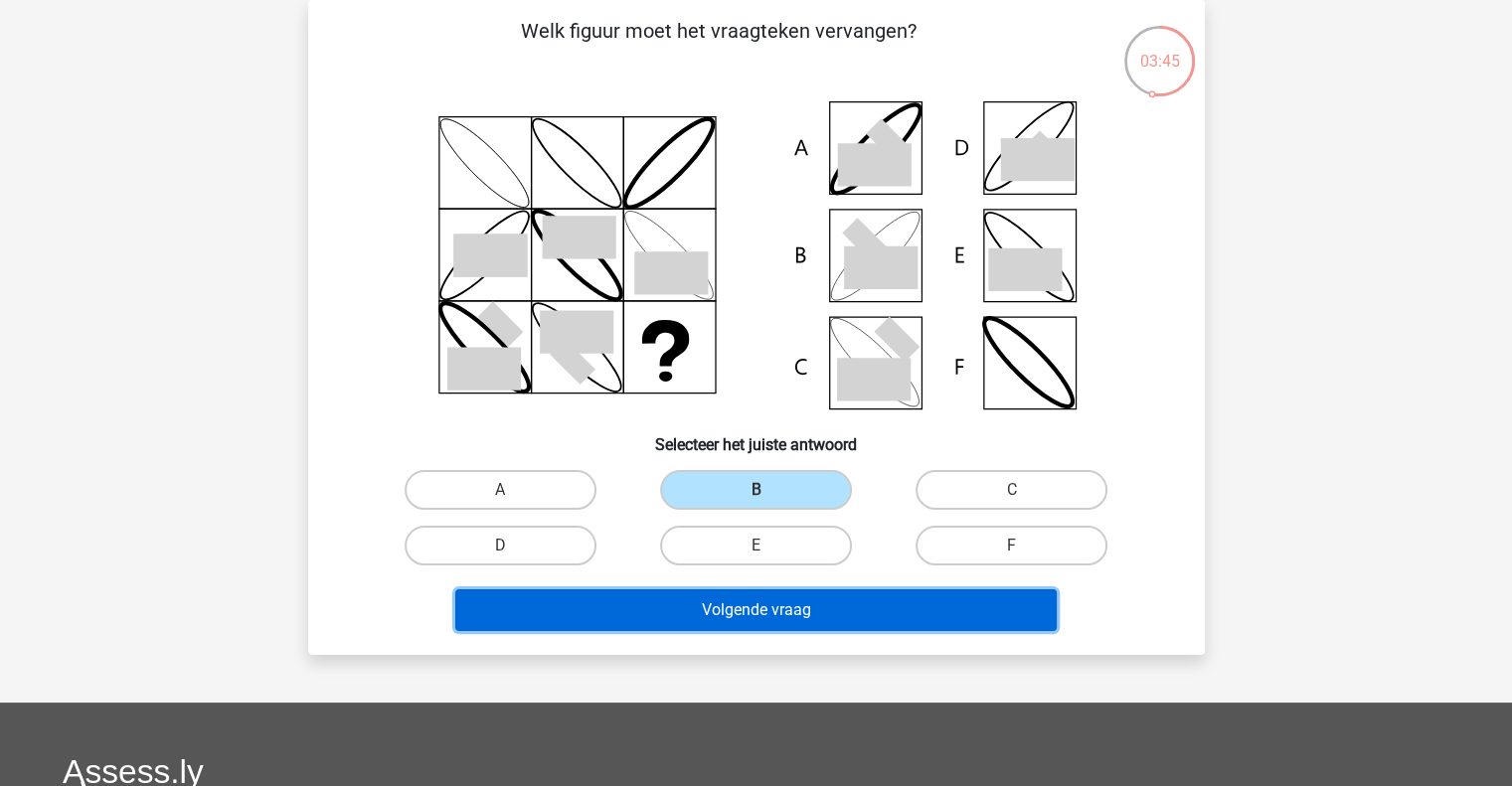 click on "Volgende vraag" at bounding box center [756, 610] 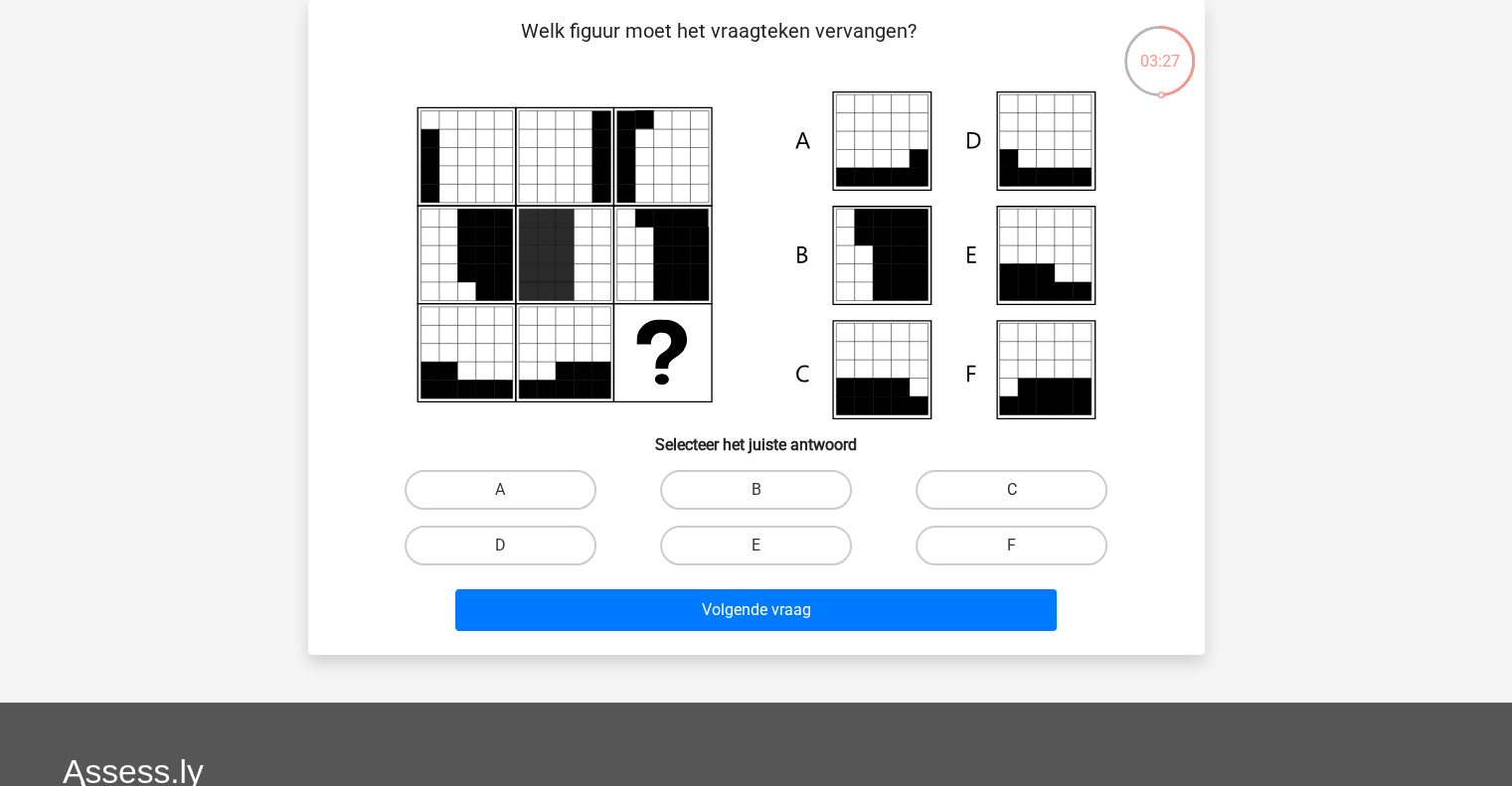 click on "C" at bounding box center (1011, 490) 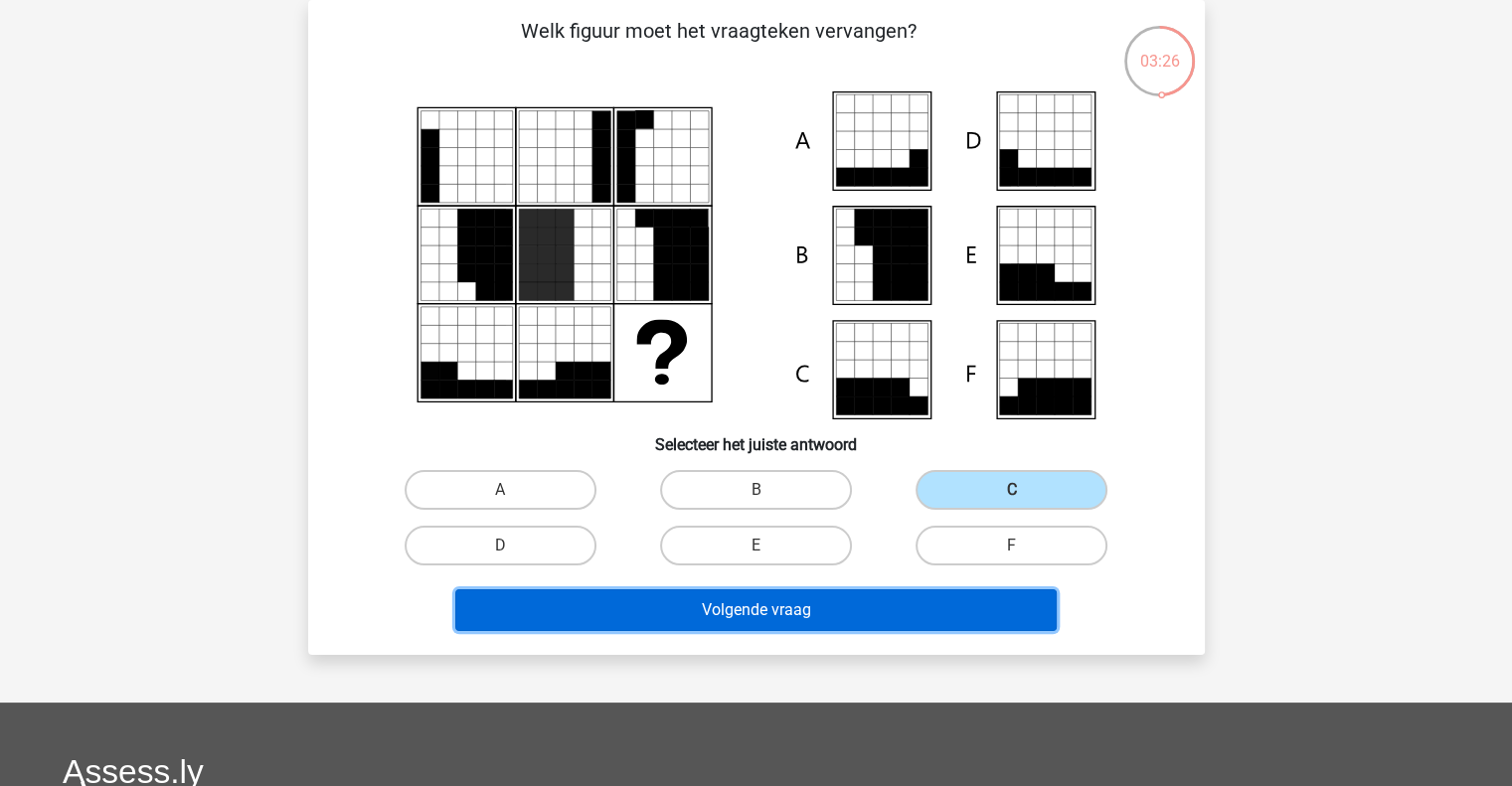 click on "Volgende vraag" at bounding box center [756, 610] 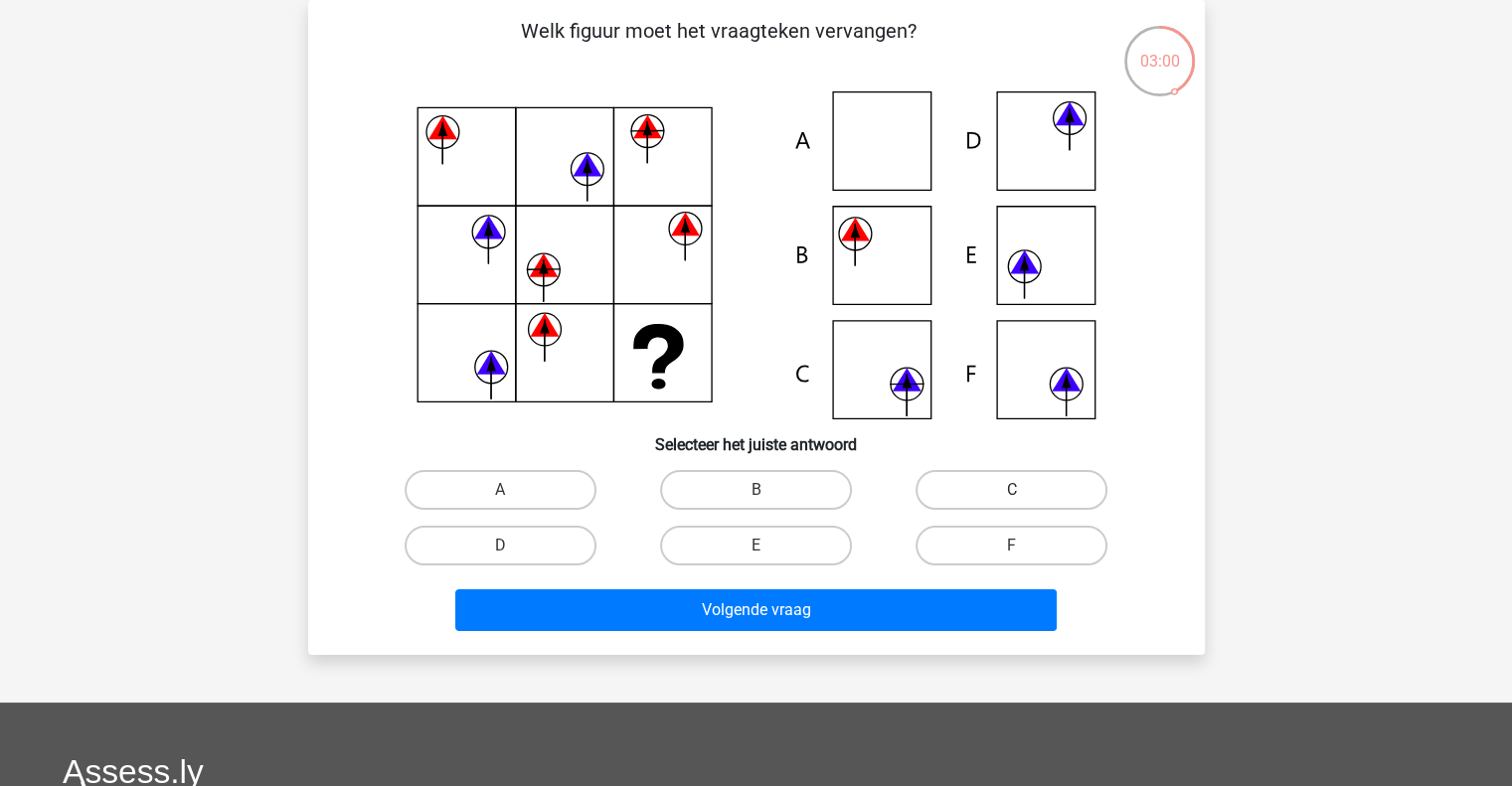 click on "C" at bounding box center [1011, 490] 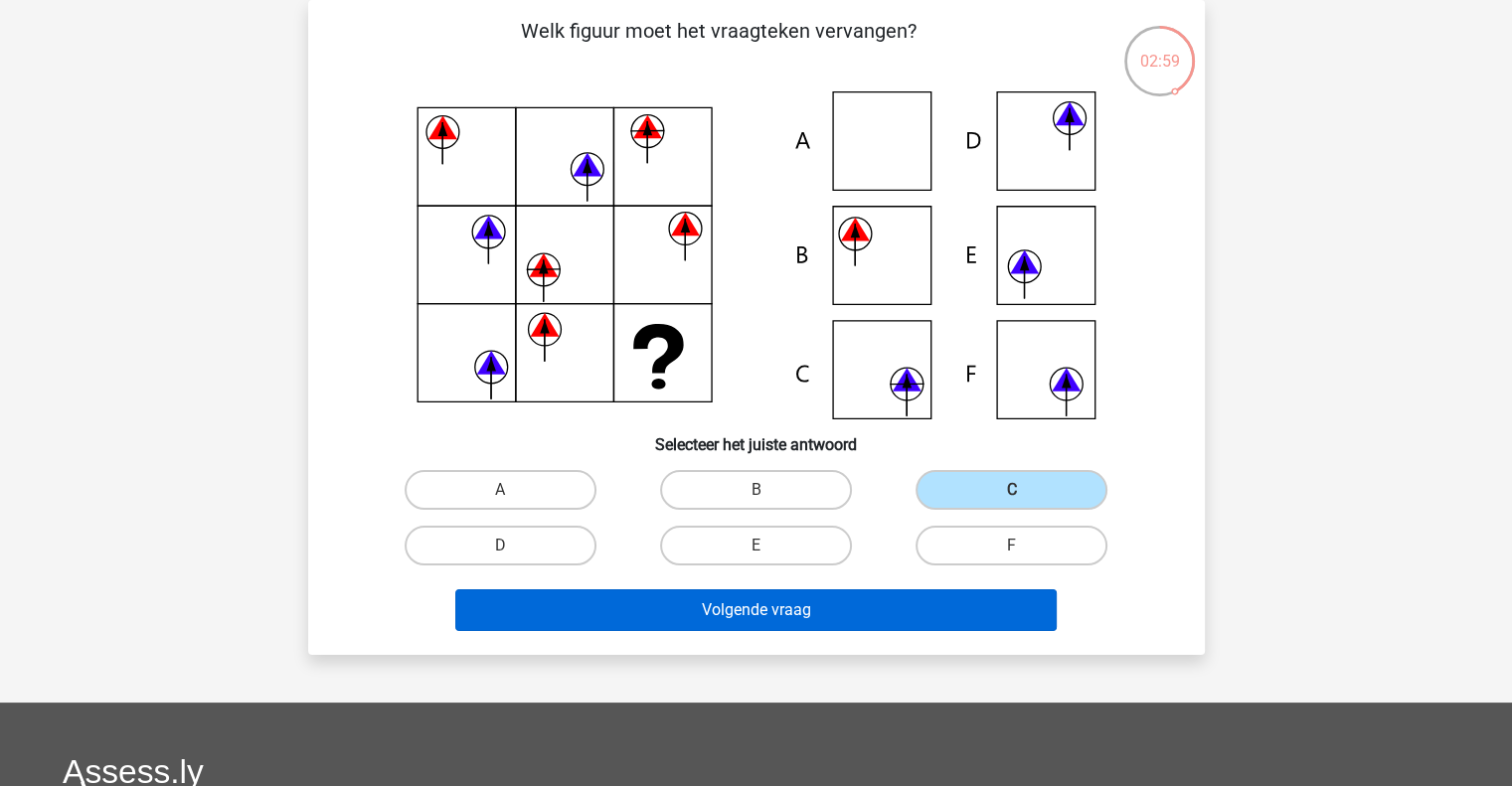 click on "Volgende vraag" at bounding box center (756, 610) 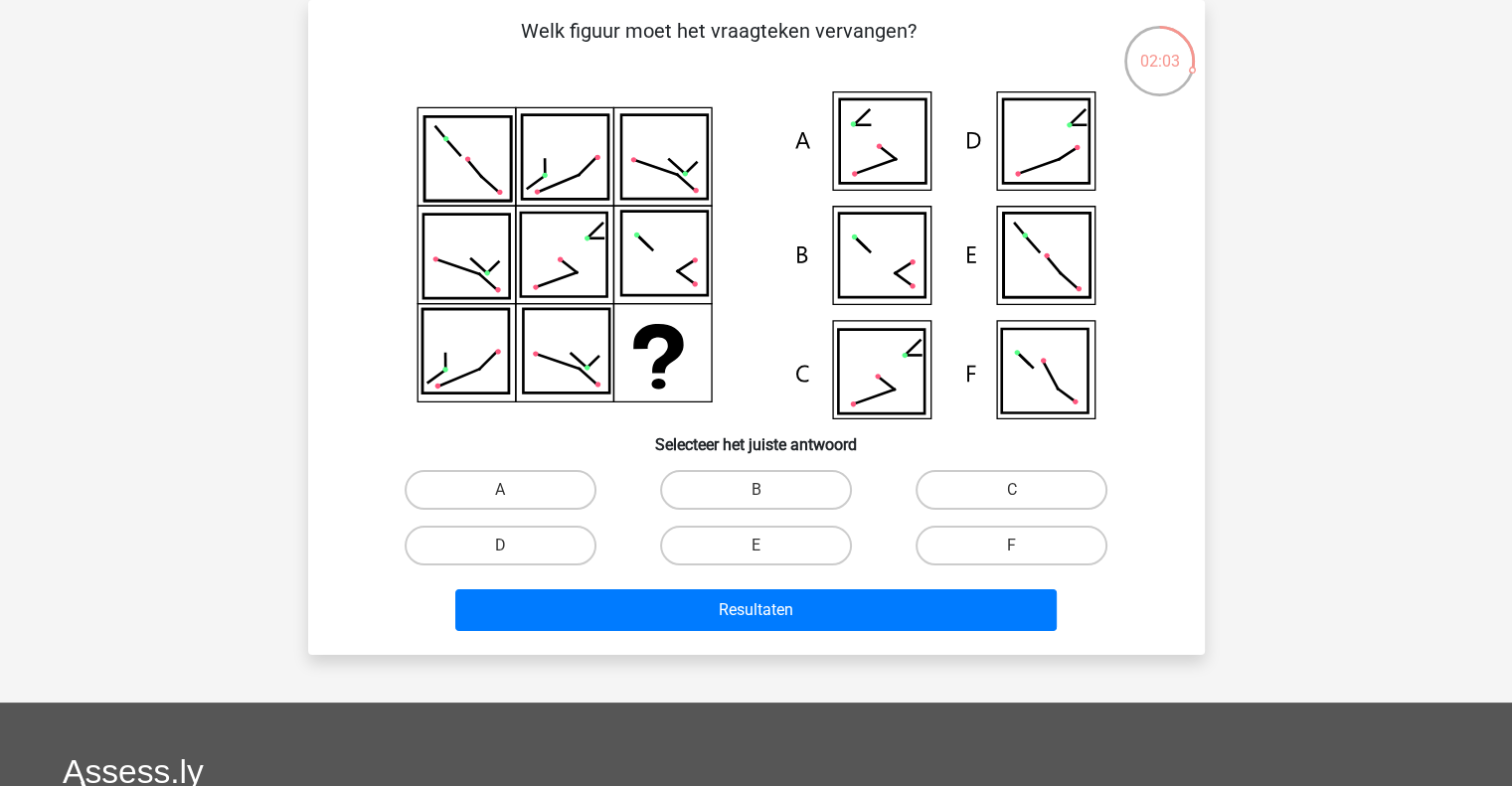 click on "C" at bounding box center (1011, 490) 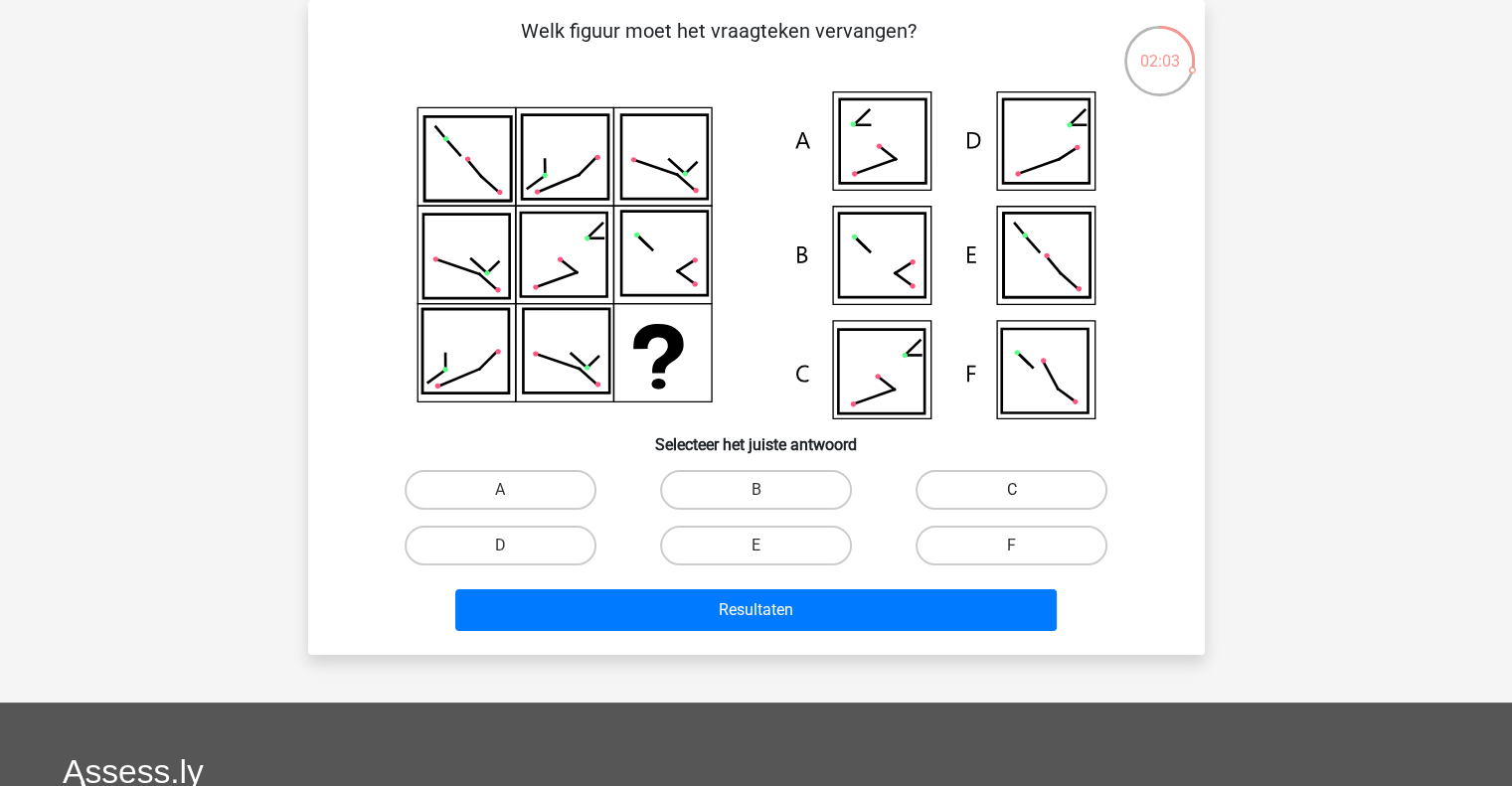 click on "C" at bounding box center (1018, 496) 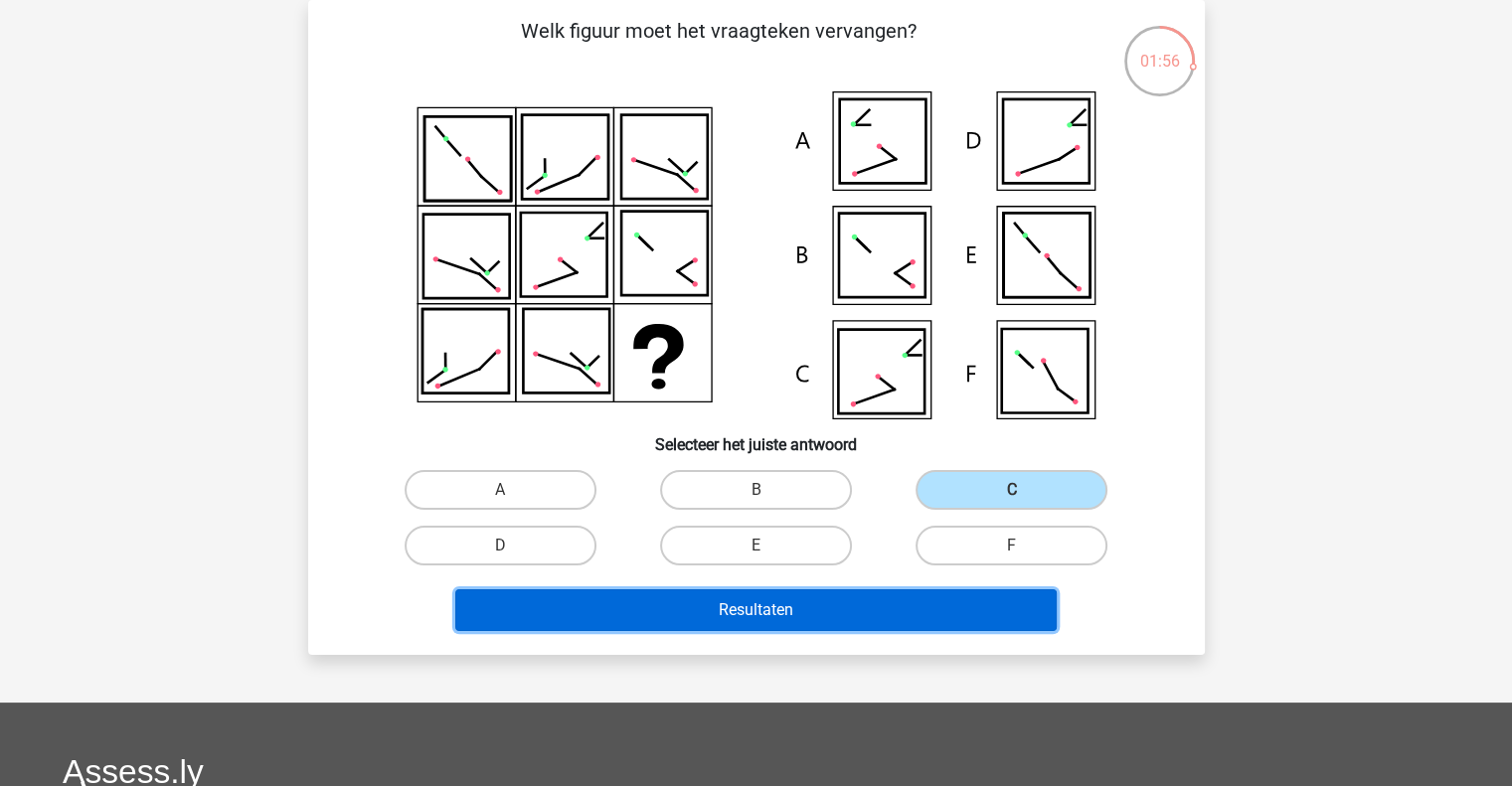 click on "Resultaten" at bounding box center (756, 610) 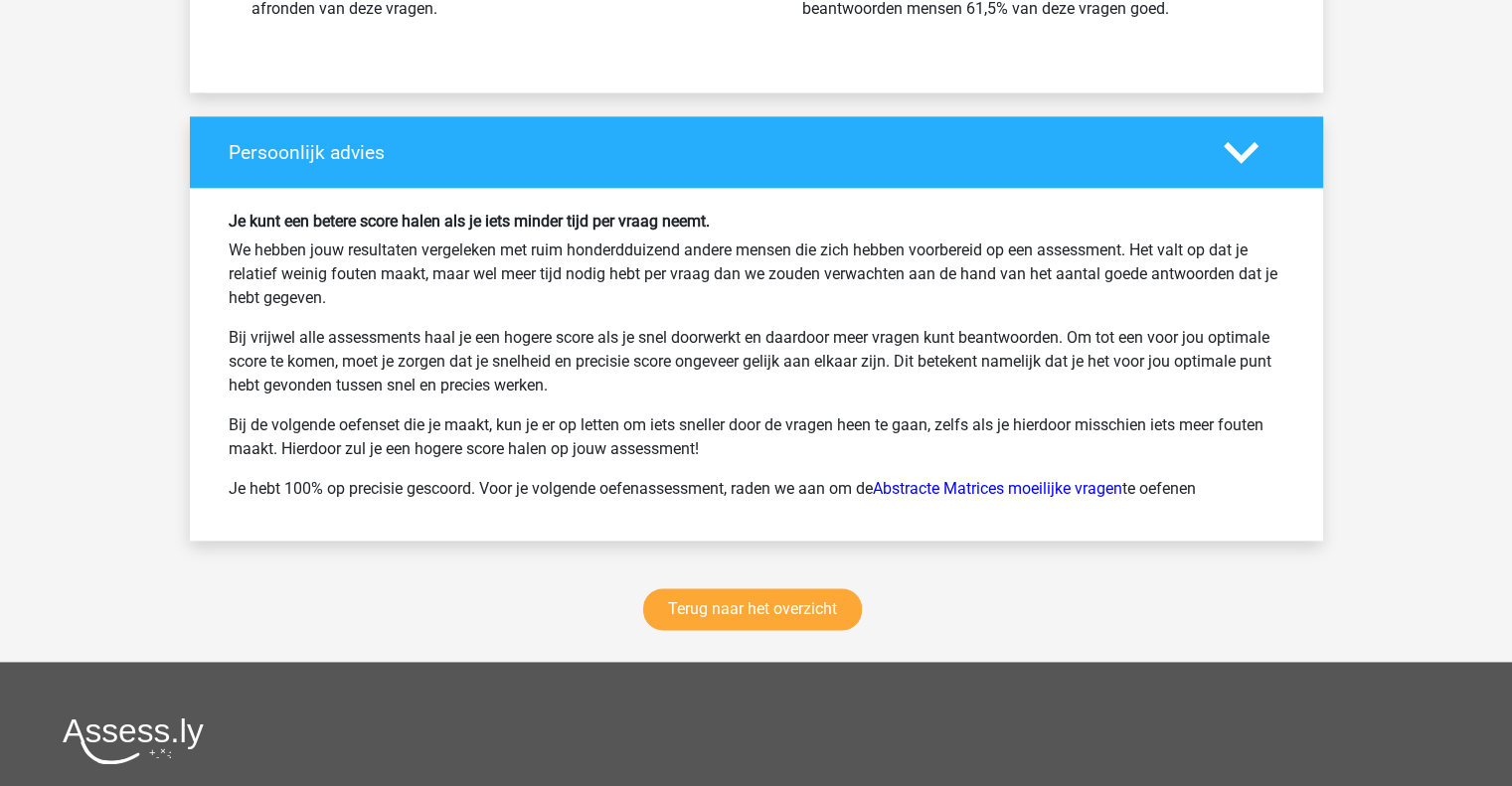 scroll, scrollTop: 2480, scrollLeft: 0, axis: vertical 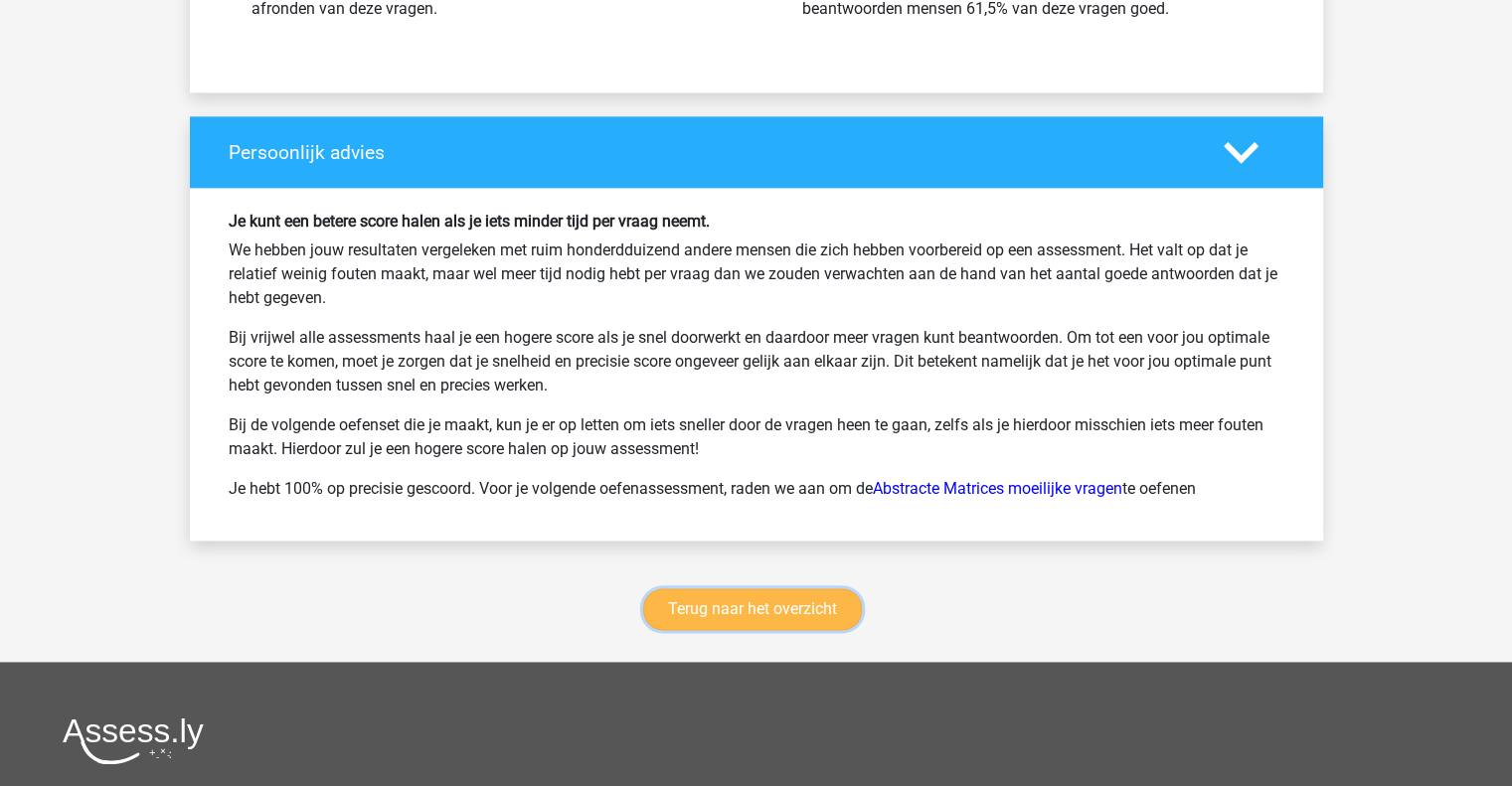 click on "Terug naar het overzicht" at bounding box center (753, 609) 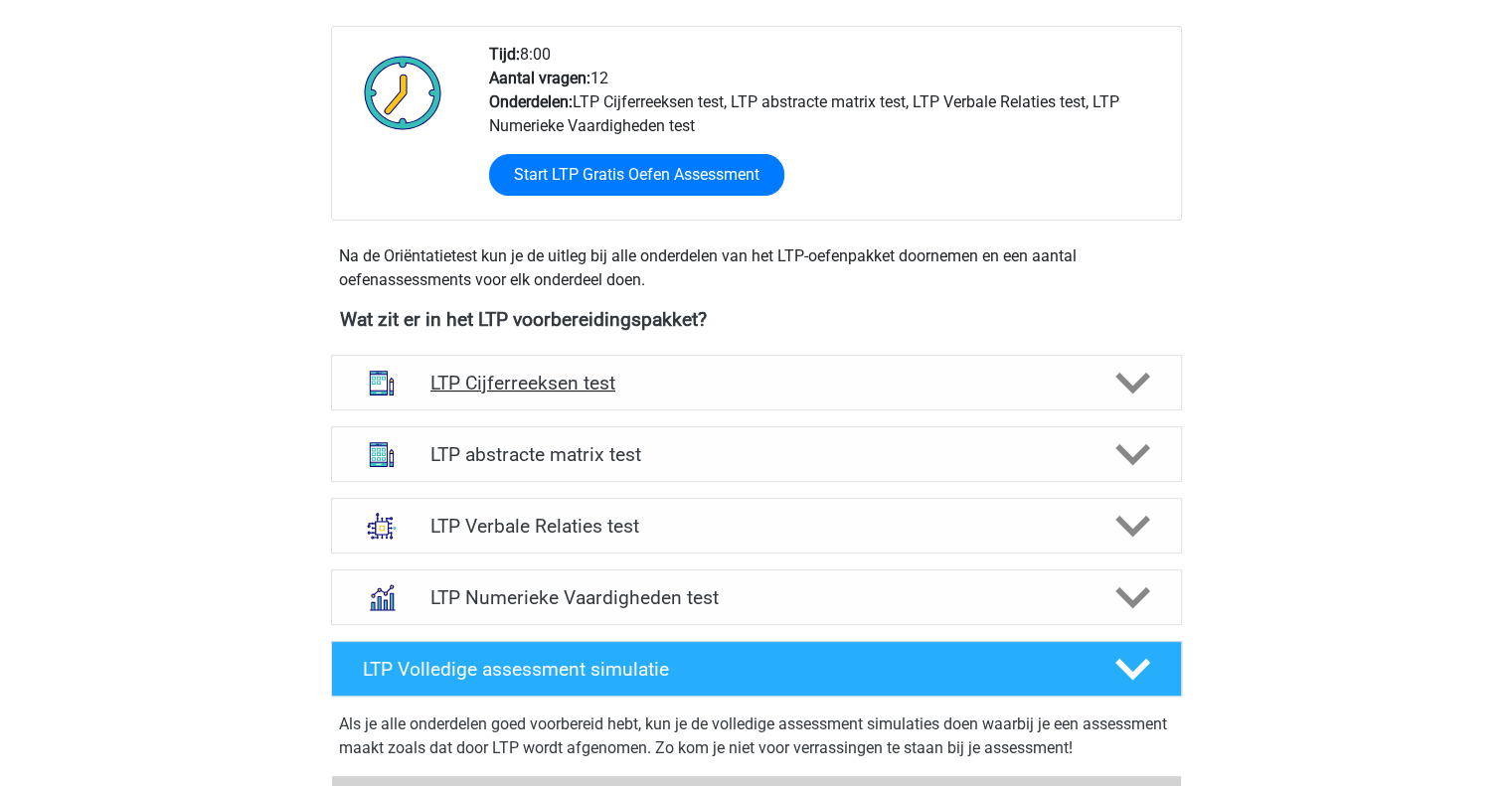 scroll, scrollTop: 493, scrollLeft: 0, axis: vertical 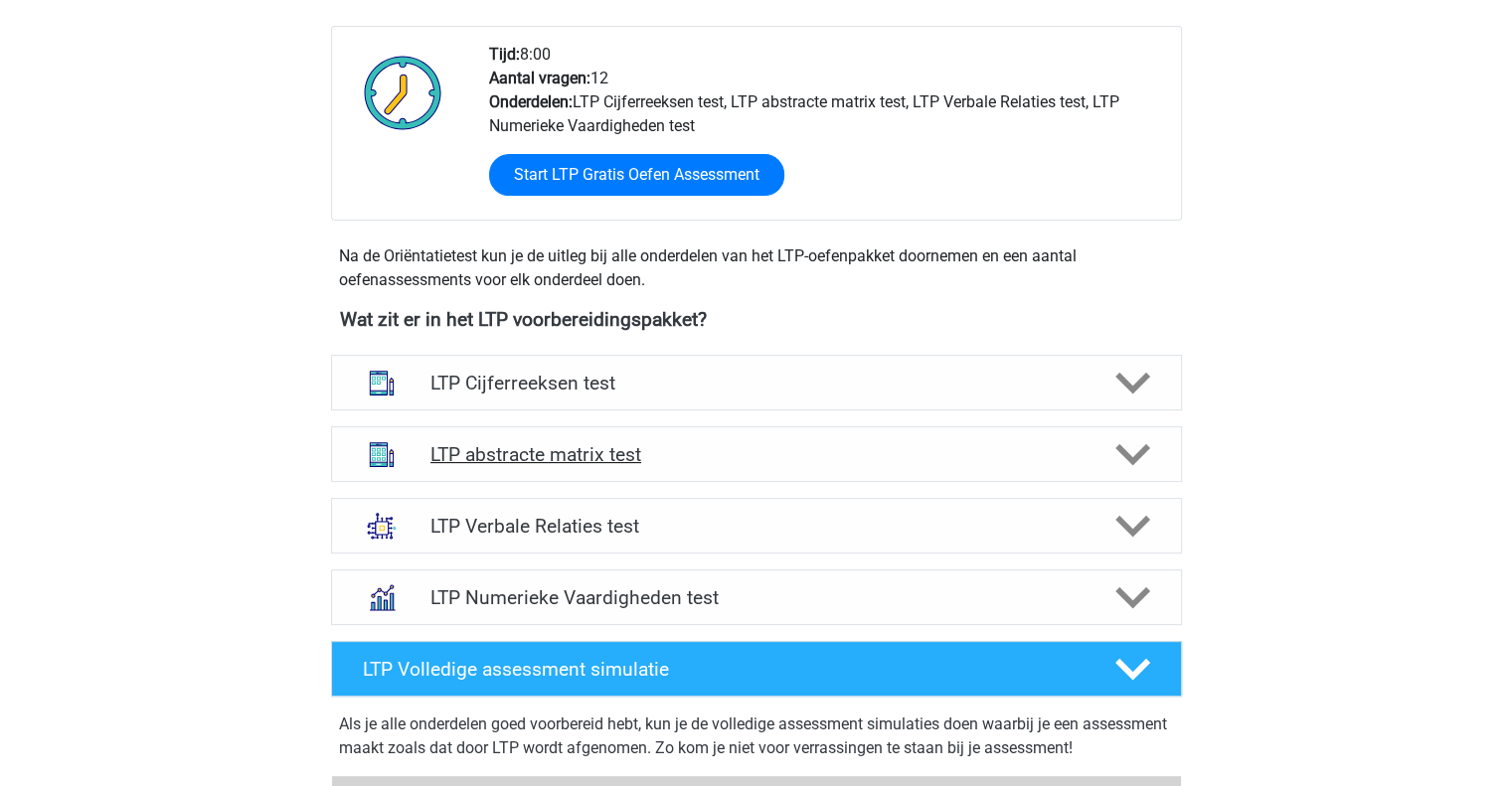 click on "LTP abstracte matrix test" at bounding box center [756, 454] 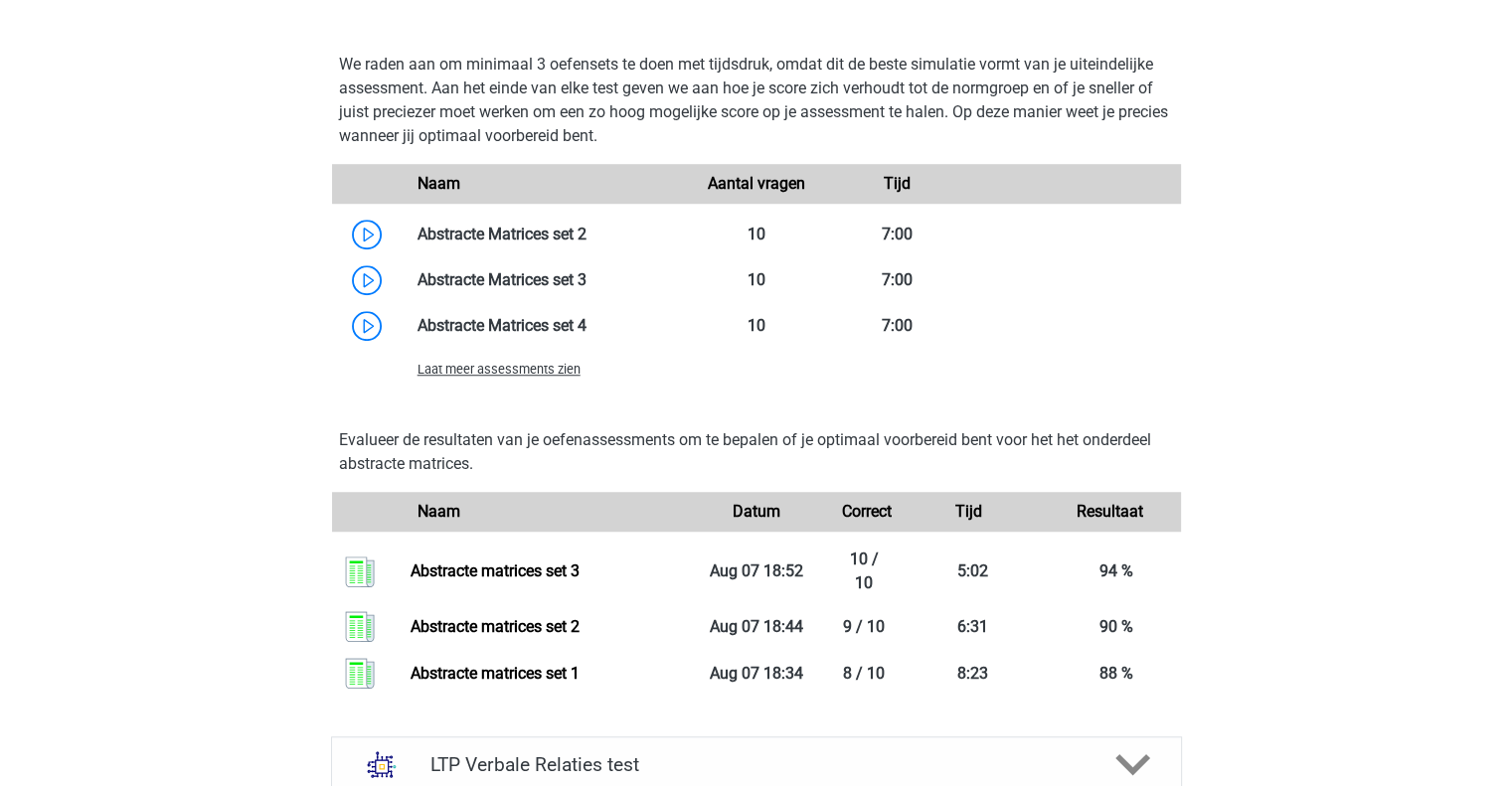 scroll, scrollTop: 1517, scrollLeft: 0, axis: vertical 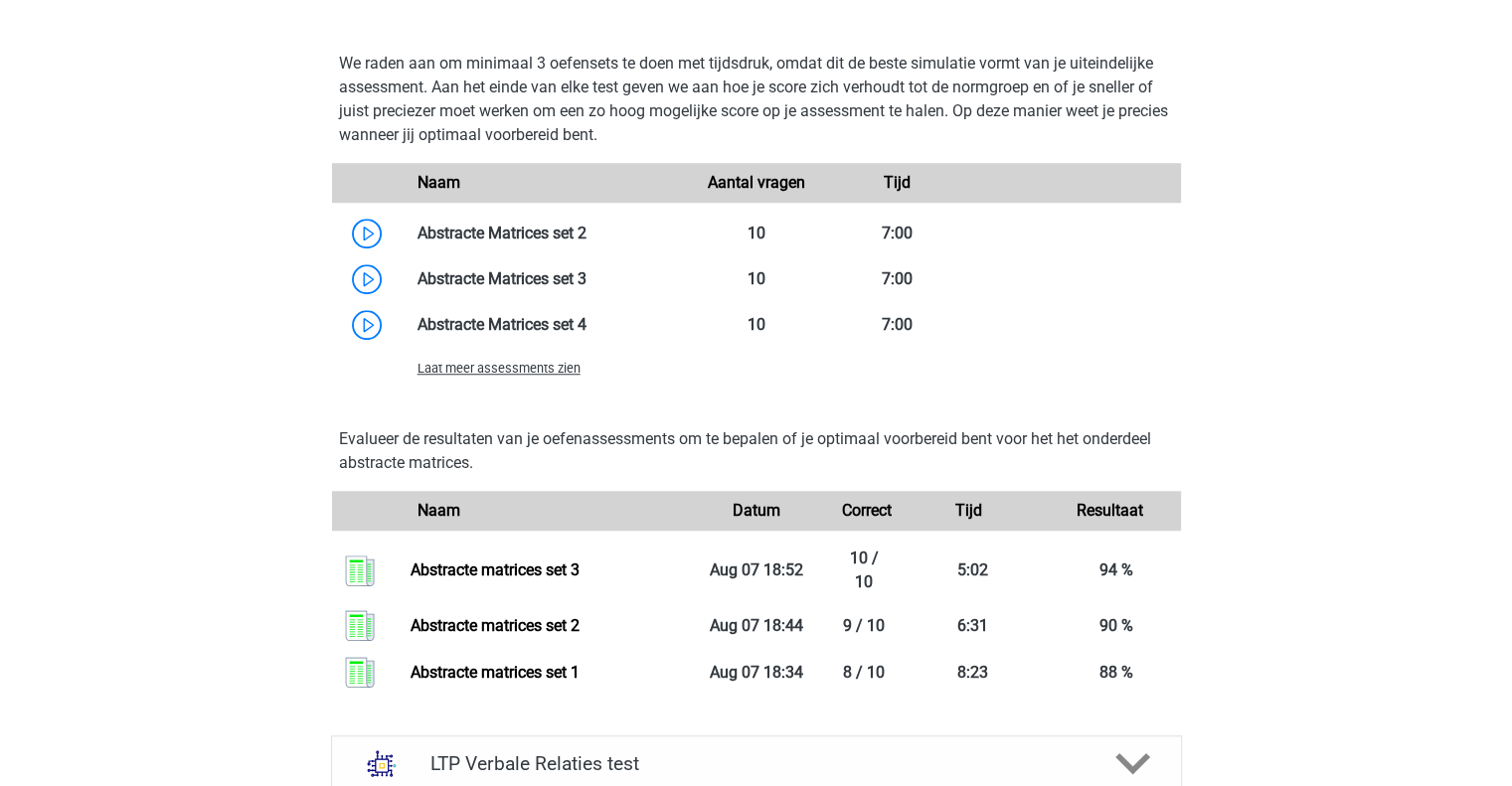 click on "Laat meer assessments zien" at bounding box center [499, 368] 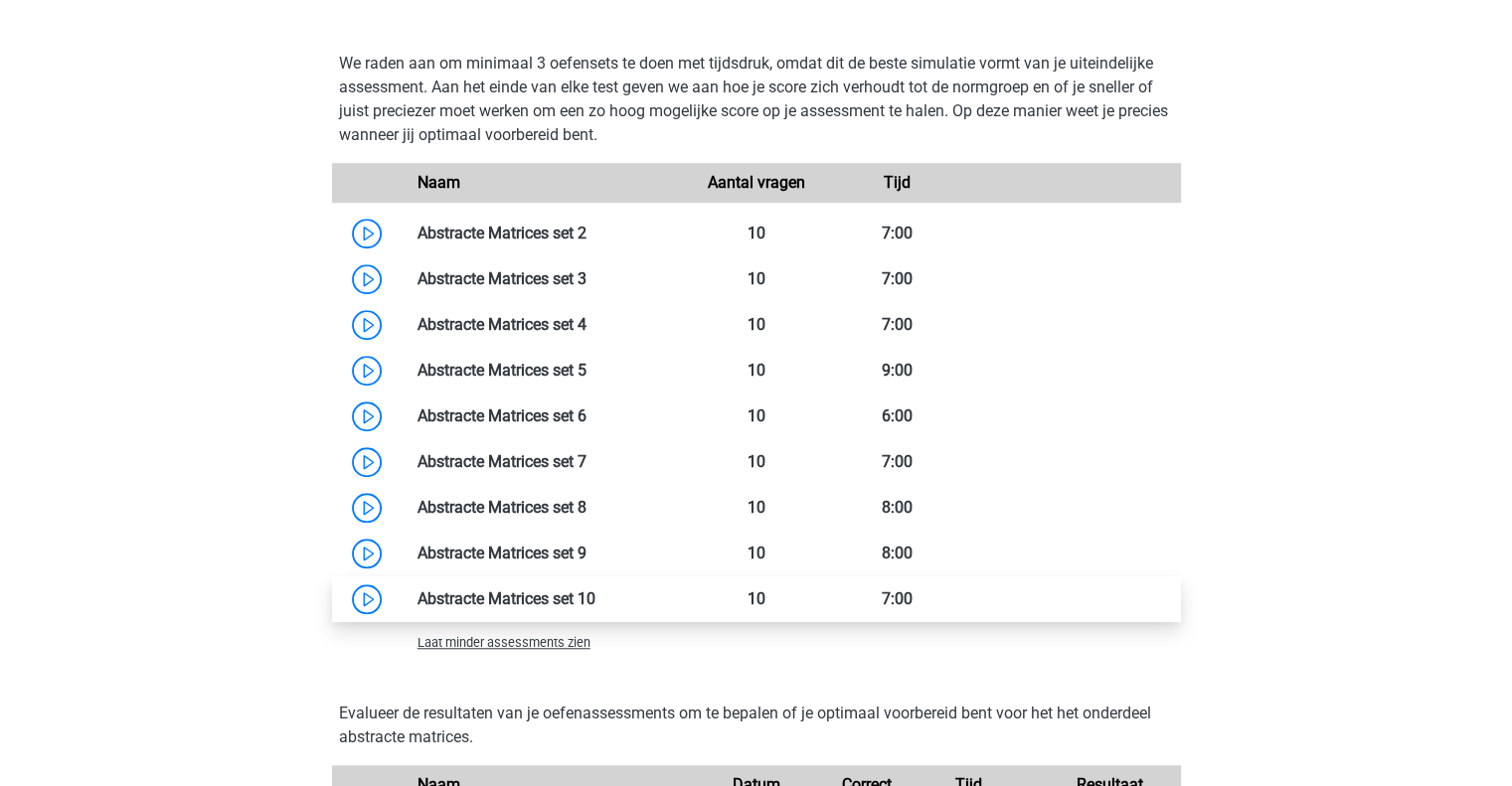 click at bounding box center [595, 598] 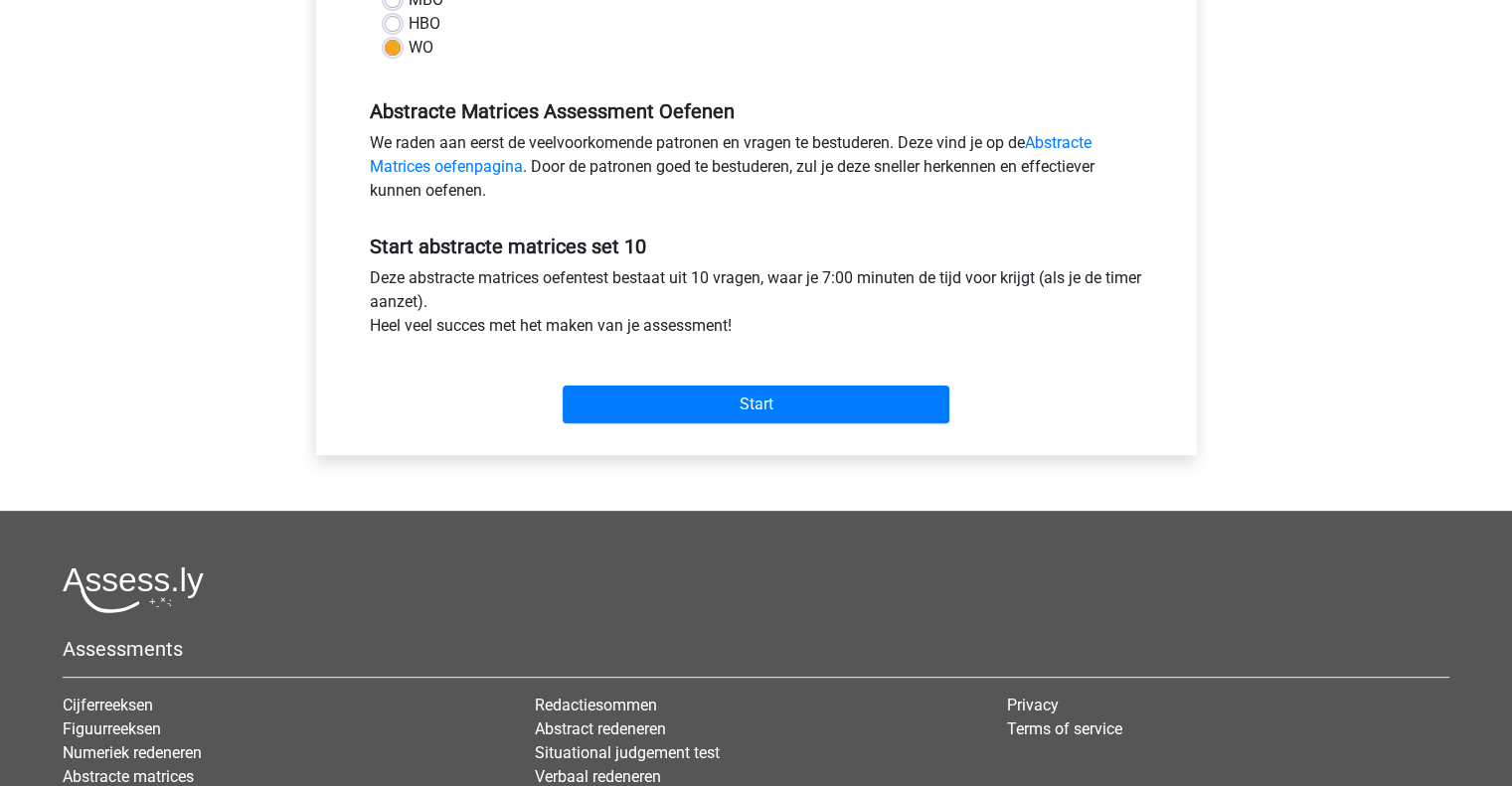 scroll, scrollTop: 528, scrollLeft: 0, axis: vertical 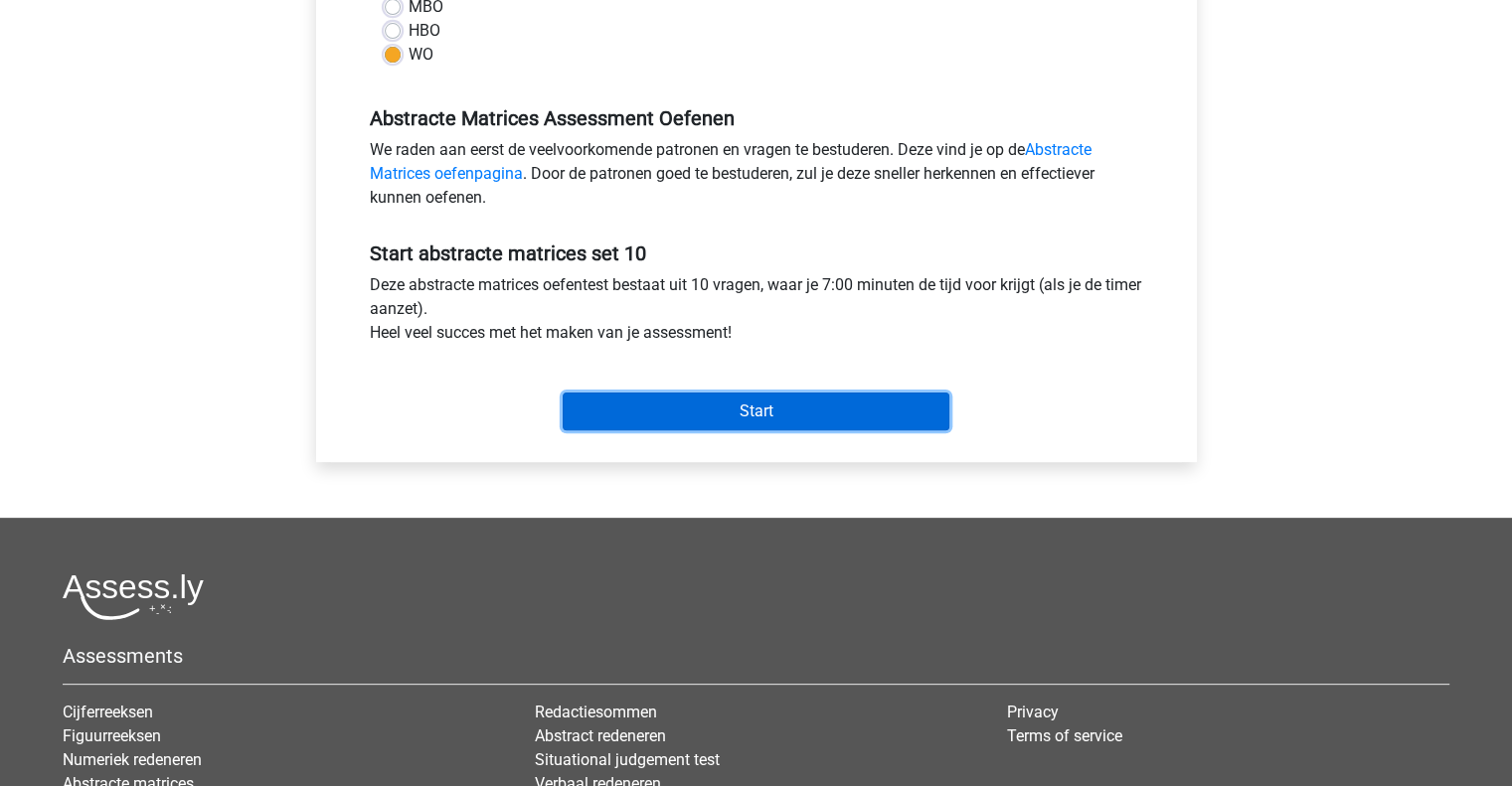 click on "Start" at bounding box center (756, 411) 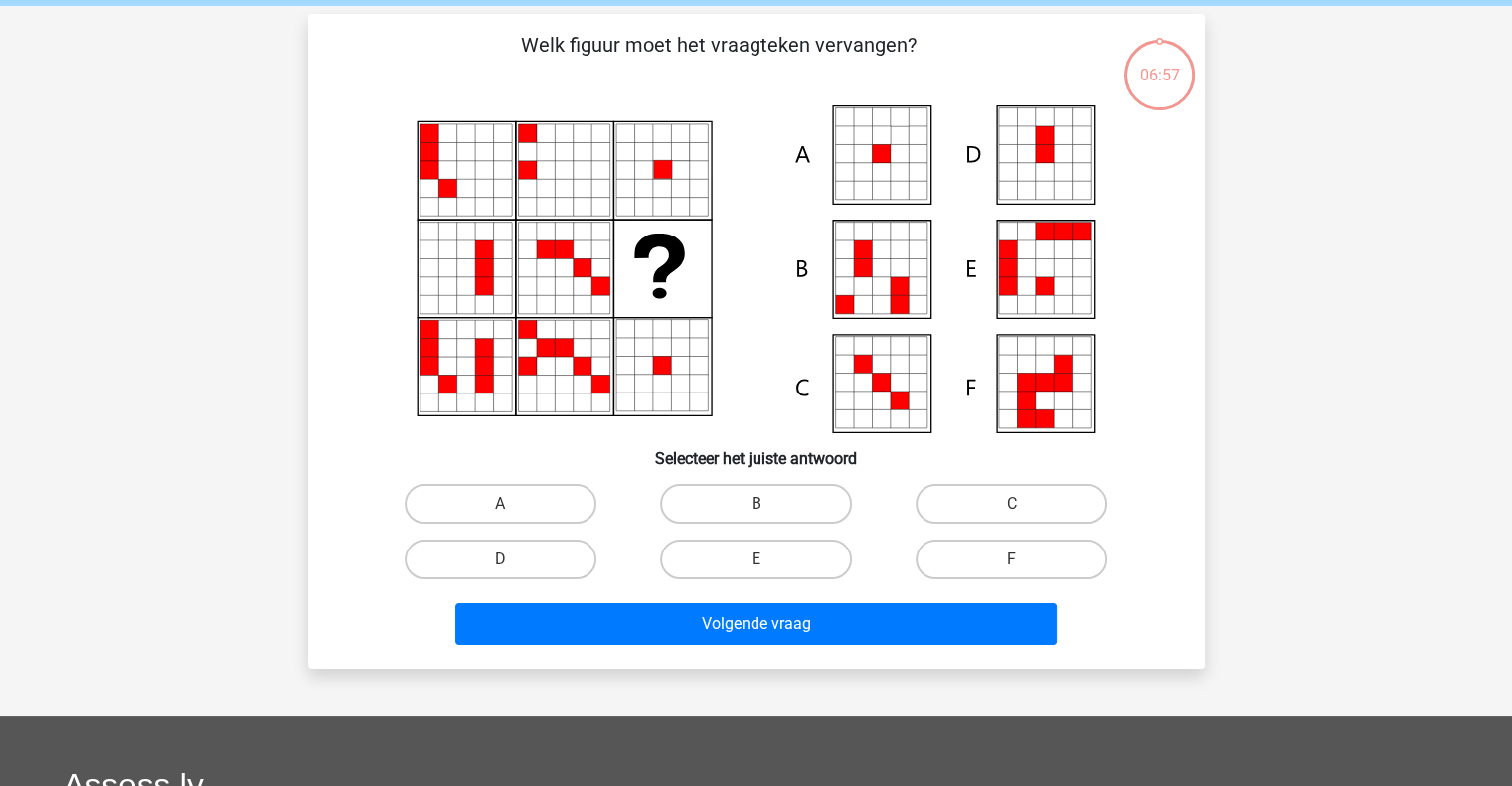 scroll, scrollTop: 79, scrollLeft: 0, axis: vertical 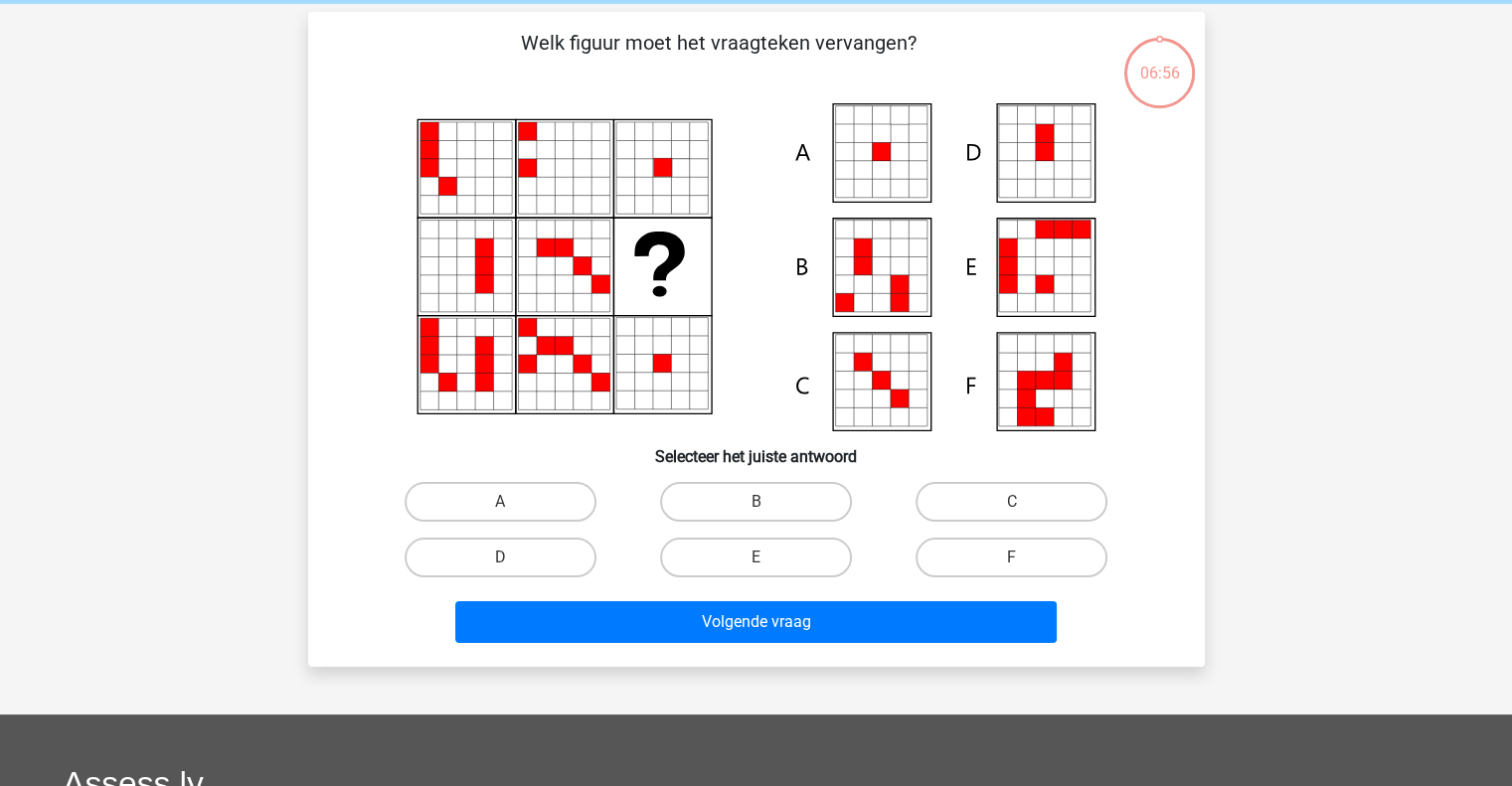 click on "luuk
ltmoonen@gmail.com
Nederlands
English" at bounding box center [756, 579] 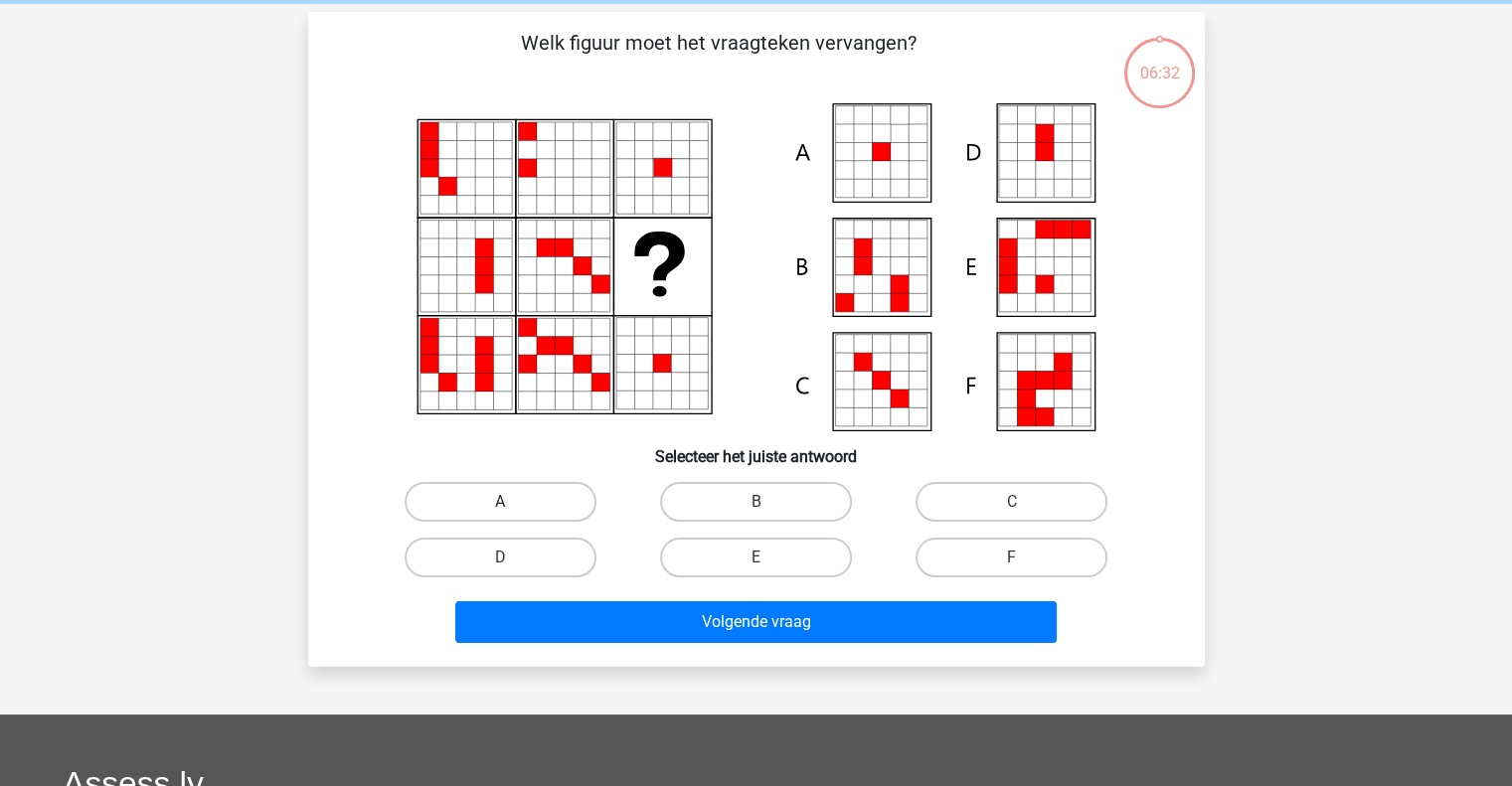 click on "A" at bounding box center [500, 502] 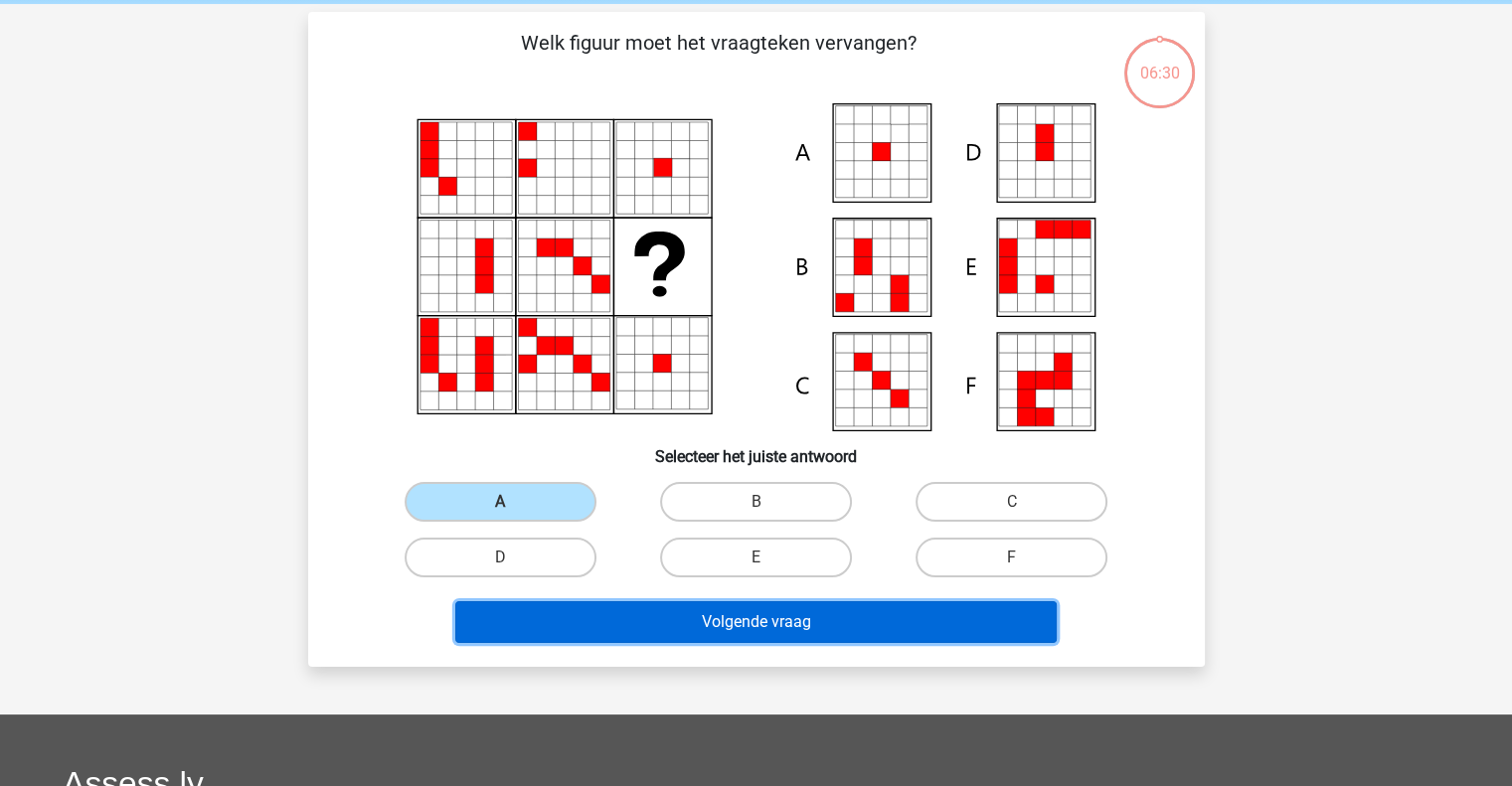 click on "Volgende vraag" at bounding box center [756, 622] 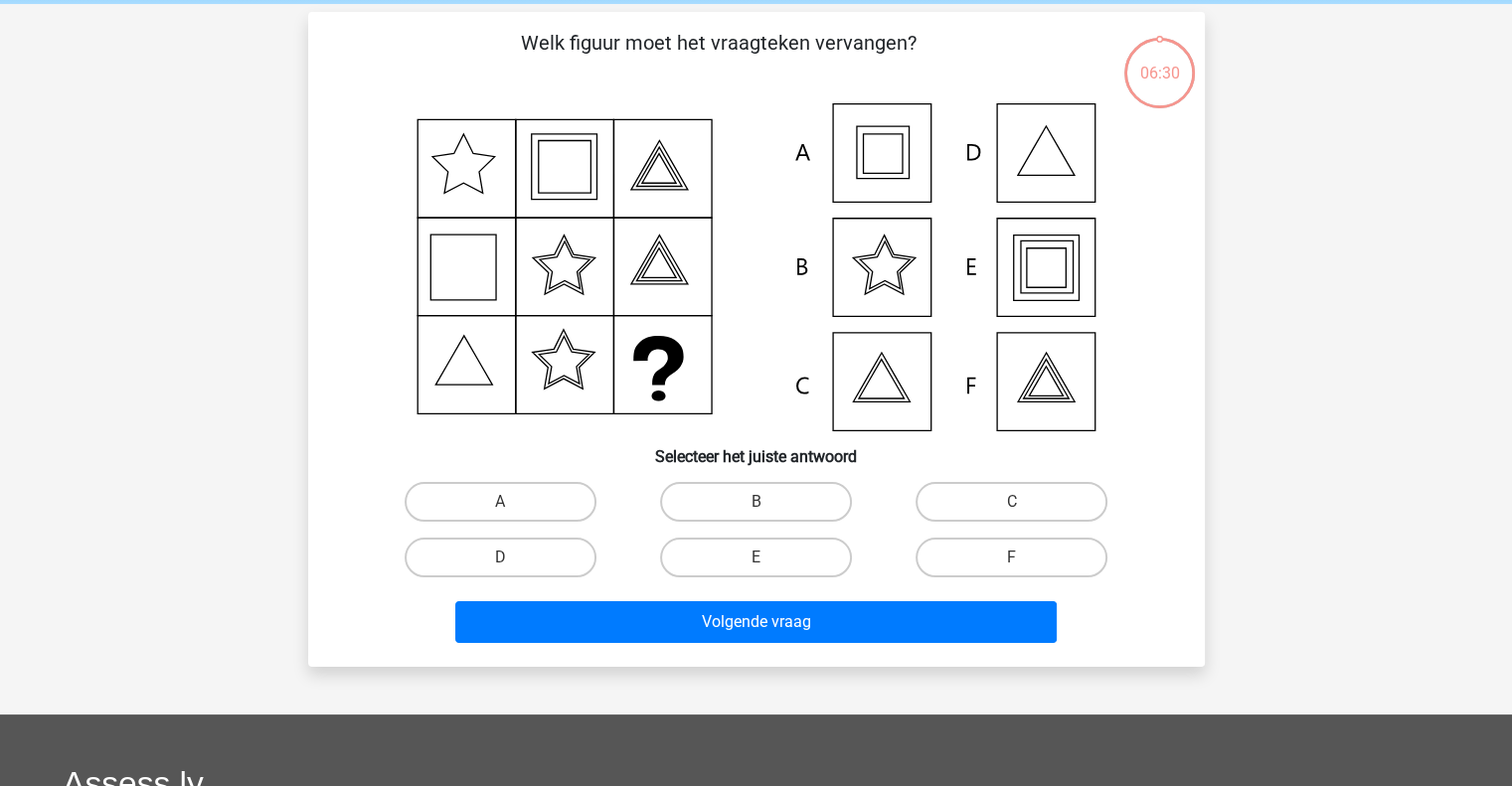 scroll, scrollTop: 91, scrollLeft: 0, axis: vertical 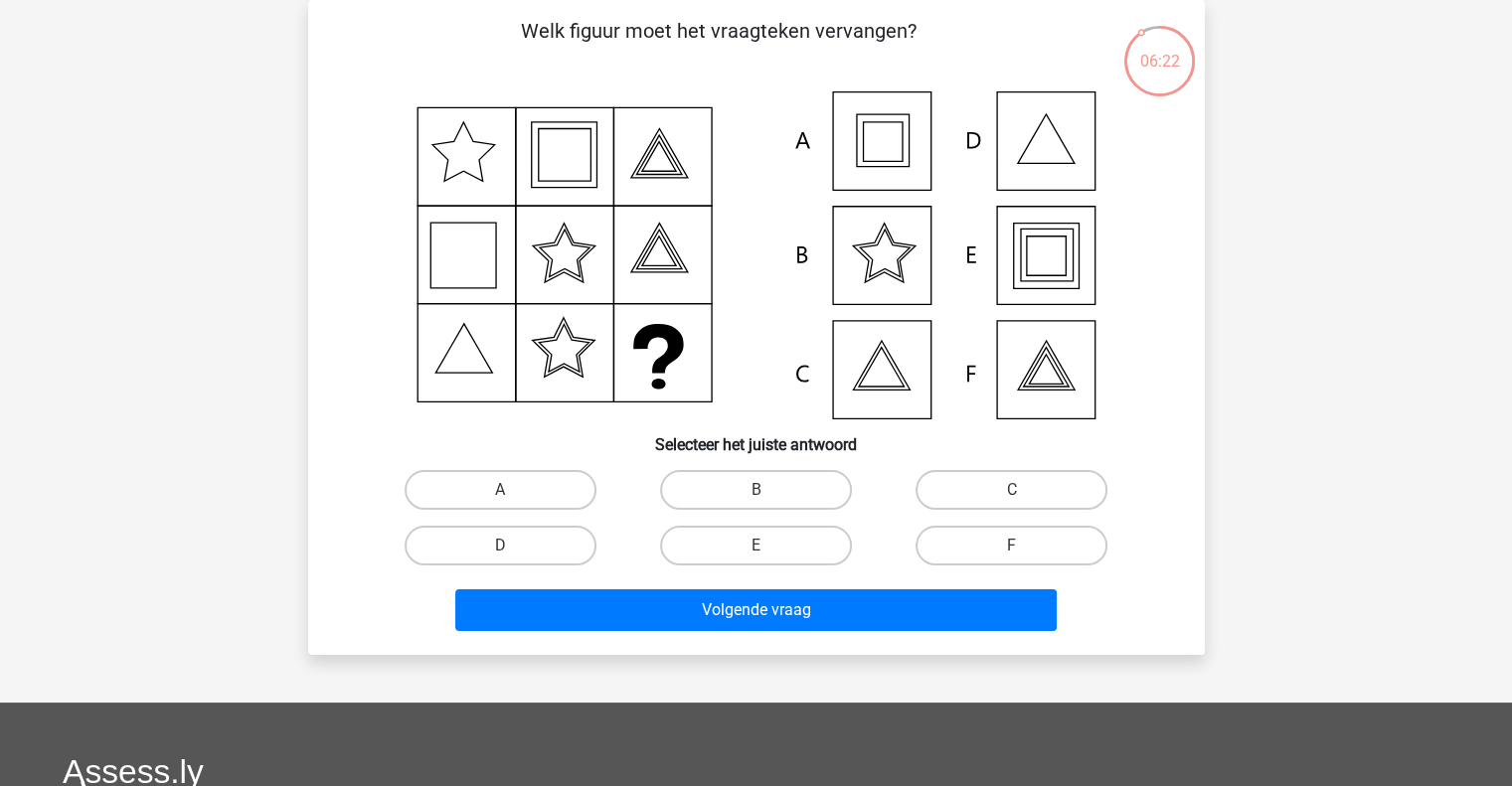 click on "F" at bounding box center (1011, 546) 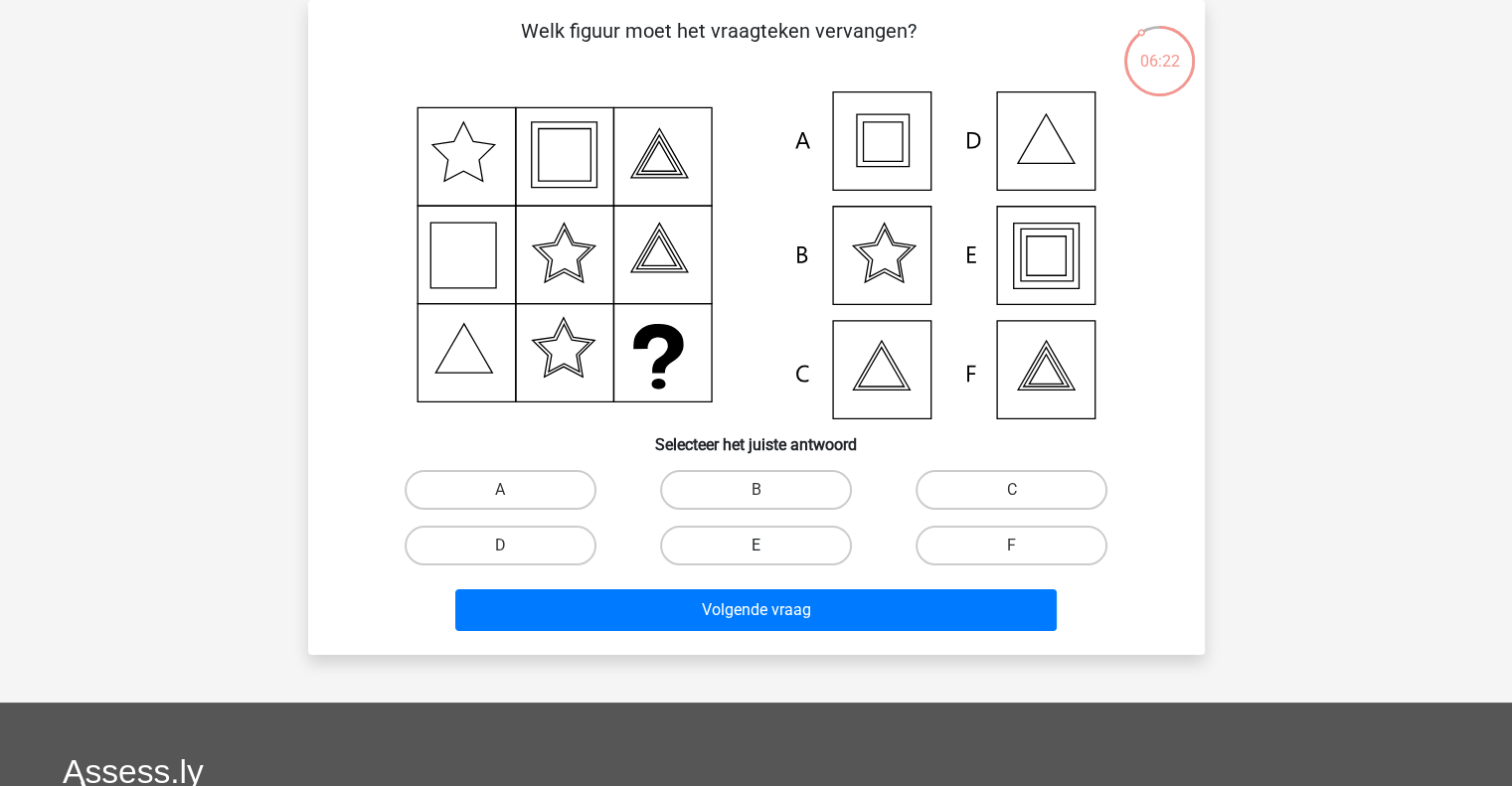 click on "E" at bounding box center [756, 546] 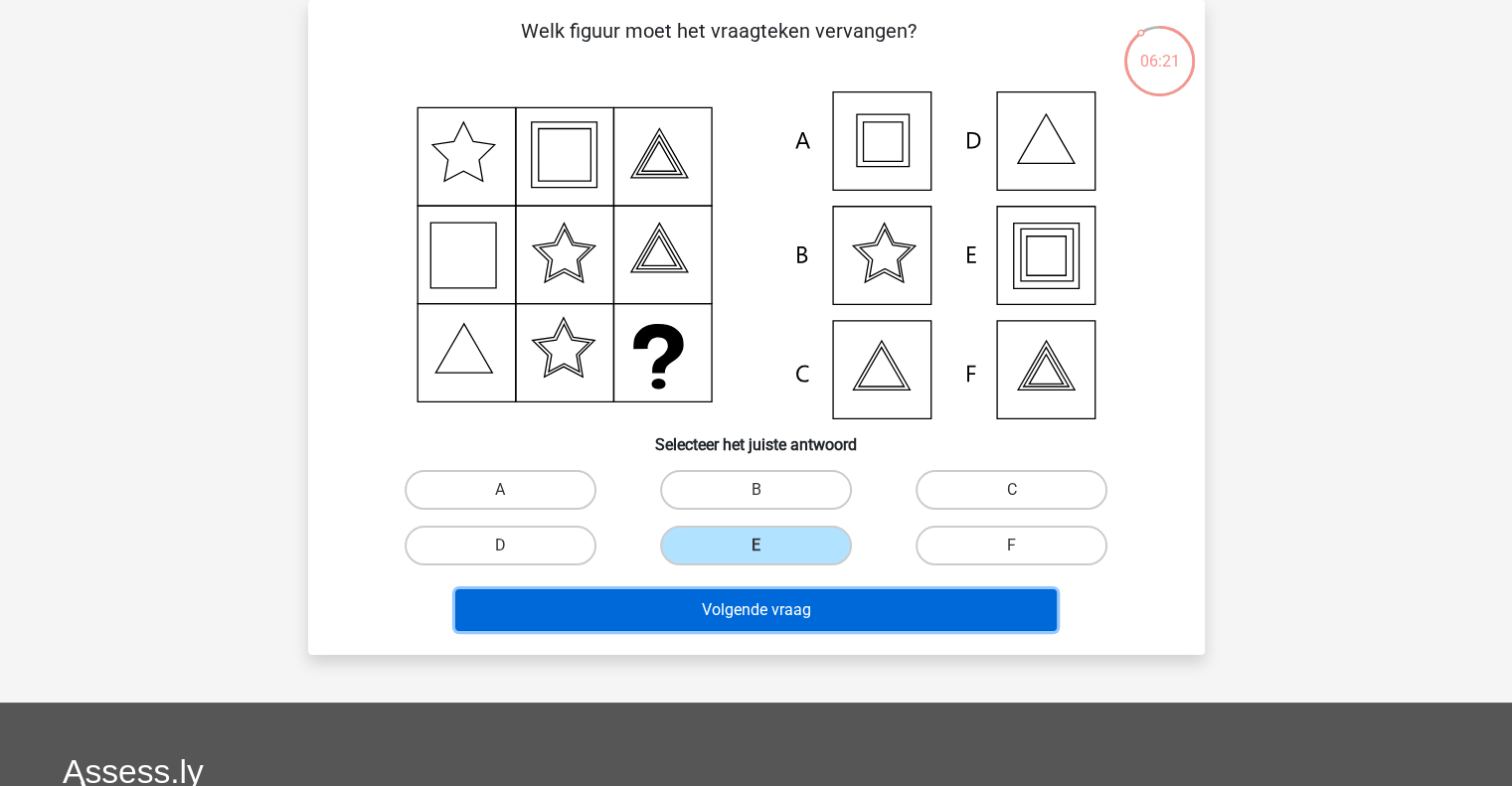 click on "Volgende vraag" at bounding box center (756, 610) 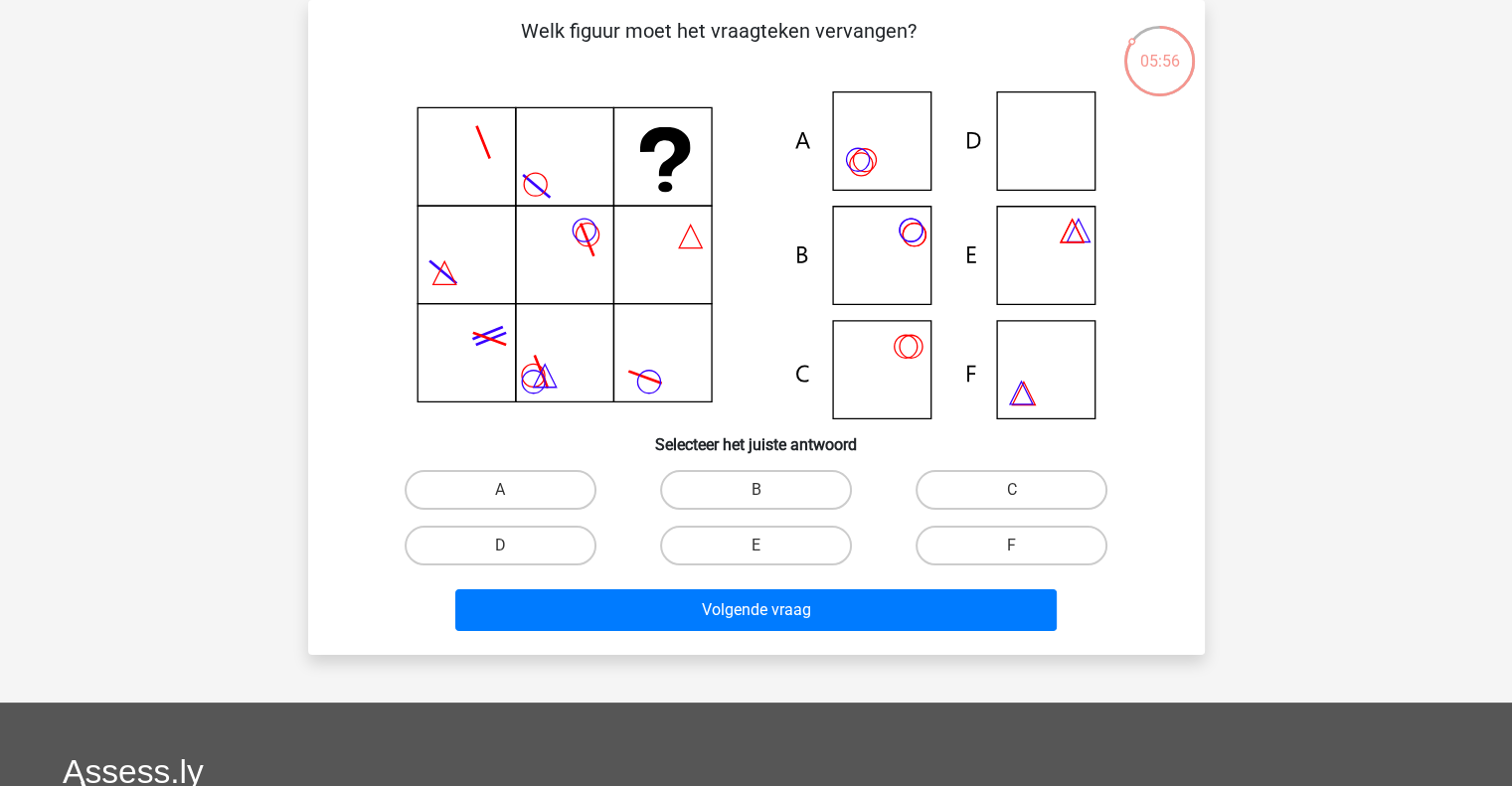 click on "D" at bounding box center (500, 546) 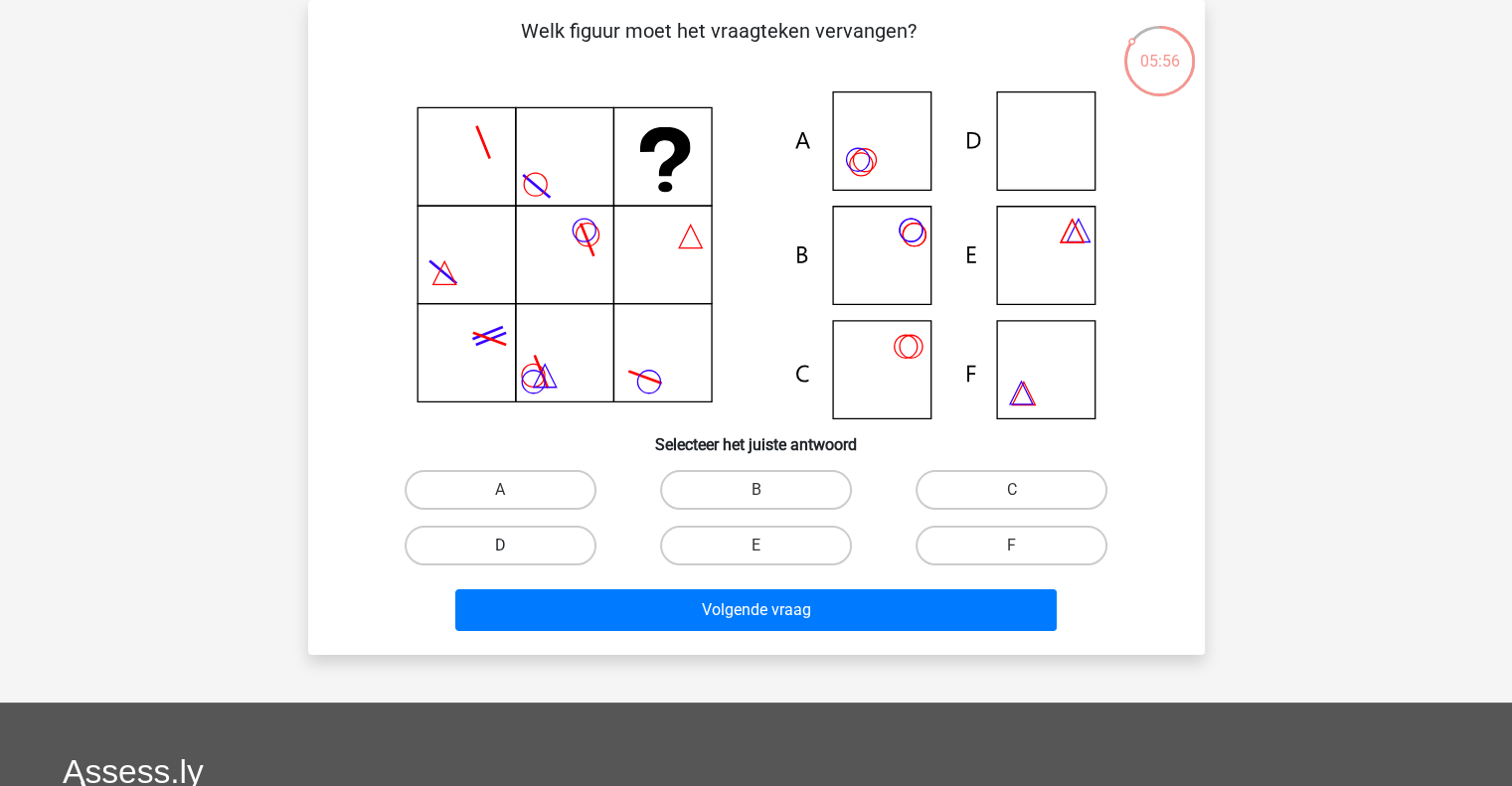 click on "D" at bounding box center (506, 551) 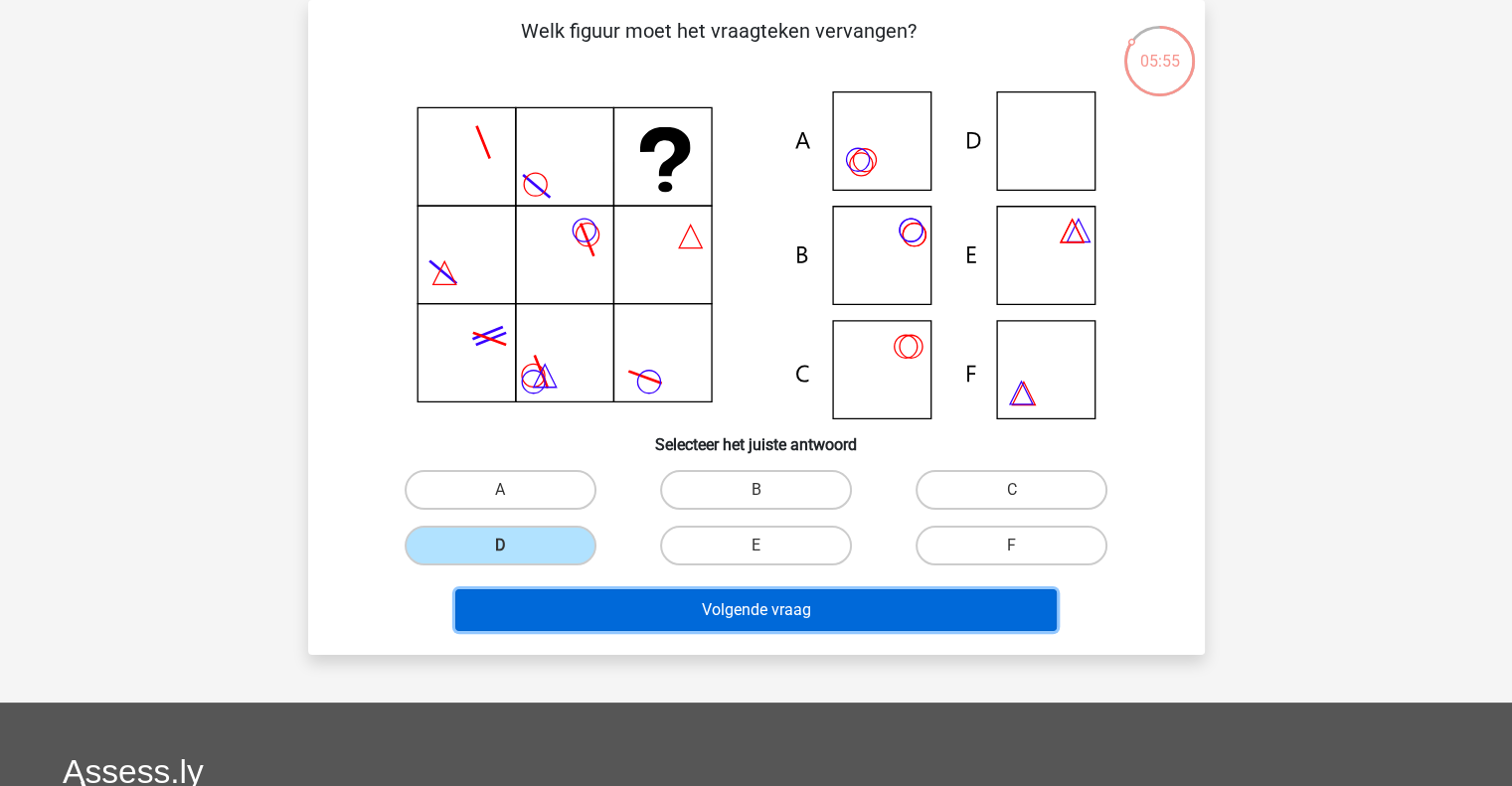 click on "Volgende vraag" at bounding box center [756, 610] 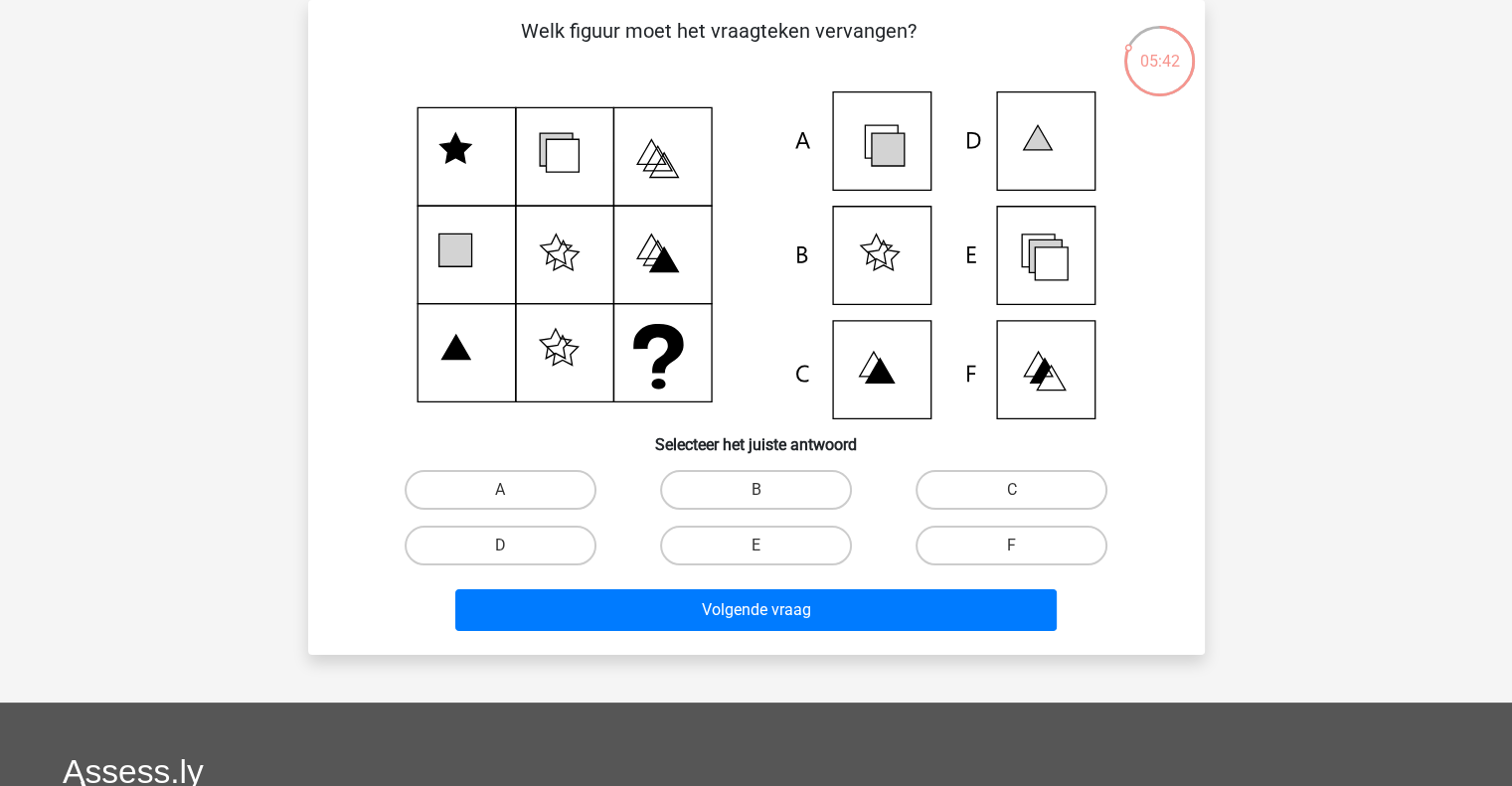 click on "E" at bounding box center (761, 551) 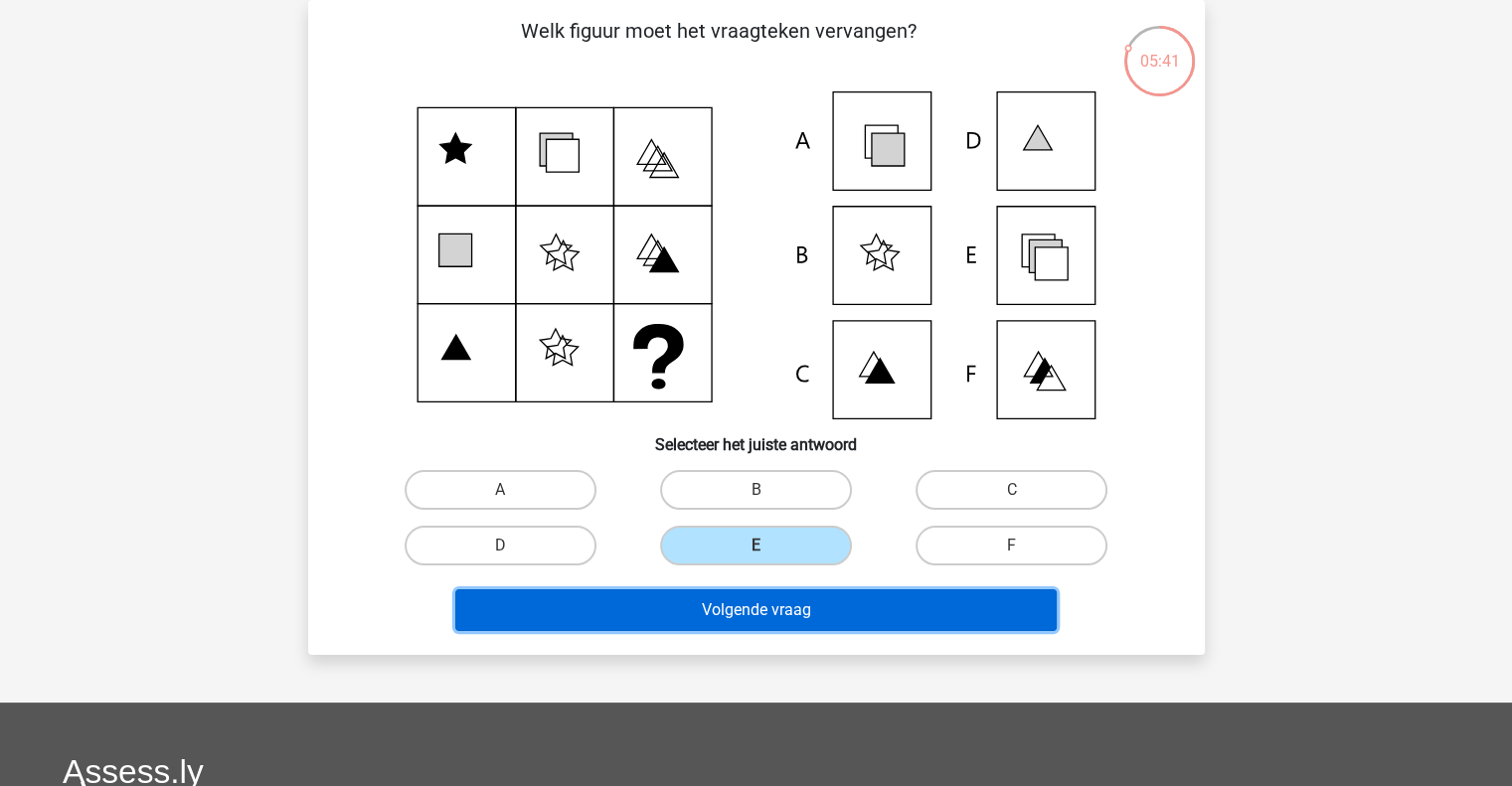 click on "Volgende vraag" at bounding box center (756, 610) 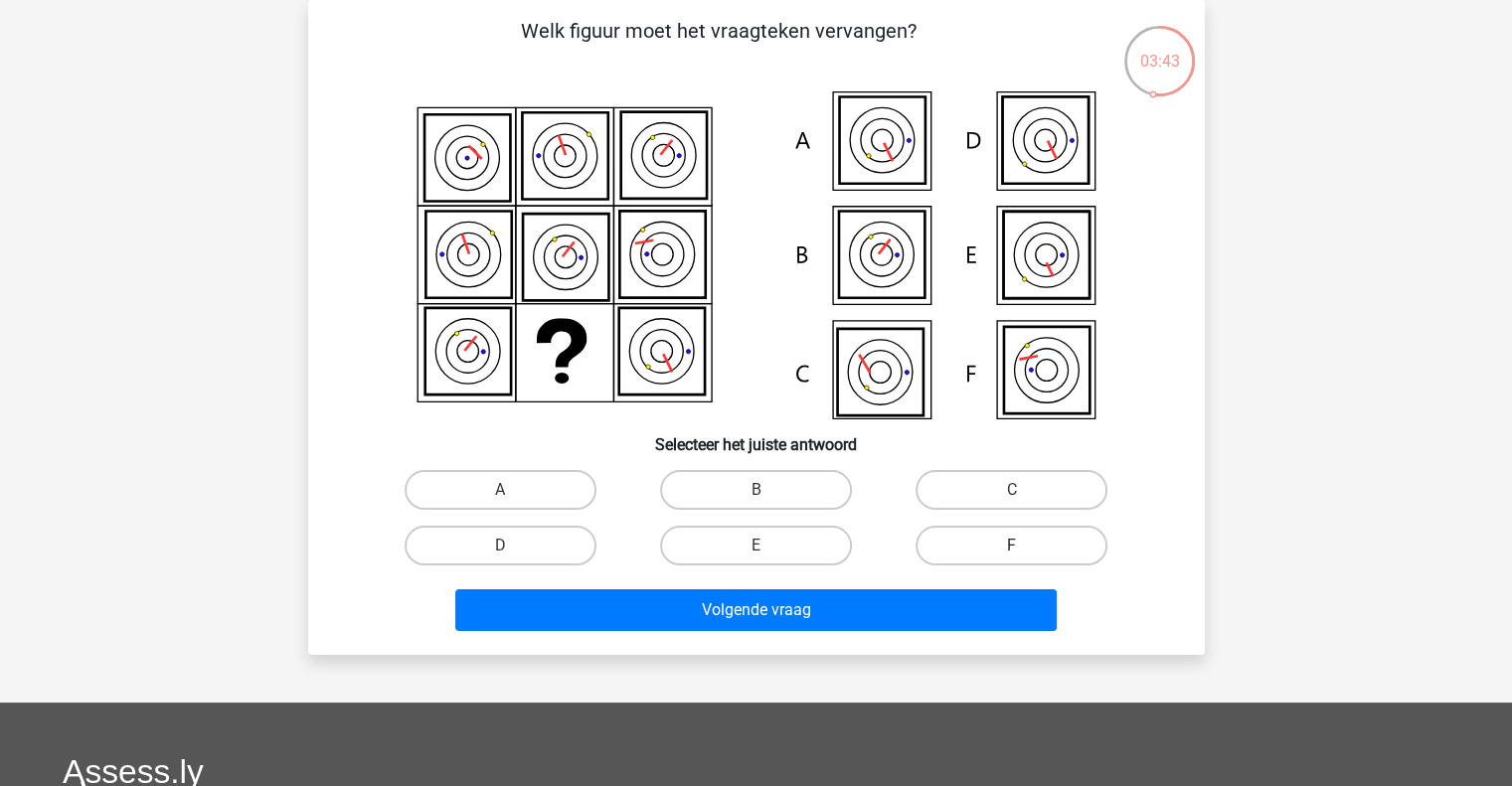 click on "F" at bounding box center [1011, 546] 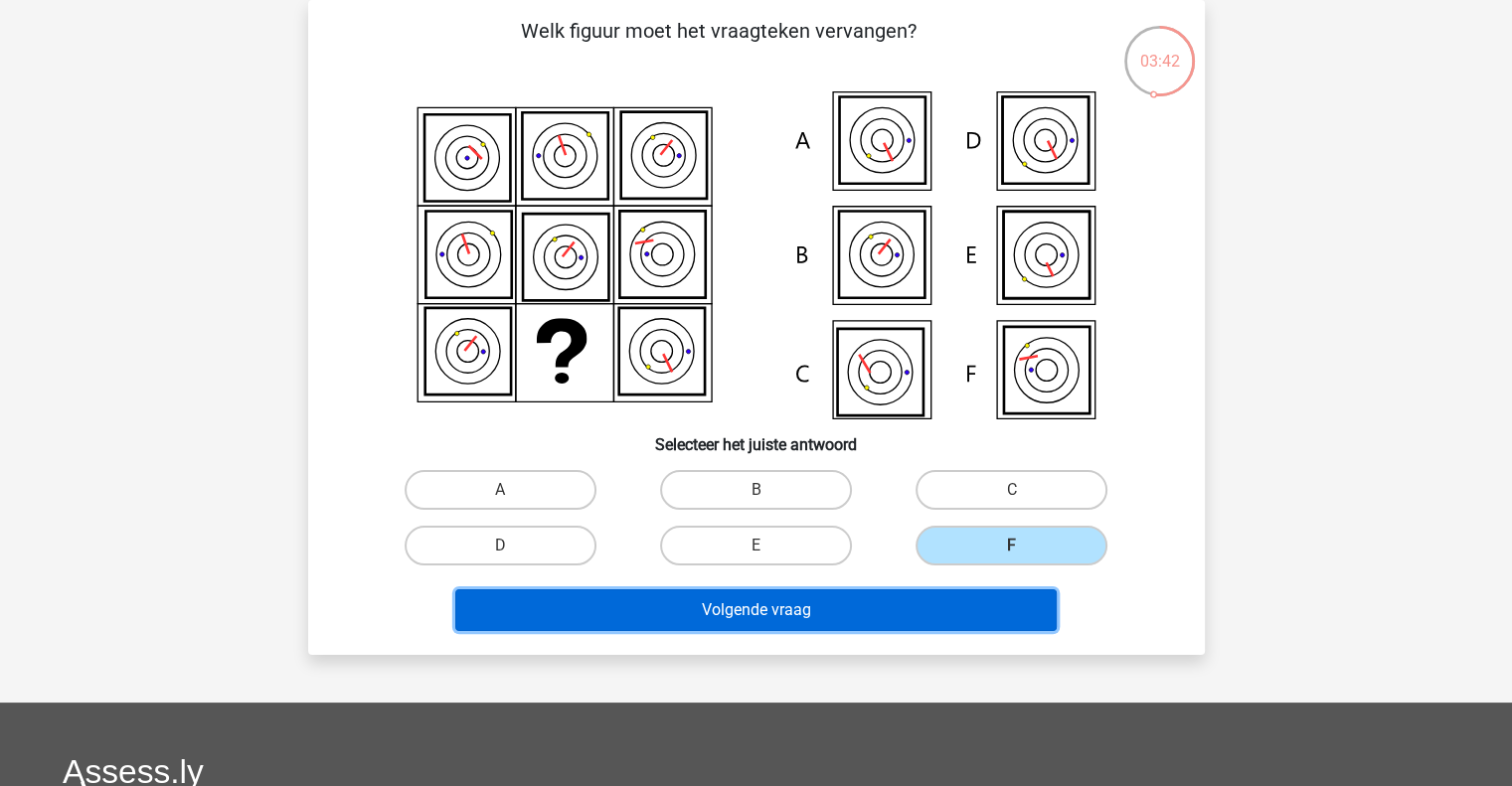 click on "Volgende vraag" at bounding box center [756, 610] 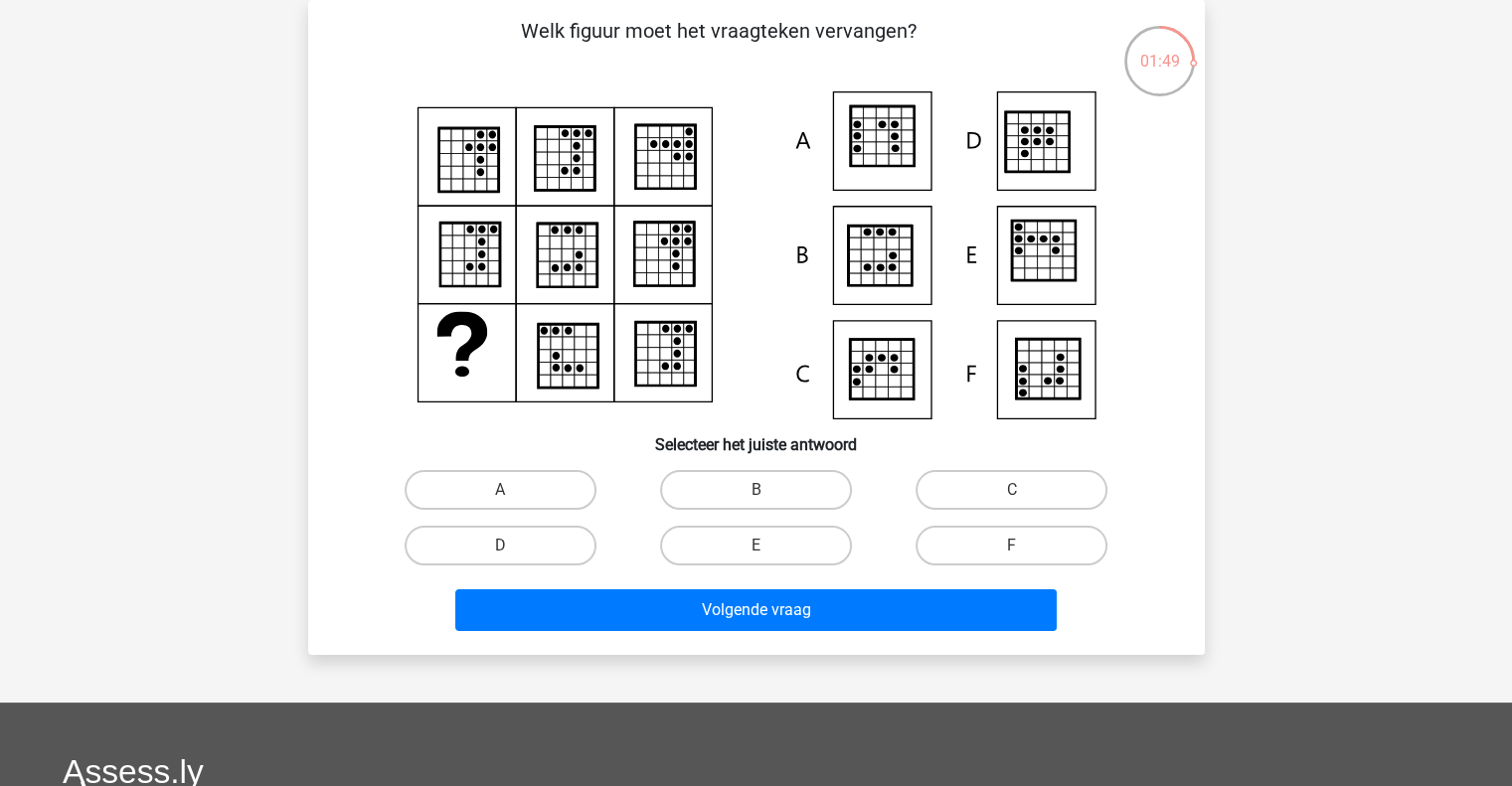 click on "E" at bounding box center (756, 546) 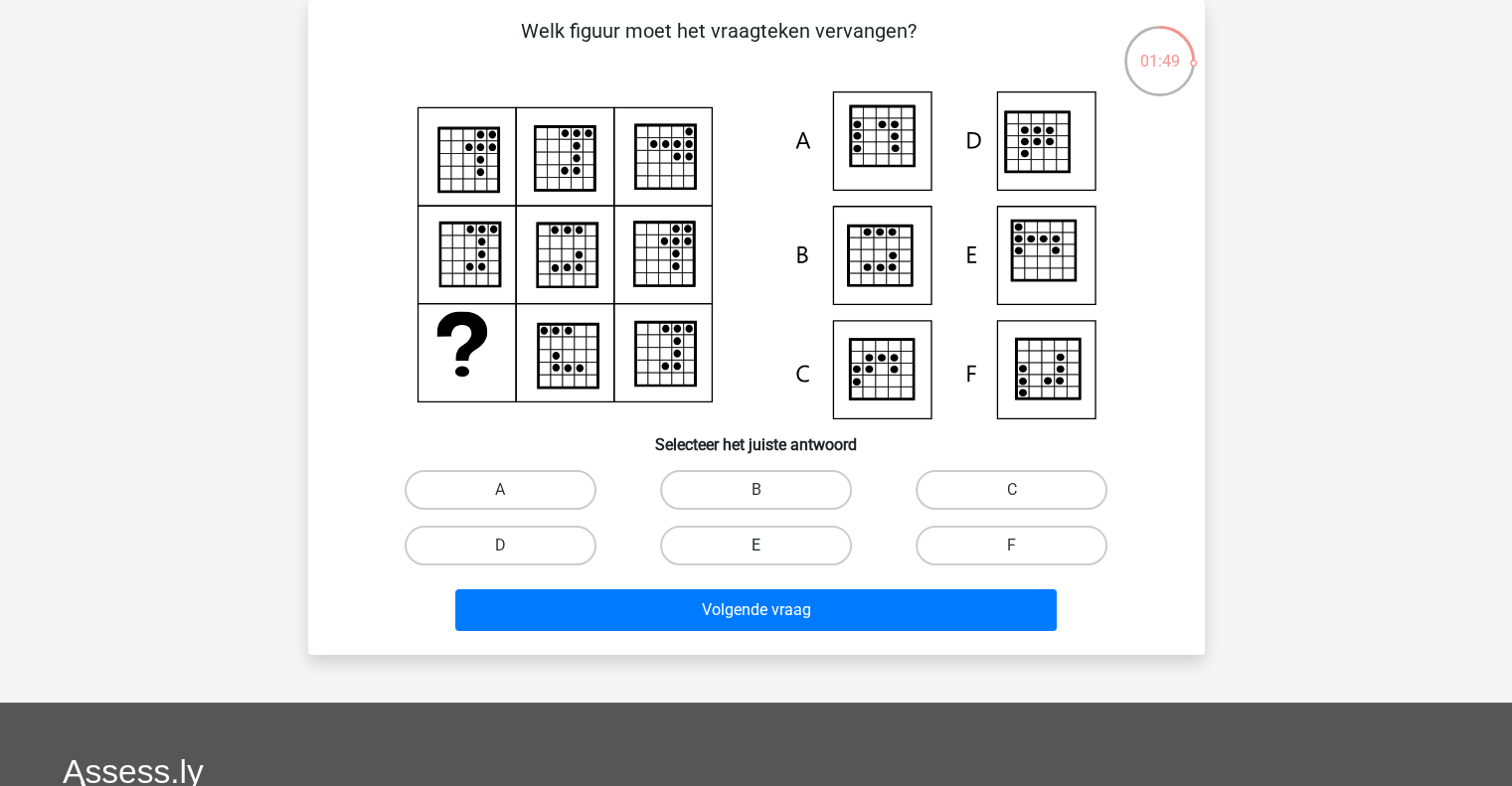 click on "E" at bounding box center [761, 551] 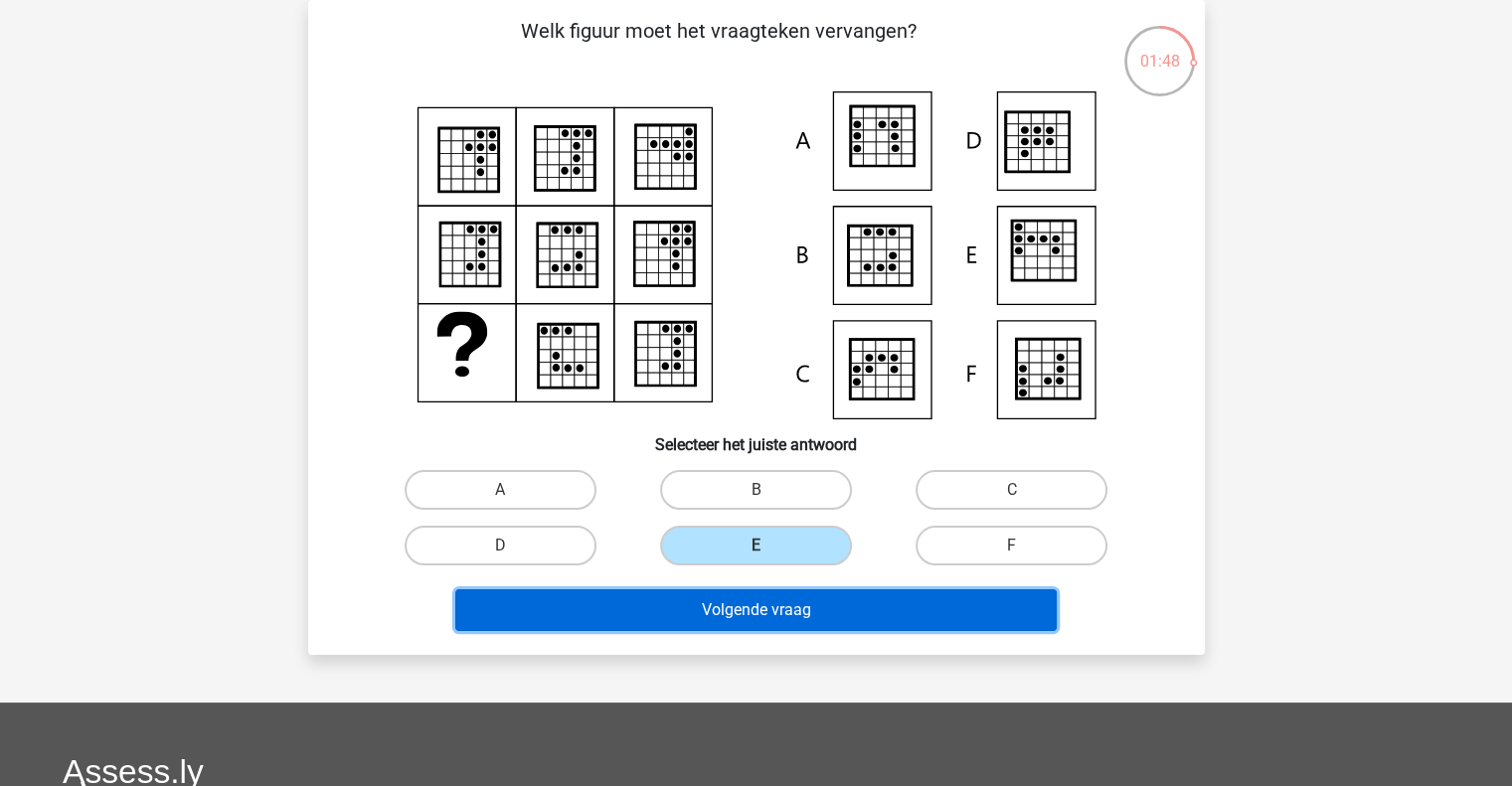 click on "Volgende vraag" at bounding box center [756, 610] 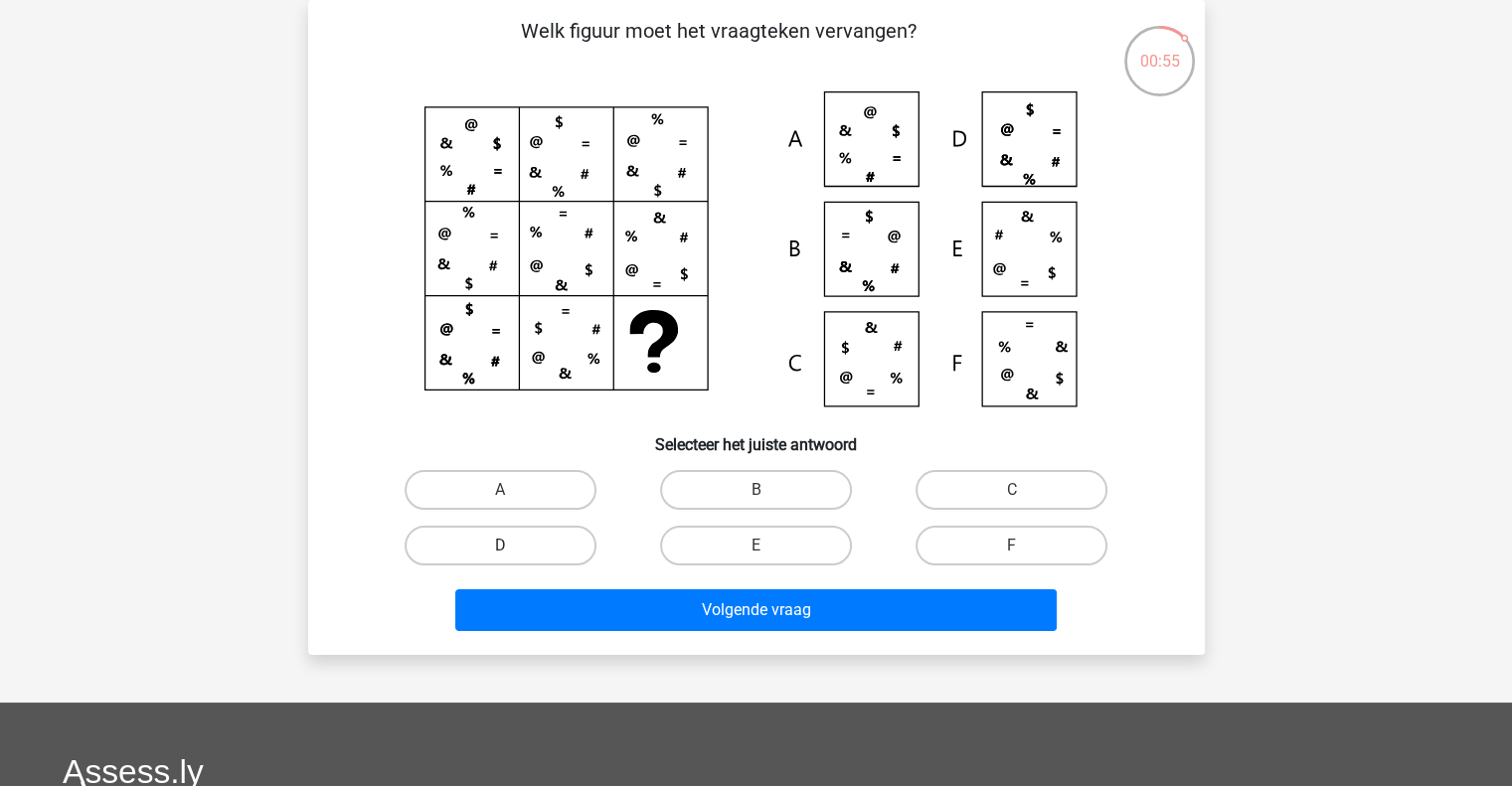 click on "D" at bounding box center [500, 546] 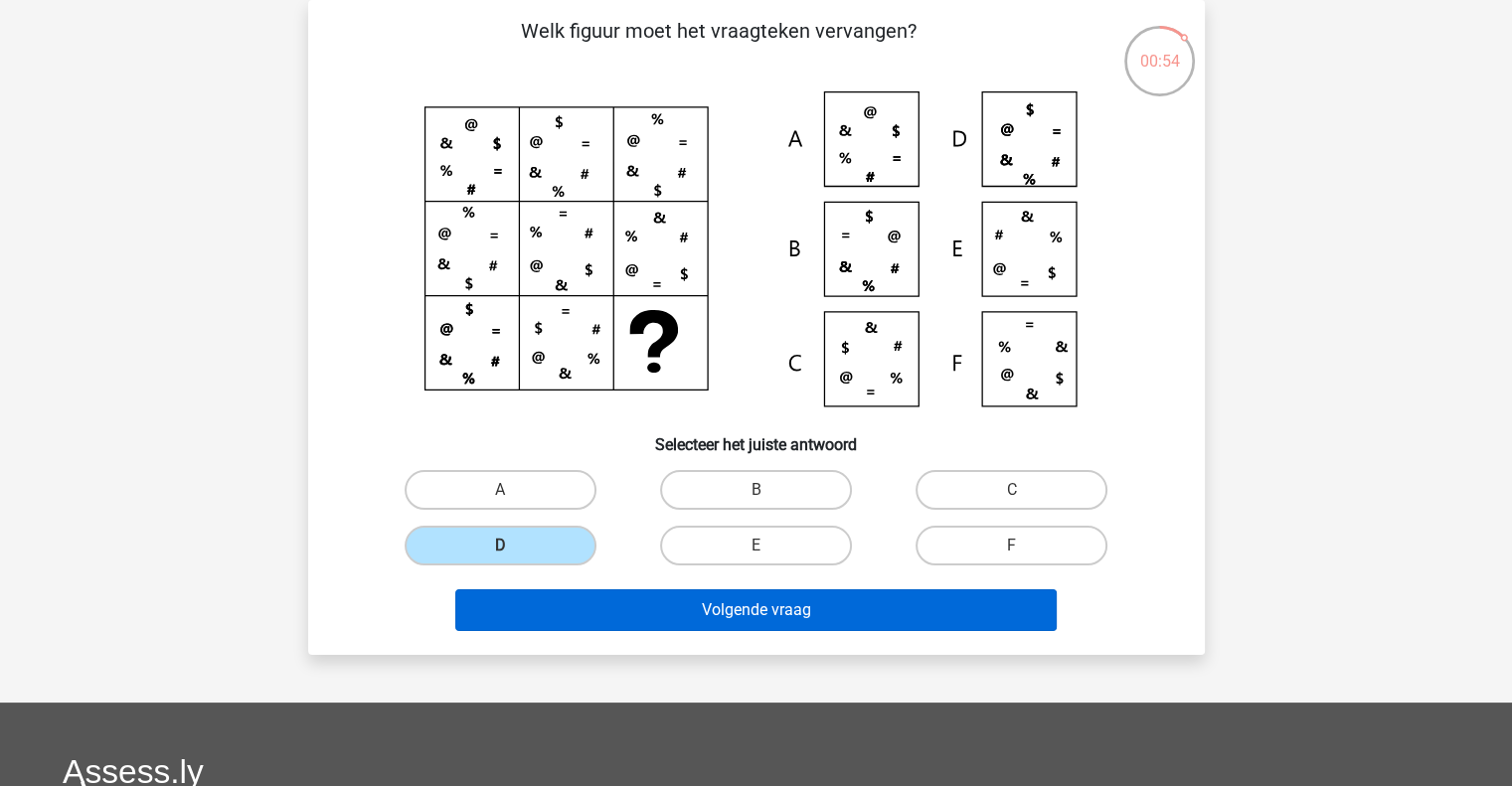 click on "Volgende vraag" at bounding box center (756, 610) 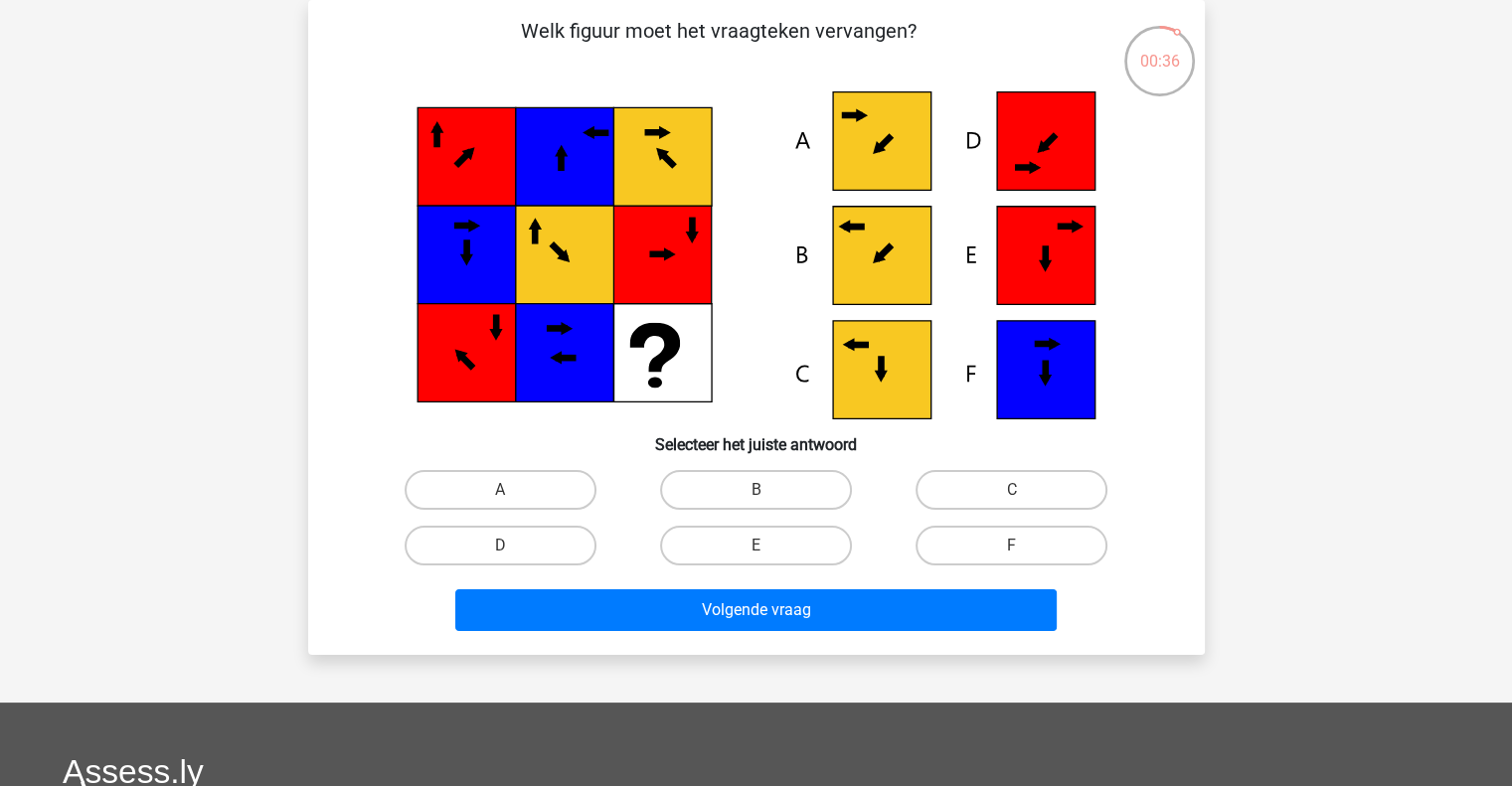 click on "B" at bounding box center [756, 490] 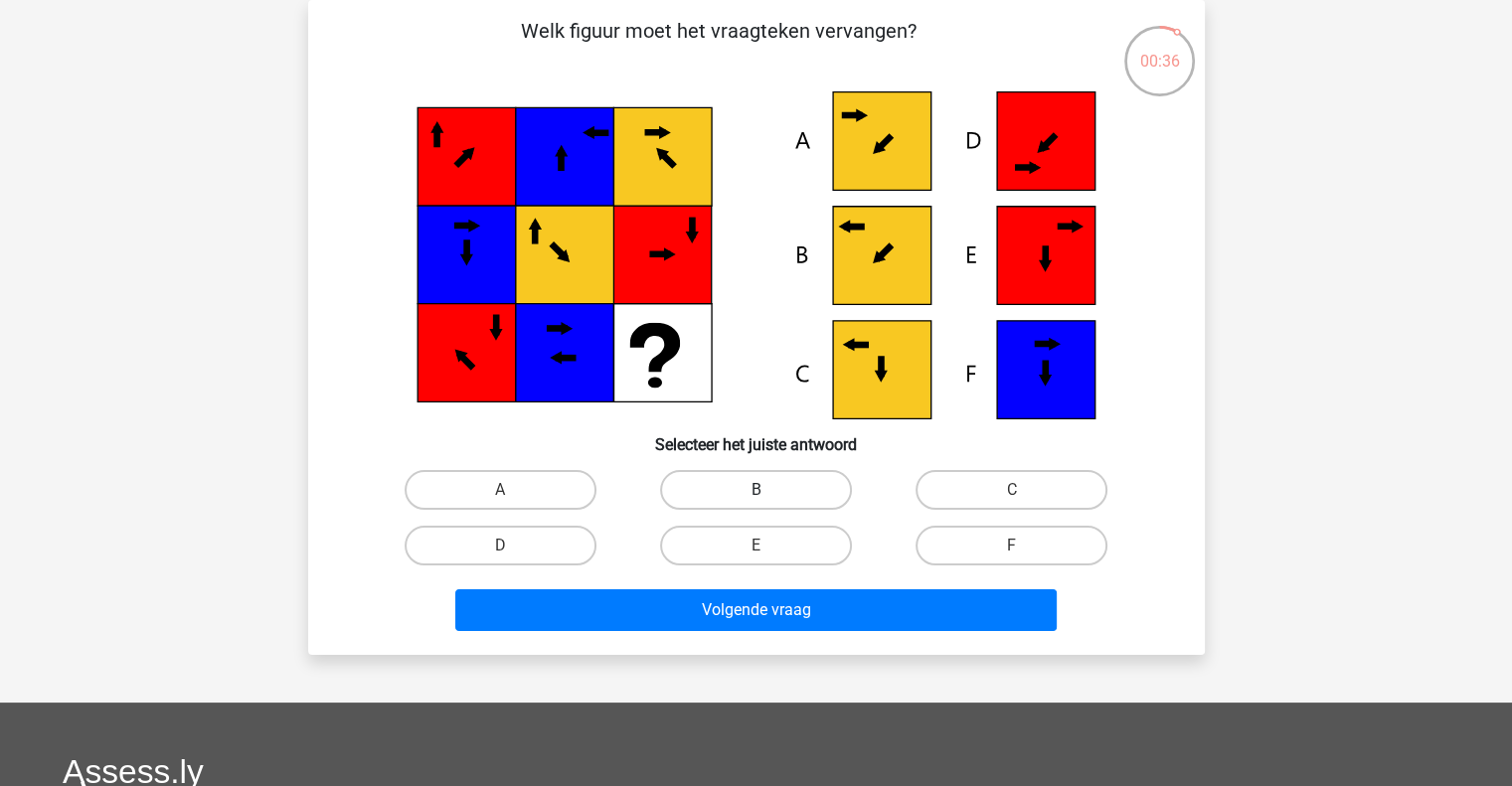 click on "B" at bounding box center [761, 496] 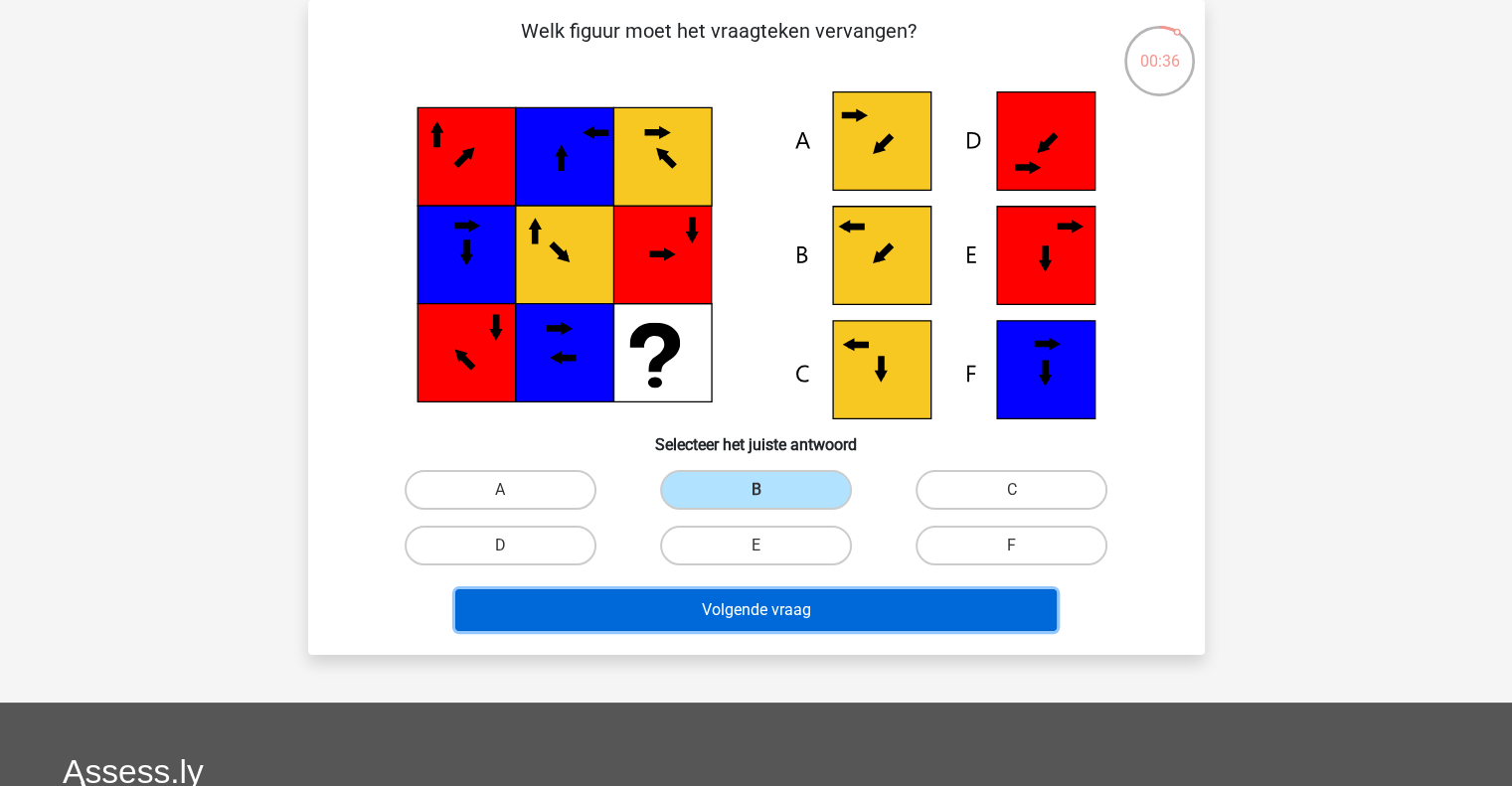 click on "Volgende vraag" at bounding box center (756, 610) 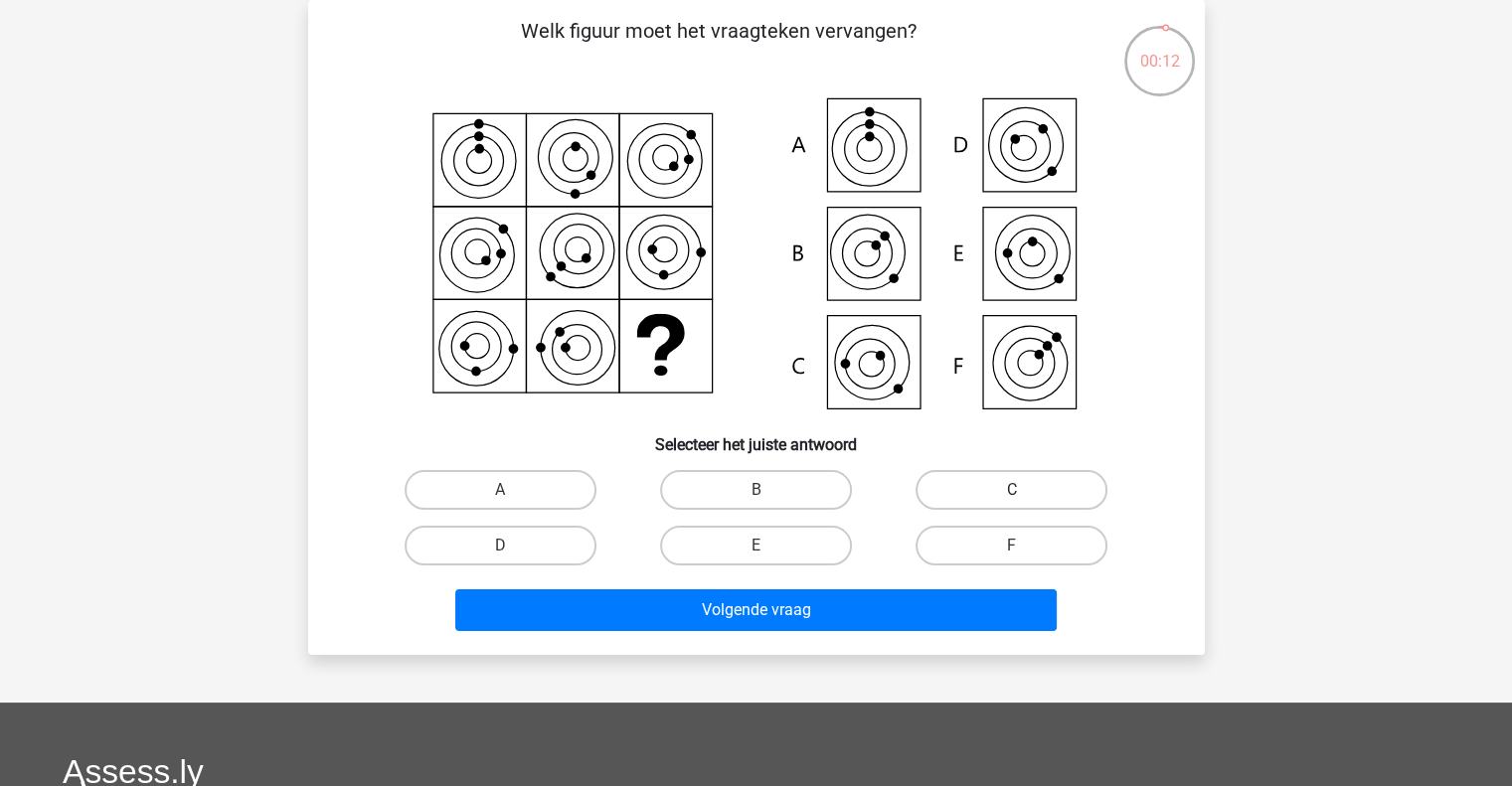 click on "C" at bounding box center [1011, 490] 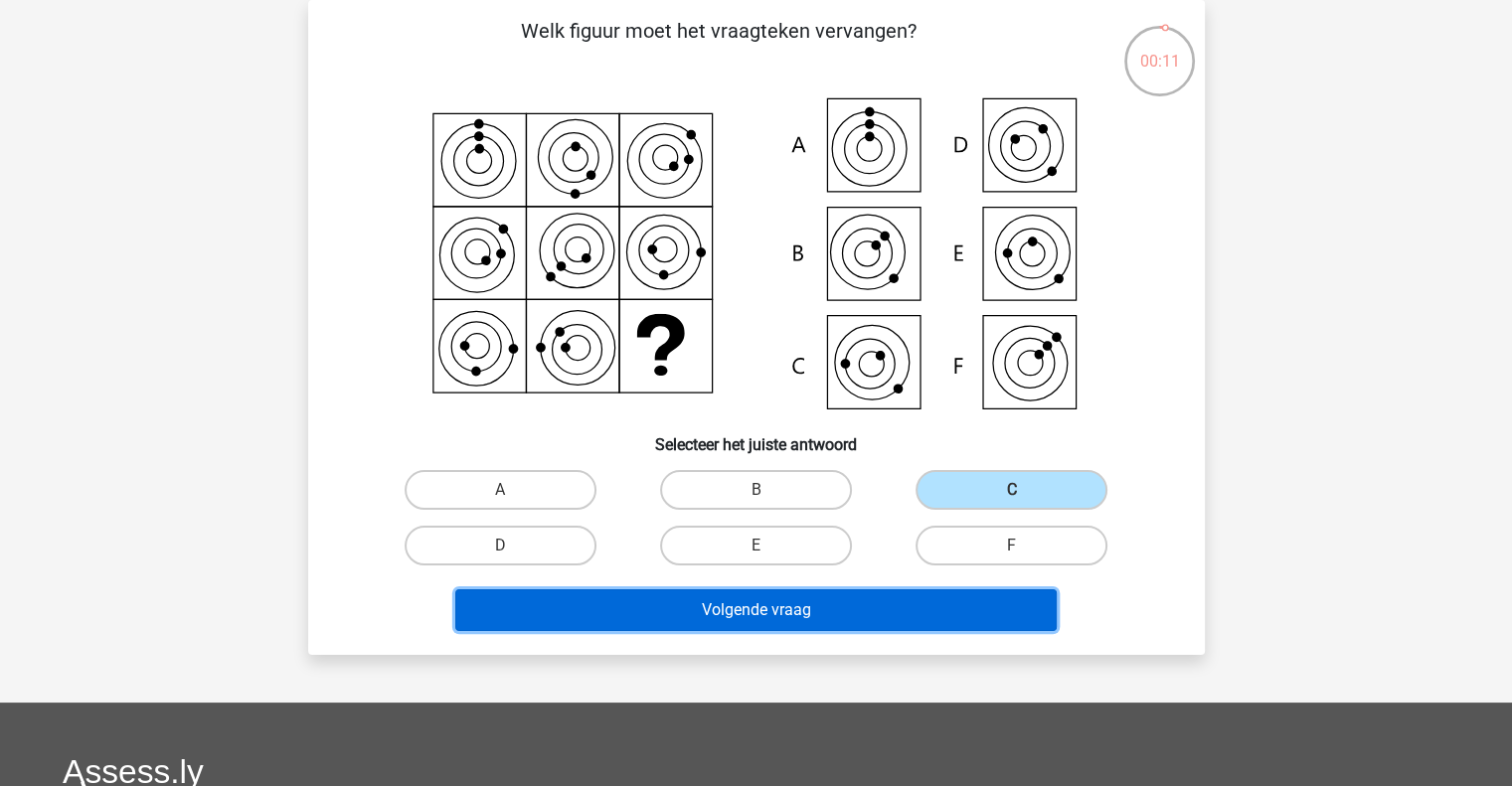 click on "Volgende vraag" at bounding box center (756, 610) 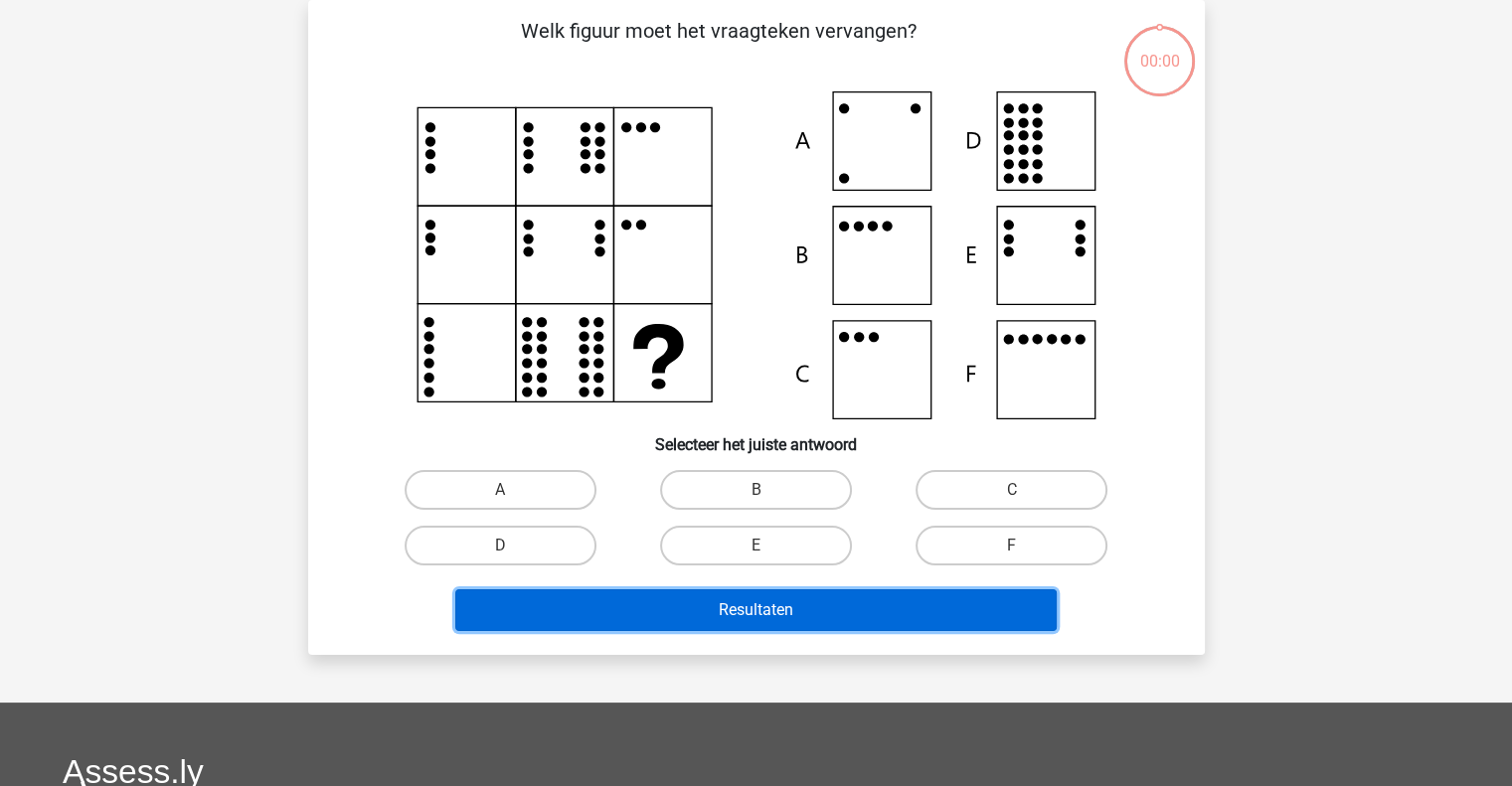 click on "Resultaten" at bounding box center (756, 610) 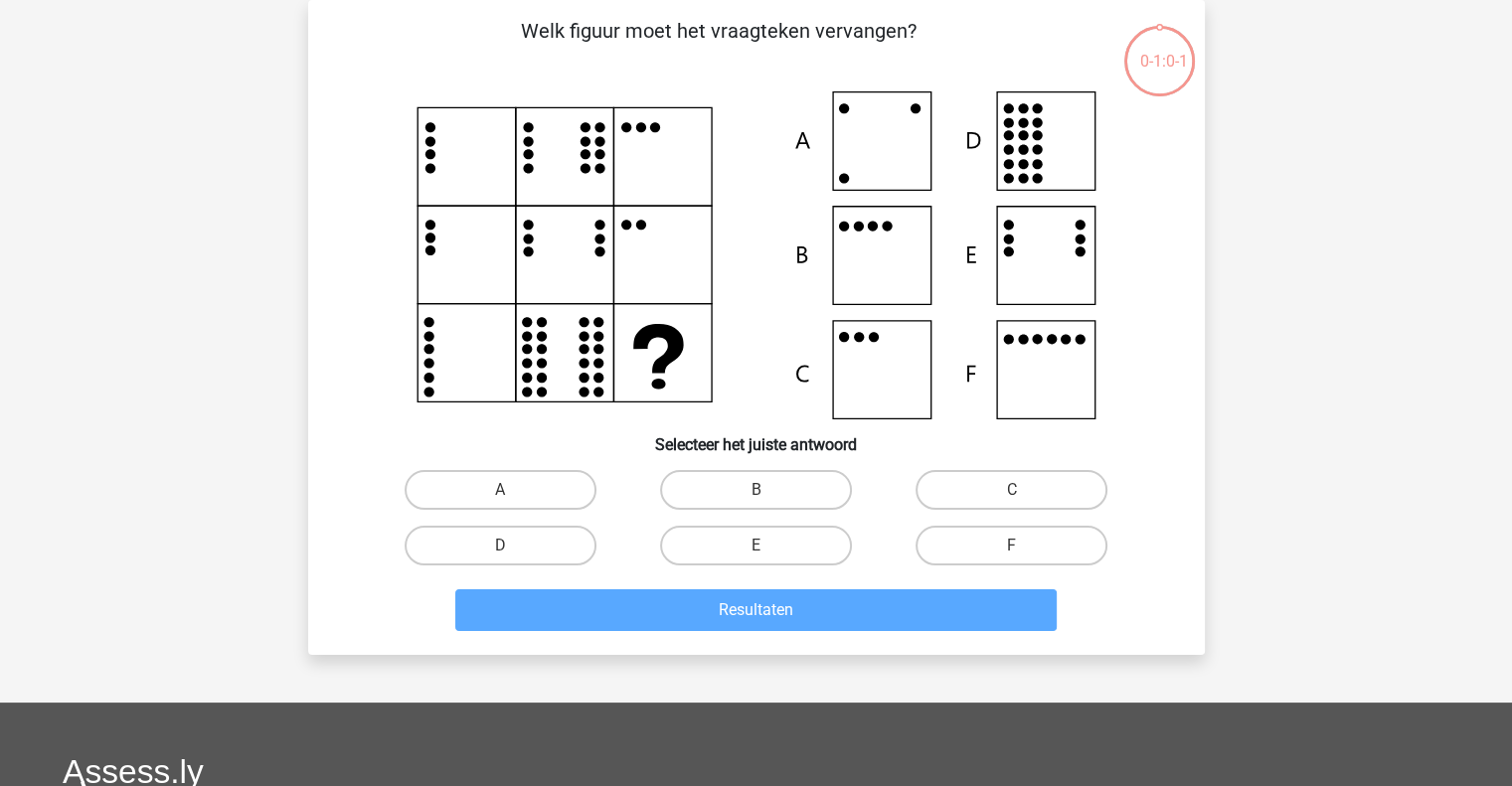scroll, scrollTop: 175, scrollLeft: 0, axis: vertical 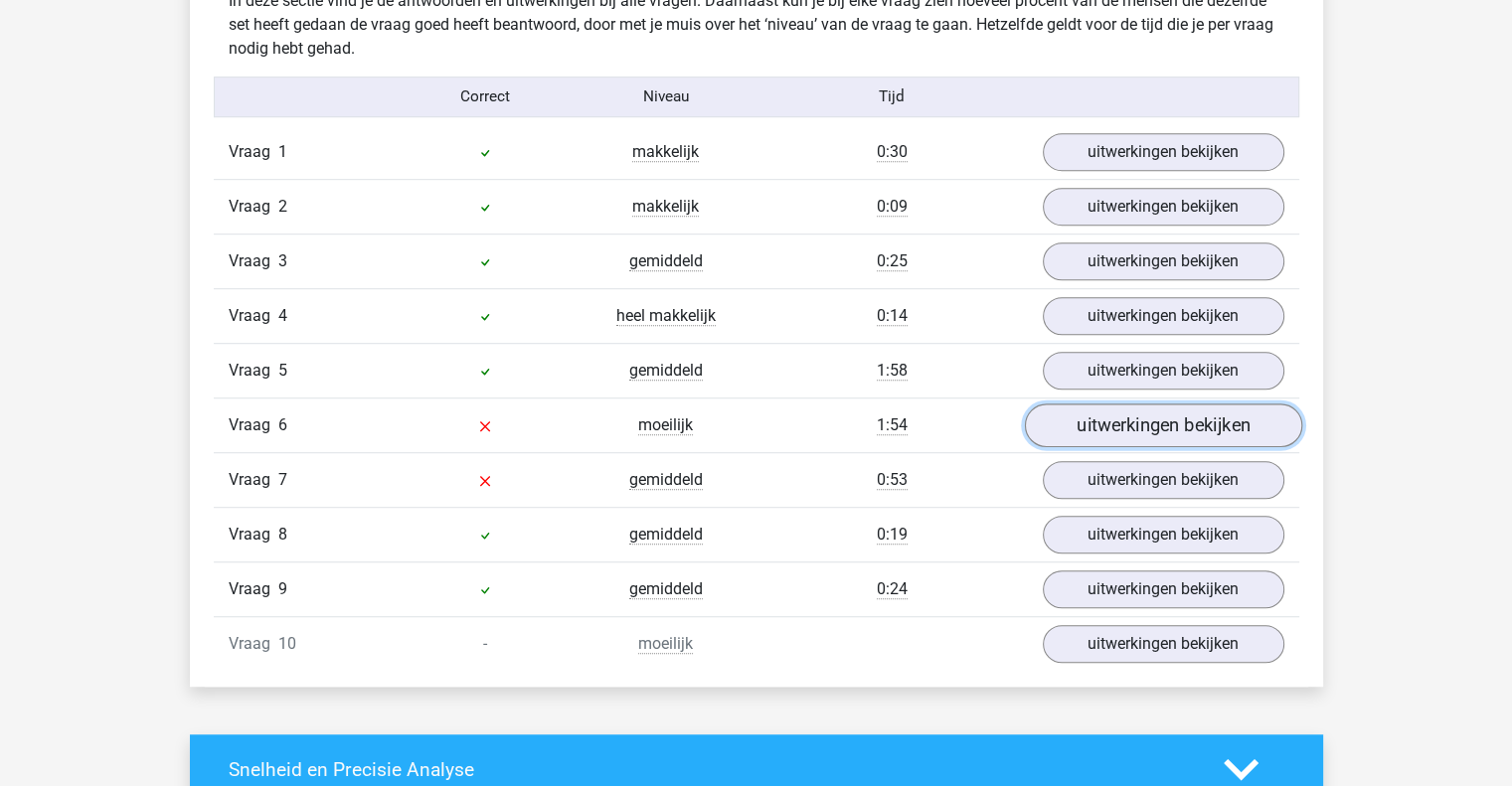 click on "uitwerkingen bekijken" at bounding box center [1162, 425] 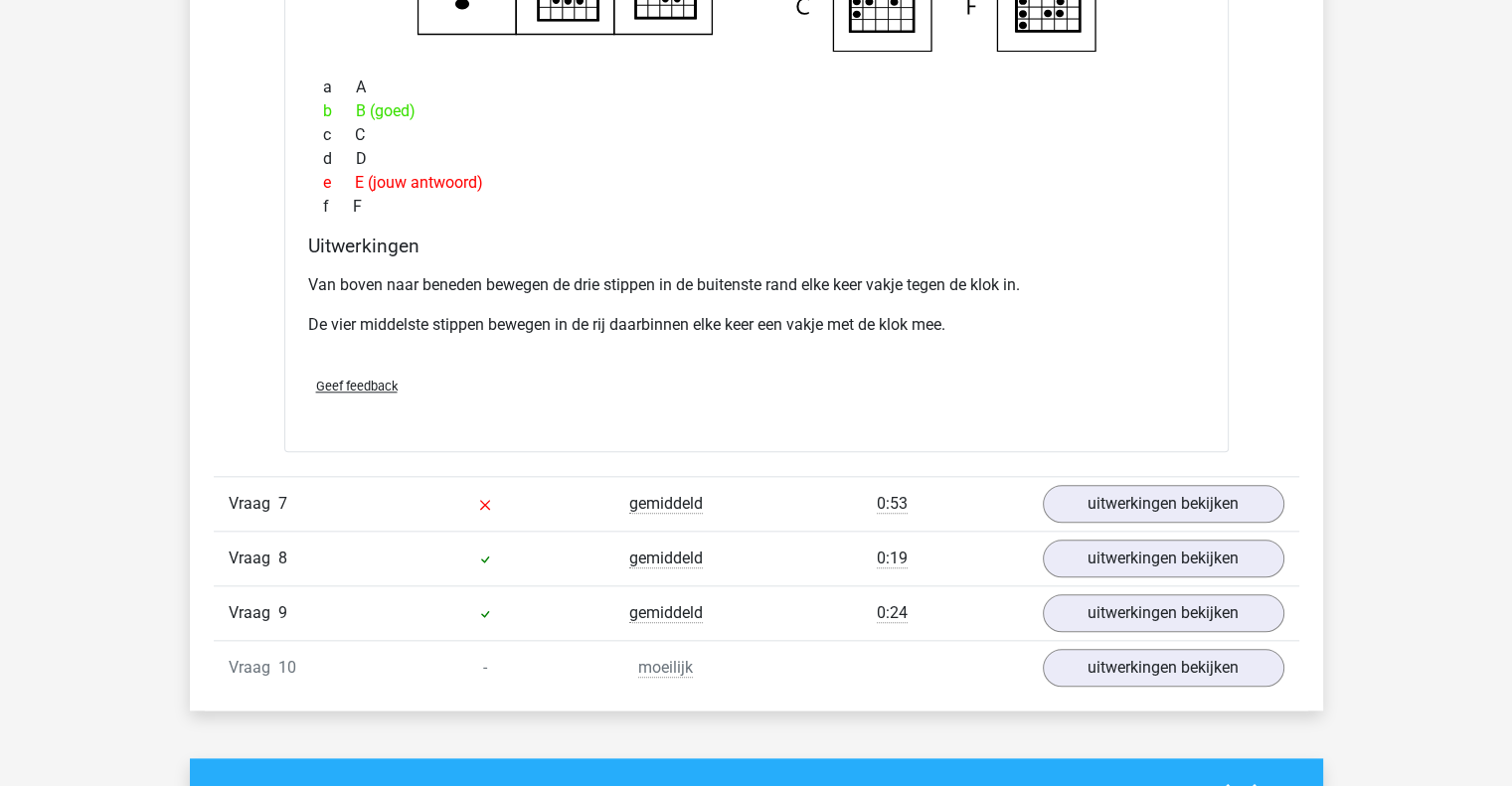 scroll, scrollTop: 1989, scrollLeft: 0, axis: vertical 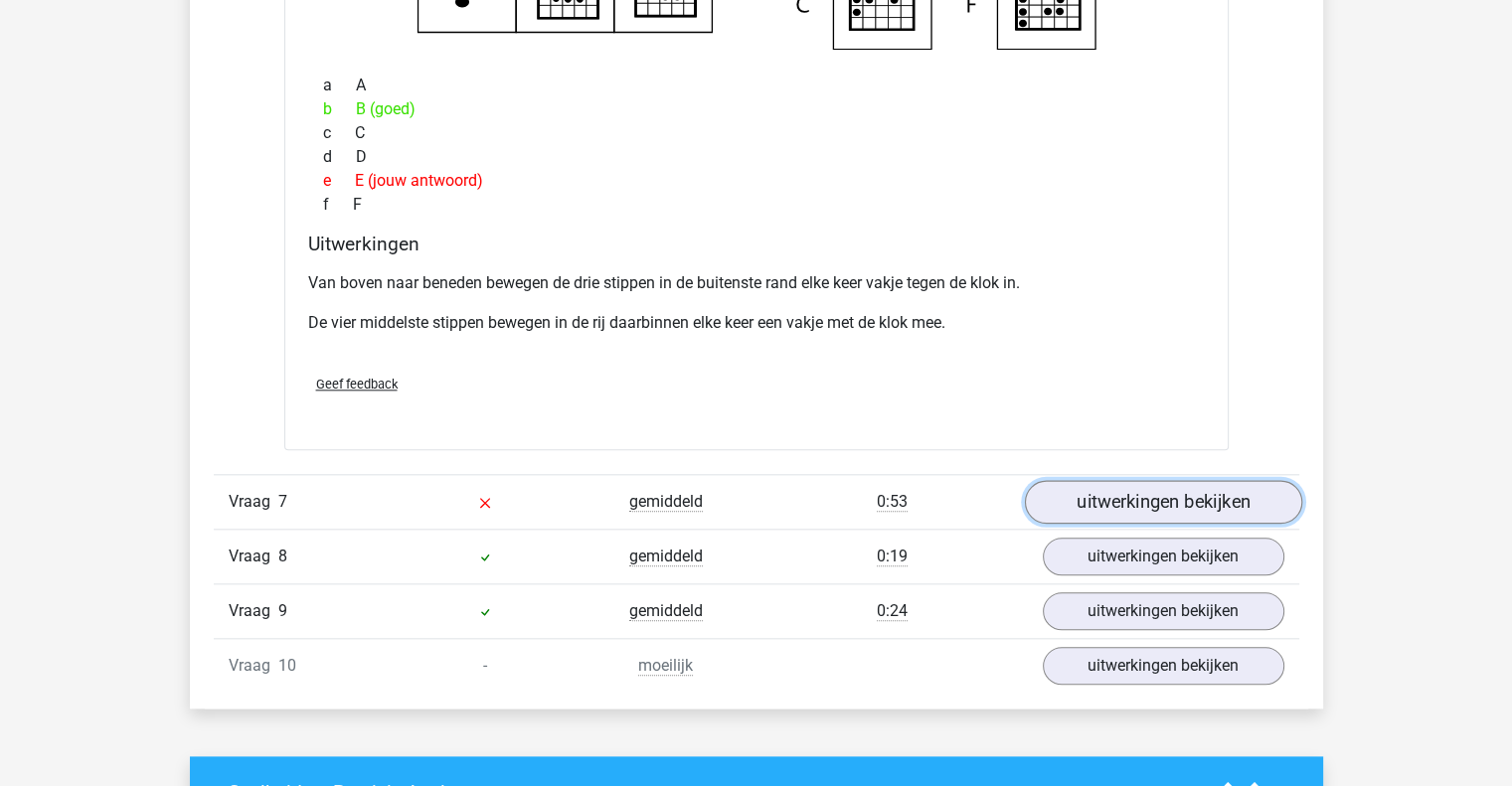 click on "uitwerkingen bekijken" at bounding box center [1162, 502] 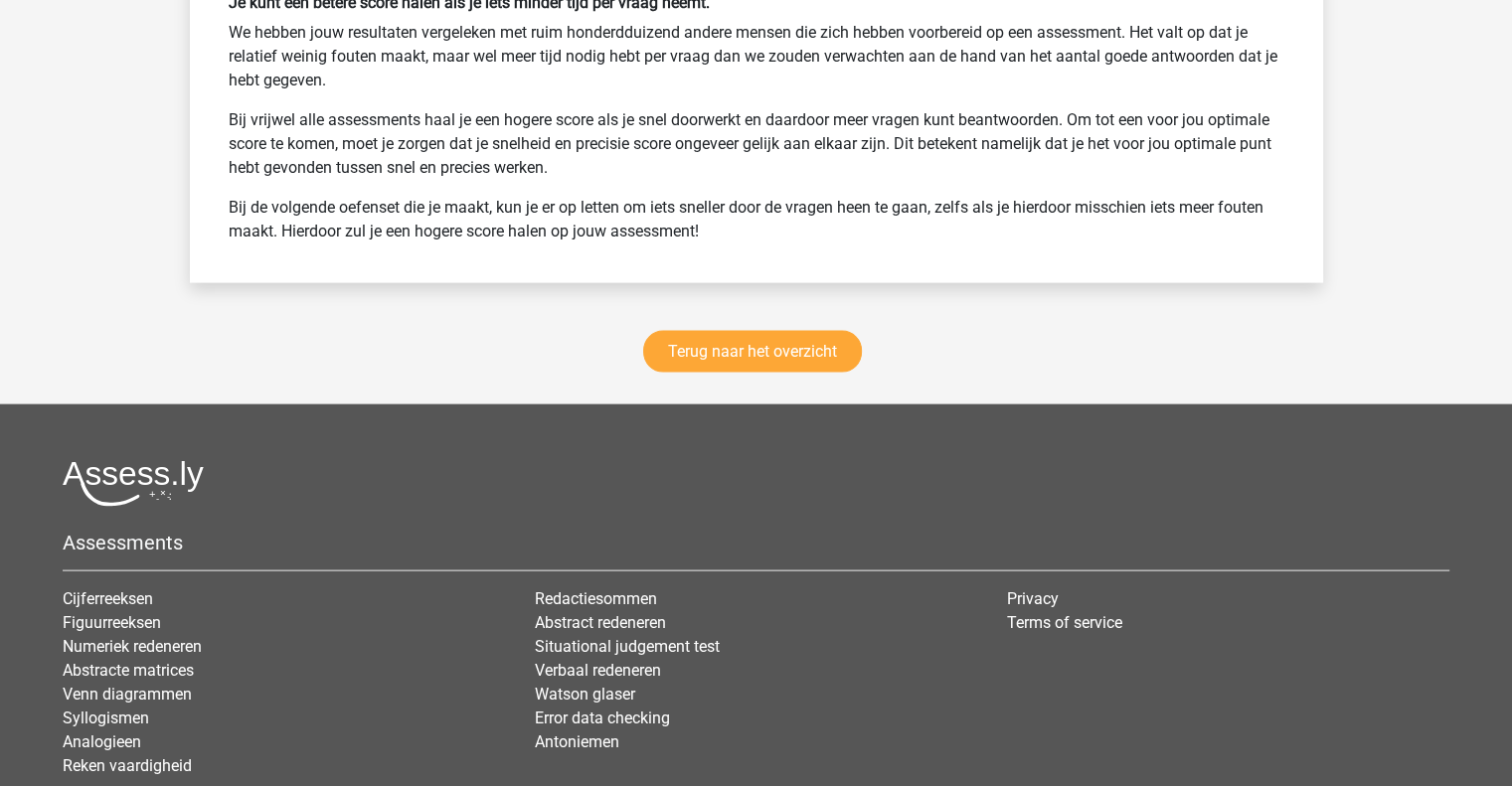 scroll, scrollTop: 4326, scrollLeft: 0, axis: vertical 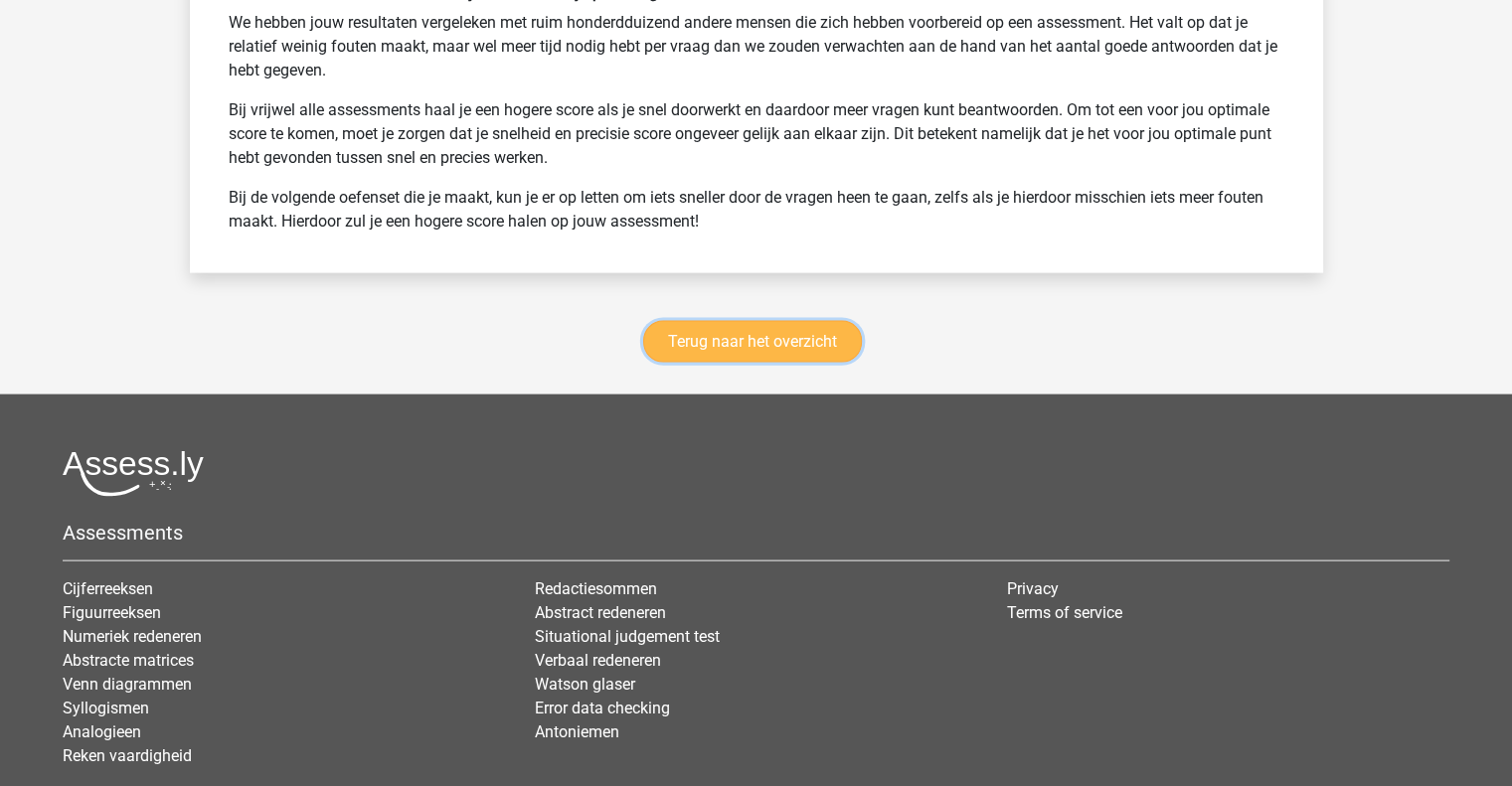 click on "Terug naar het overzicht" at bounding box center (753, 342) 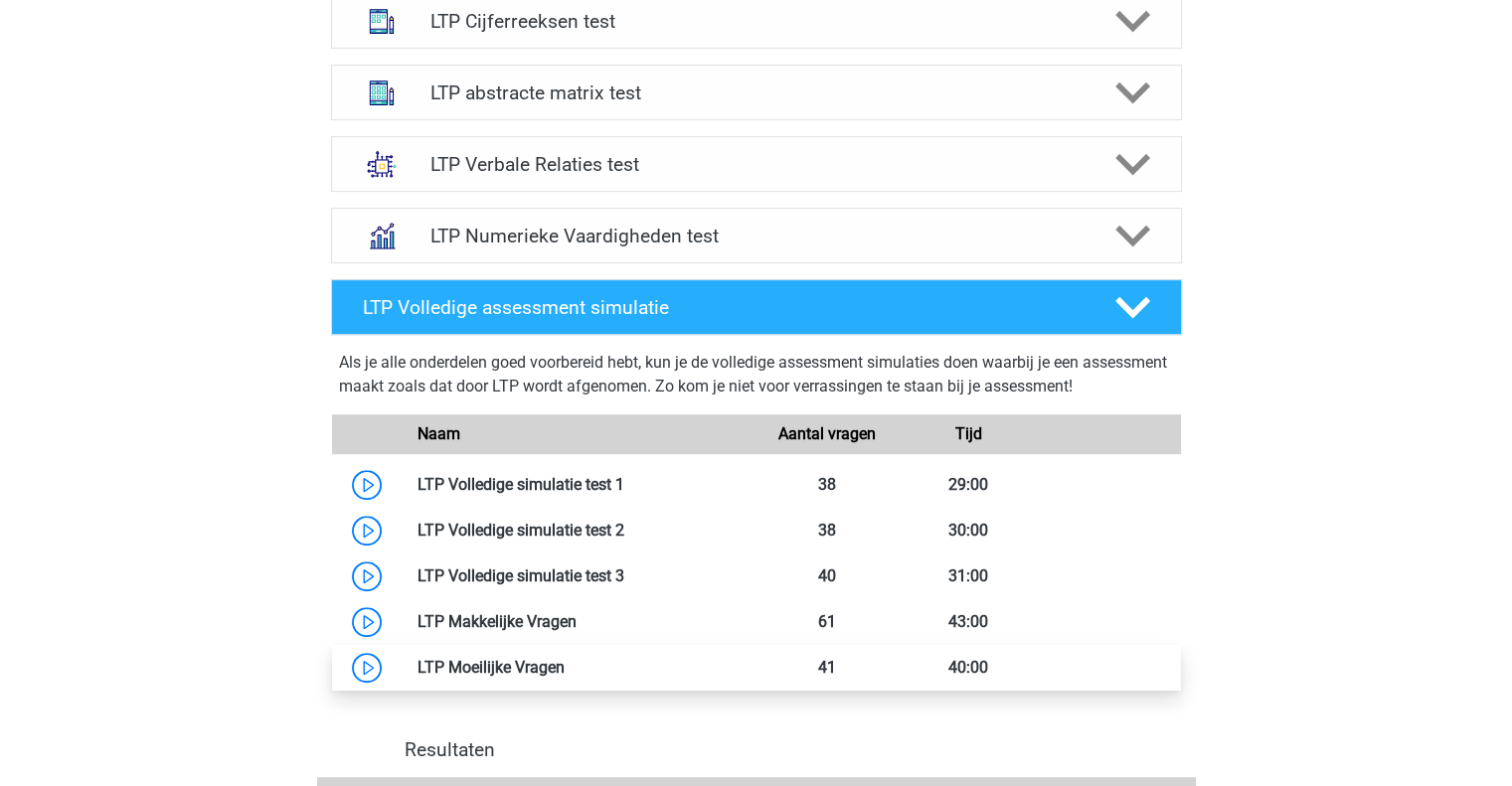 scroll, scrollTop: 735, scrollLeft: 0, axis: vertical 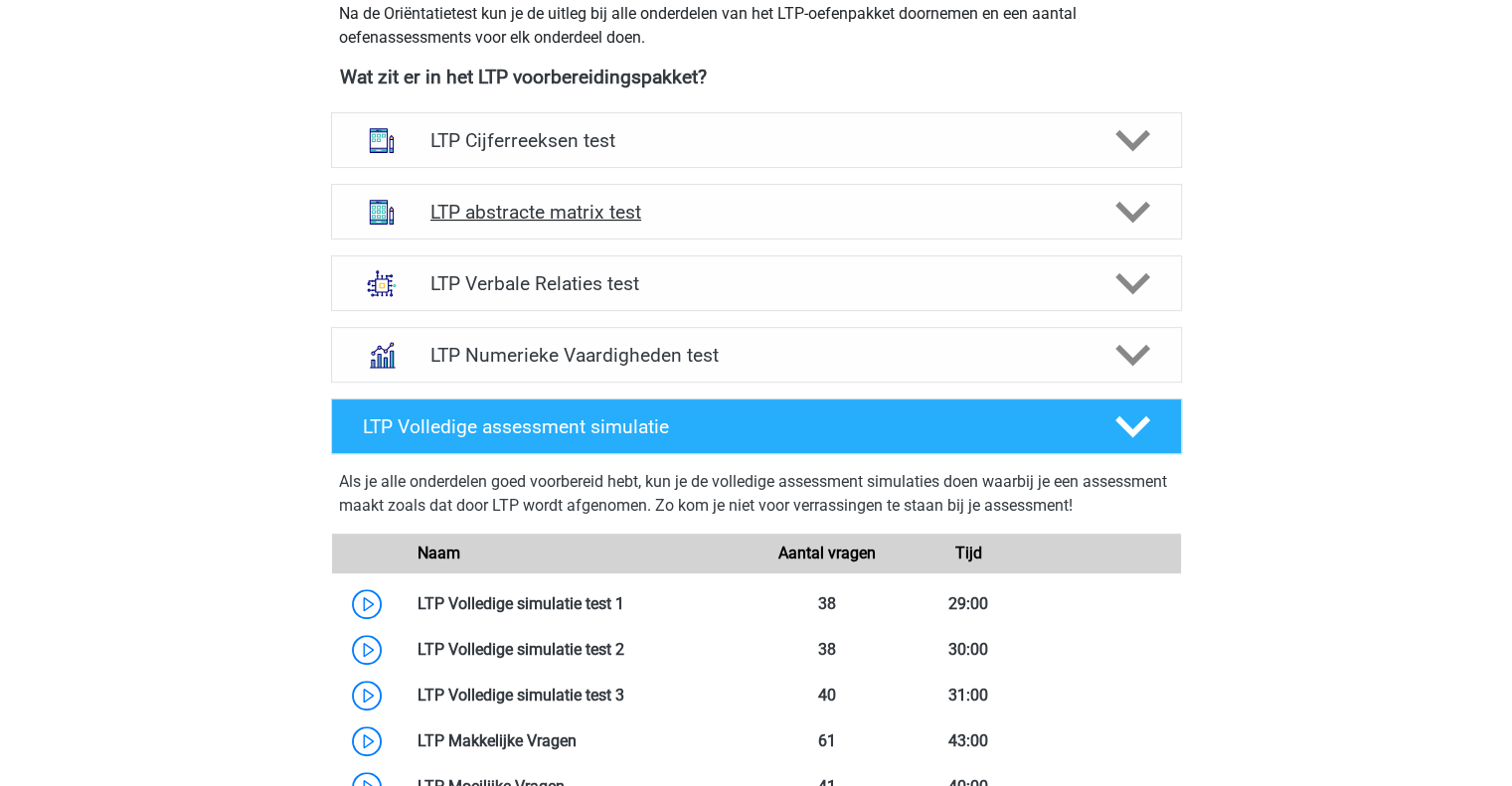 click on "LTP abstracte matrix test" at bounding box center [756, 212] 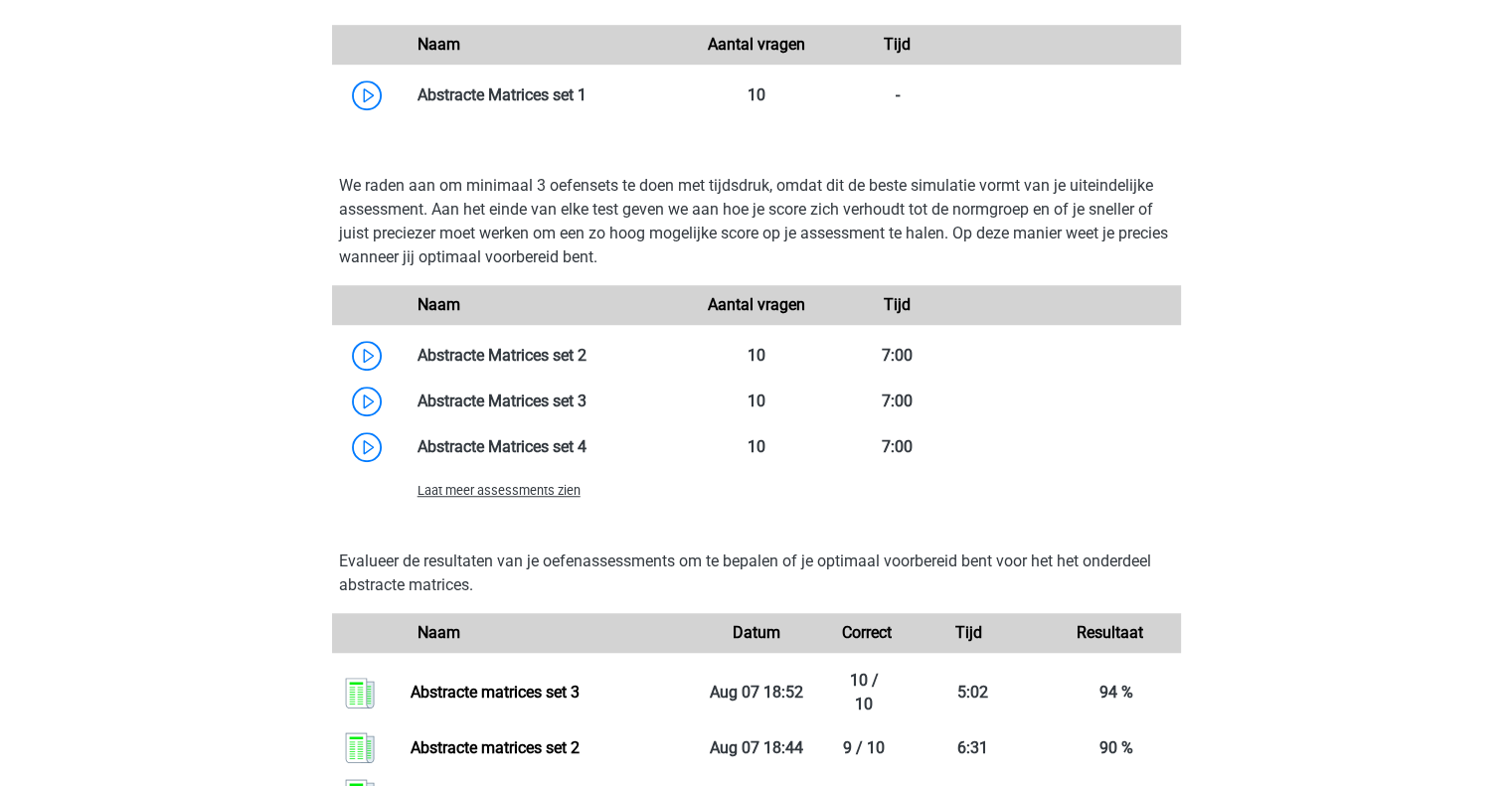 scroll, scrollTop: 1764, scrollLeft: 0, axis: vertical 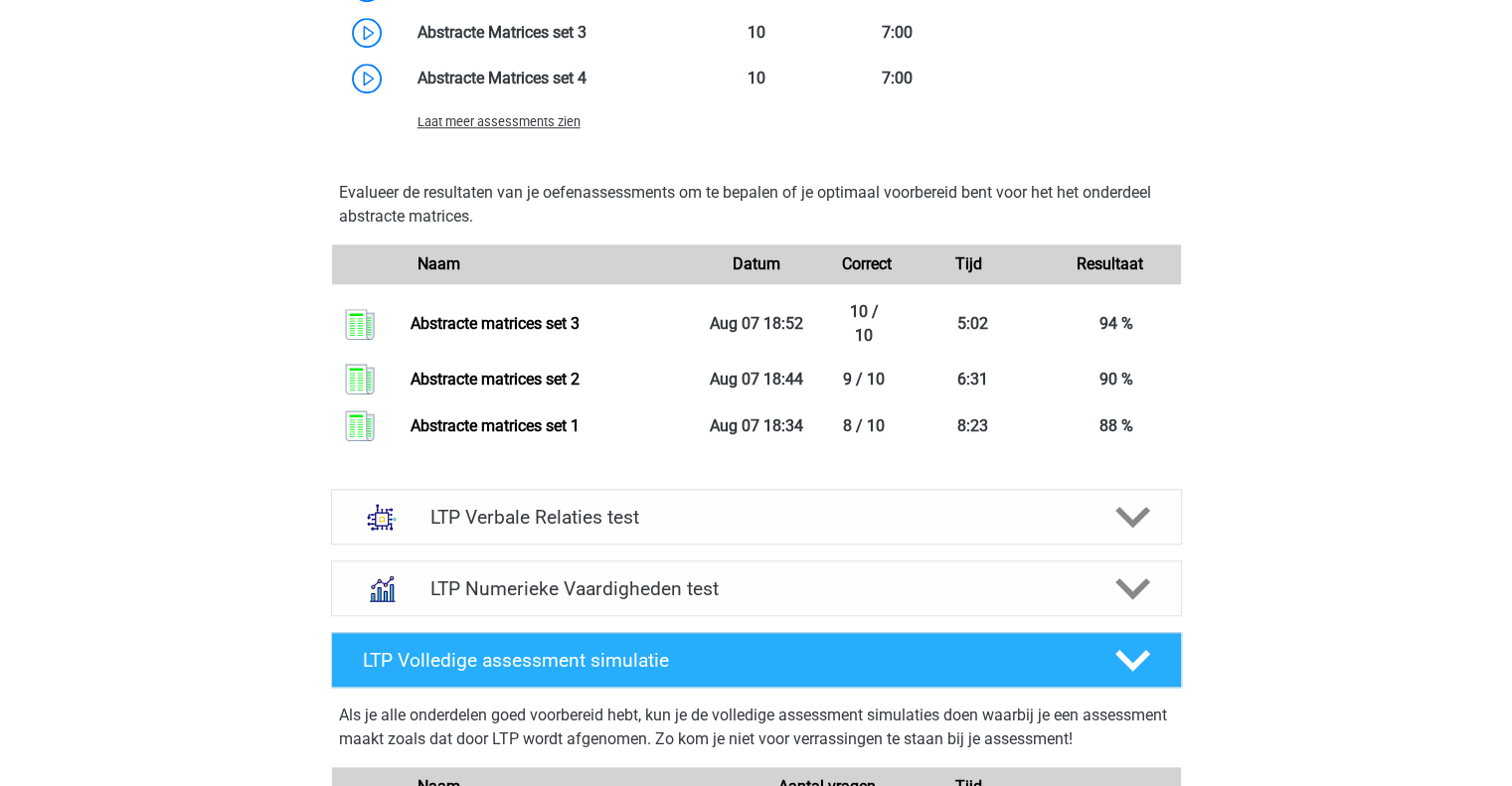 click on "Laat meer assessments zien" at bounding box center (499, 121) 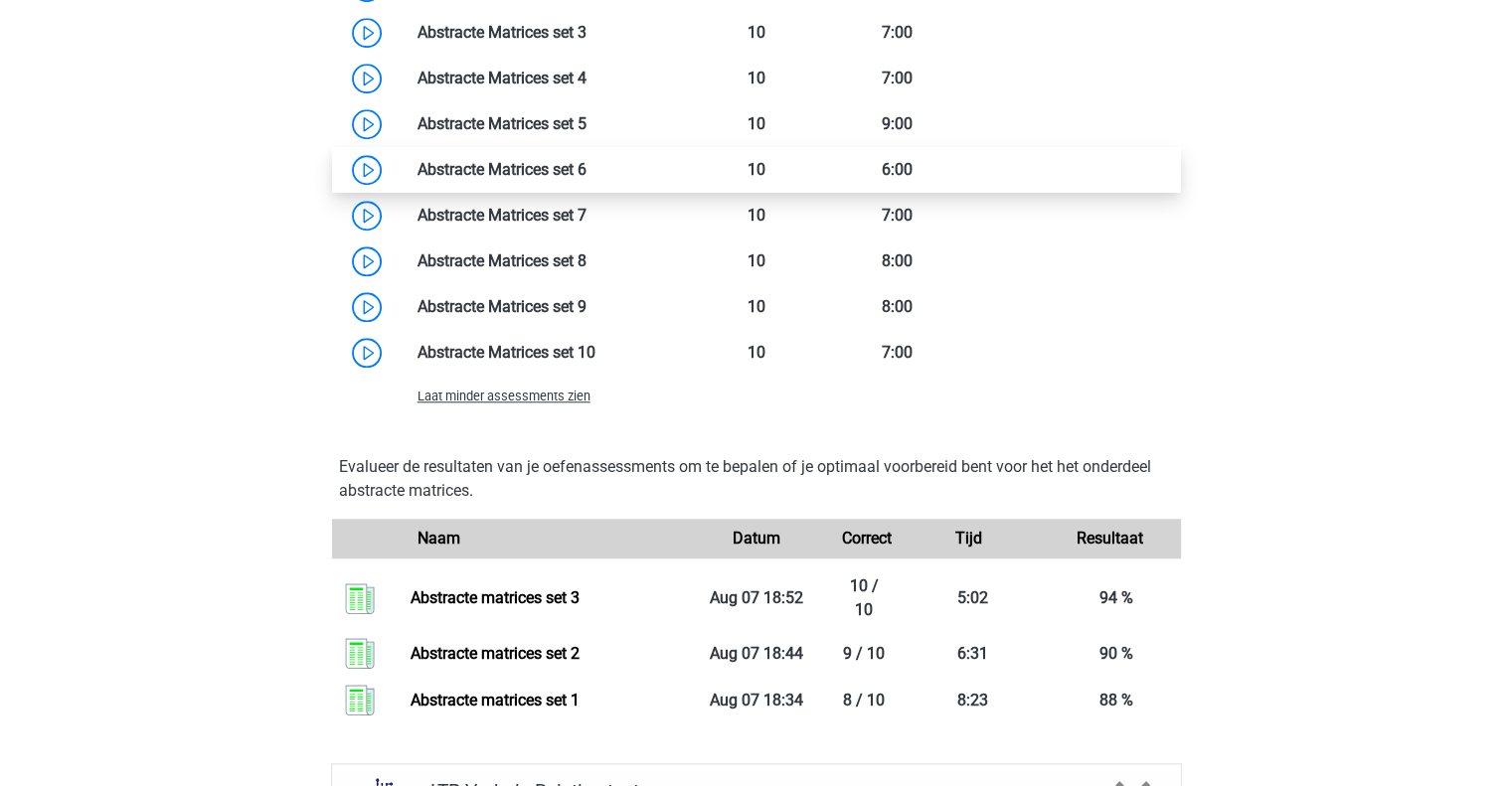 click at bounding box center [587, 169] 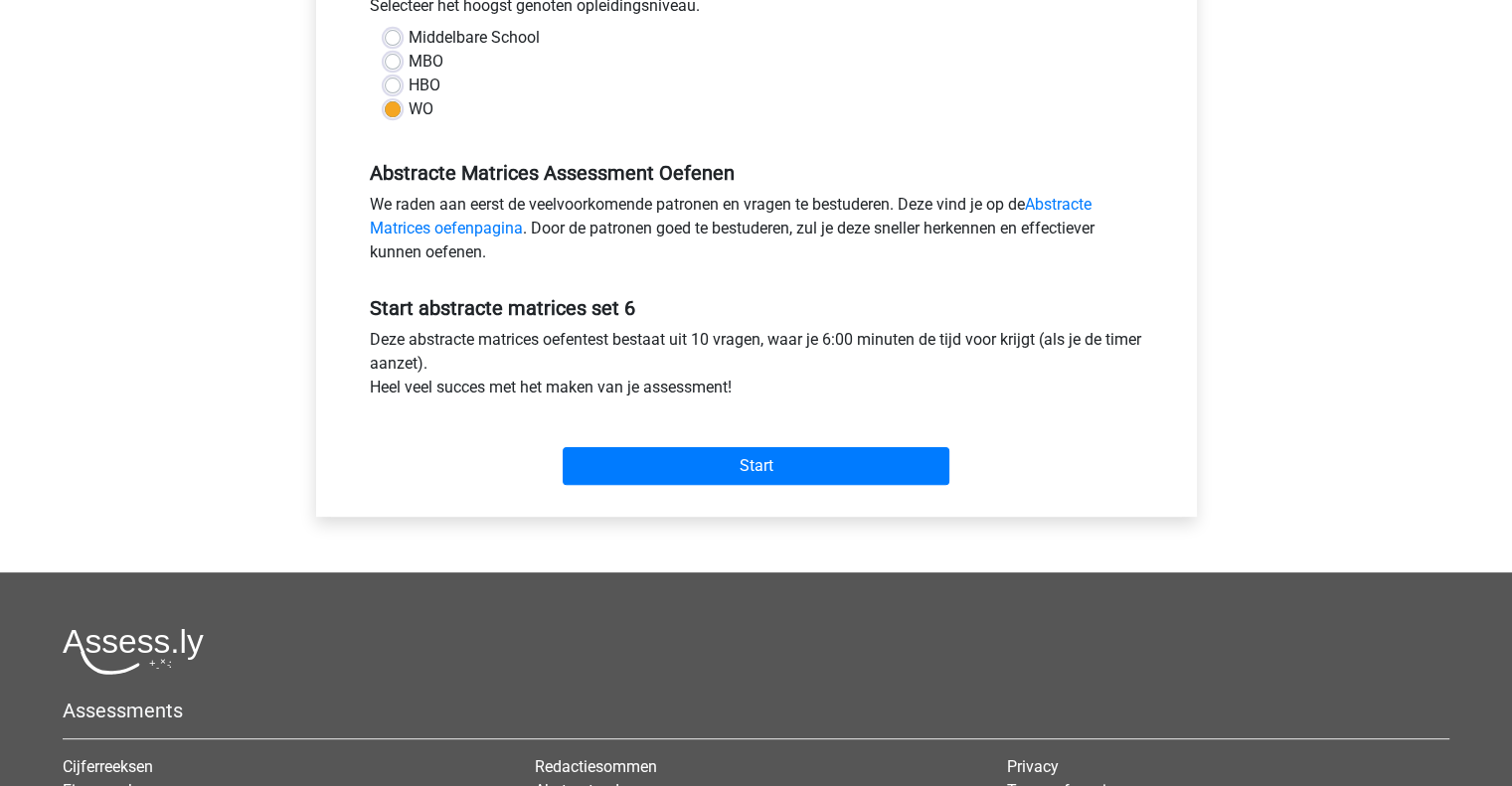 scroll, scrollTop: 473, scrollLeft: 0, axis: vertical 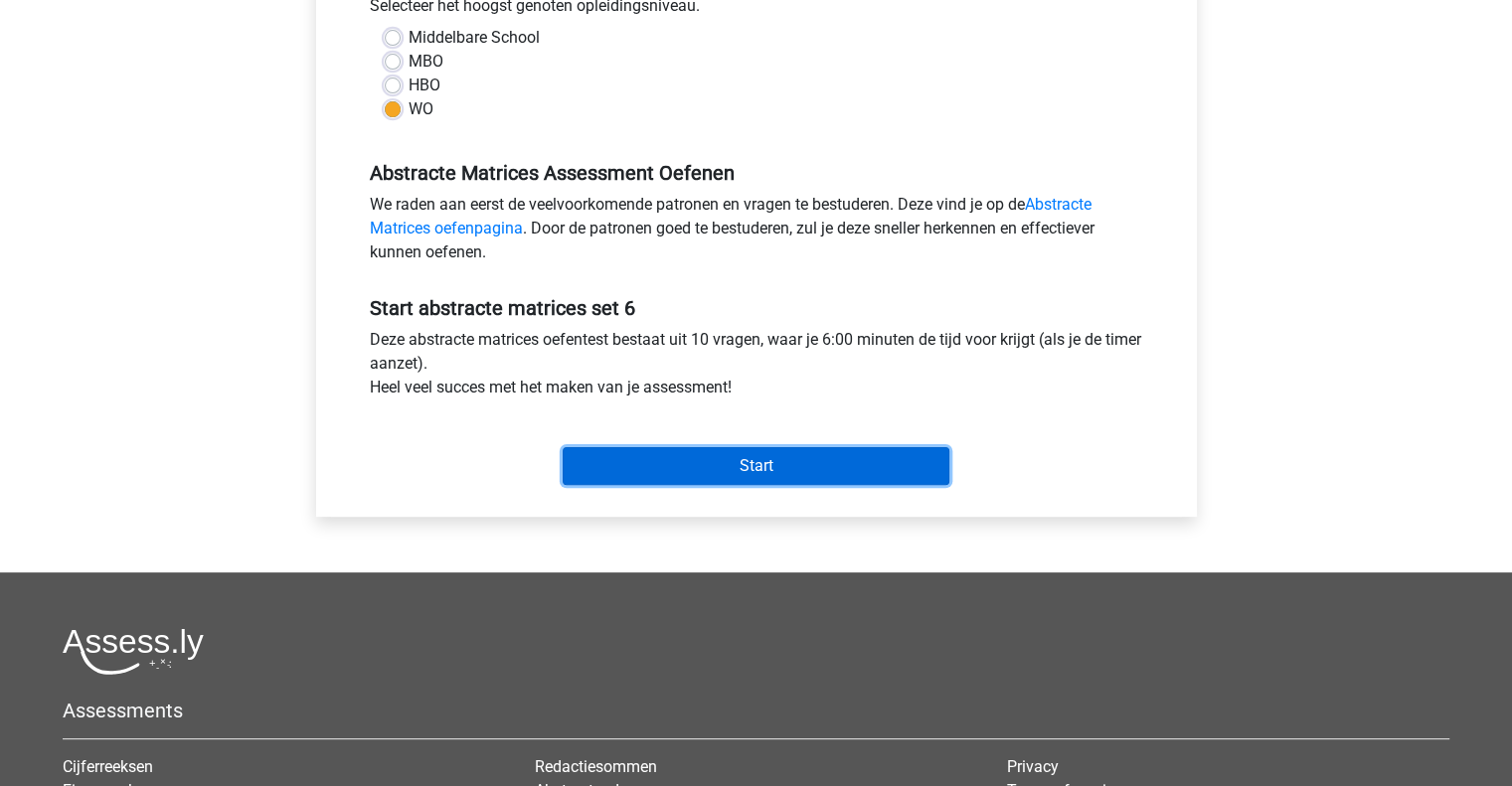 click on "Start" at bounding box center [756, 466] 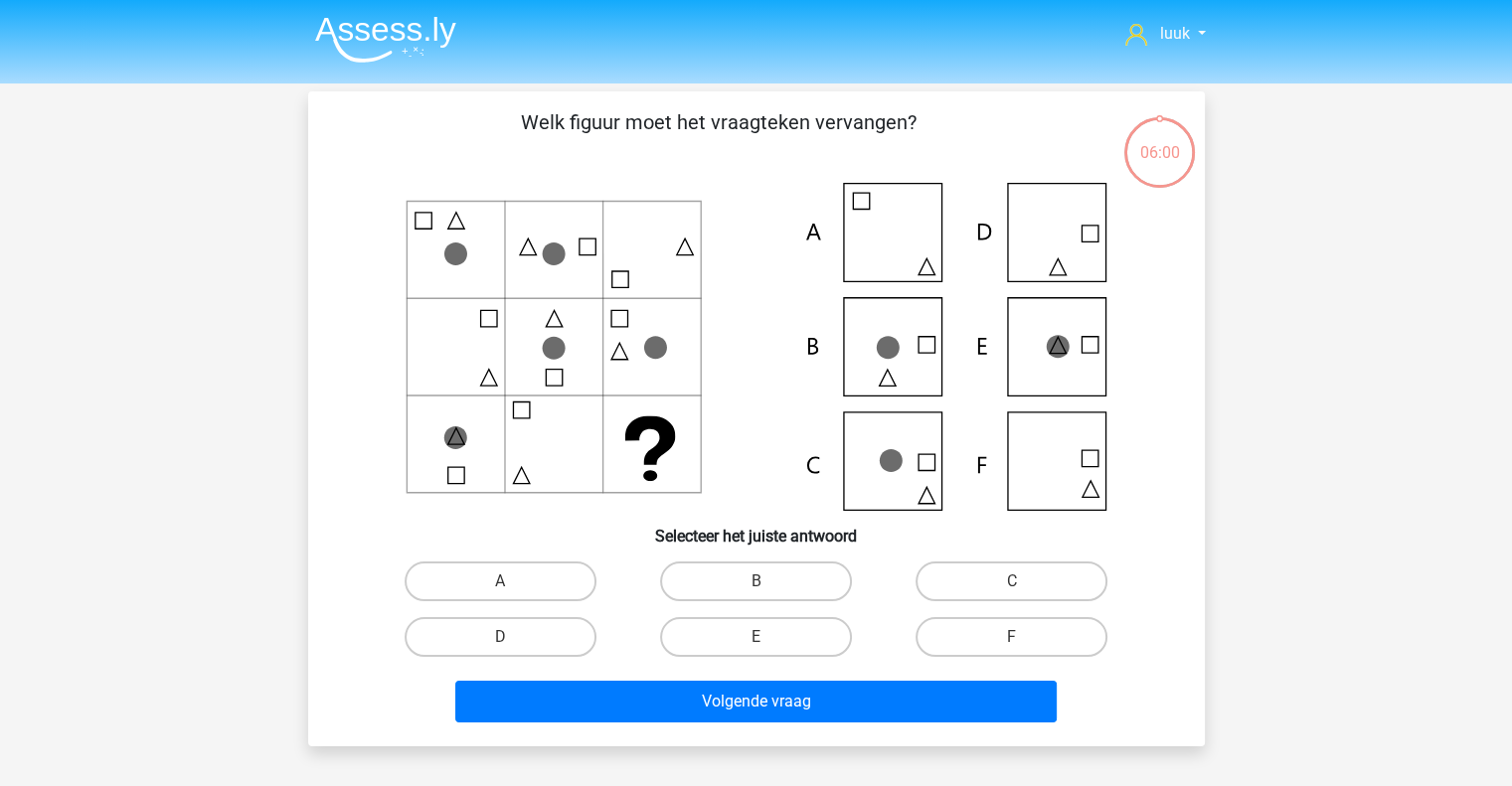 scroll, scrollTop: 78, scrollLeft: 0, axis: vertical 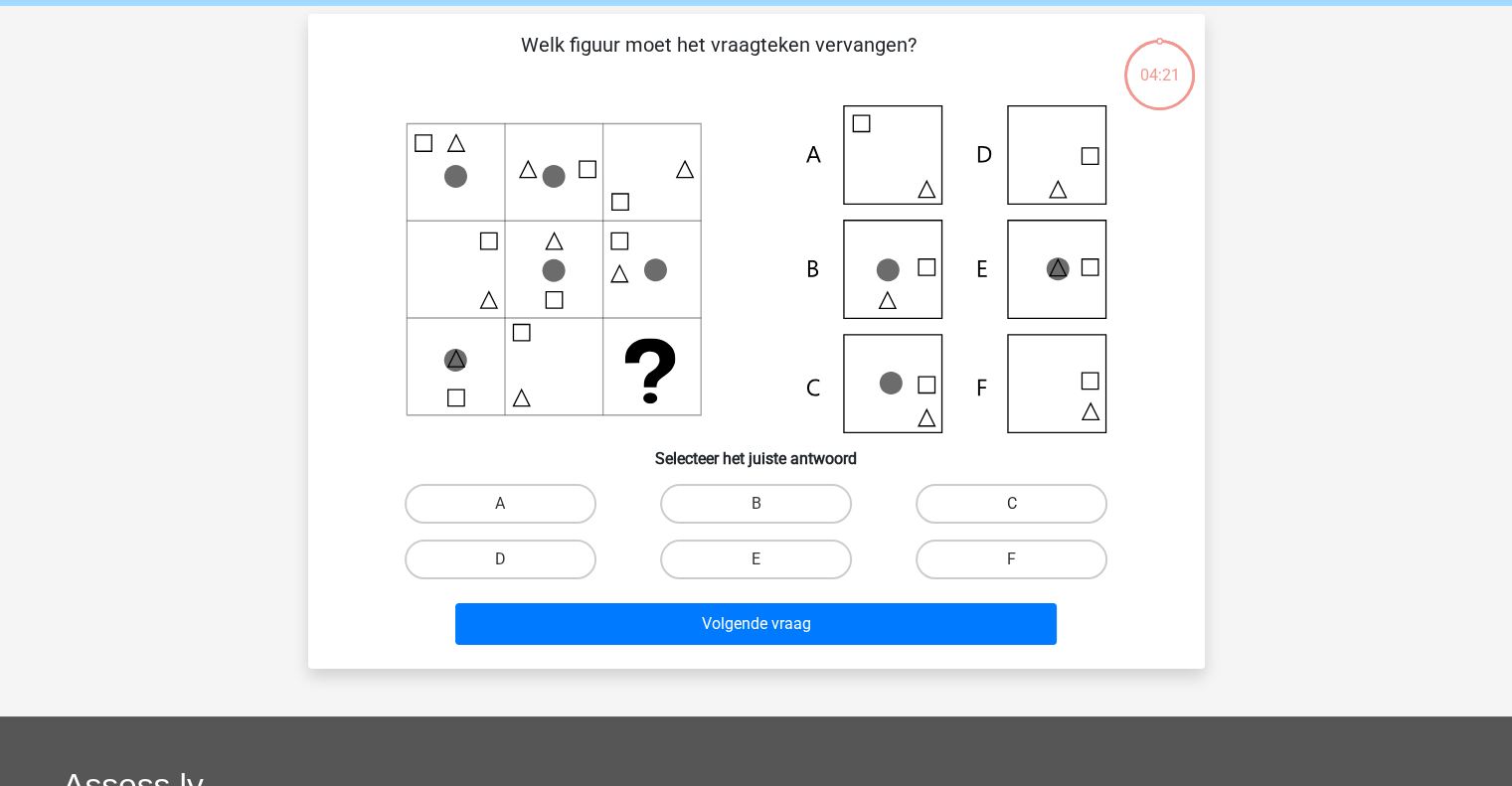 click on "C" at bounding box center (1011, 504) 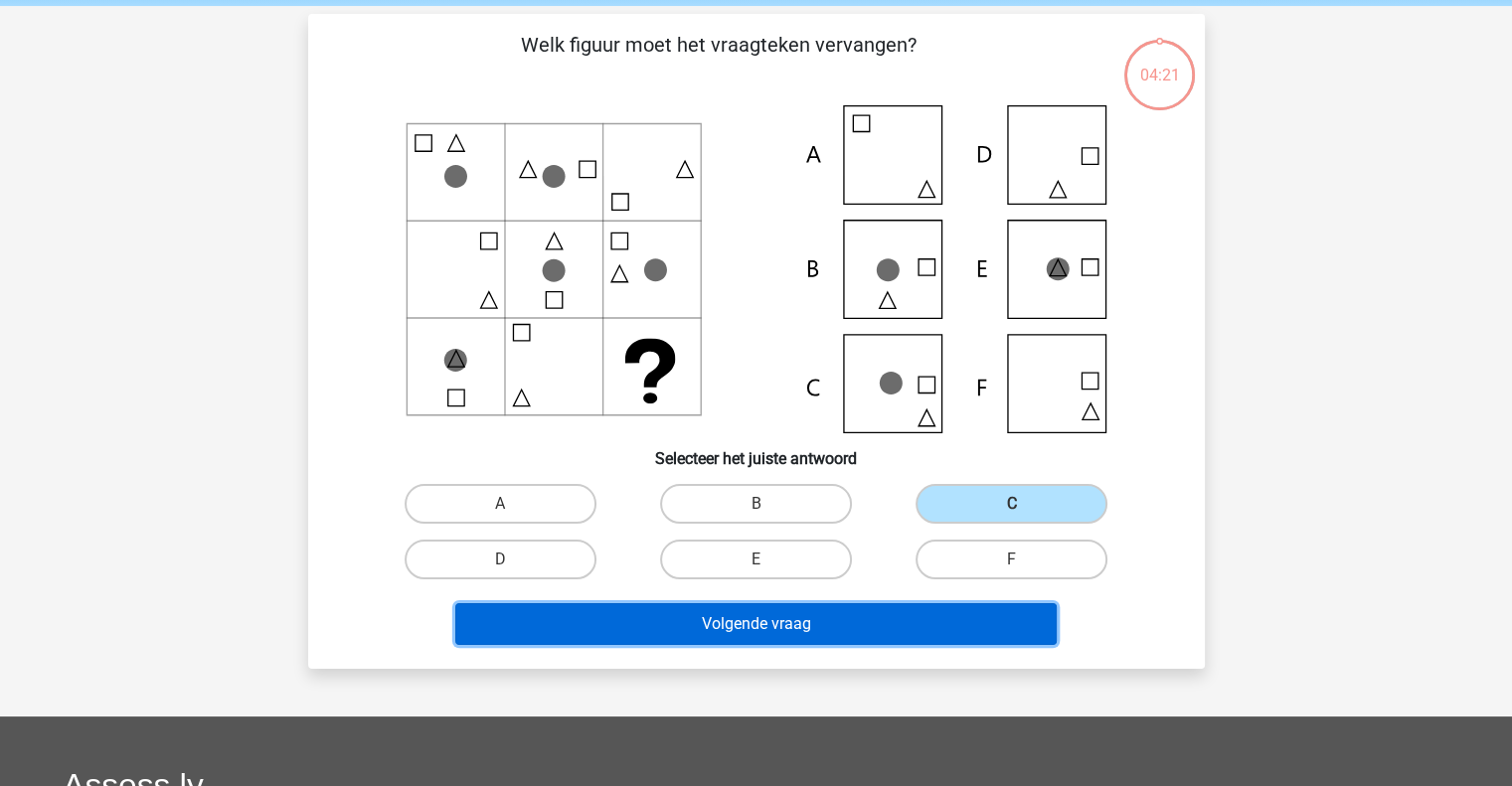 click on "Volgende vraag" at bounding box center [756, 624] 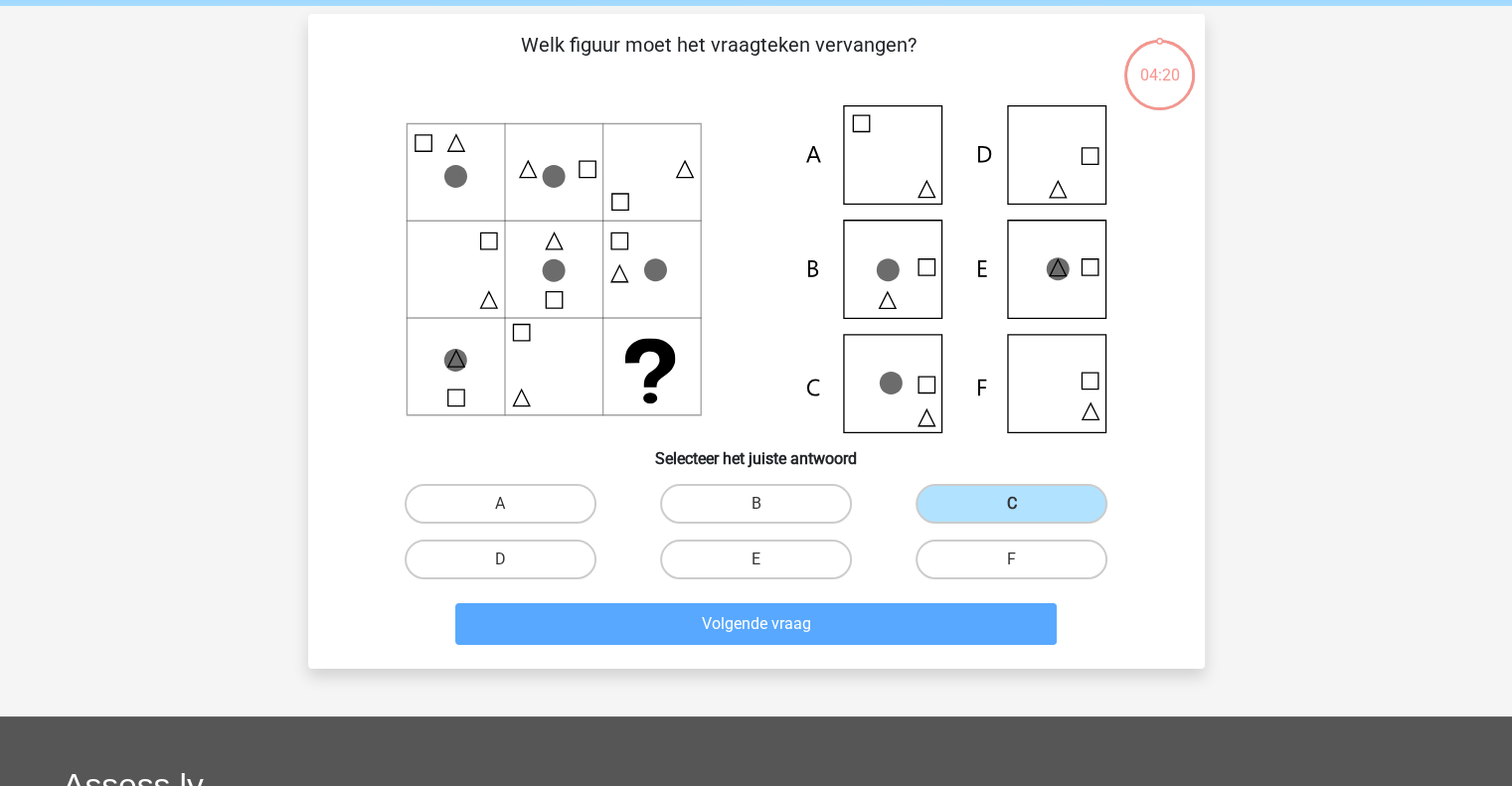 scroll, scrollTop: 91, scrollLeft: 0, axis: vertical 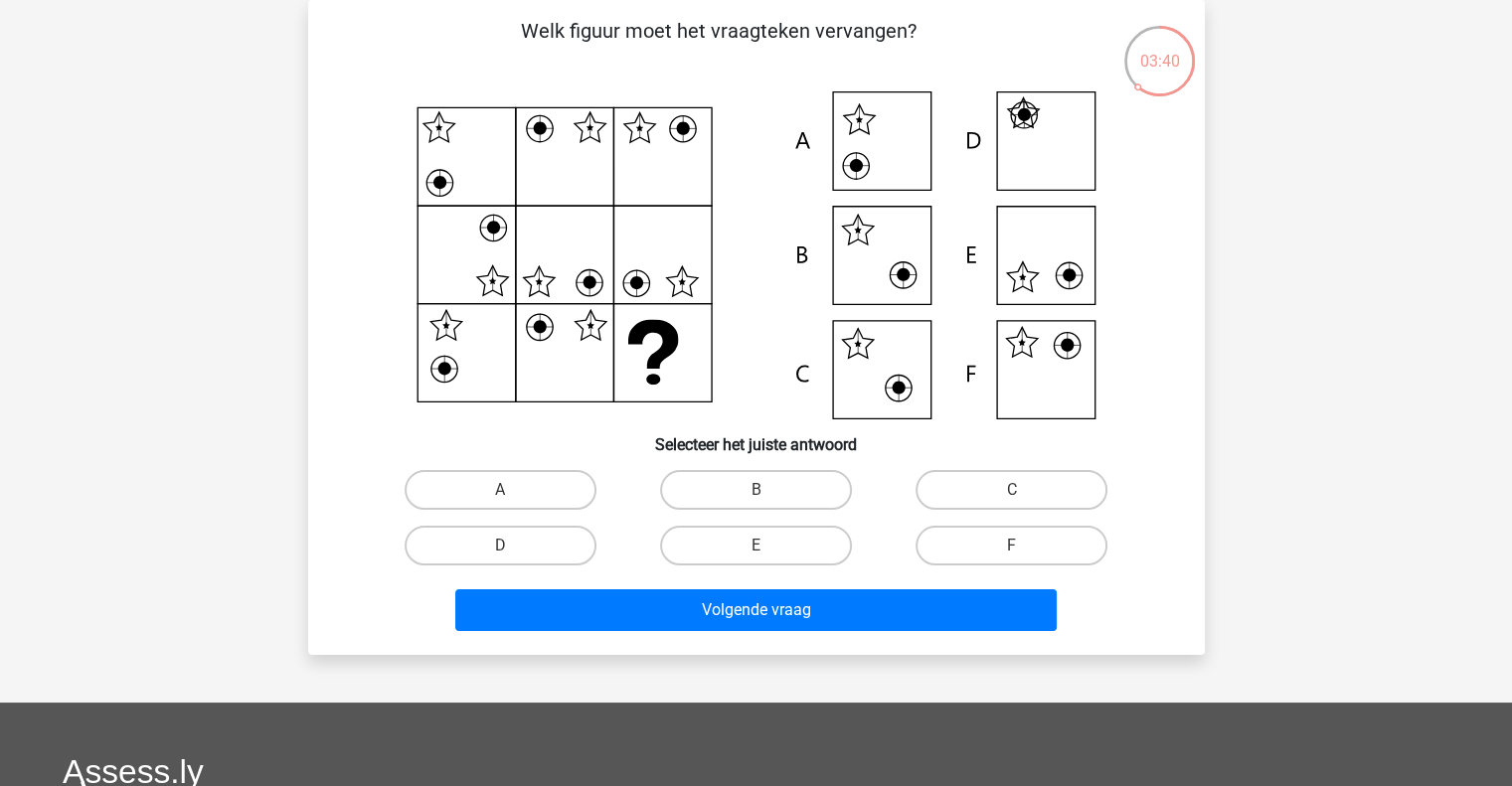 click 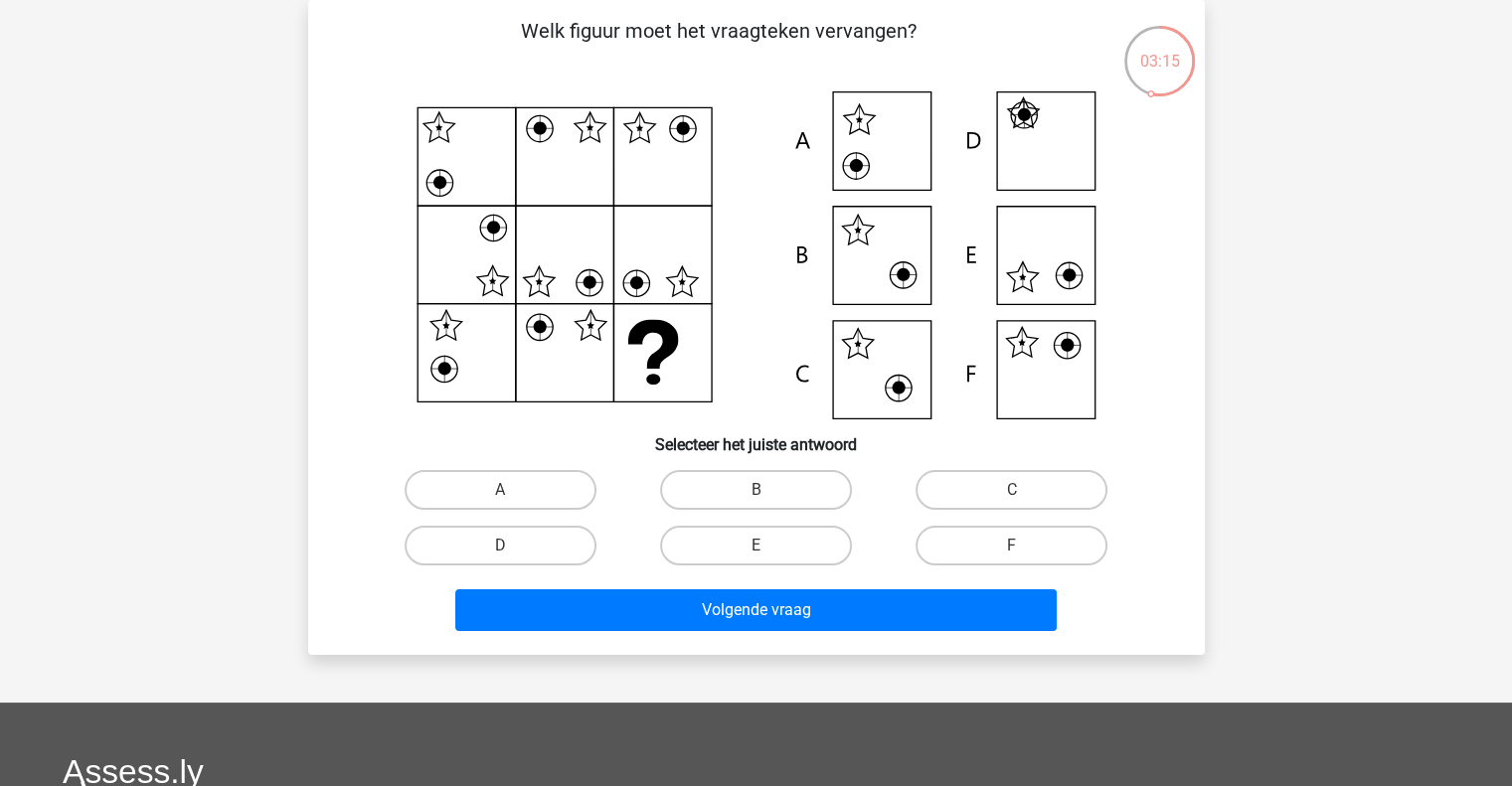 click on "F" at bounding box center [1018, 551] 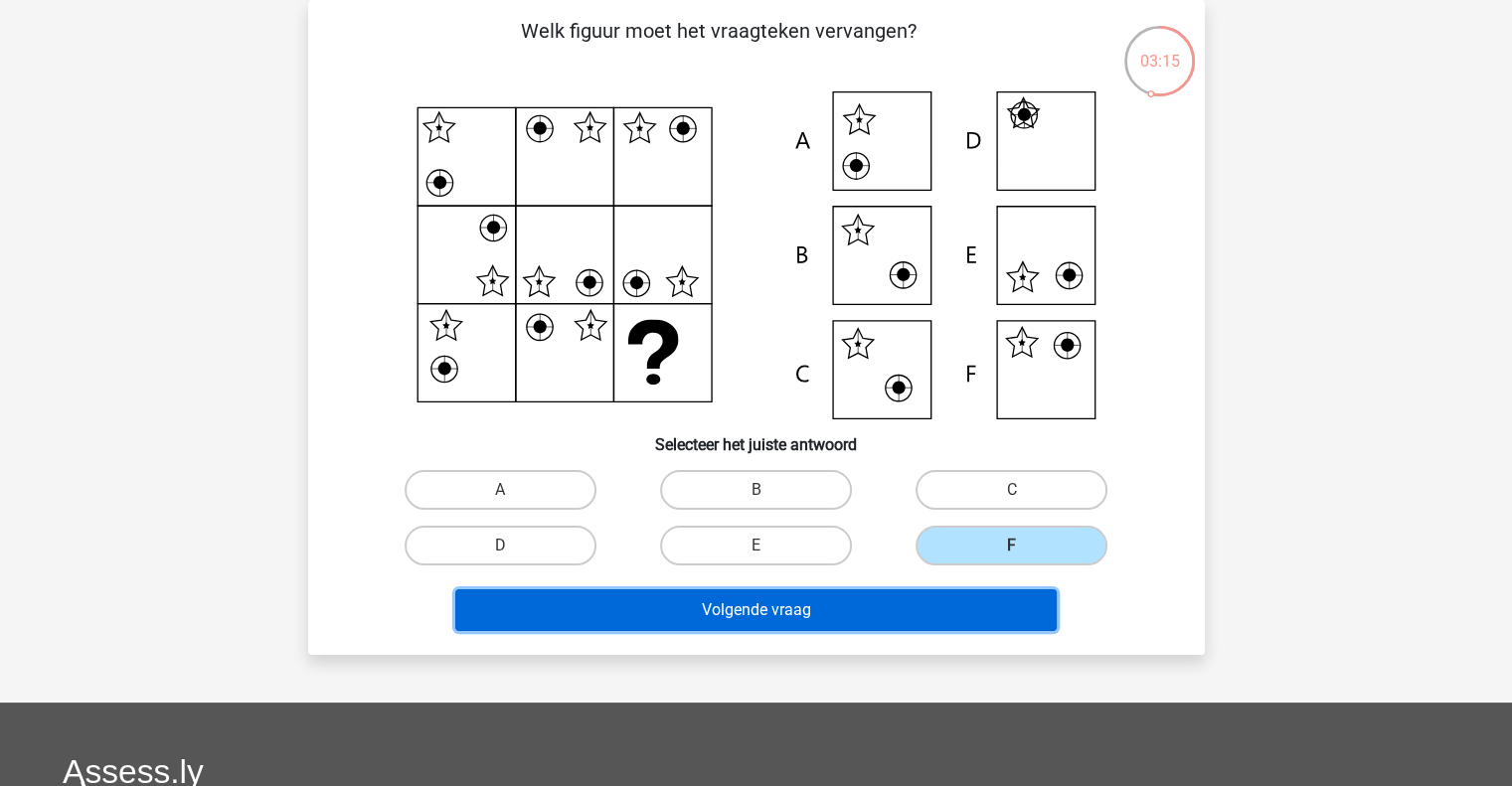click on "Volgende vraag" at bounding box center (756, 610) 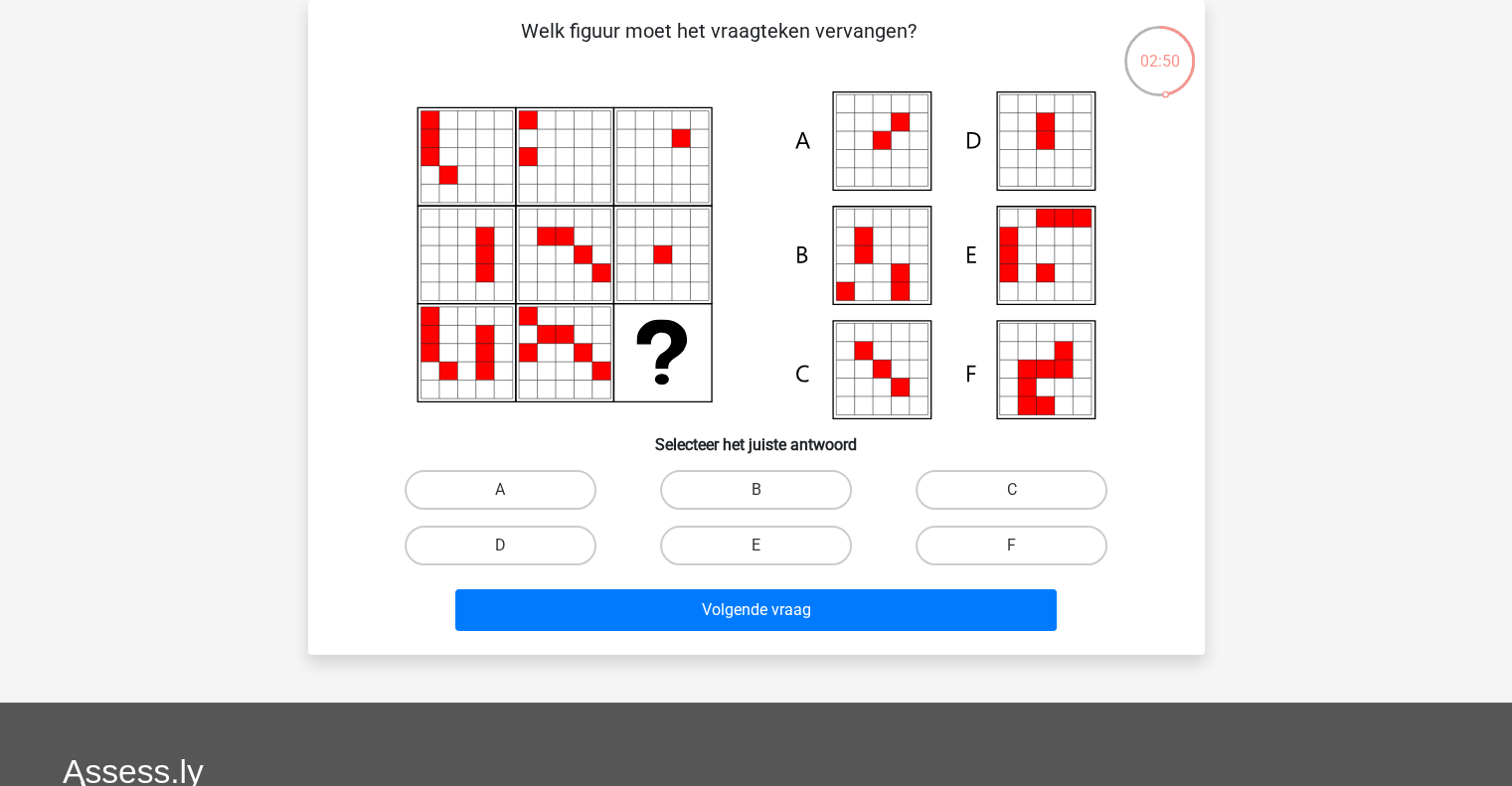 click on "A" at bounding box center (500, 490) 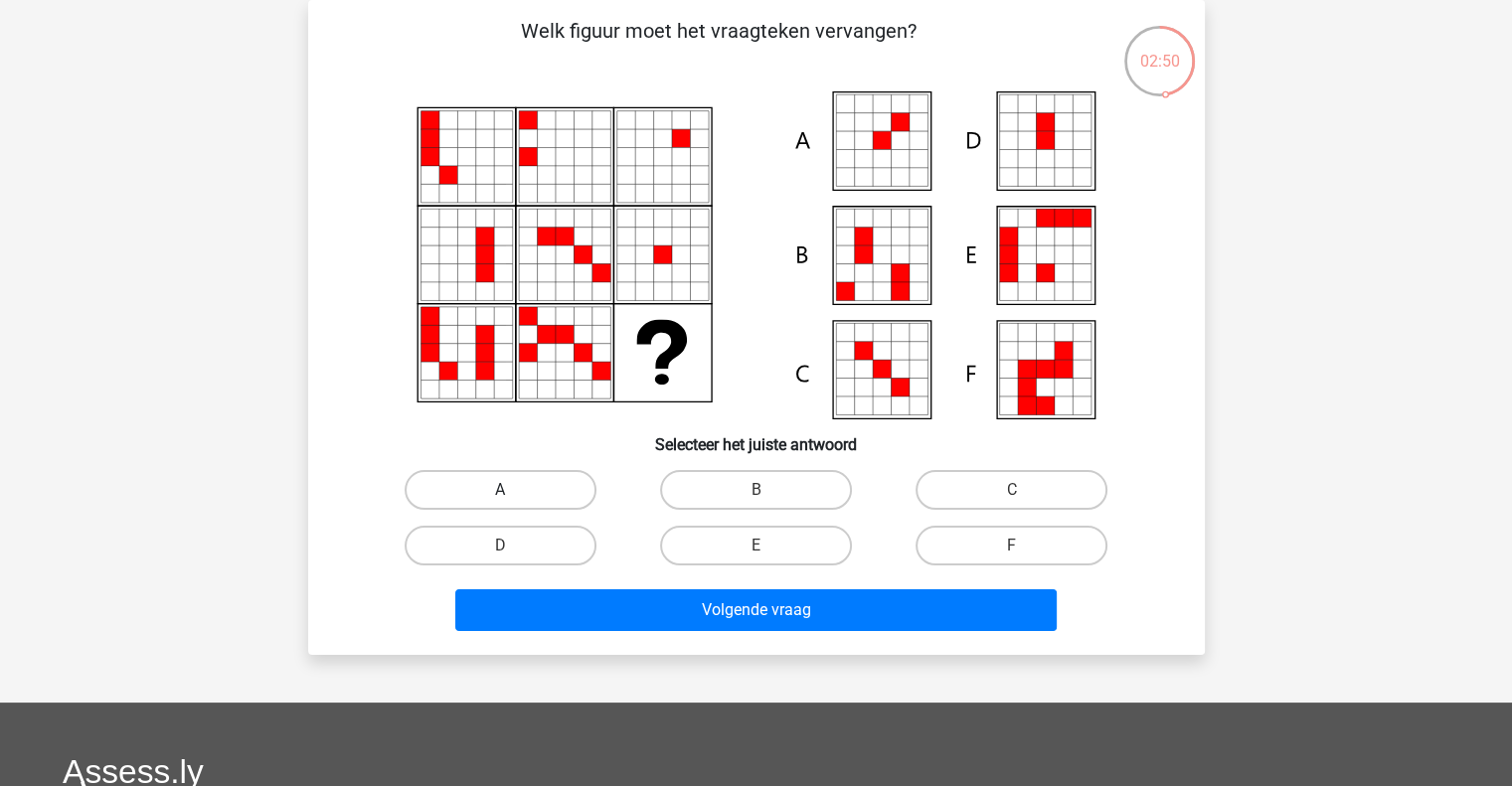 click on "A" at bounding box center (506, 496) 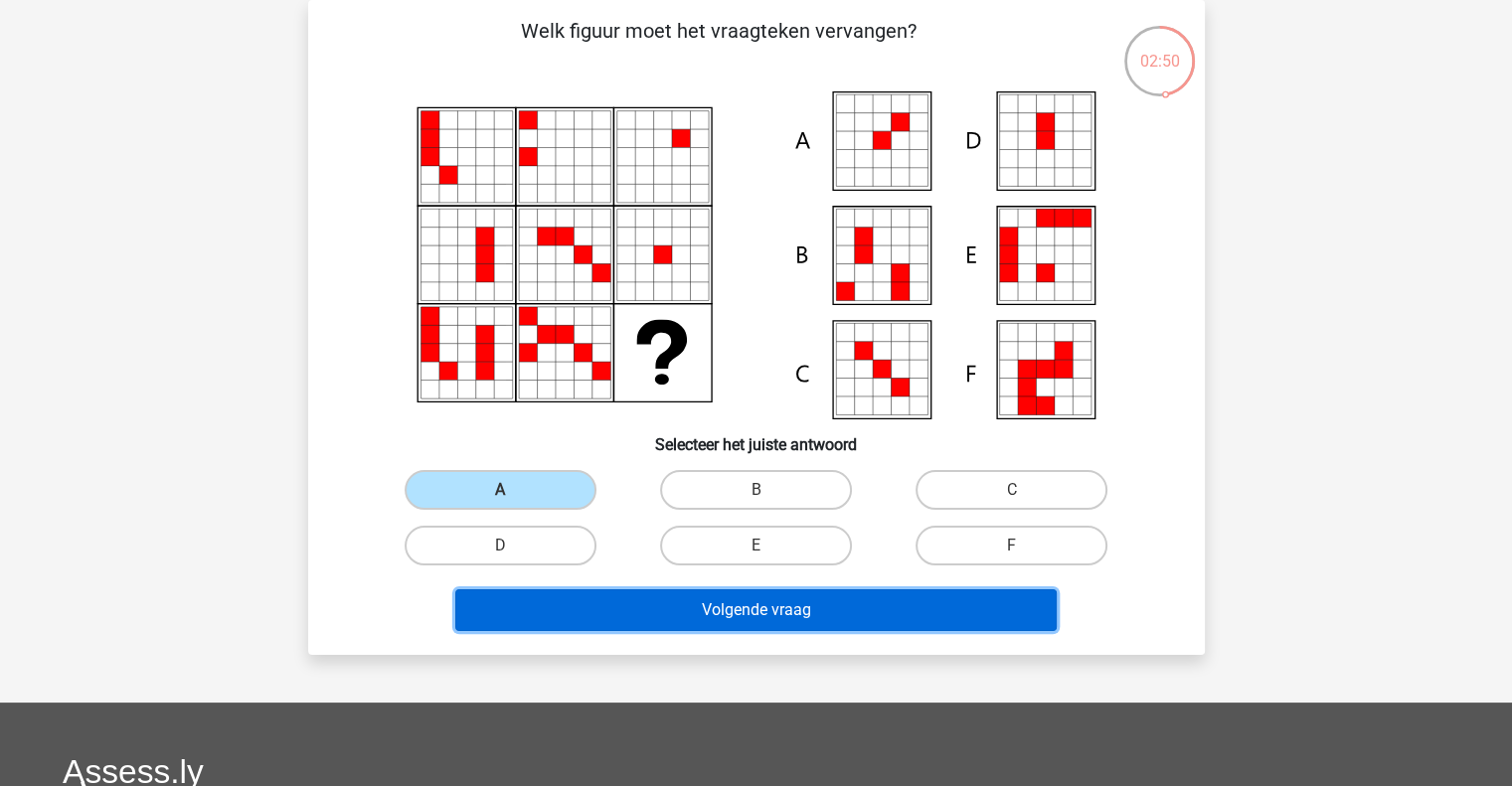 click on "Volgende vraag" at bounding box center [756, 610] 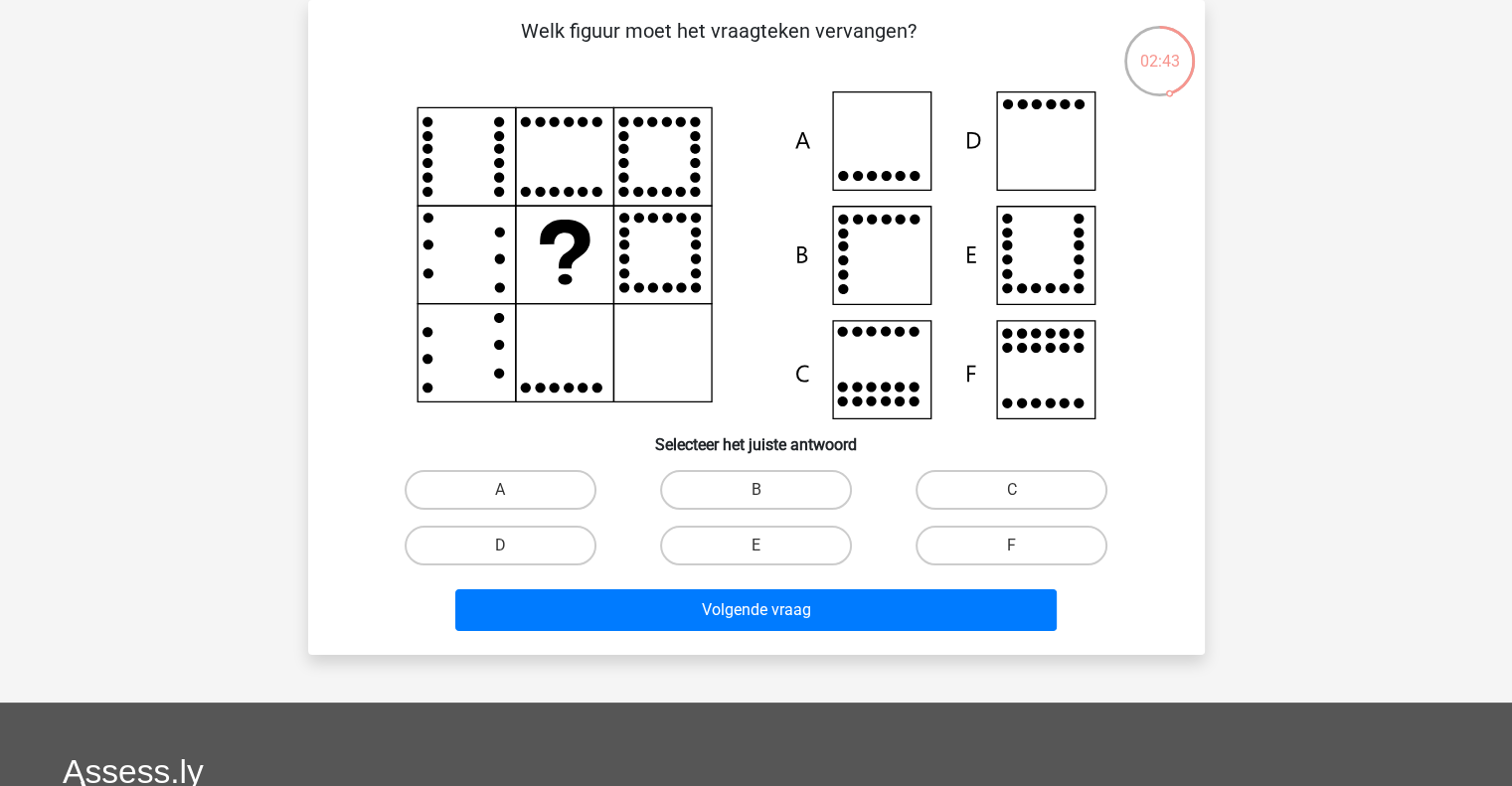 click on "D" at bounding box center [500, 546] 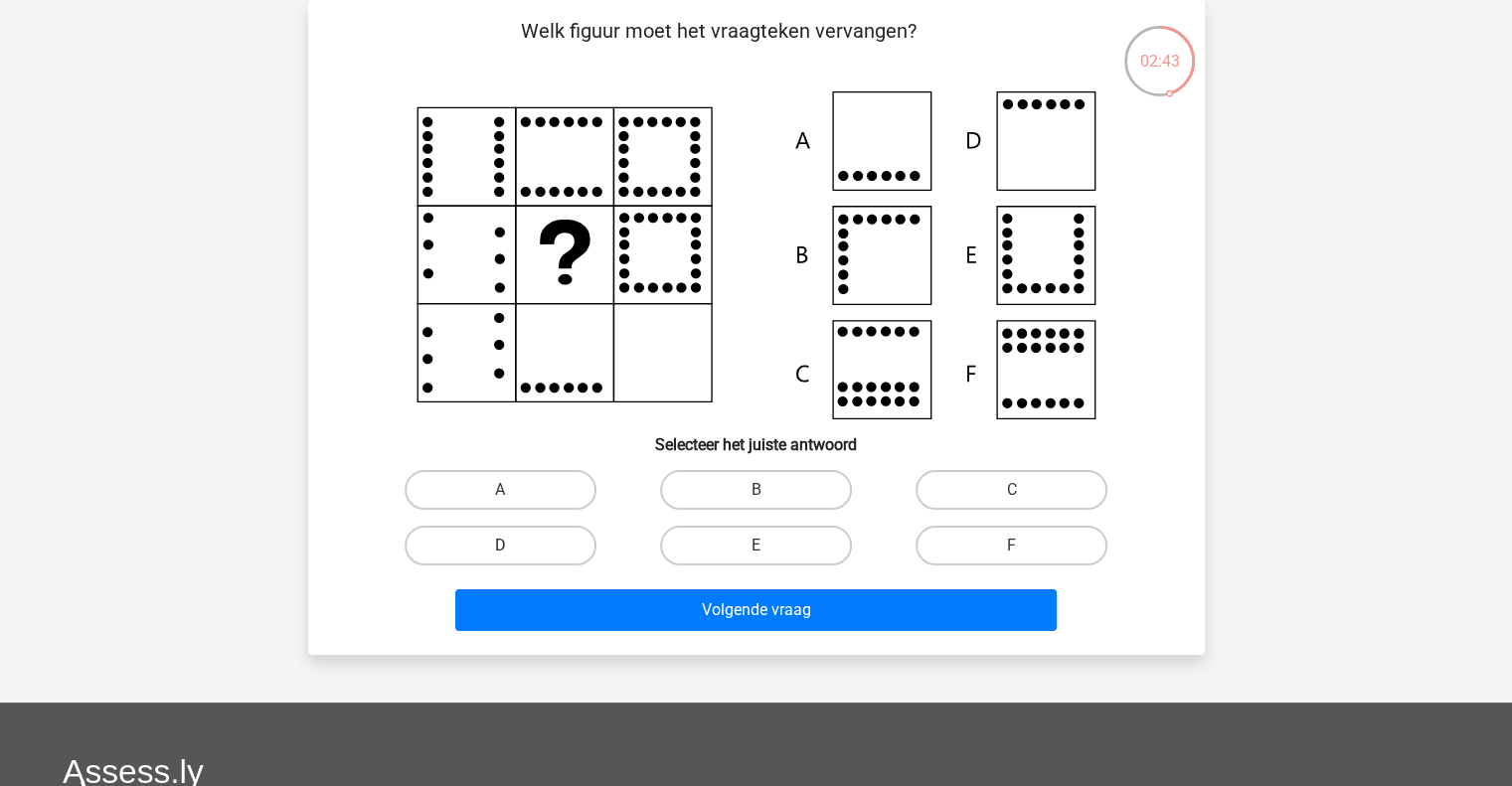 click on "D" at bounding box center [506, 551] 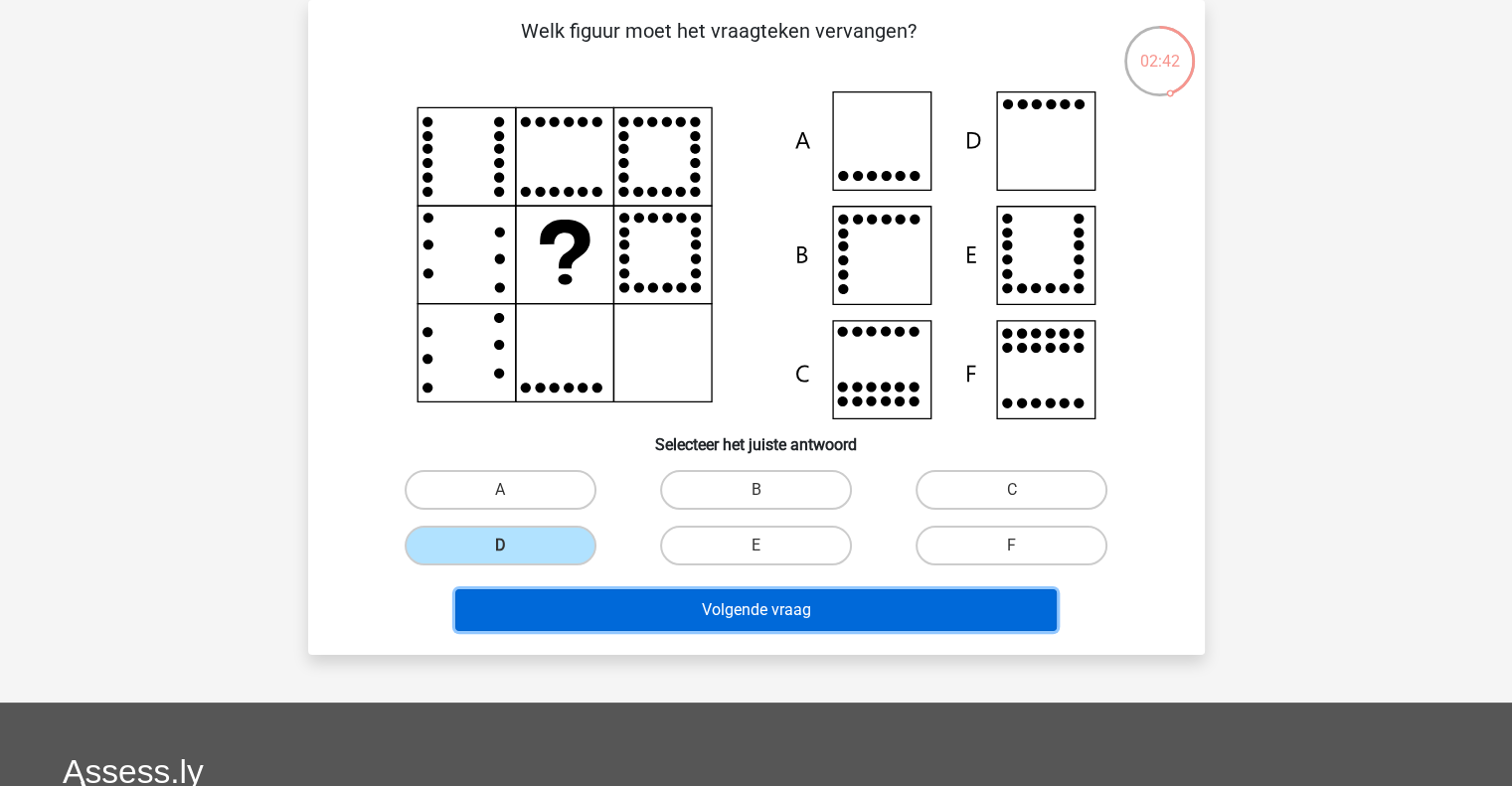 click on "Volgende vraag" at bounding box center [756, 610] 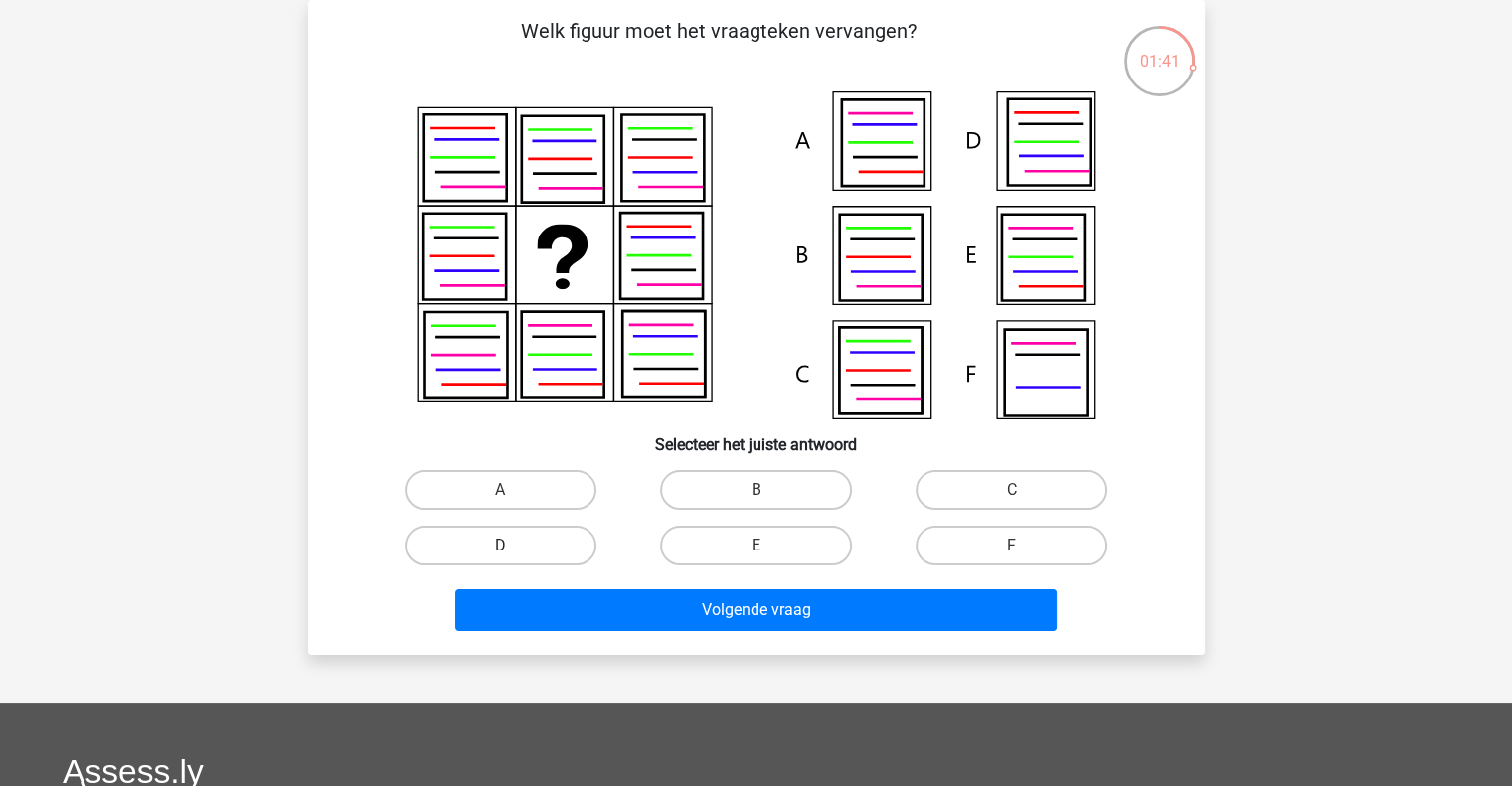 click on "D" at bounding box center (500, 546) 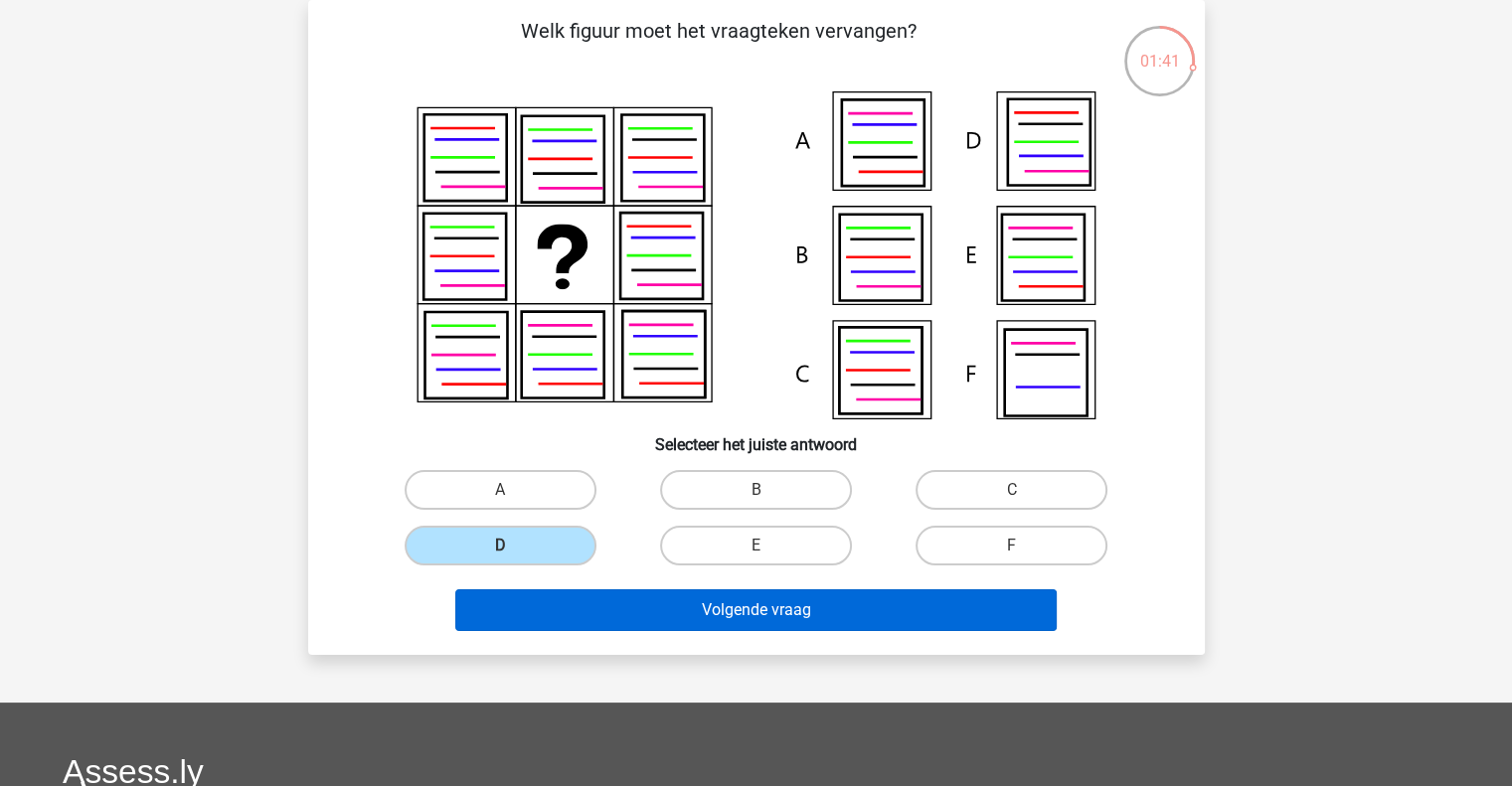 click on "Volgende vraag" at bounding box center [756, 610] 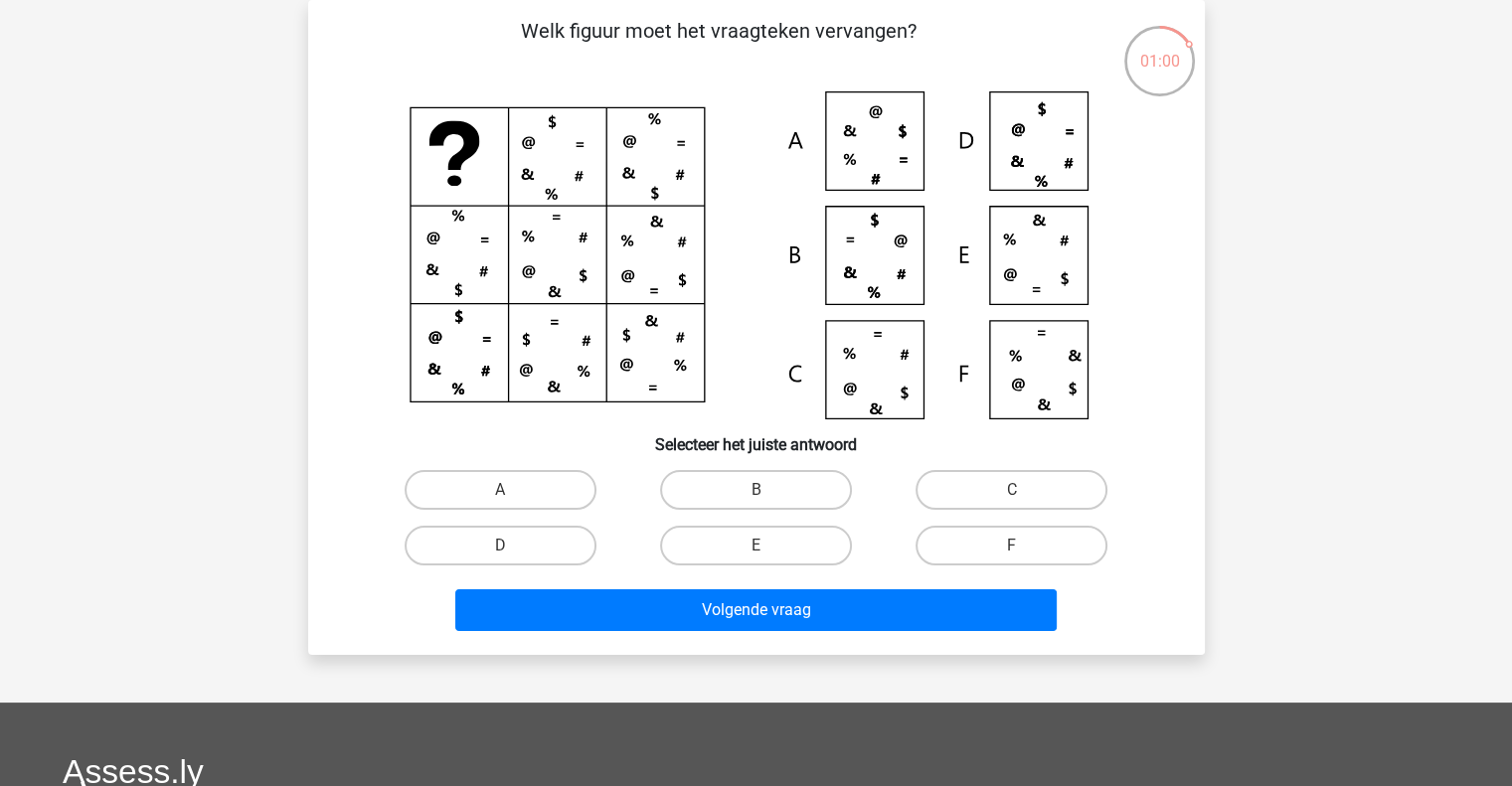 click on "A" at bounding box center (500, 490) 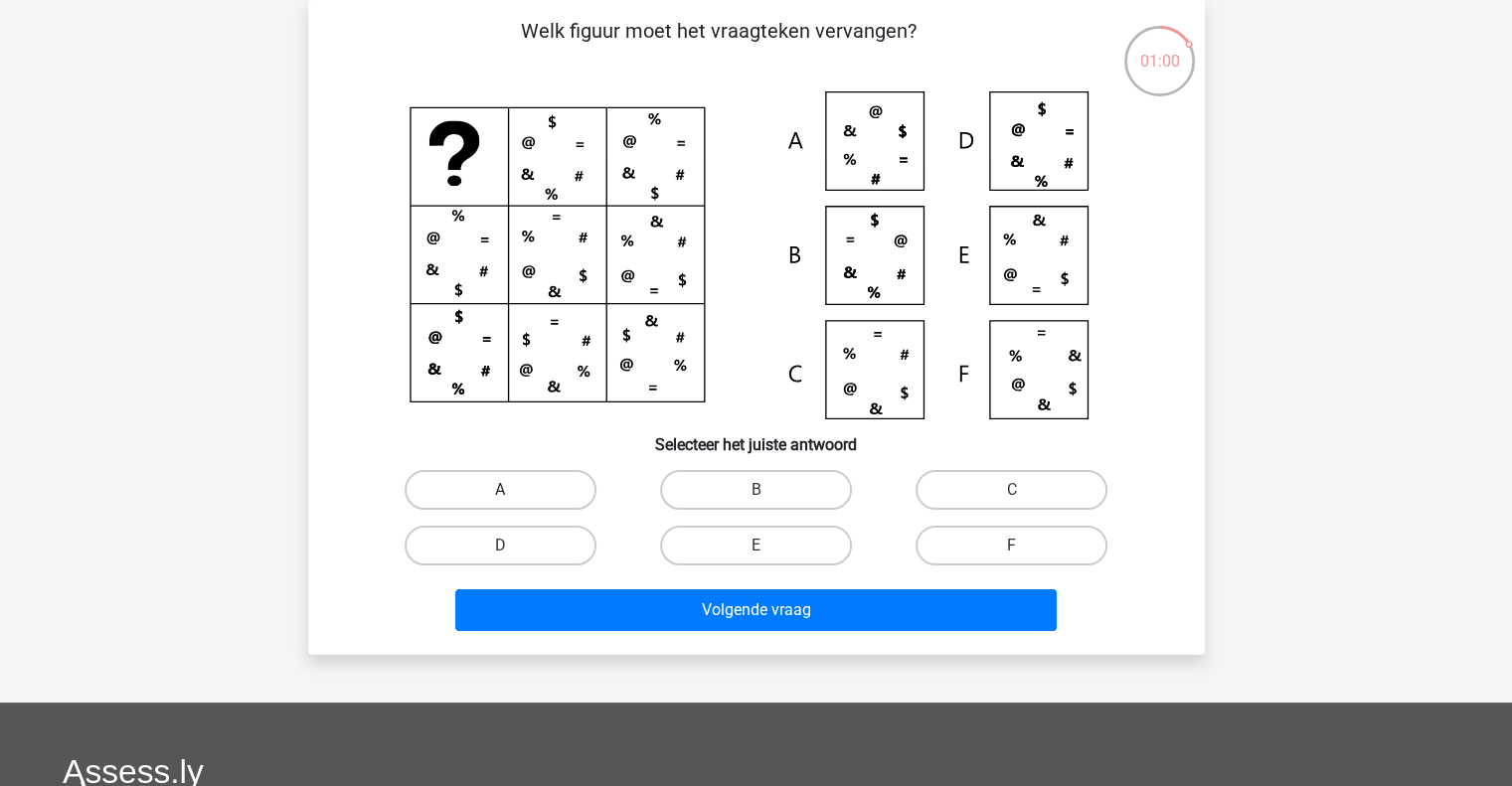 click on "A" at bounding box center [506, 496] 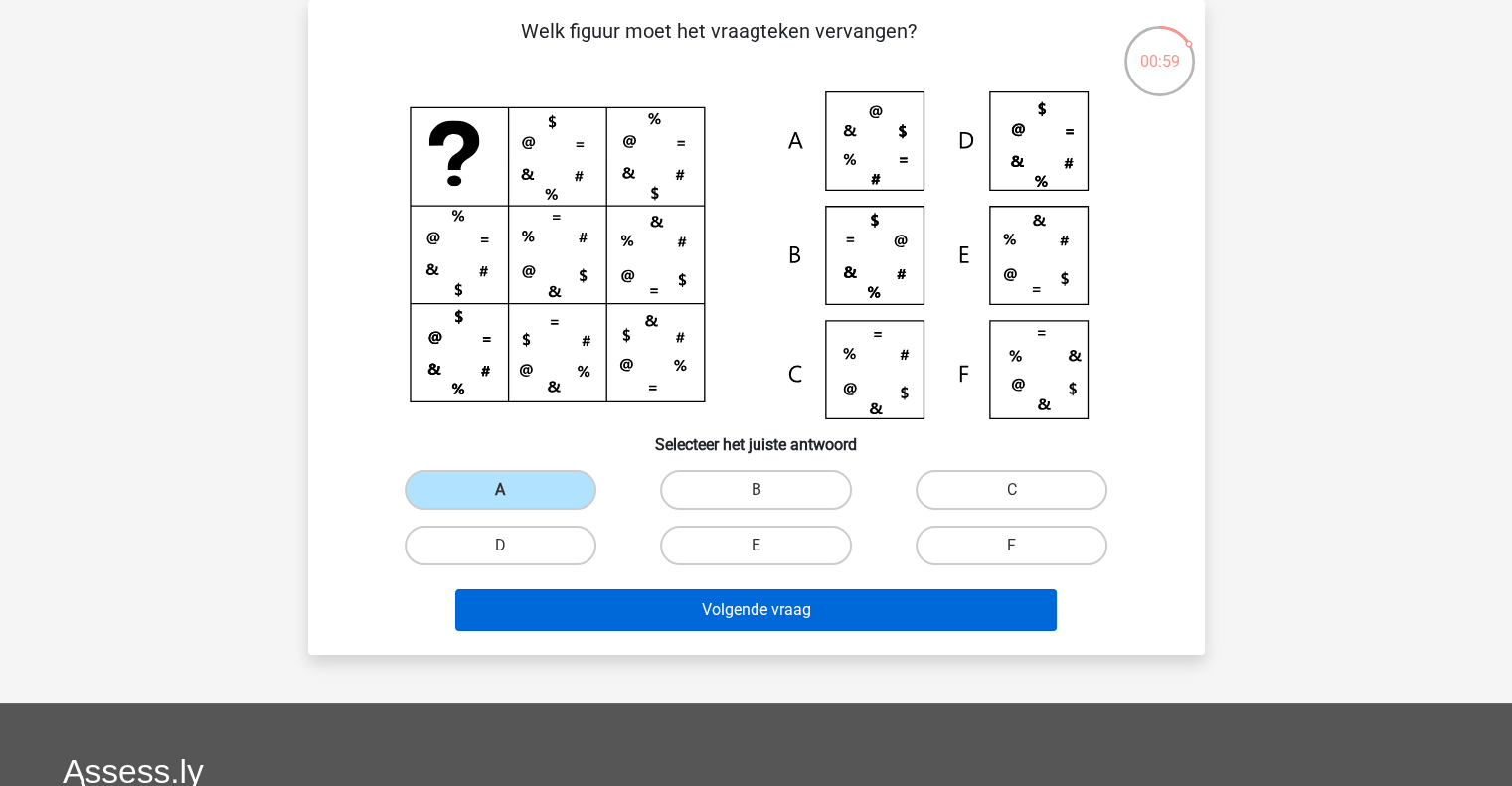 click on "Volgende vraag" at bounding box center (756, 610) 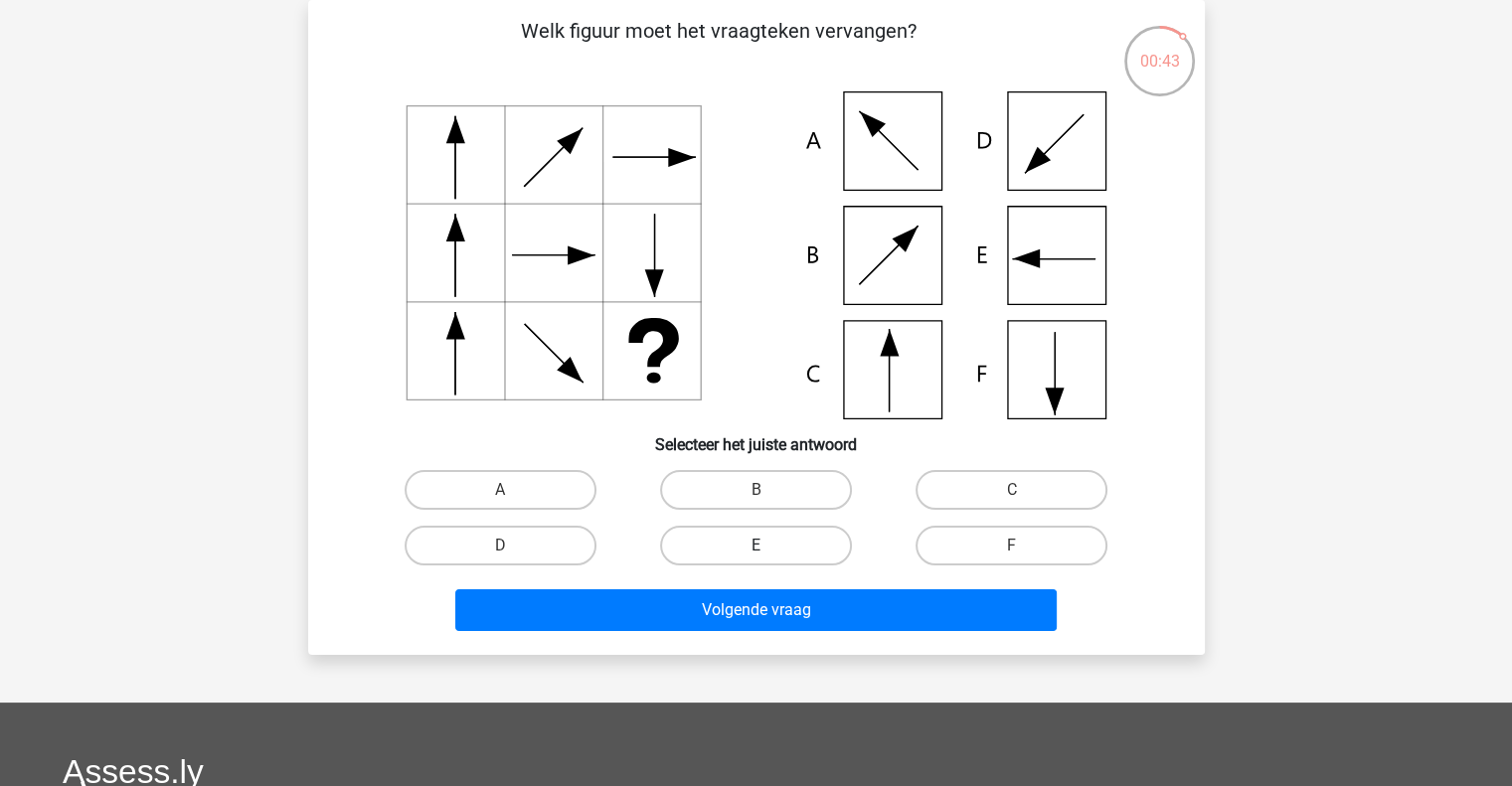 click on "E" at bounding box center (756, 546) 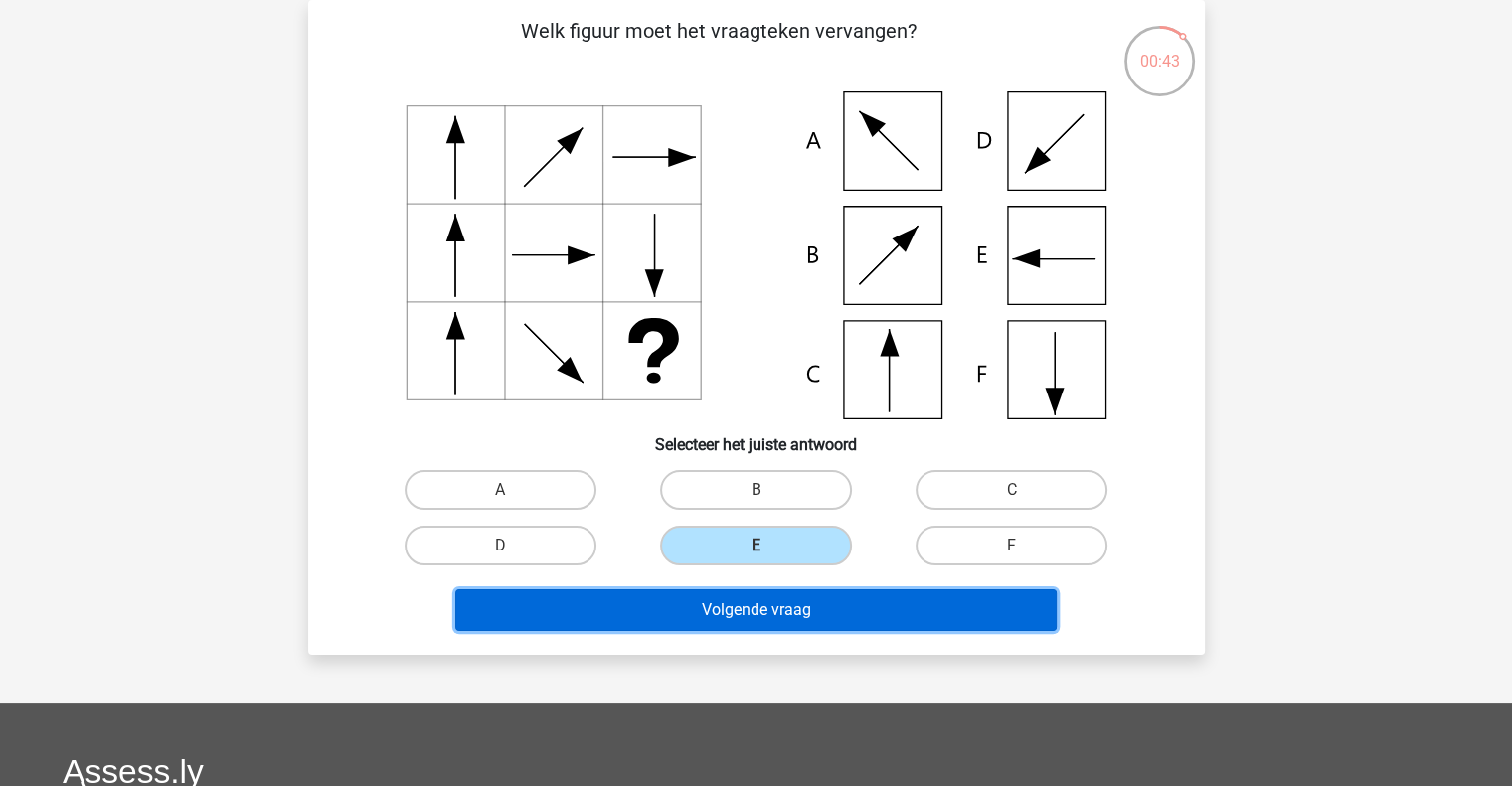 click on "Volgende vraag" at bounding box center (756, 610) 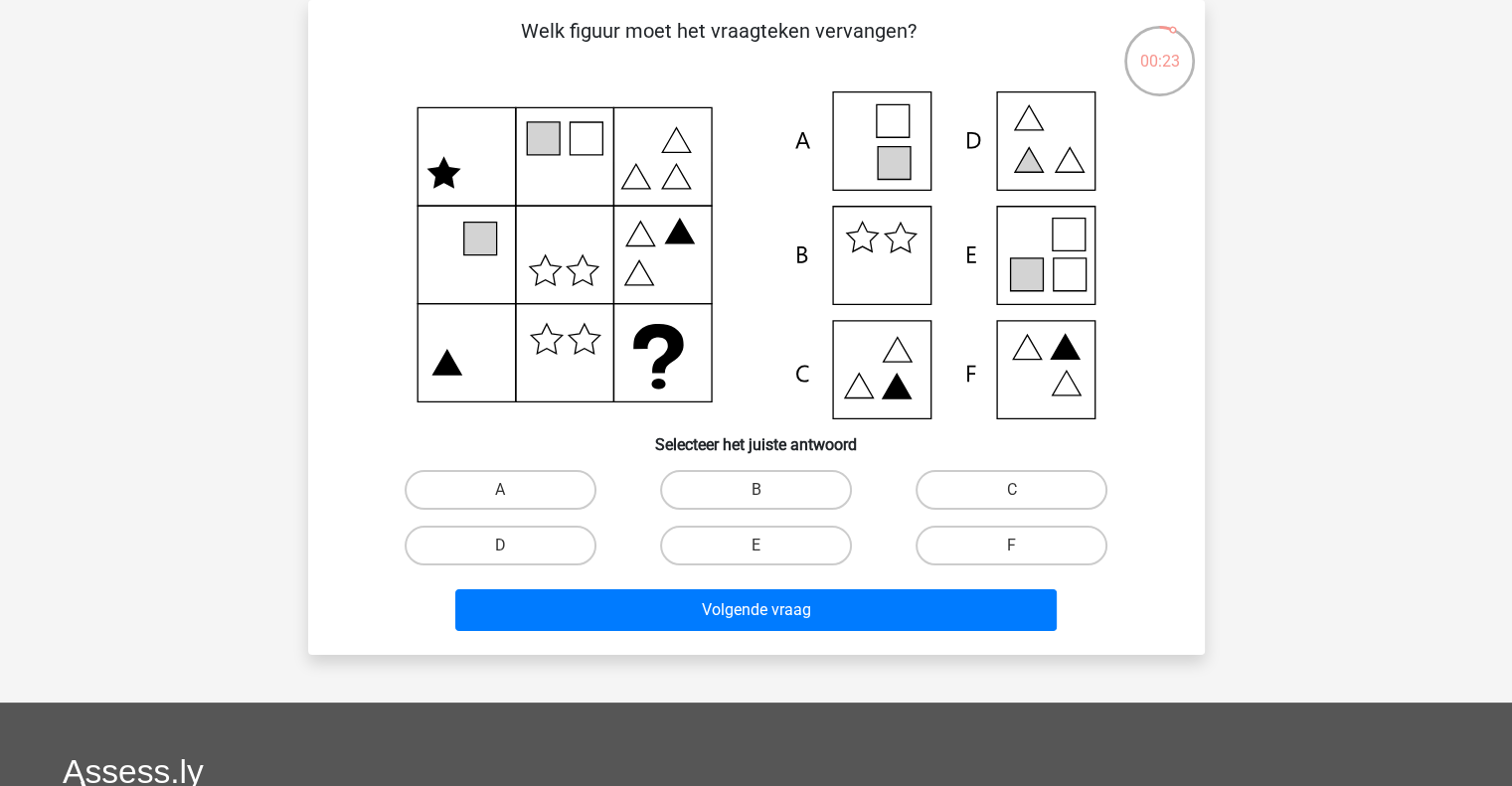 click on "E" at bounding box center [756, 546] 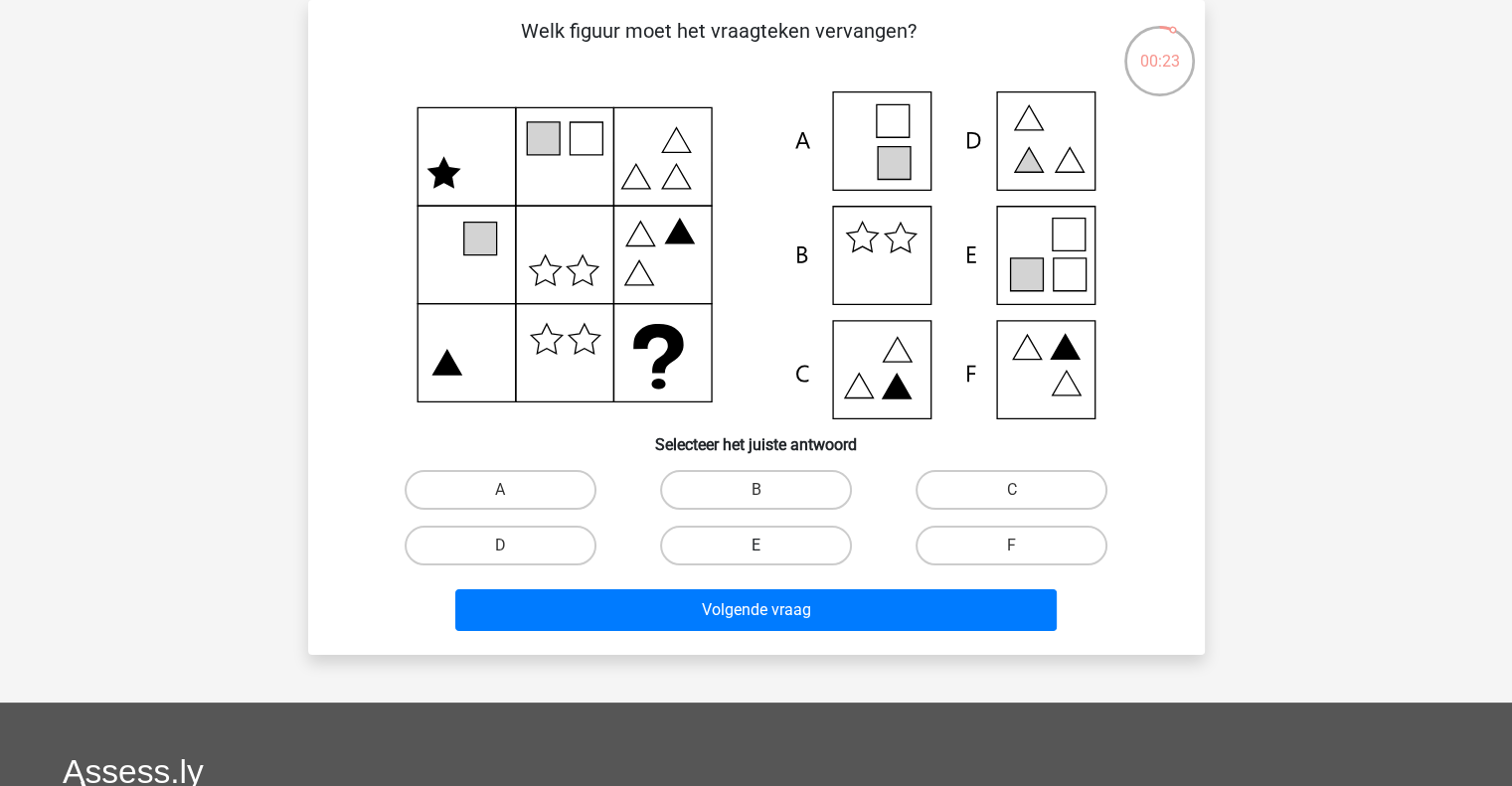 click on "E" at bounding box center (761, 551) 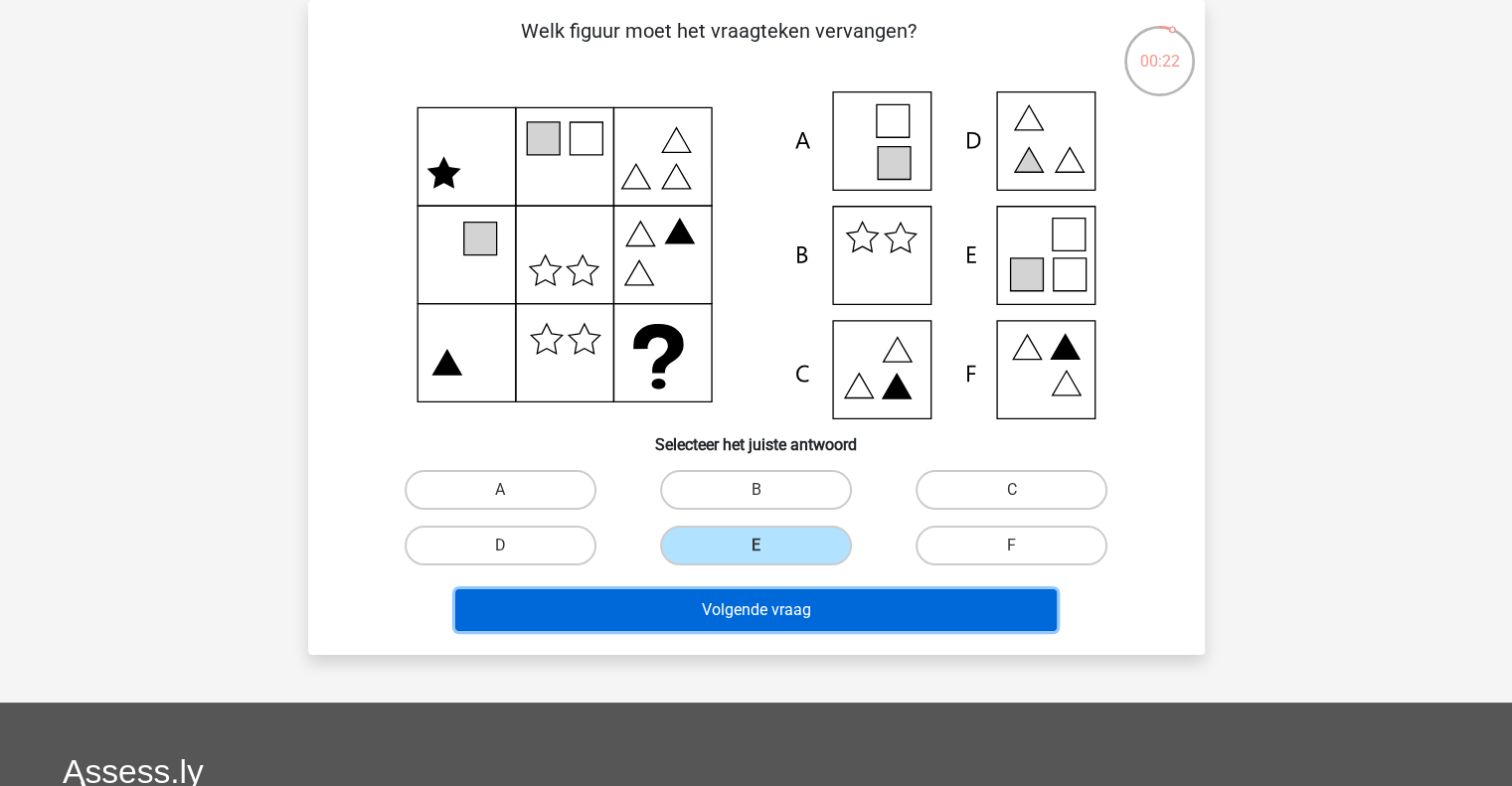 click on "Volgende vraag" at bounding box center [756, 610] 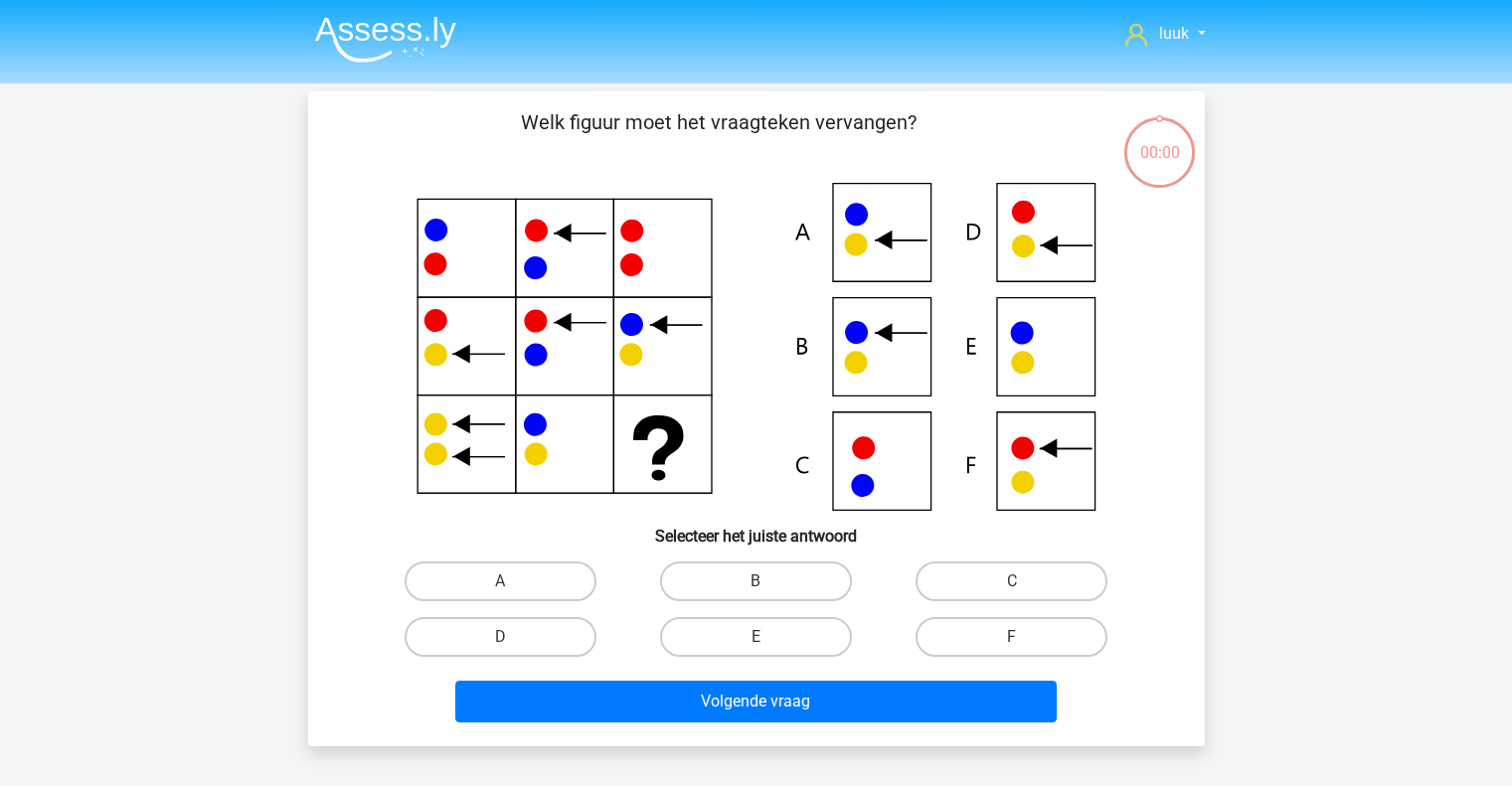 scroll, scrollTop: 91, scrollLeft: 0, axis: vertical 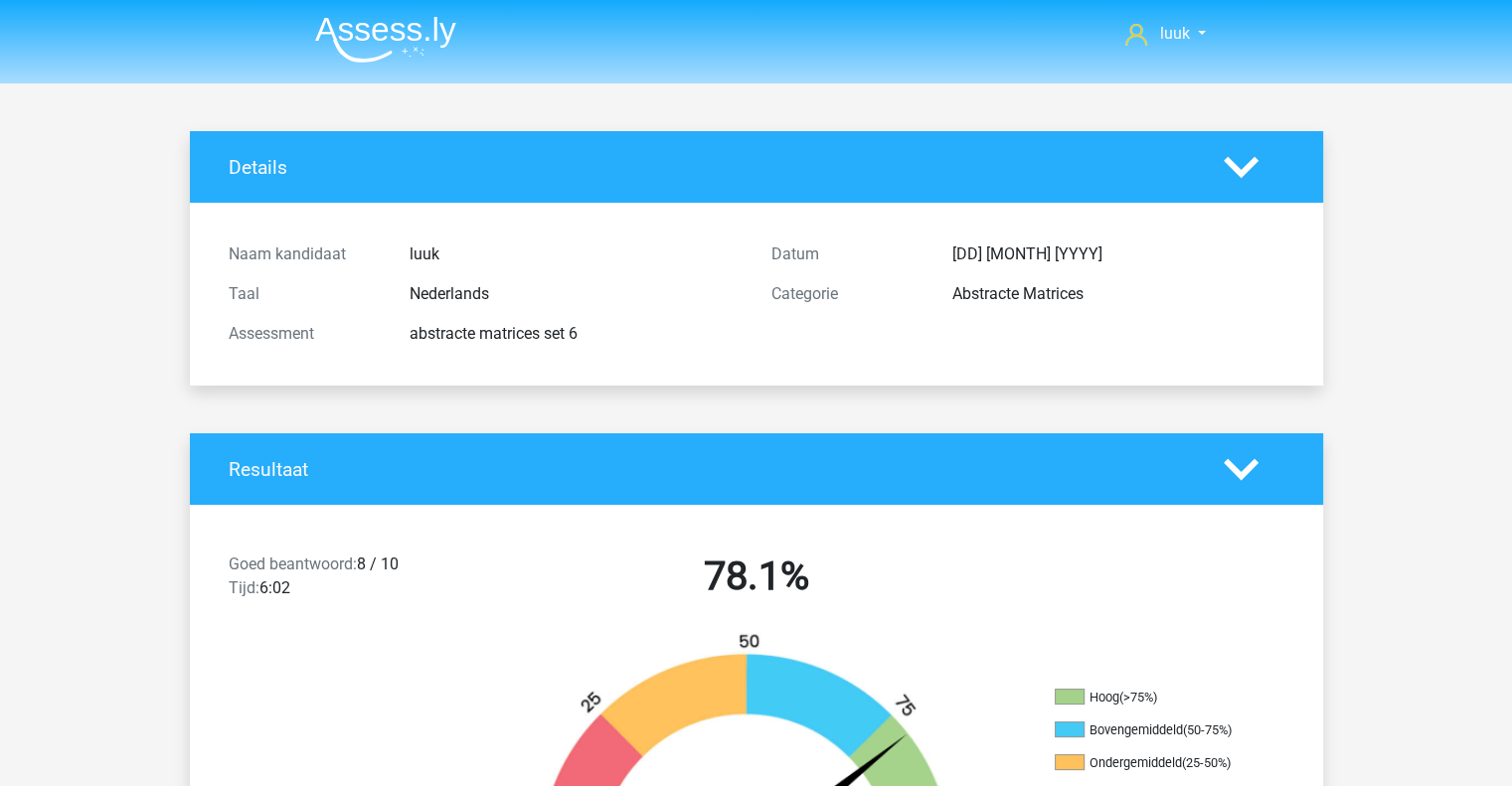 click at bounding box center [756, 756] 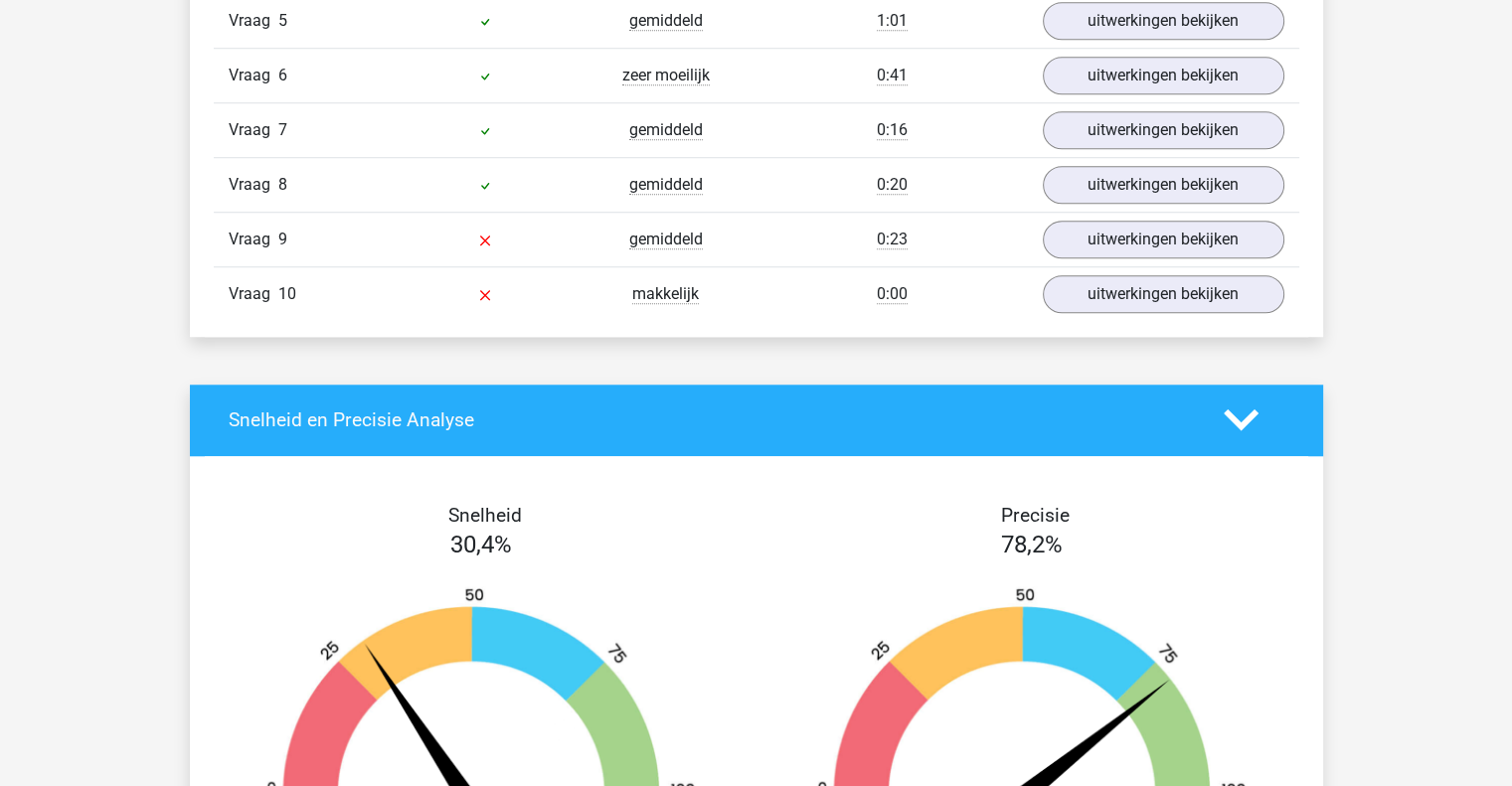 scroll, scrollTop: 1543, scrollLeft: 0, axis: vertical 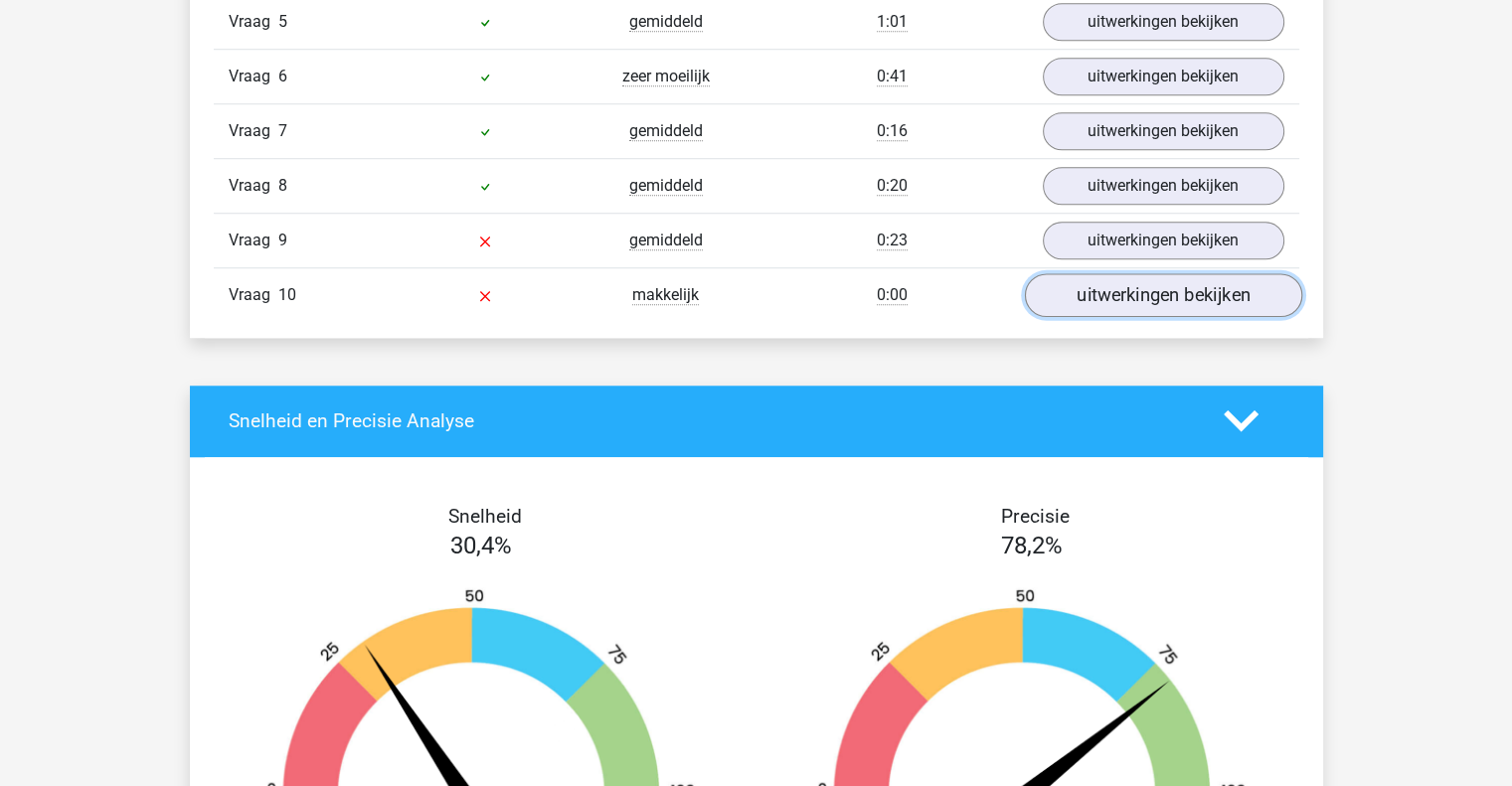 click on "uitwerkingen bekijken" at bounding box center (1162, 295) 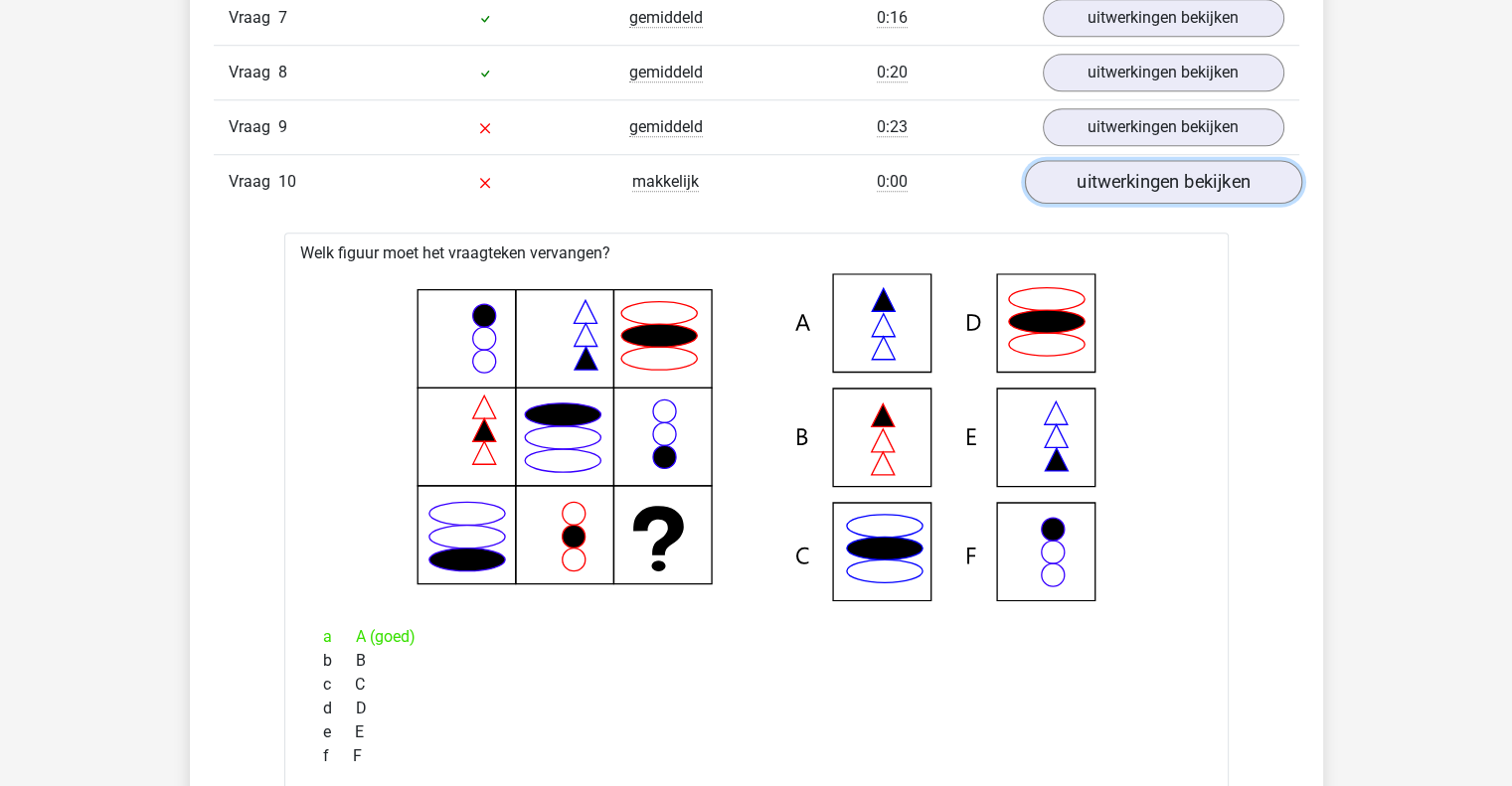 scroll, scrollTop: 1564, scrollLeft: 0, axis: vertical 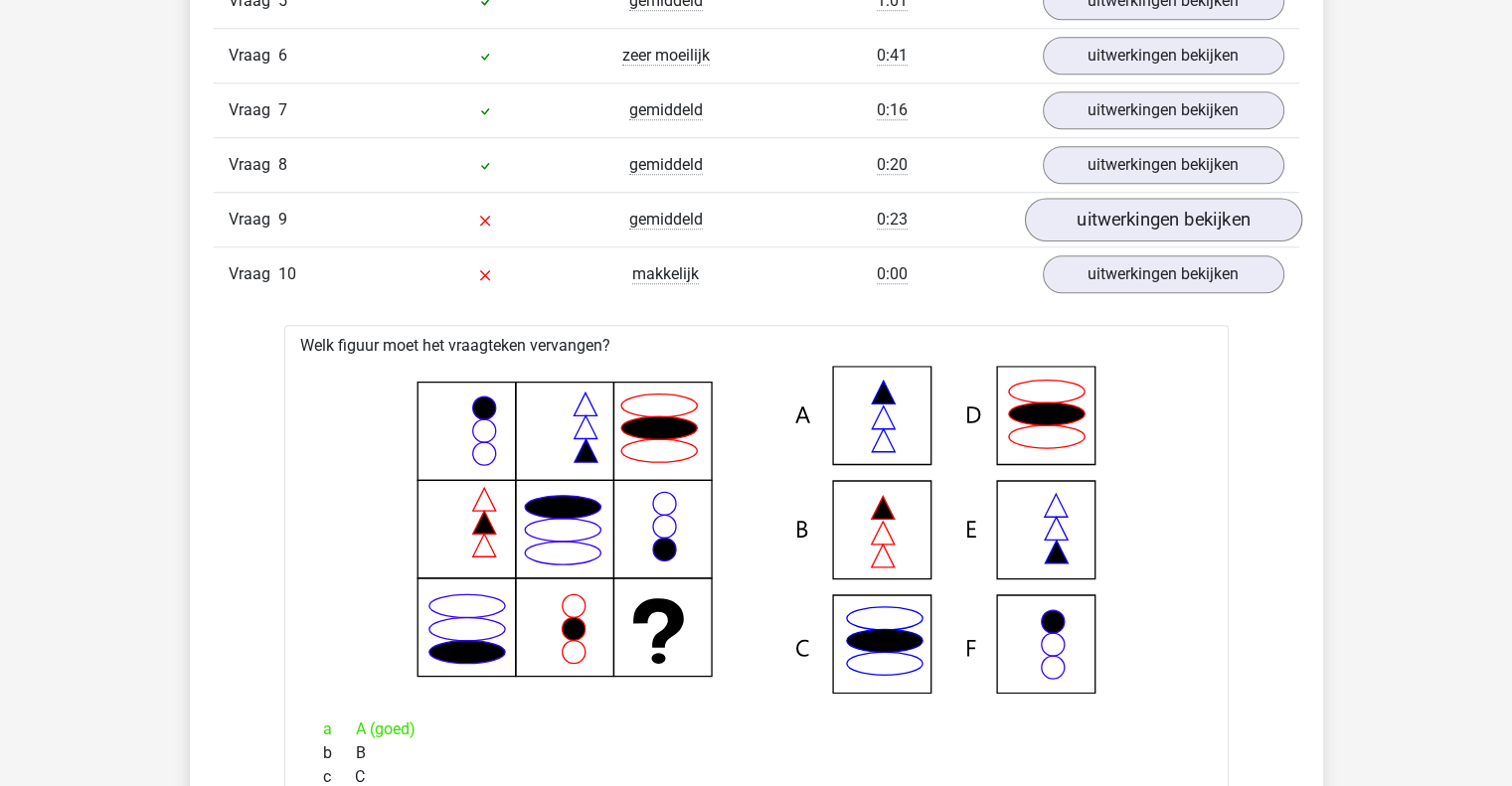 click on "uitwerkingen bekijken" at bounding box center (1162, 220) 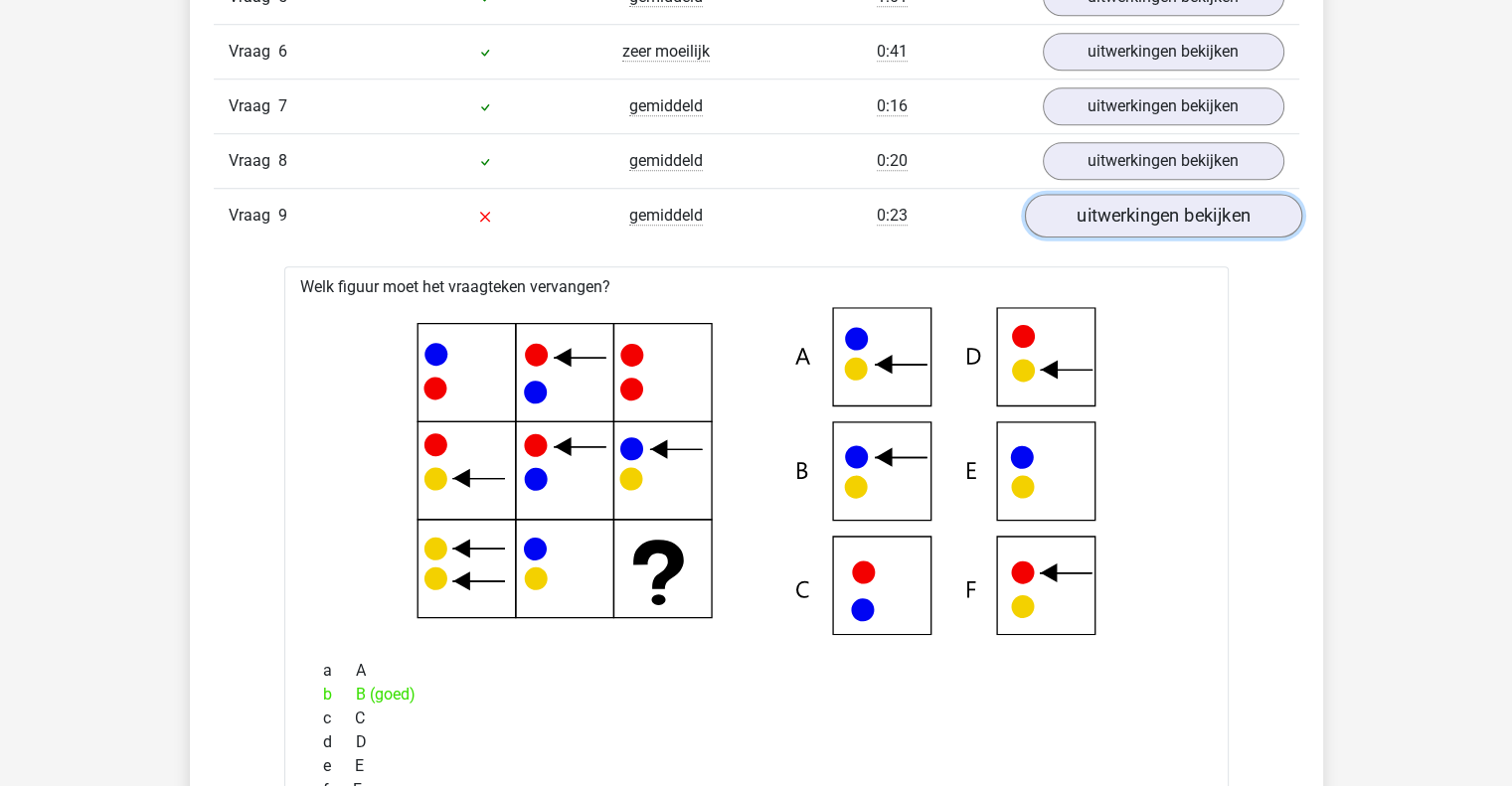 scroll, scrollTop: 1511, scrollLeft: 0, axis: vertical 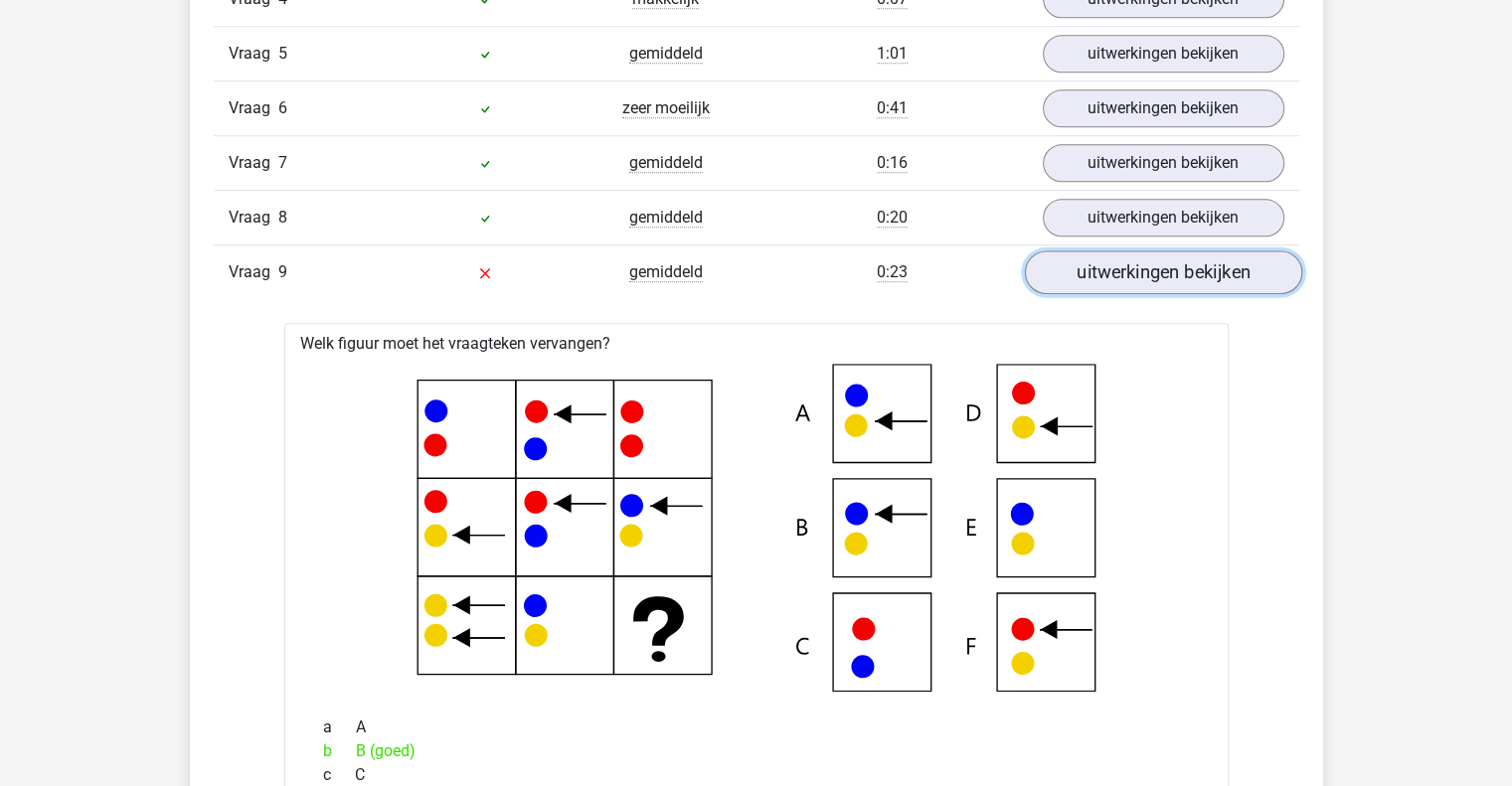 click on "uitwerkingen bekijken" at bounding box center [1162, 272] 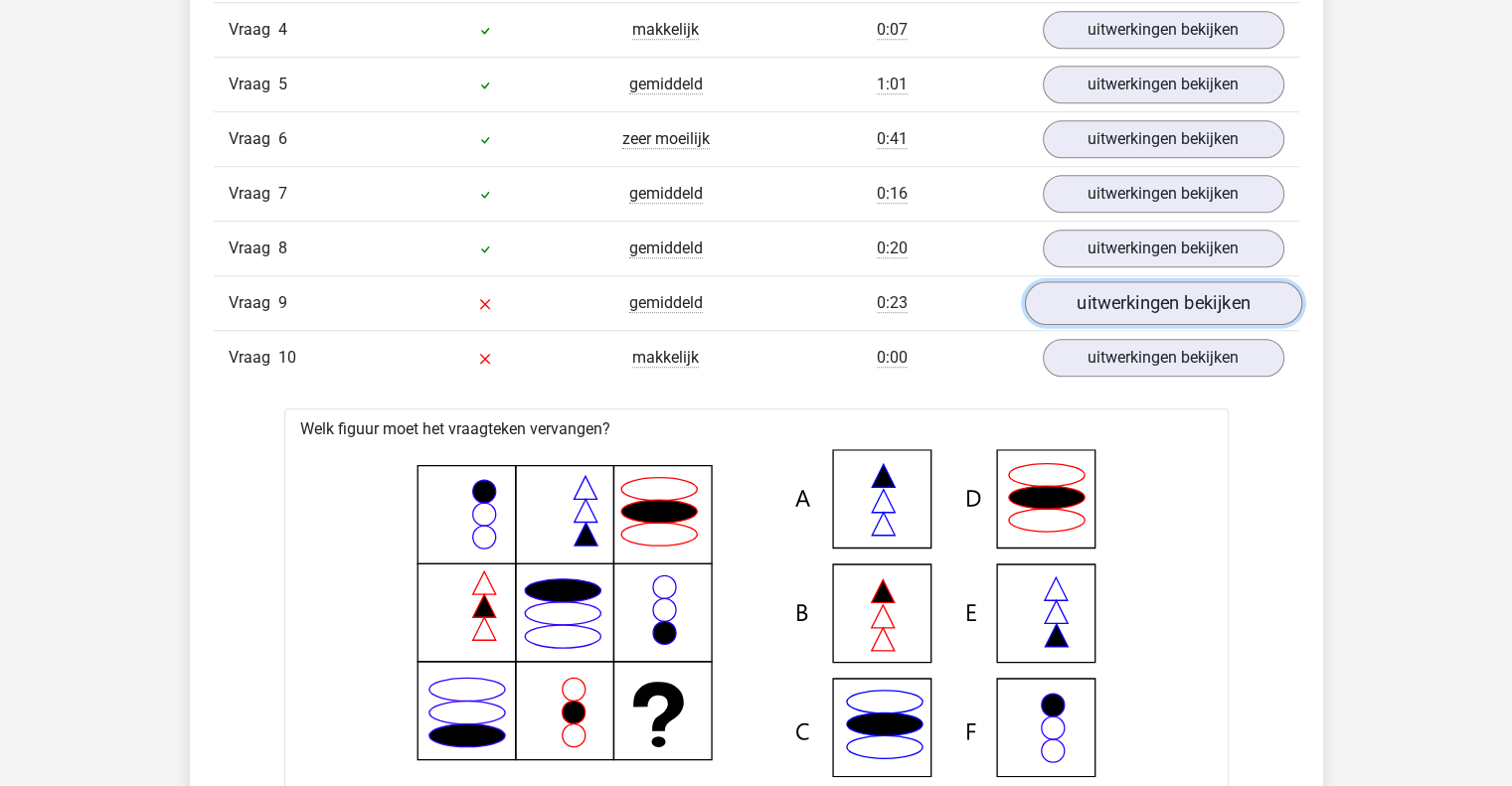 scroll, scrollTop: 1479, scrollLeft: 0, axis: vertical 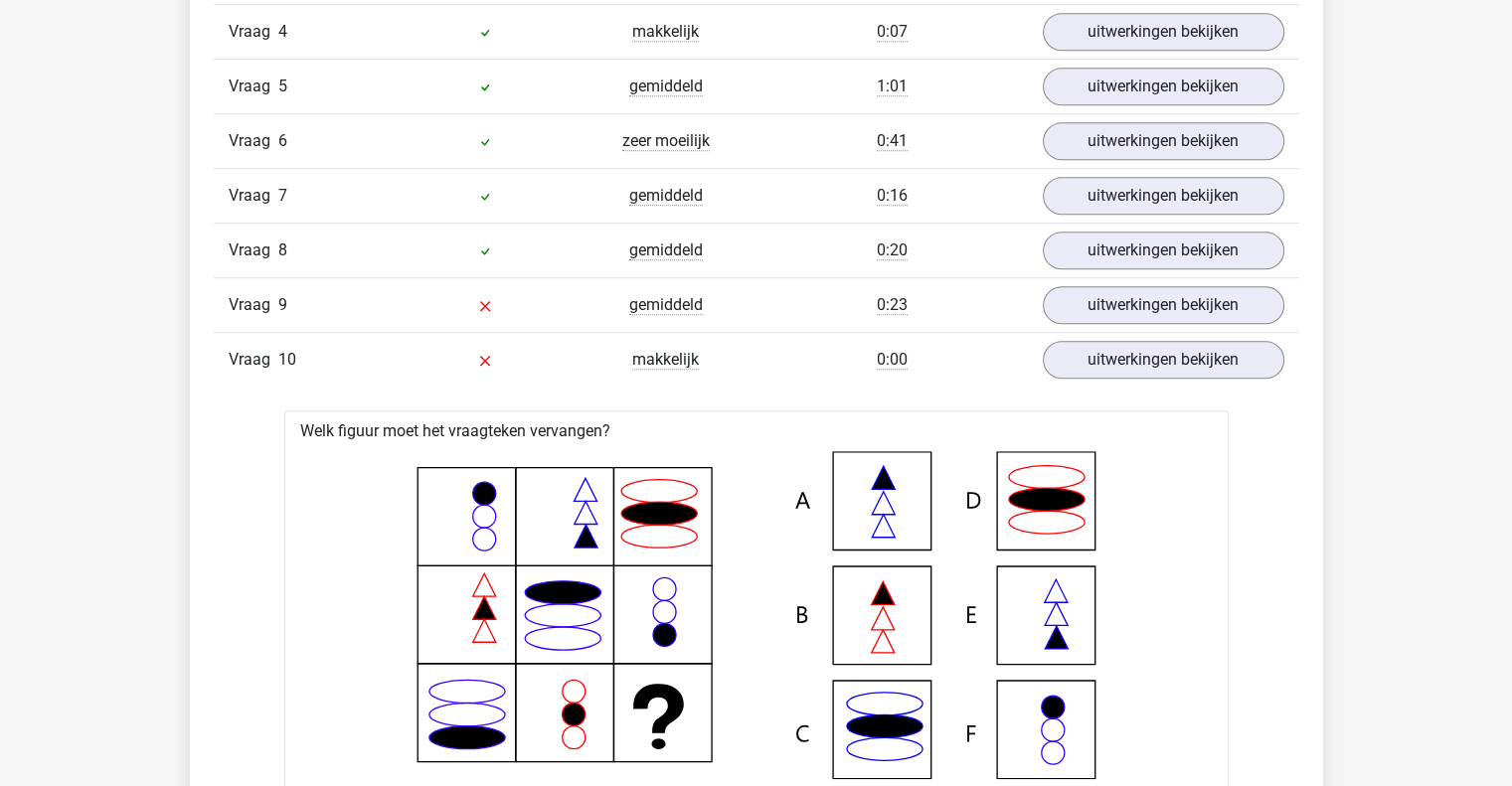 click 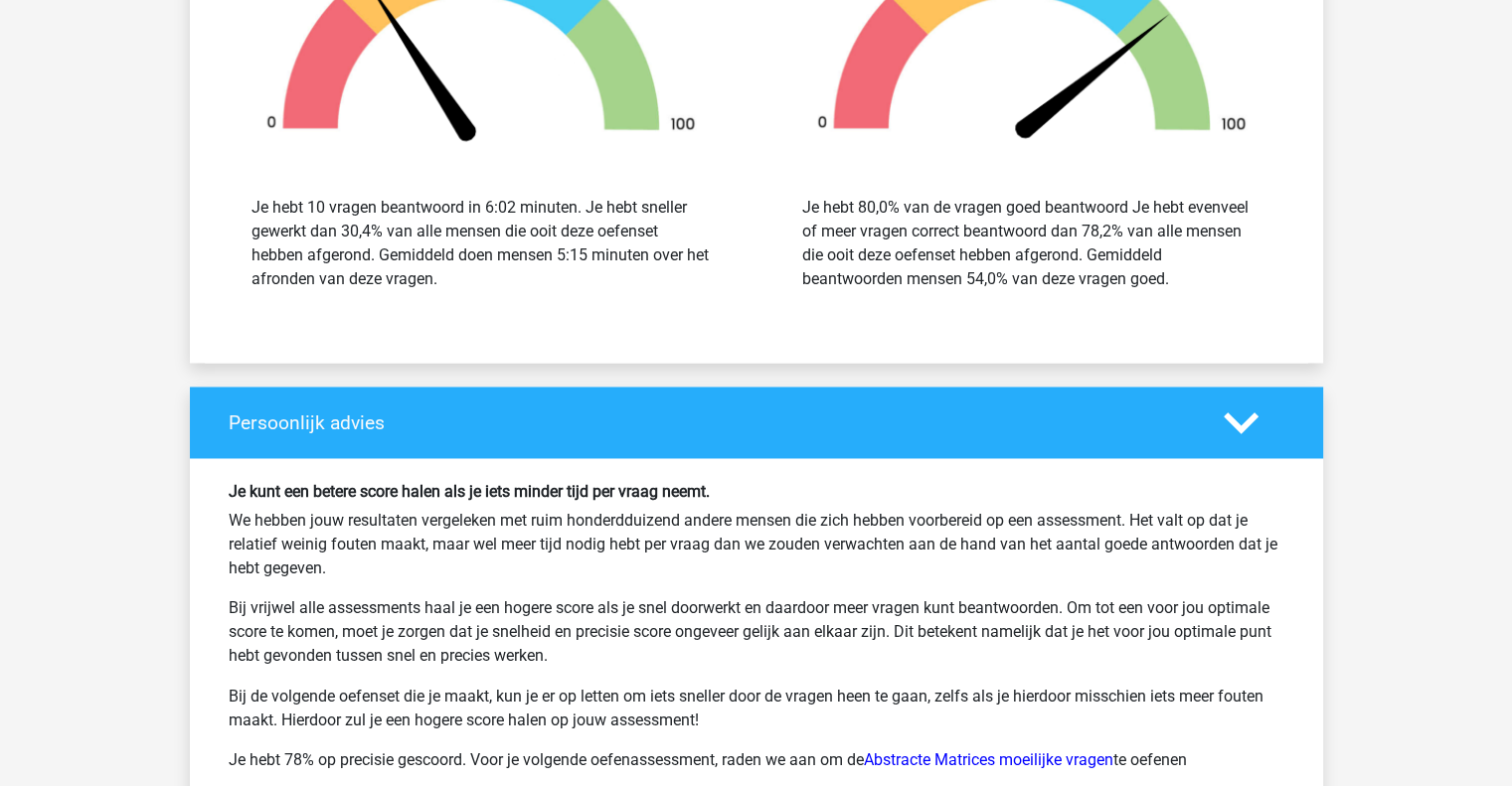 scroll, scrollTop: 3096, scrollLeft: 0, axis: vertical 